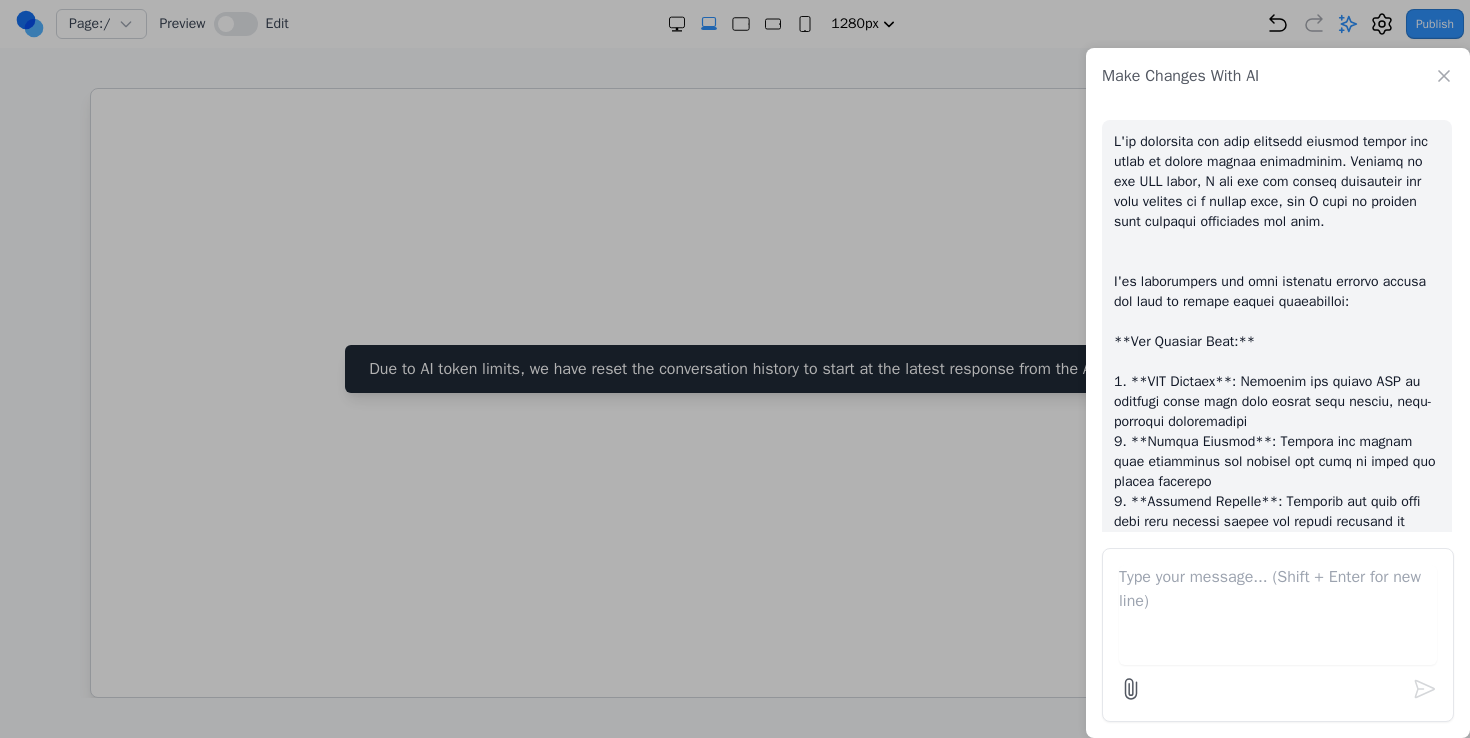 select on "xl" 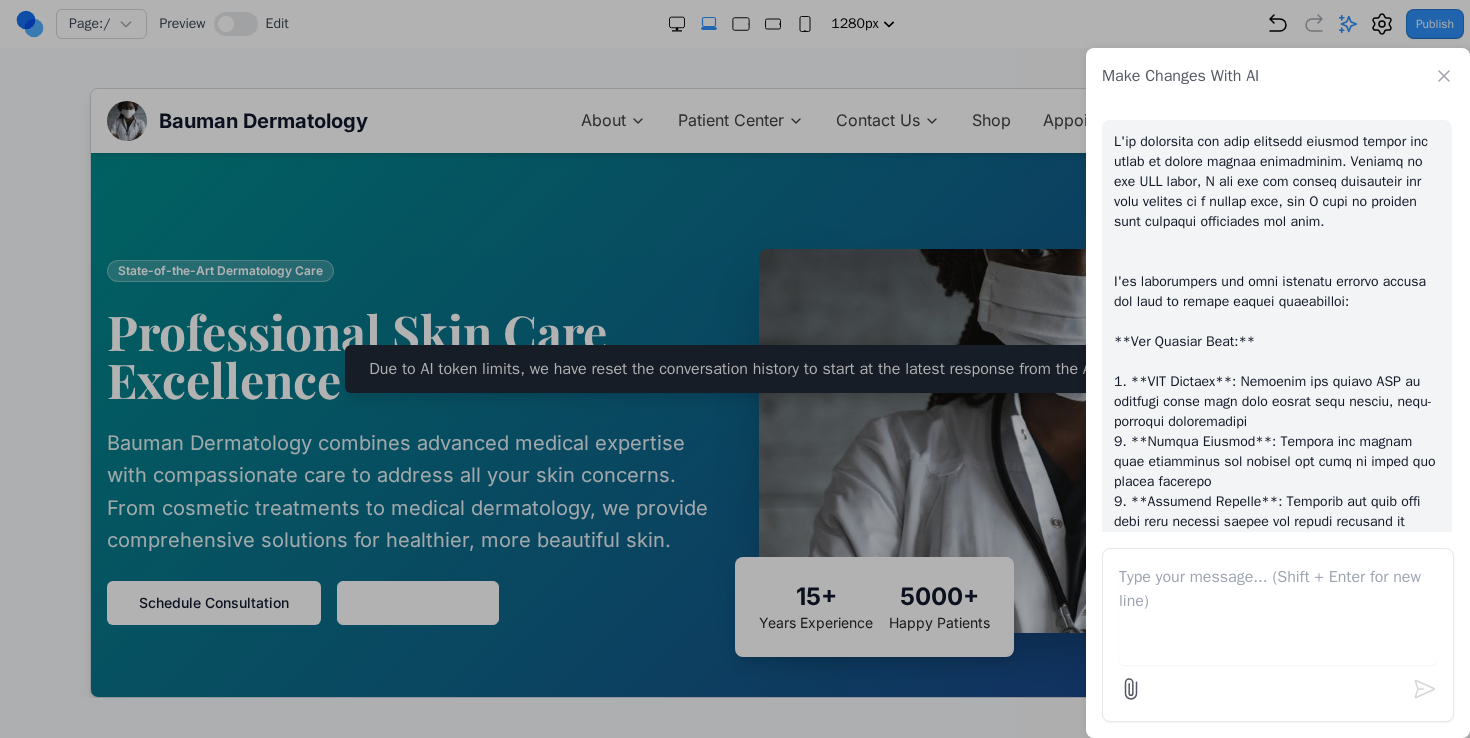 scroll, scrollTop: 0, scrollLeft: 0, axis: both 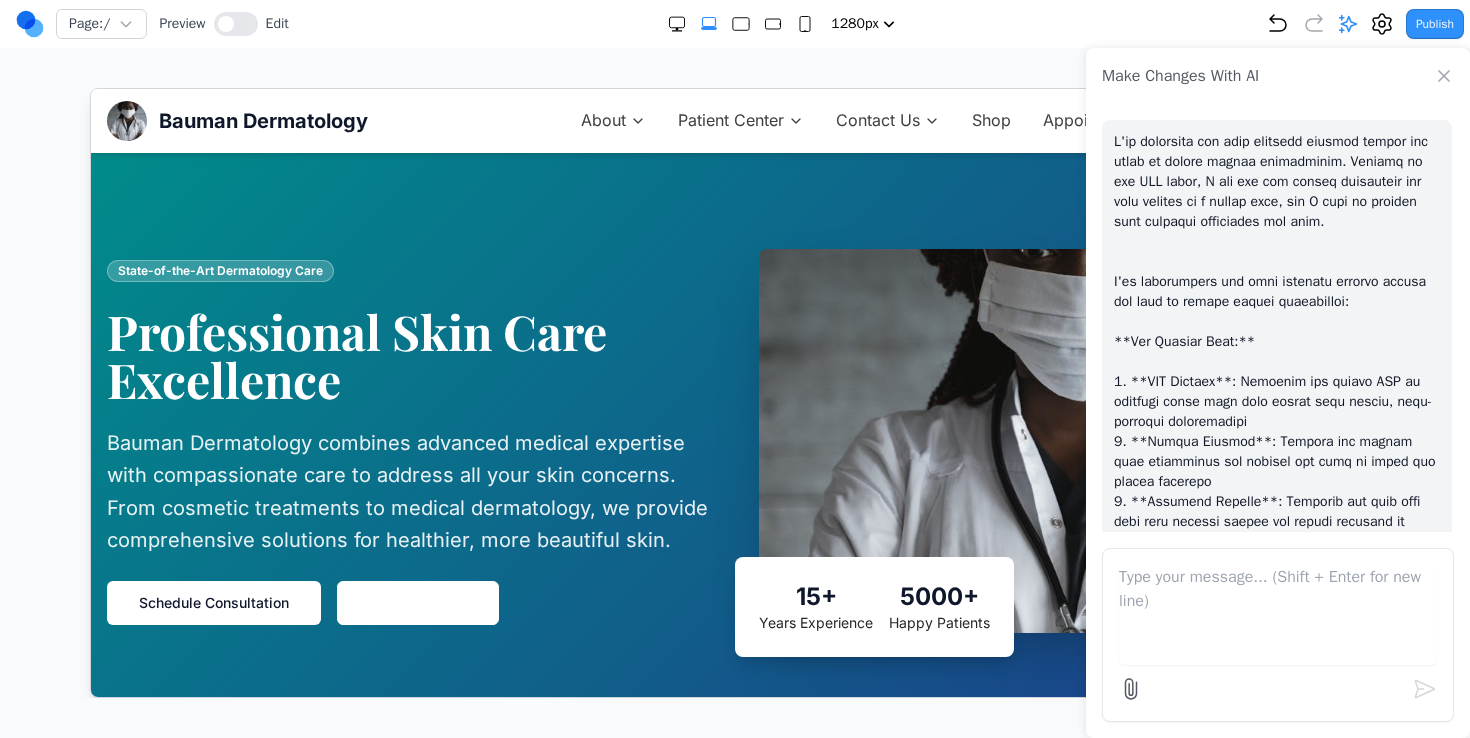 click at bounding box center [1060, 440] 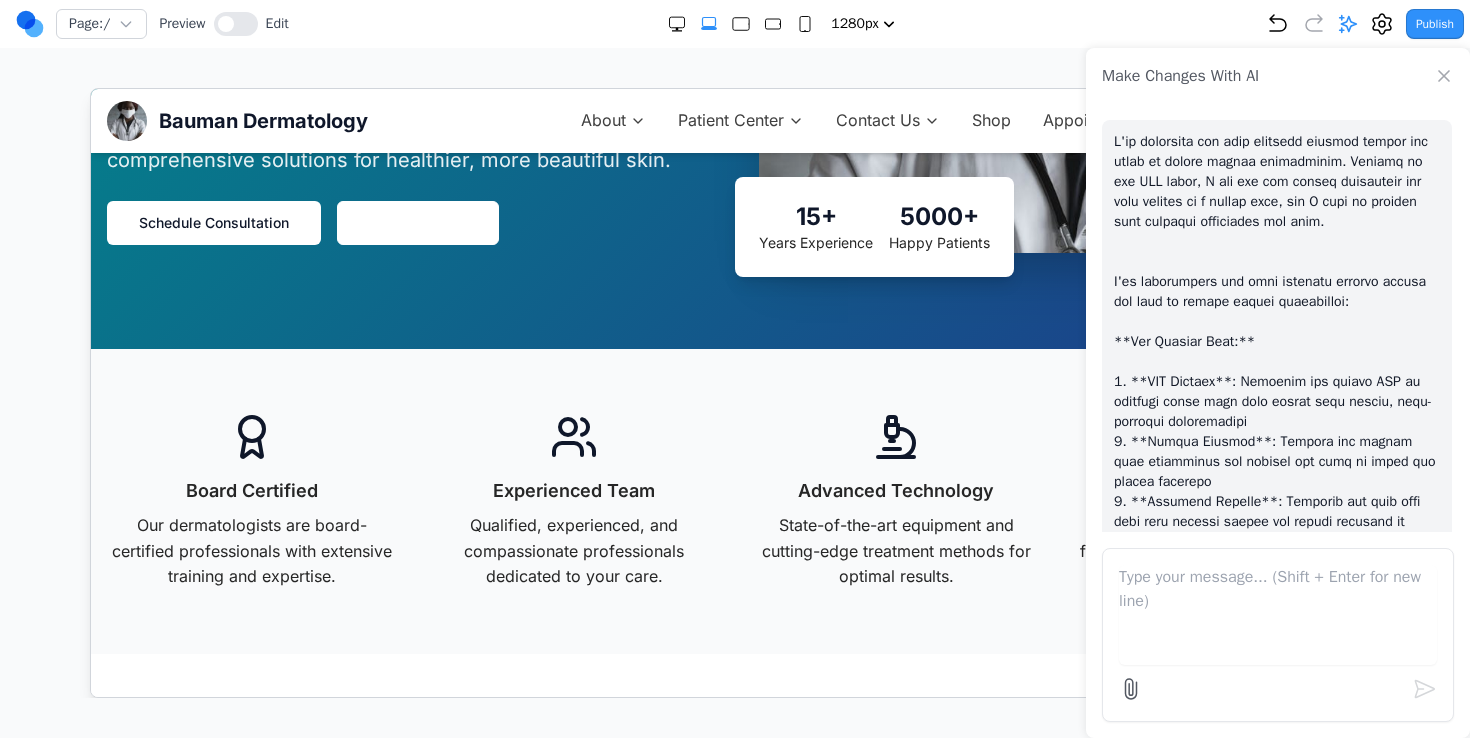 scroll, scrollTop: 0, scrollLeft: 0, axis: both 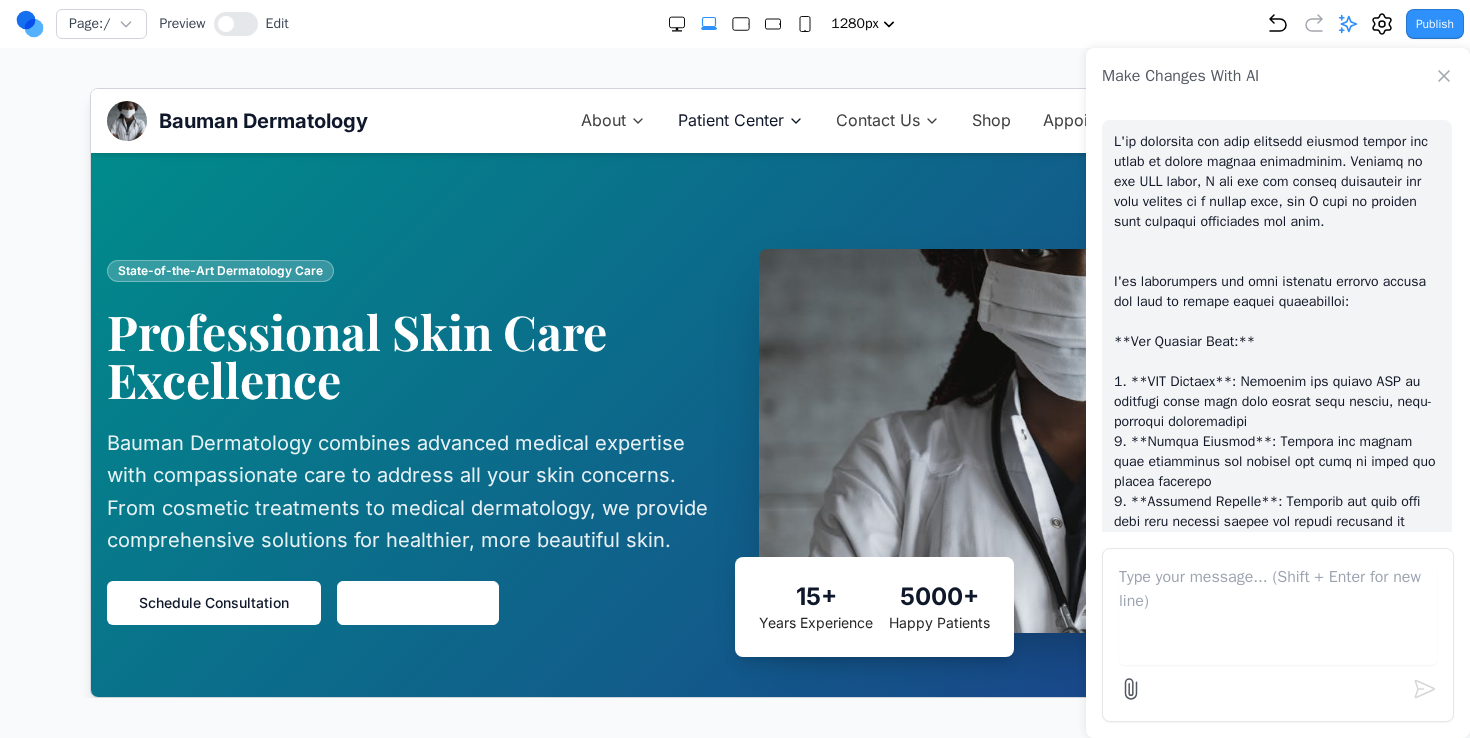 click on "Patient Center" at bounding box center (730, 120) 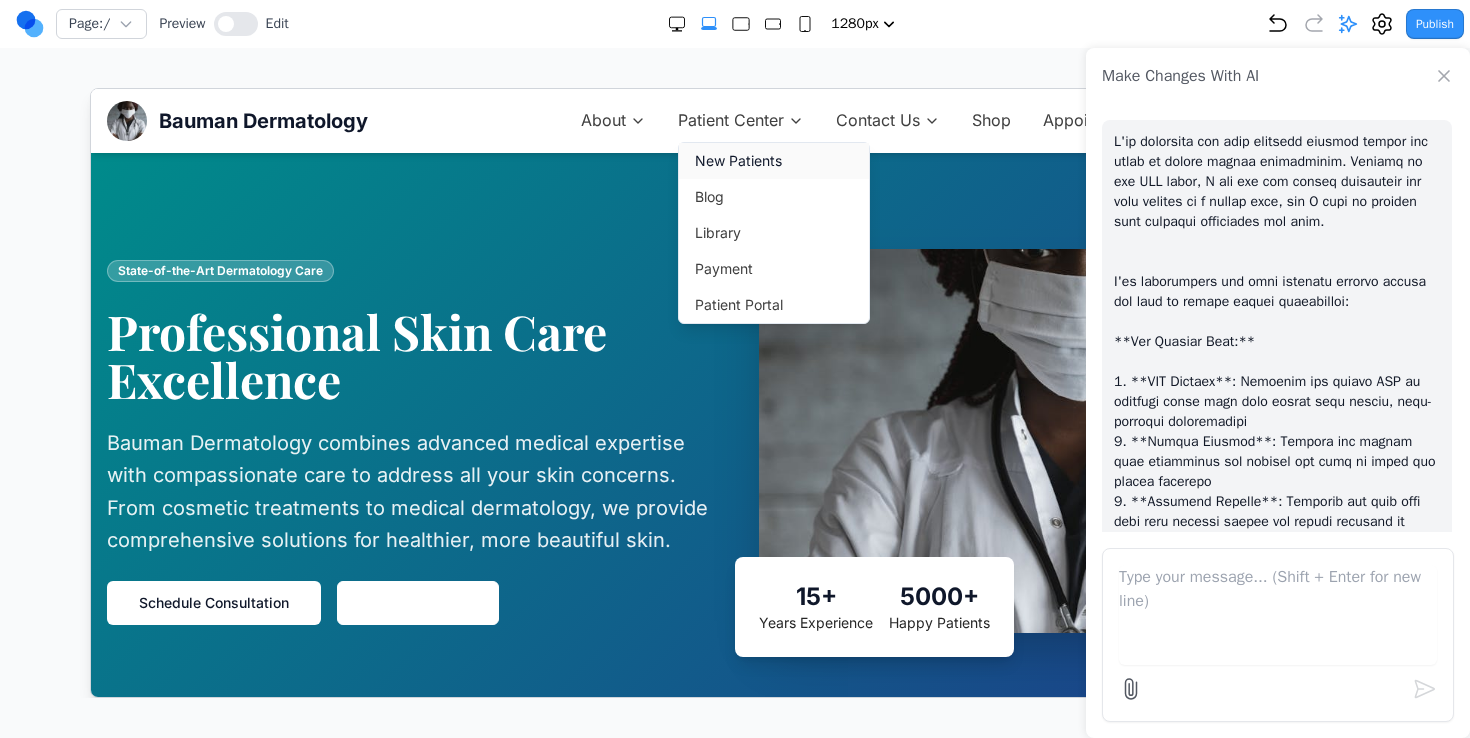click on "New Patients" at bounding box center (773, 160) 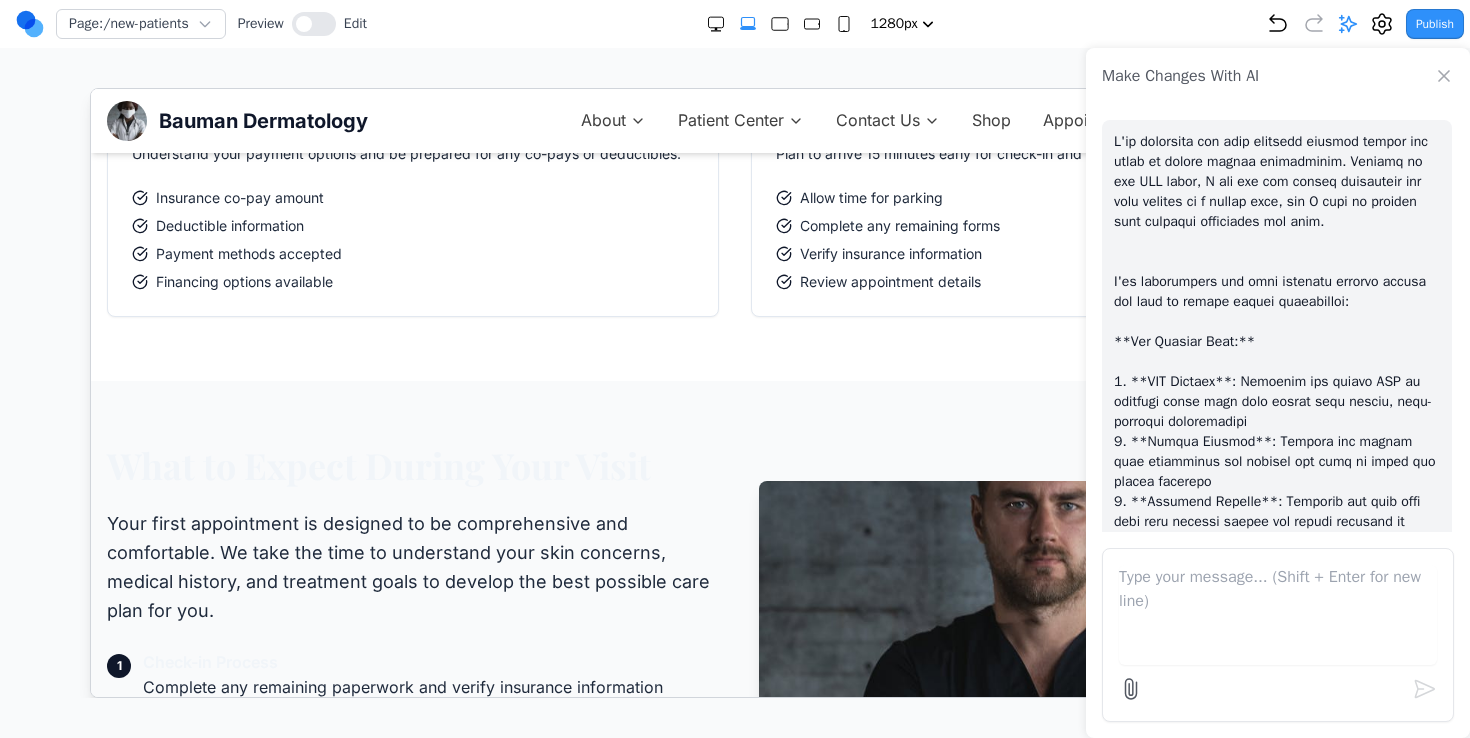 scroll, scrollTop: 821, scrollLeft: 0, axis: vertical 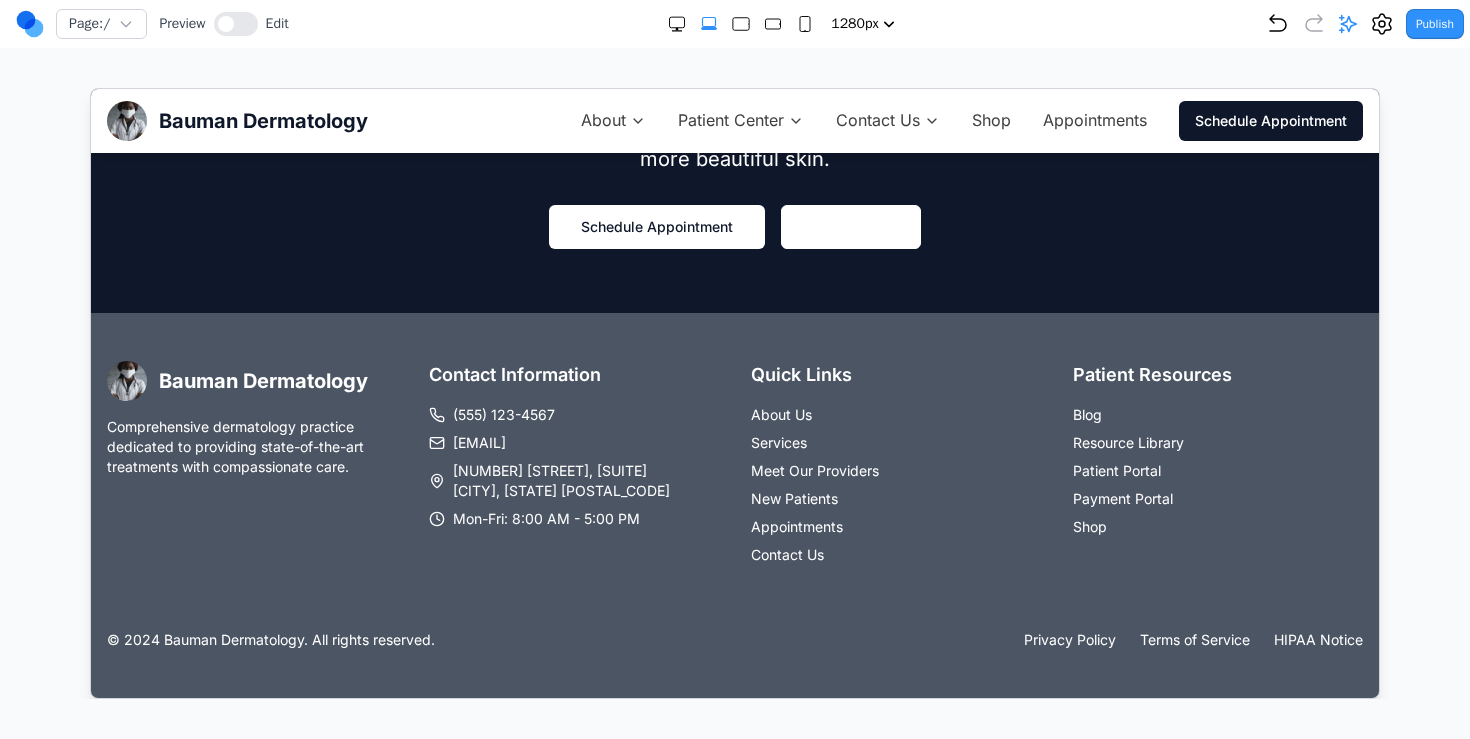 click on "Ready to Transform Your Skin? Schedule your consultation today and discover how our comprehensive dermatology services can help you achieve healthier, more beautiful skin. Schedule Appointment Contact Us" at bounding box center (734, 136) 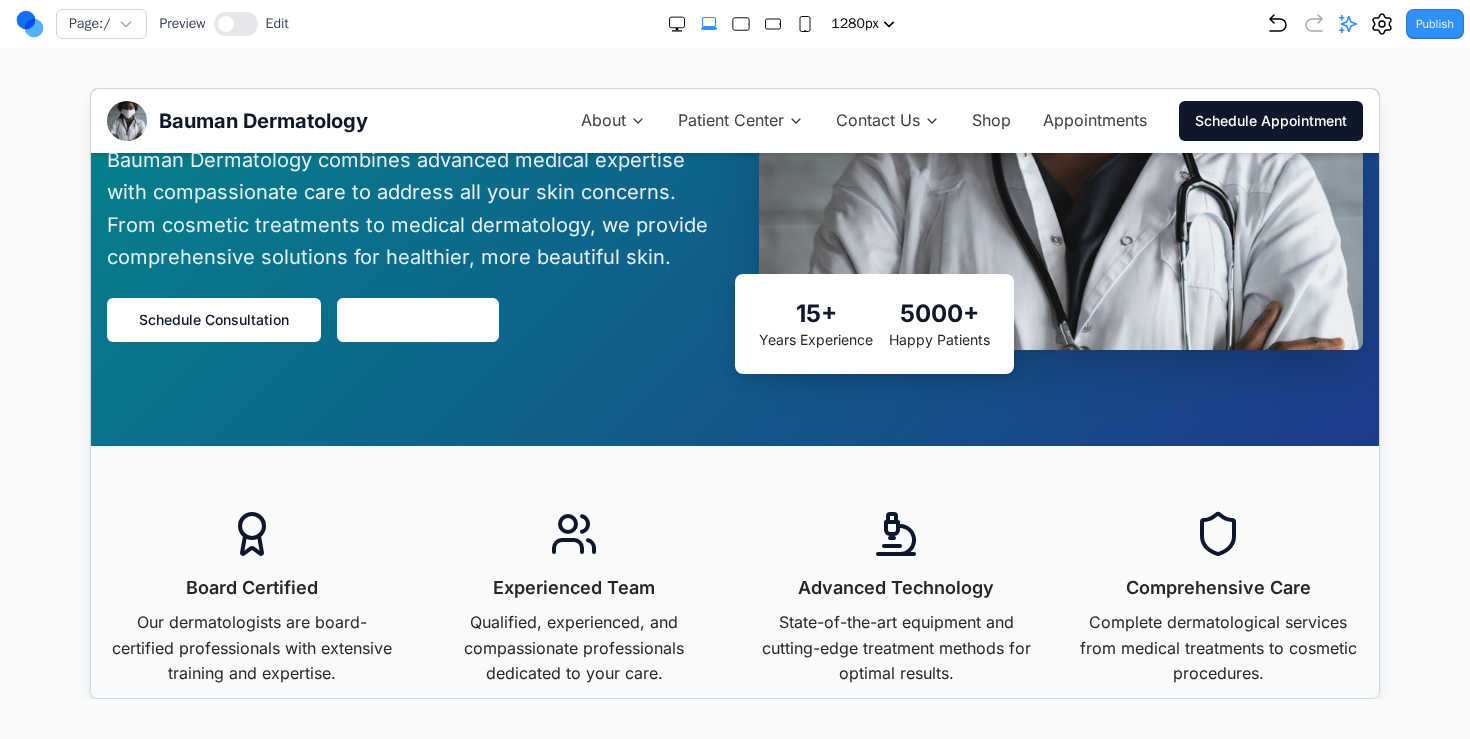 scroll, scrollTop: 0, scrollLeft: 0, axis: both 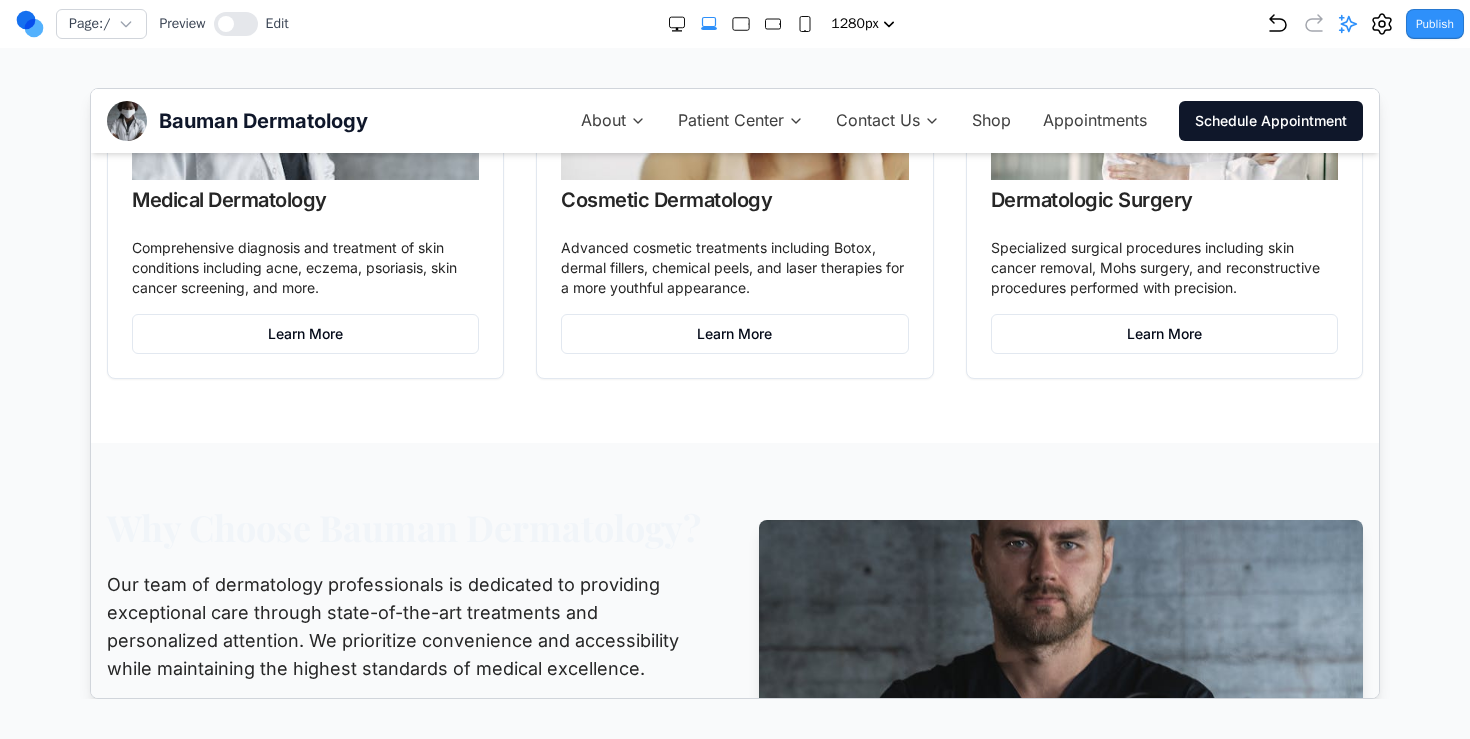 click on "Why Choose Bauman Dermatology?" at bounding box center [408, 526] 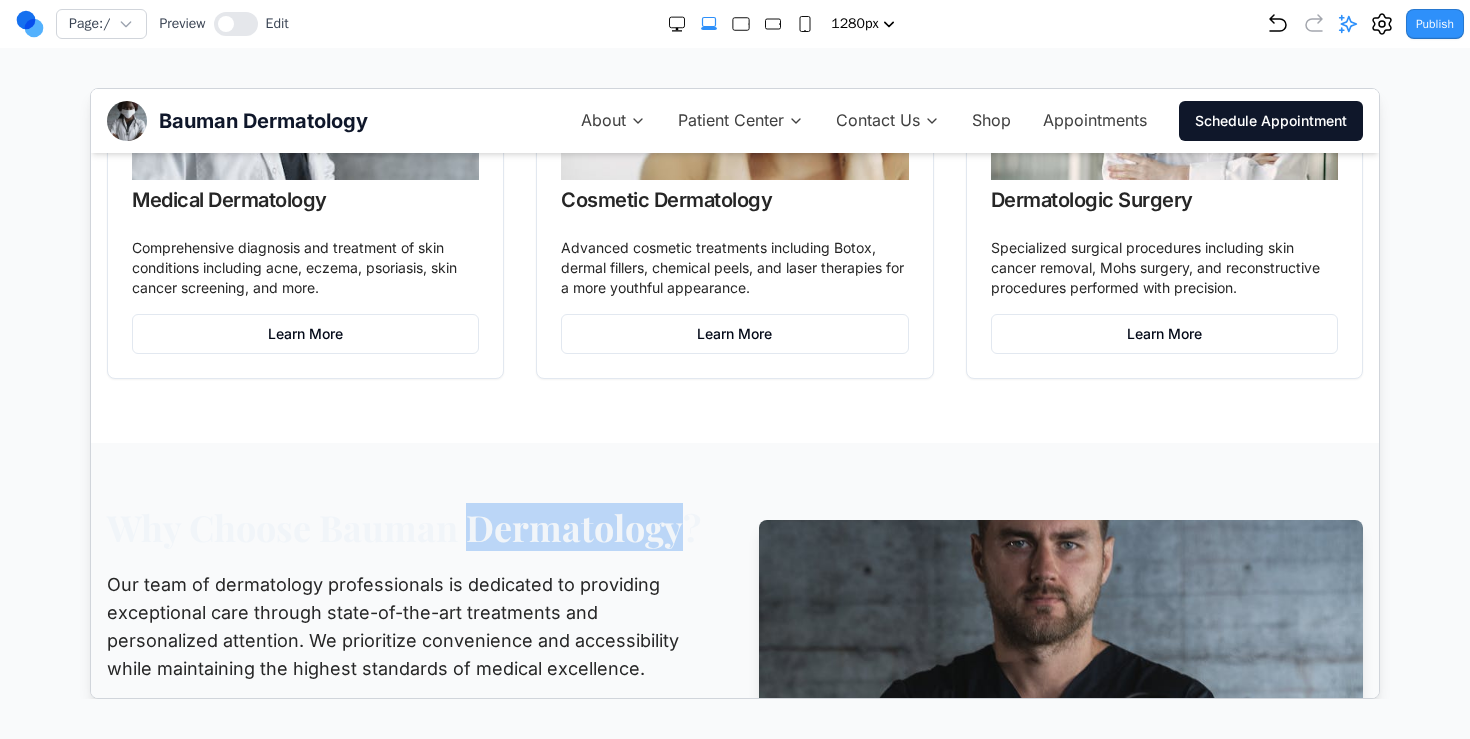 click on "Why Choose Bauman Dermatology?" at bounding box center (408, 526) 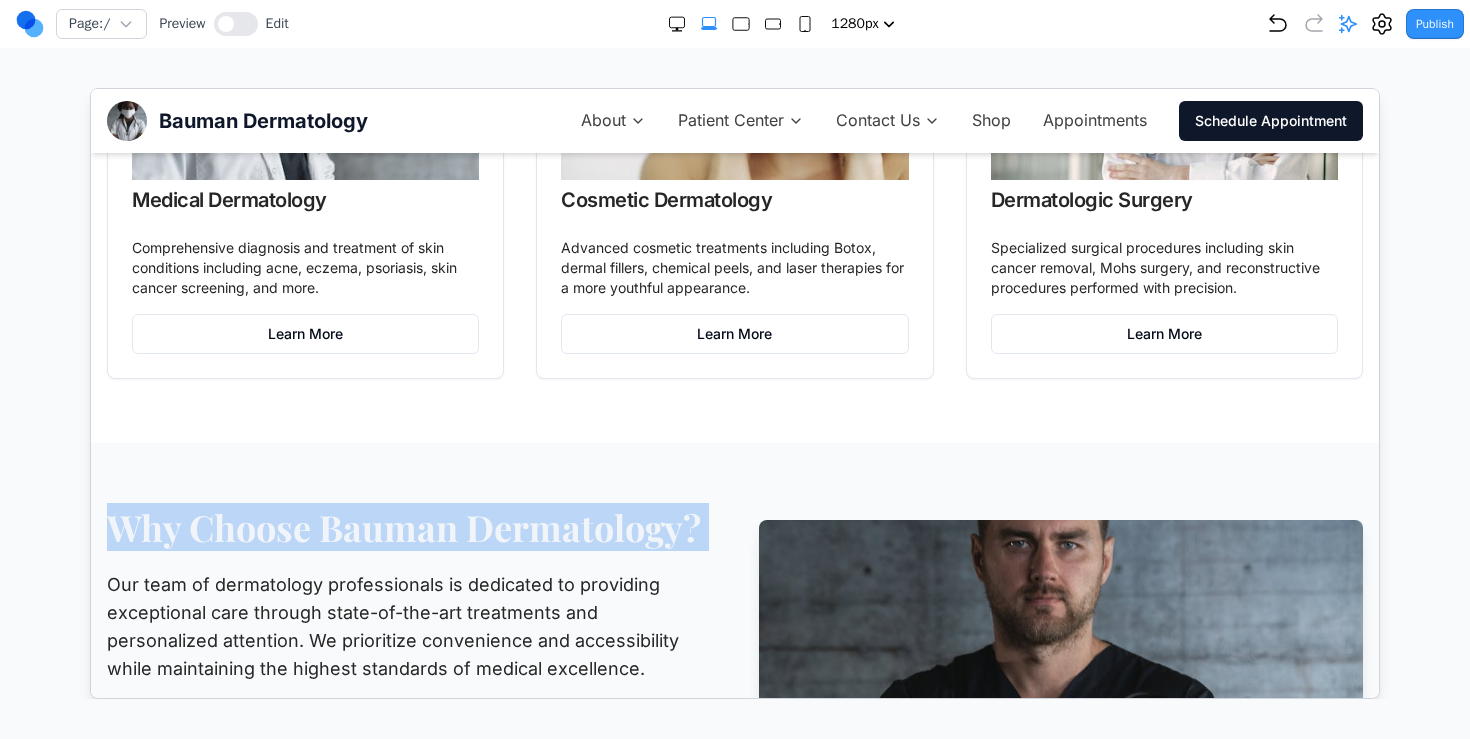 click on "Why Choose Bauman Dermatology?" at bounding box center [408, 526] 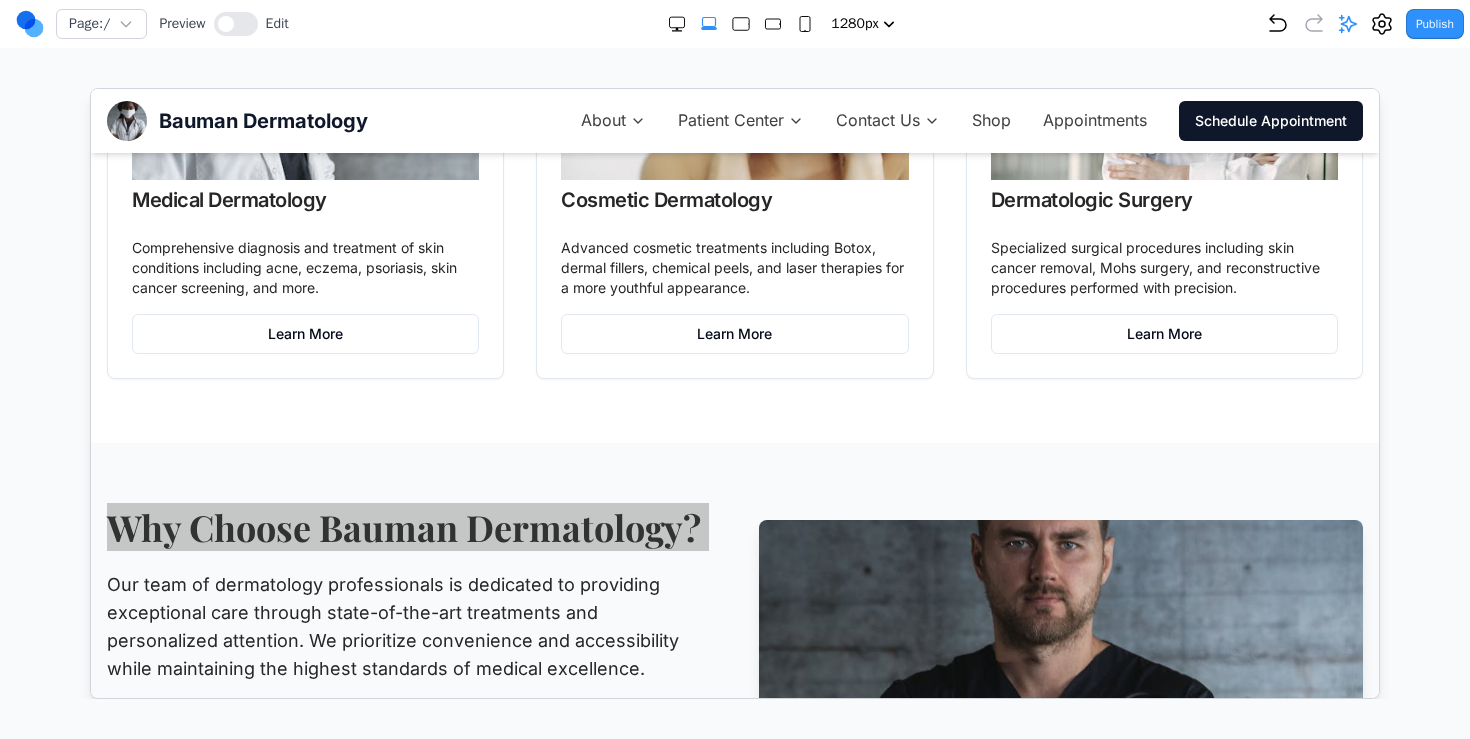 click 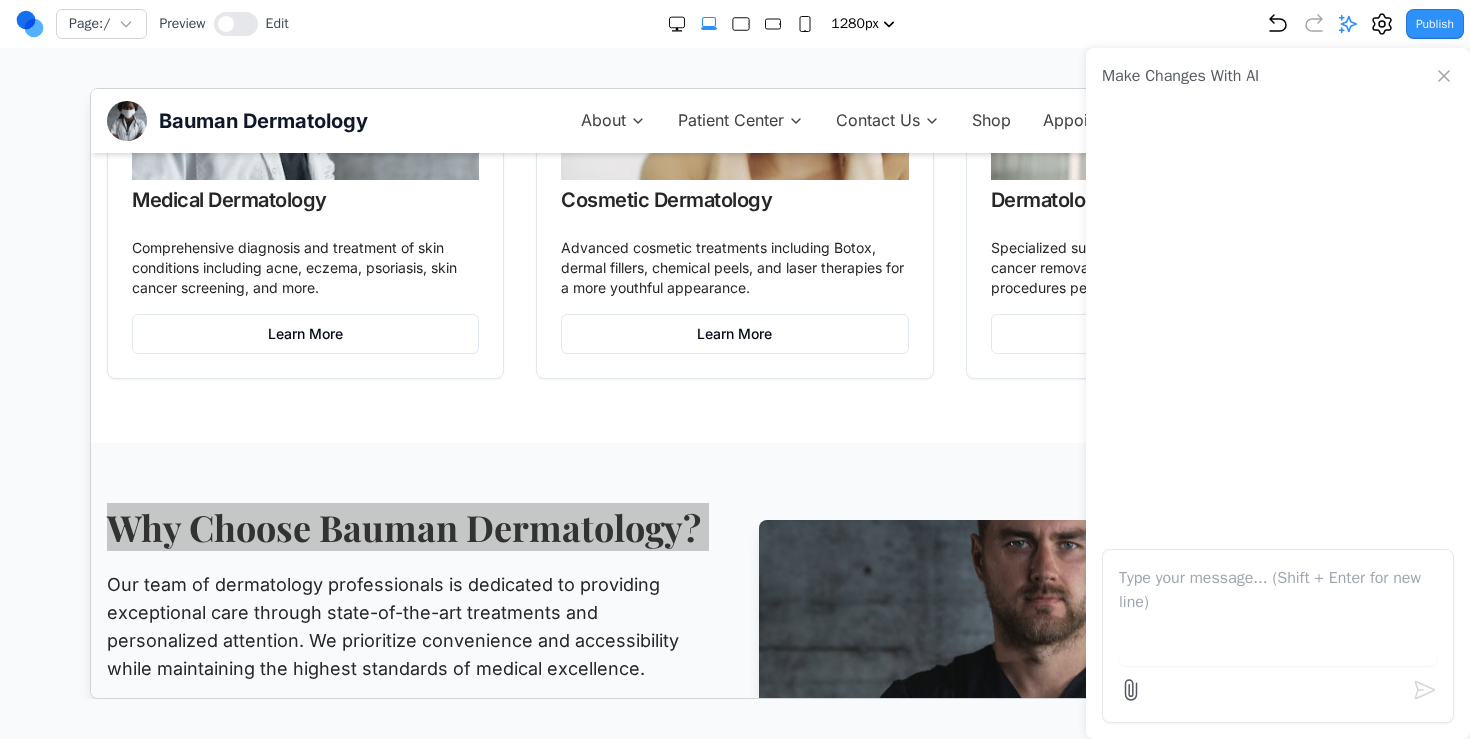 click at bounding box center [1278, 616] 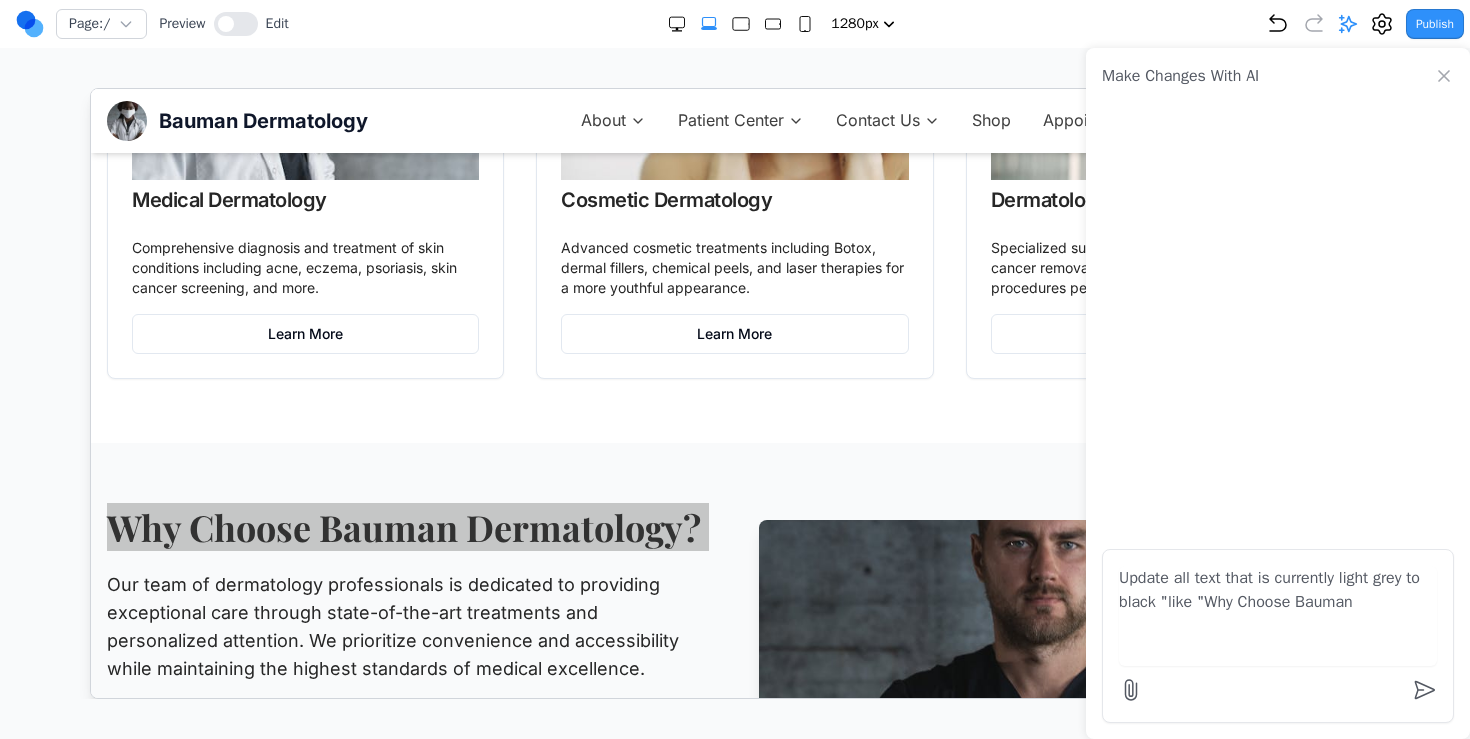 click on "Update all text that is currently light grey to black "like "Why Choose Bauman" at bounding box center (1278, 616) 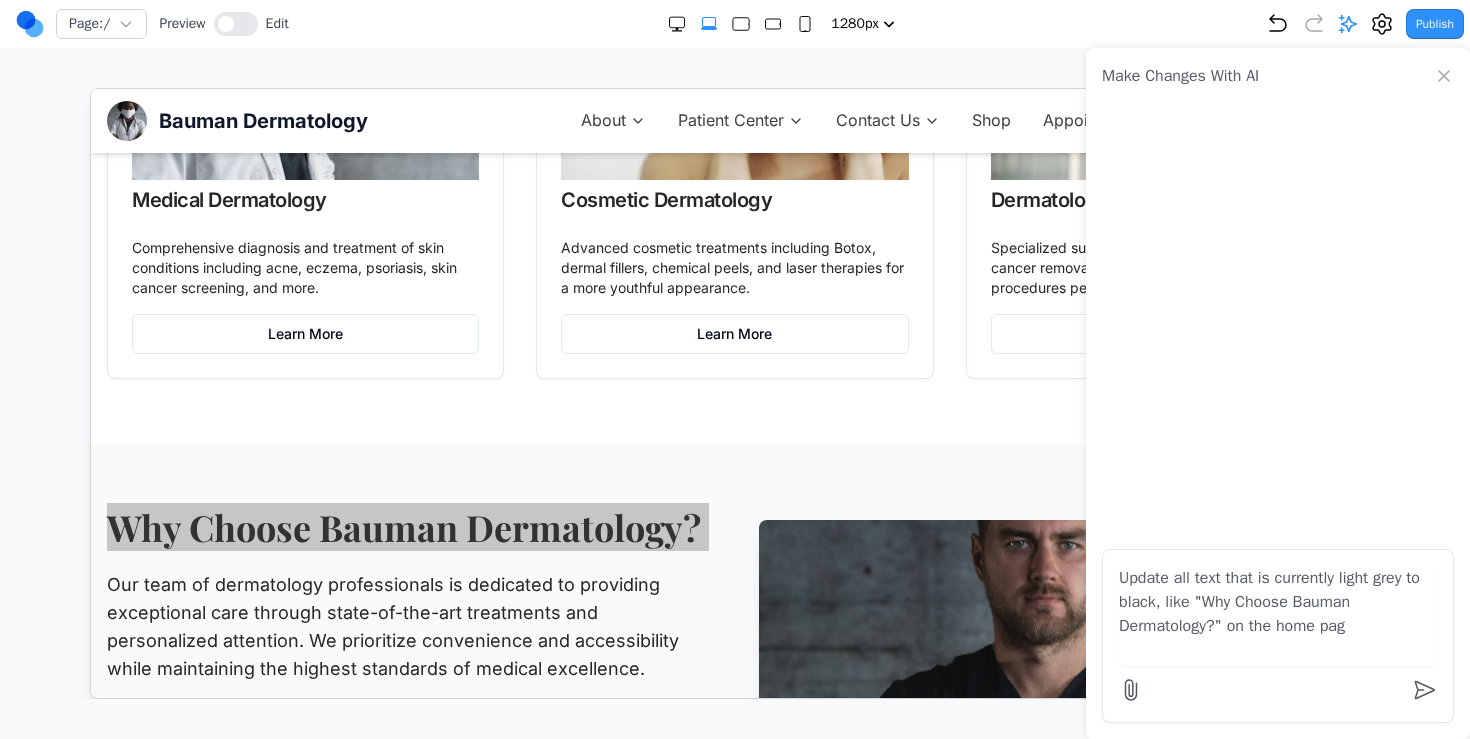 type on "Update all text that is currently light grey to black, like "Why Choose Bauman Dermatology?" on the home page" 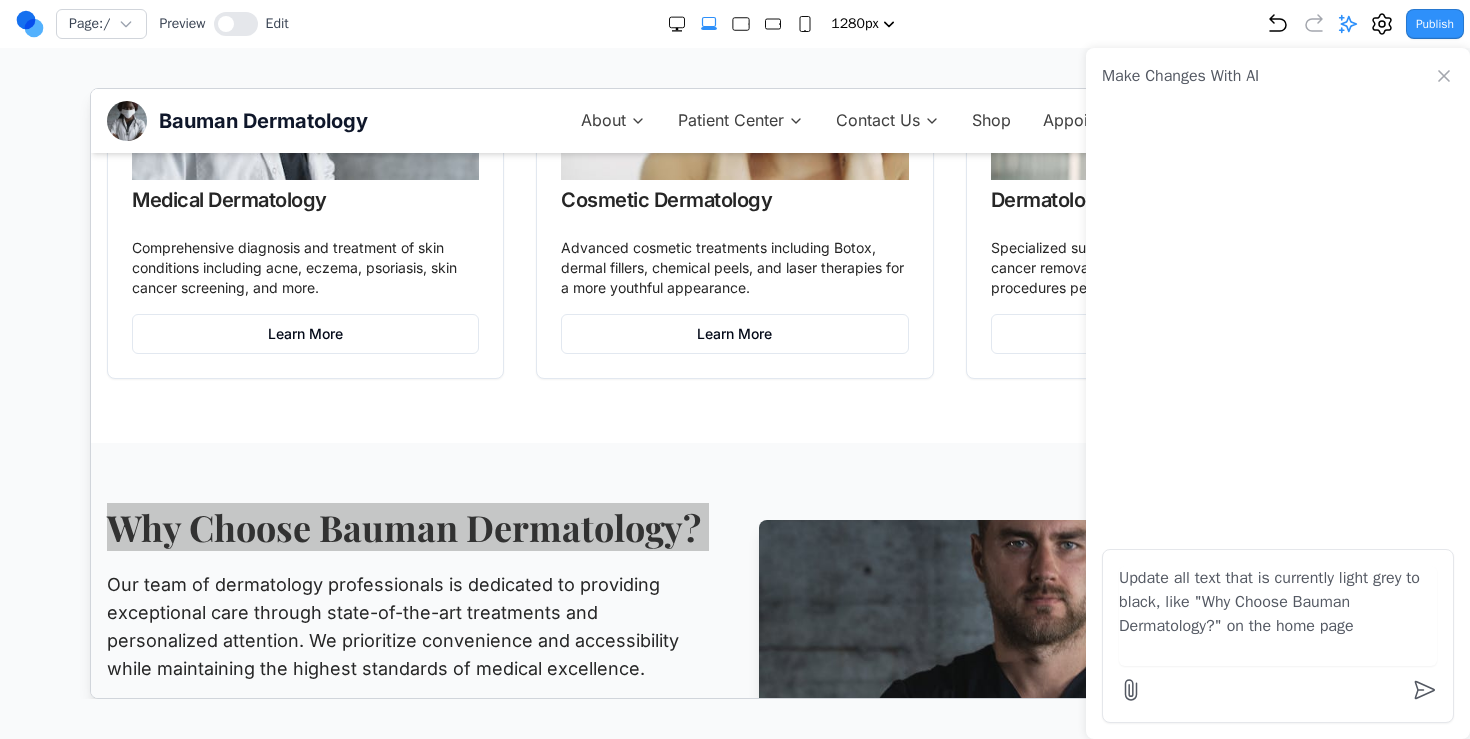 type 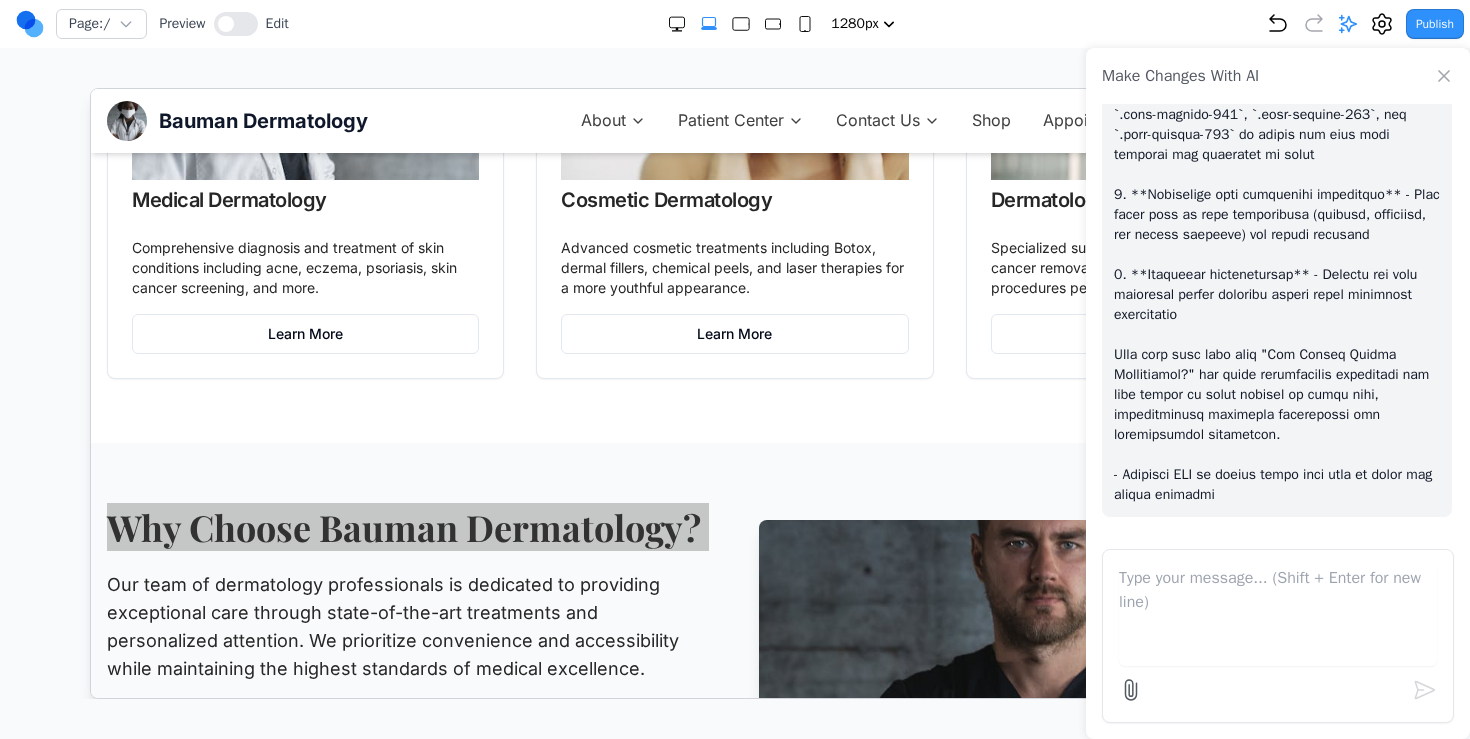 scroll, scrollTop: 447, scrollLeft: 0, axis: vertical 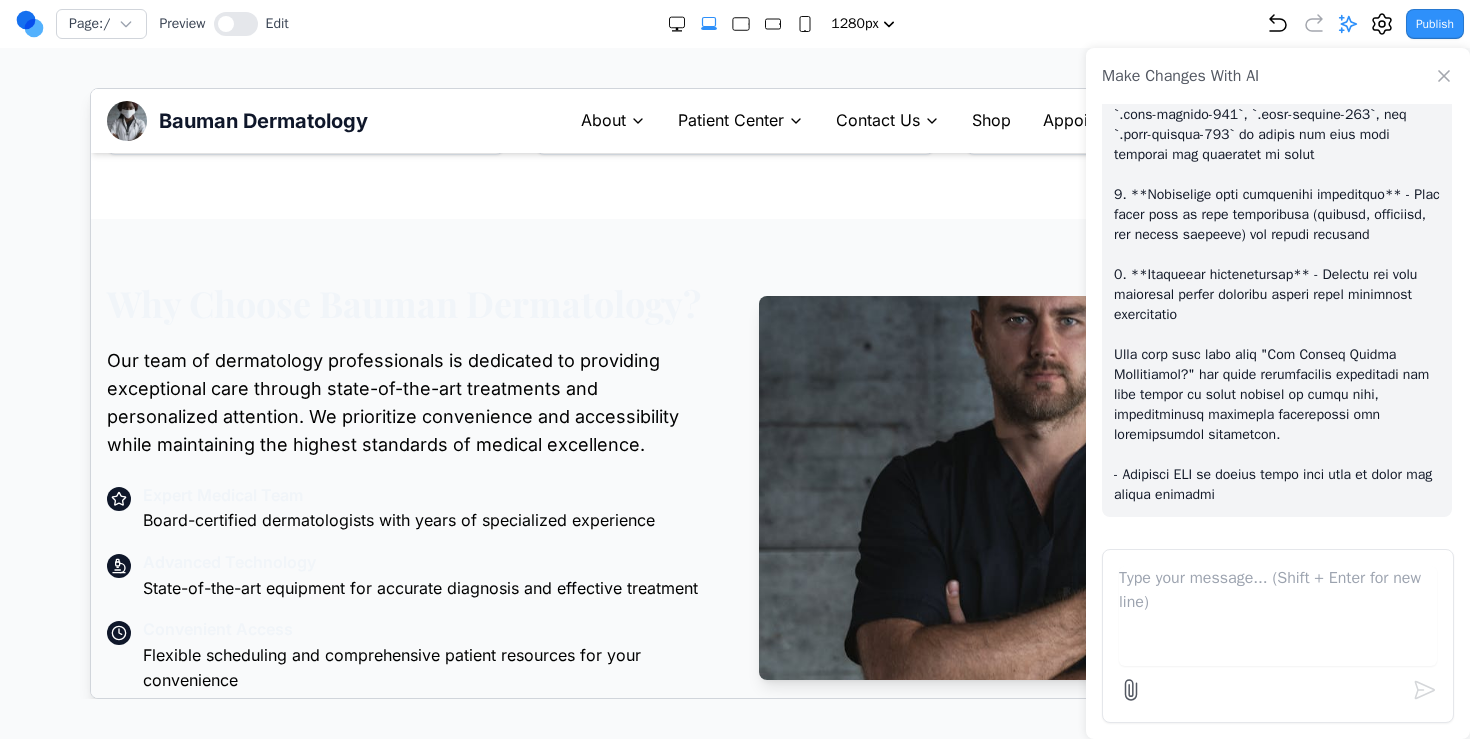 click on "Why Choose Bauman Dermatology? Our team of dermatology professionals is dedicated to providing exceptional care through state-of-the-art treatments and personalized attention. We prioritize convenience and accessibility while maintaining the highest standards of medical excellence. Expert Medical Team Board-certified dermatologists with years of specialized experience Advanced Technology State-of-the-art equipment for accurate diagnosis and effective treatment Convenient Access Flexible scheduling and comprehensive patient resources for your convenience" at bounding box center [408, 487] 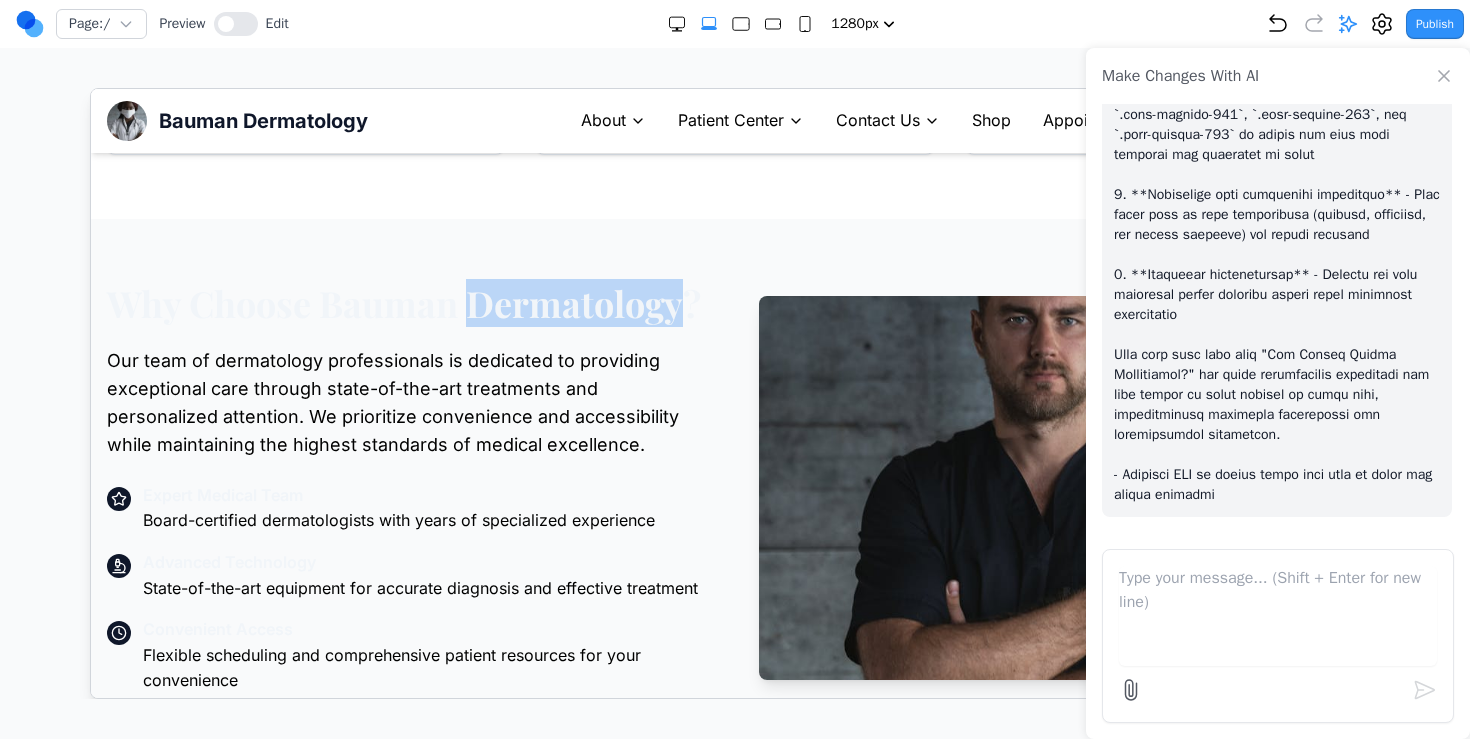 click on "Why Choose Bauman Dermatology?" at bounding box center [408, 302] 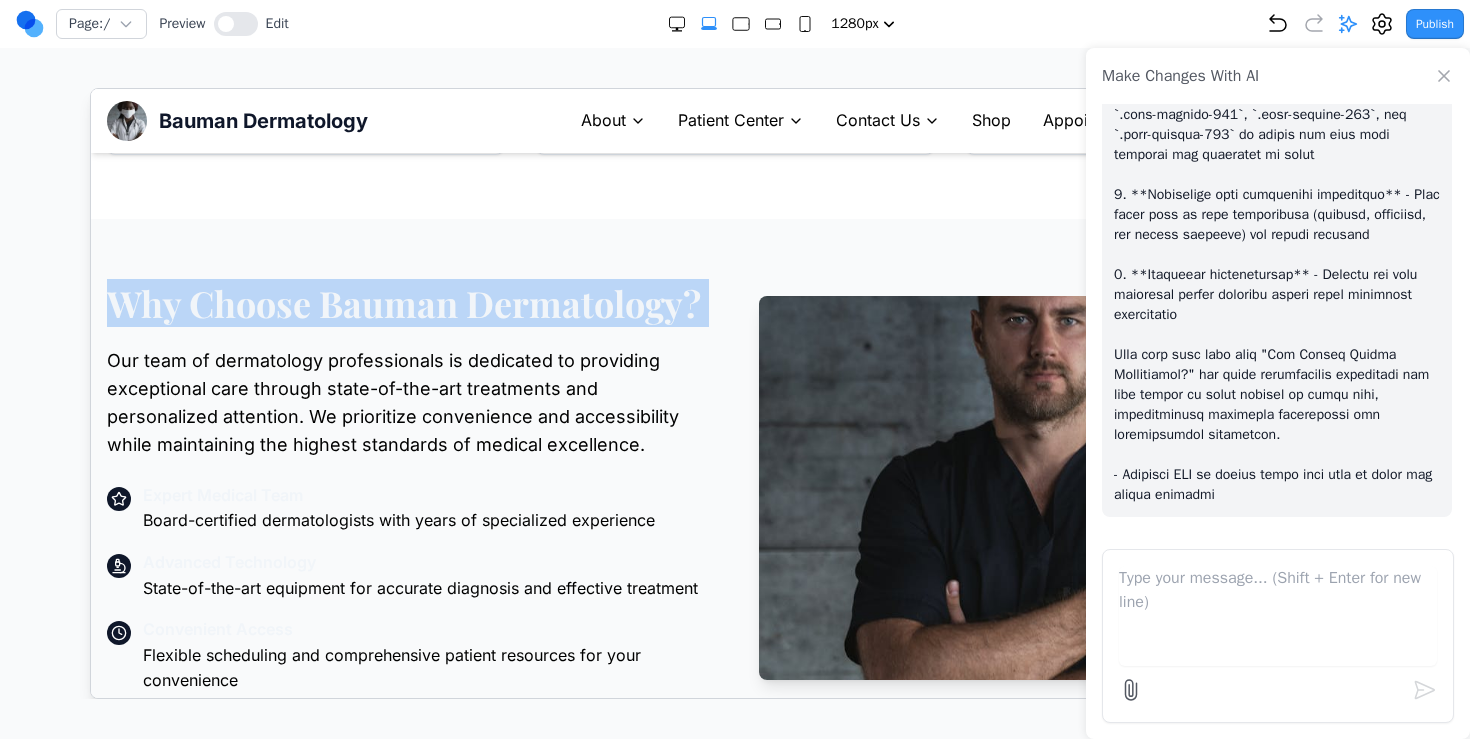 click on "Why Choose Bauman Dermatology?" at bounding box center [408, 302] 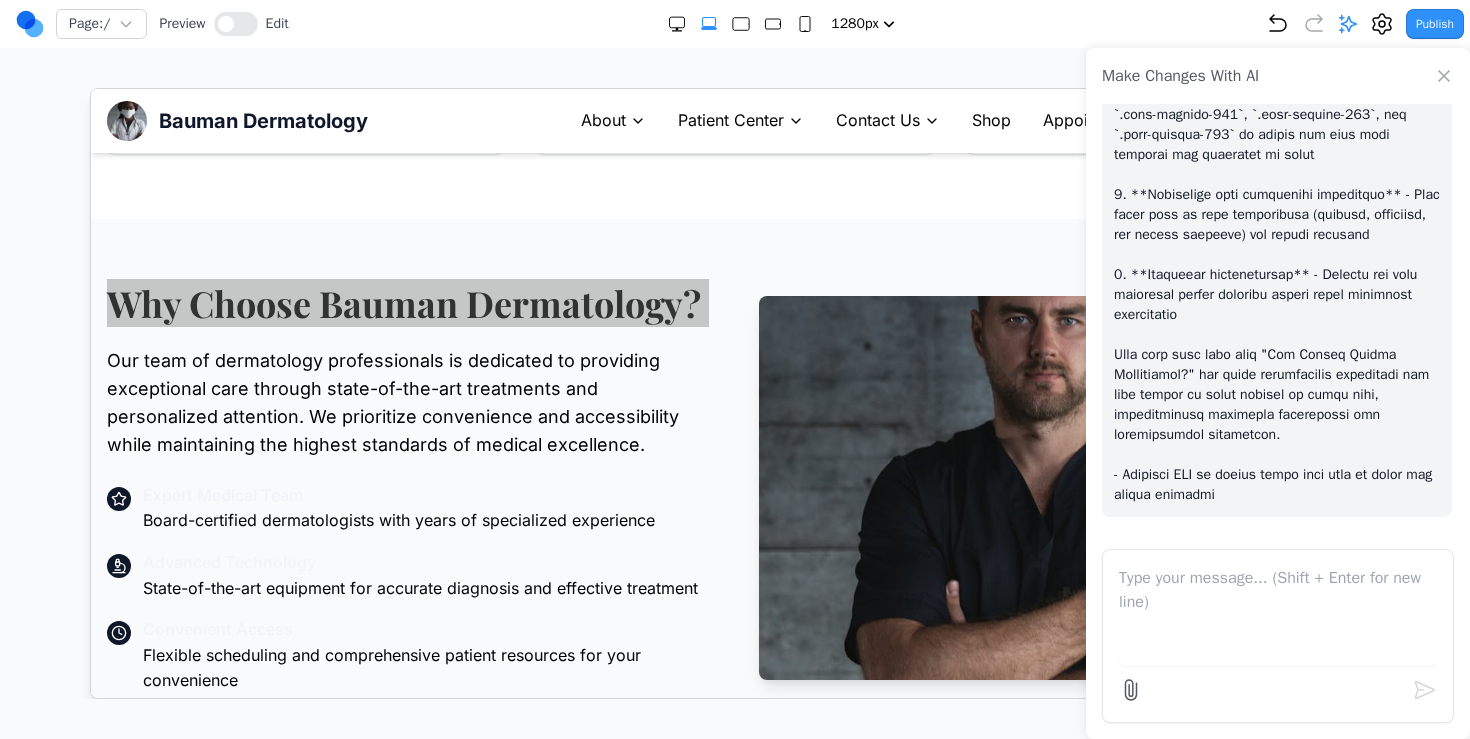 click 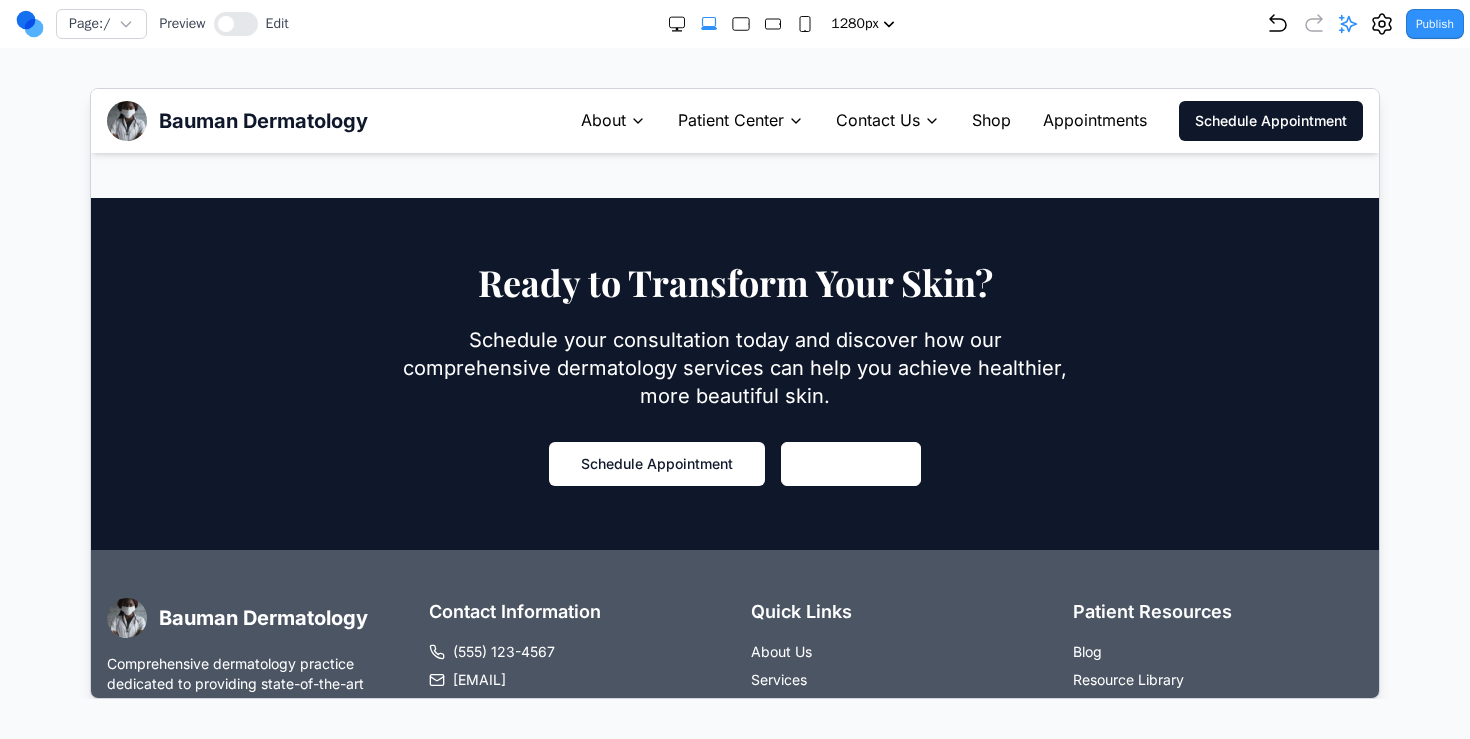 scroll, scrollTop: 2098, scrollLeft: 0, axis: vertical 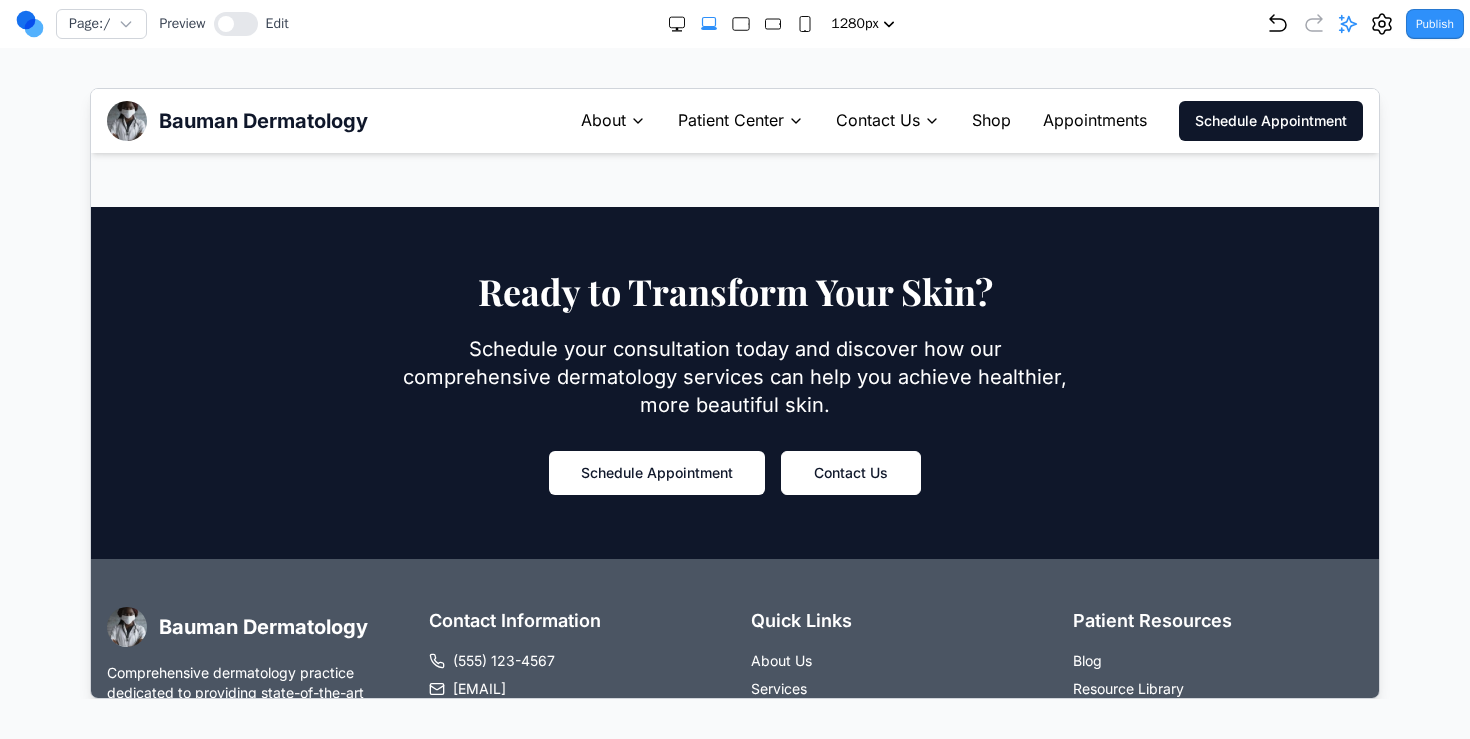 click on "Contact Us" at bounding box center (850, 472) 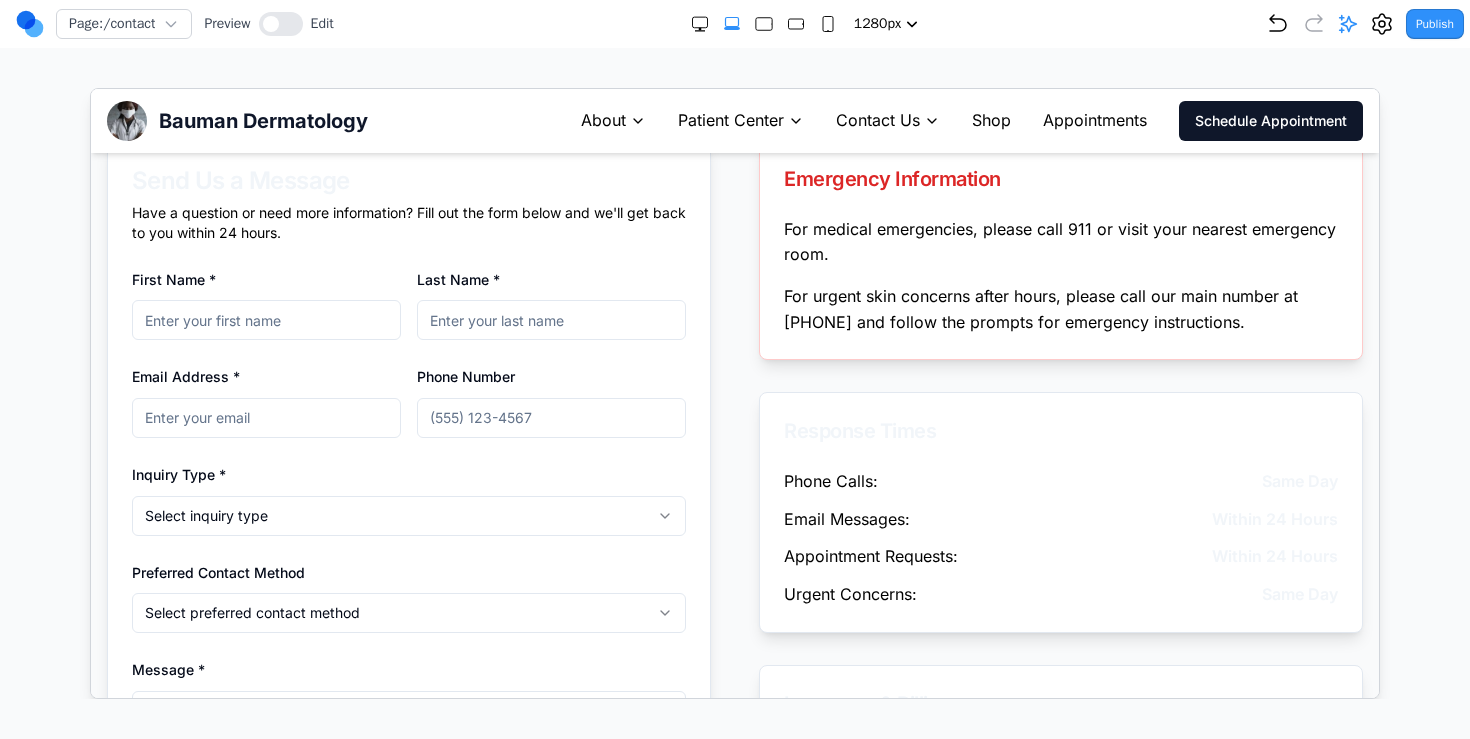 scroll, scrollTop: 1036, scrollLeft: 0, axis: vertical 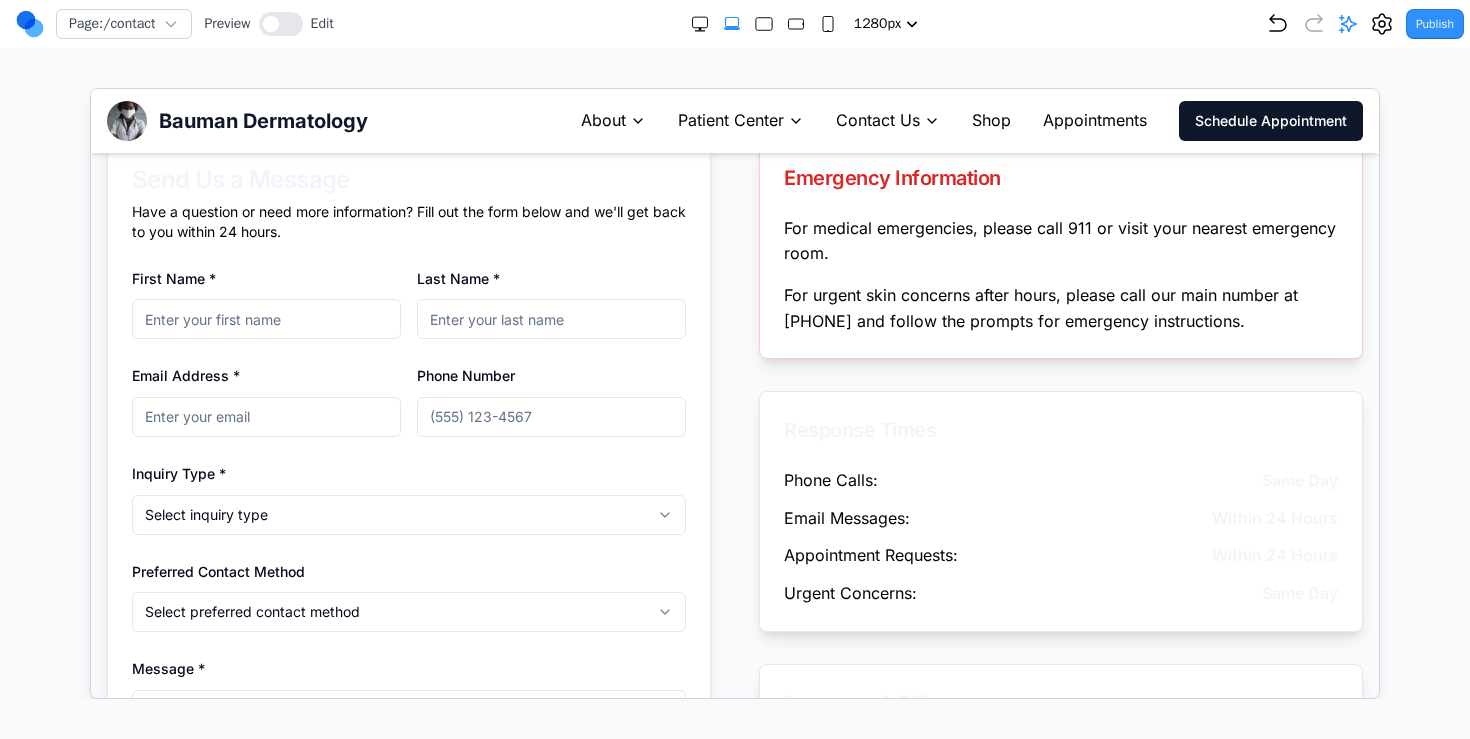 click on "Insurance & Billing" at bounding box center [1060, 702] 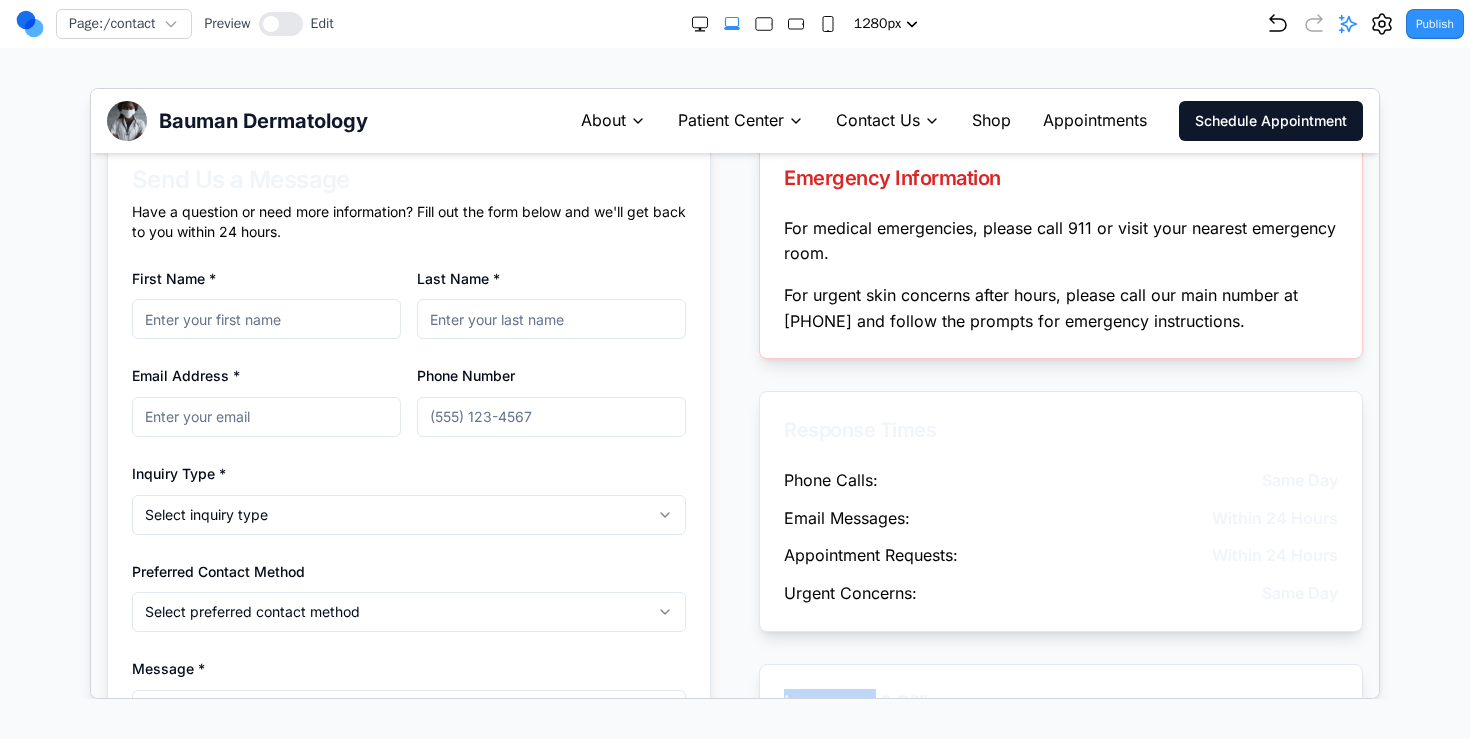 click on "Insurance & Billing" at bounding box center (1060, 702) 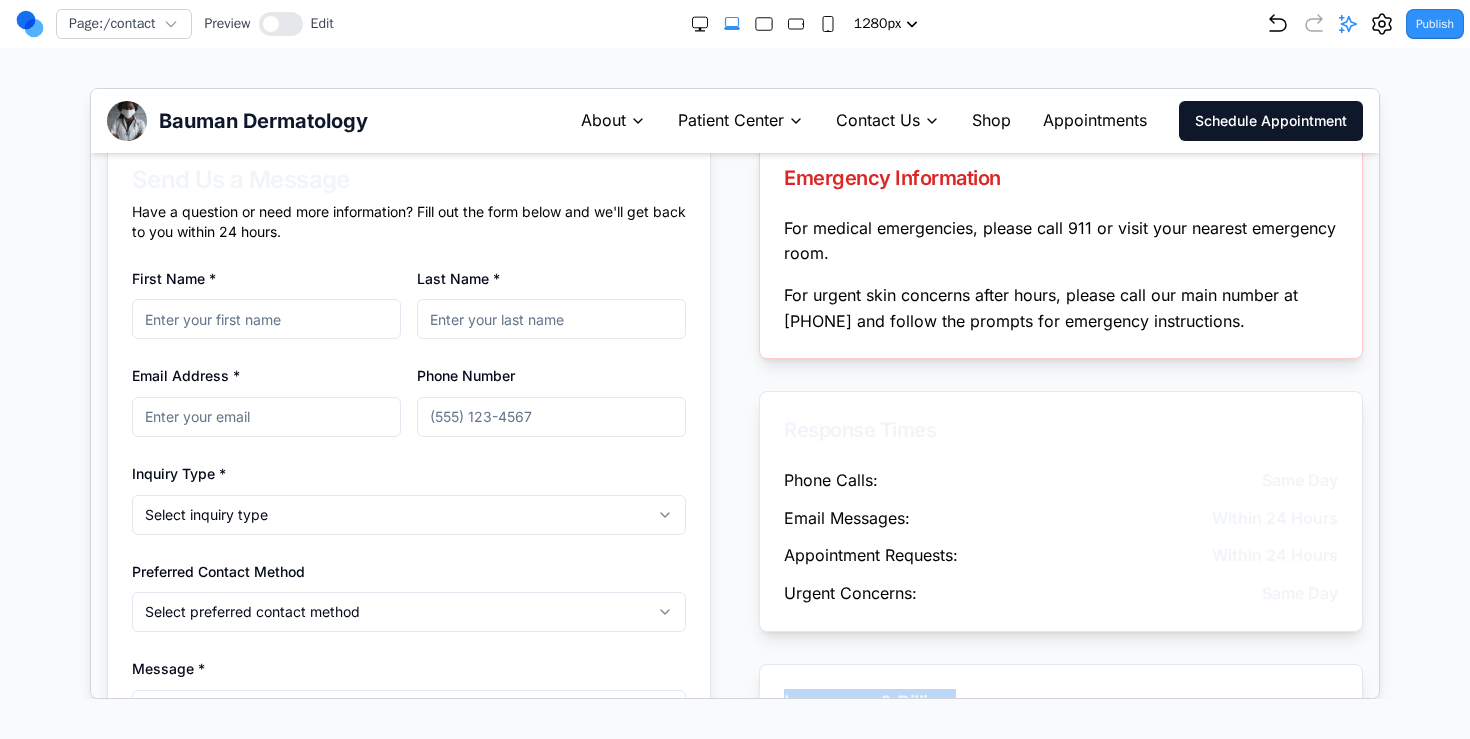 click on "Insurance & Billing" at bounding box center [1060, 702] 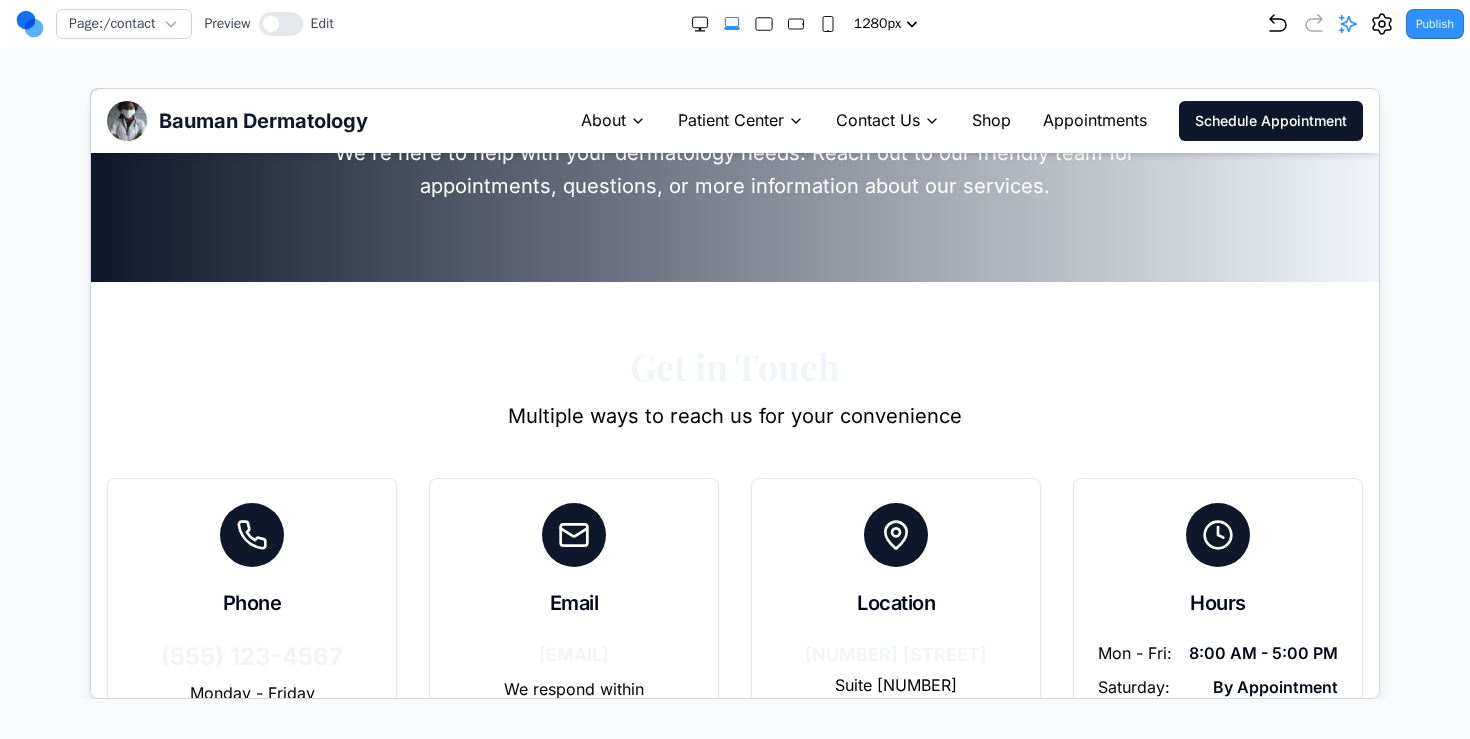 scroll, scrollTop: 0, scrollLeft: 0, axis: both 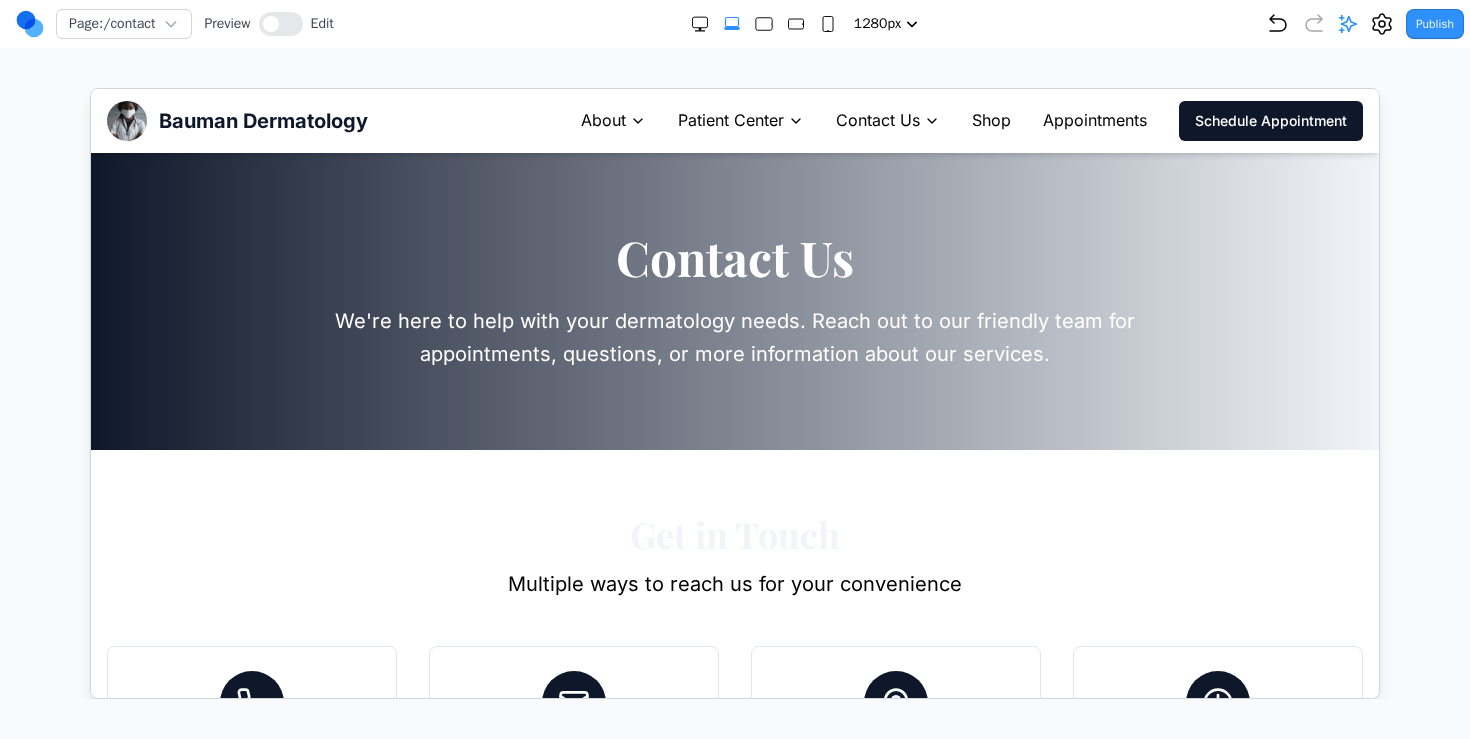 click on "Get in Touch" at bounding box center (734, 533) 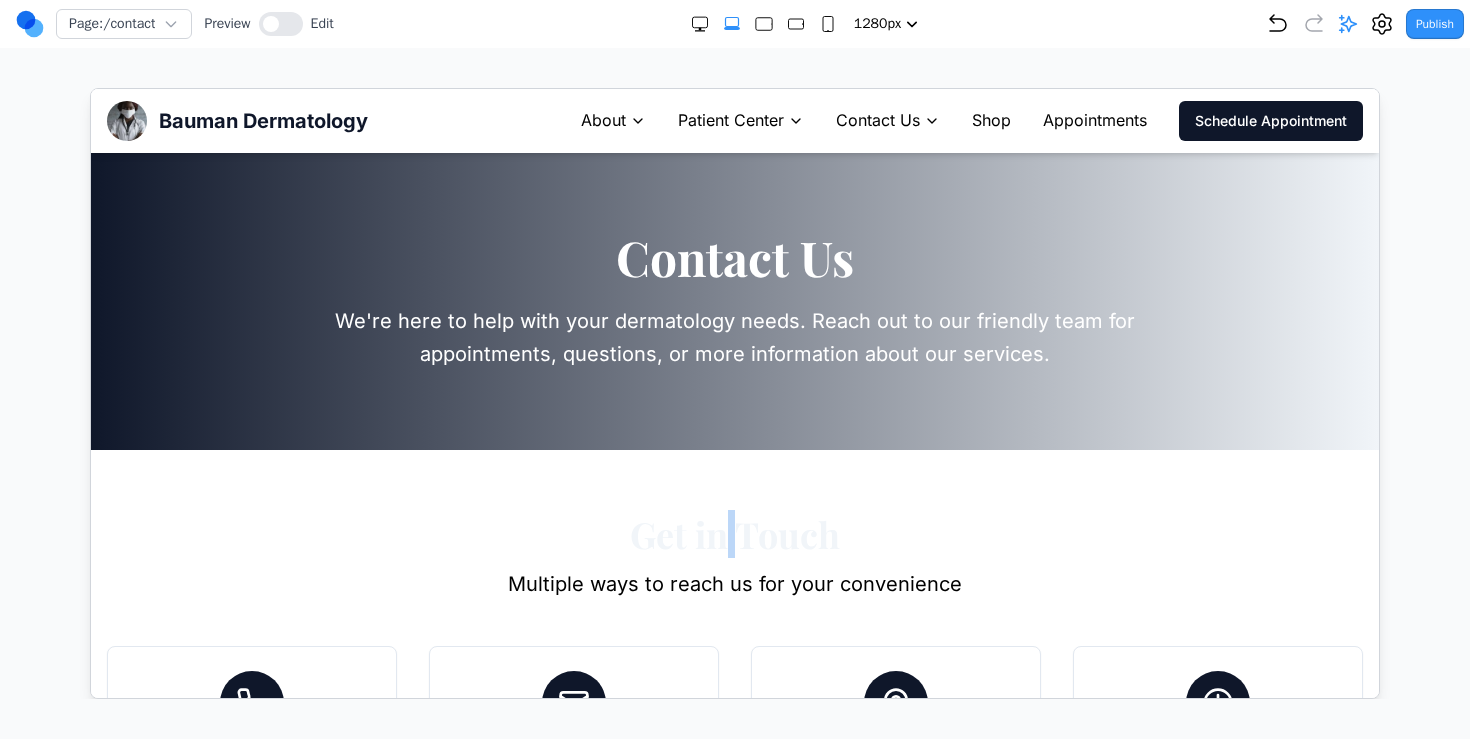 click on "Get in Touch" at bounding box center (734, 533) 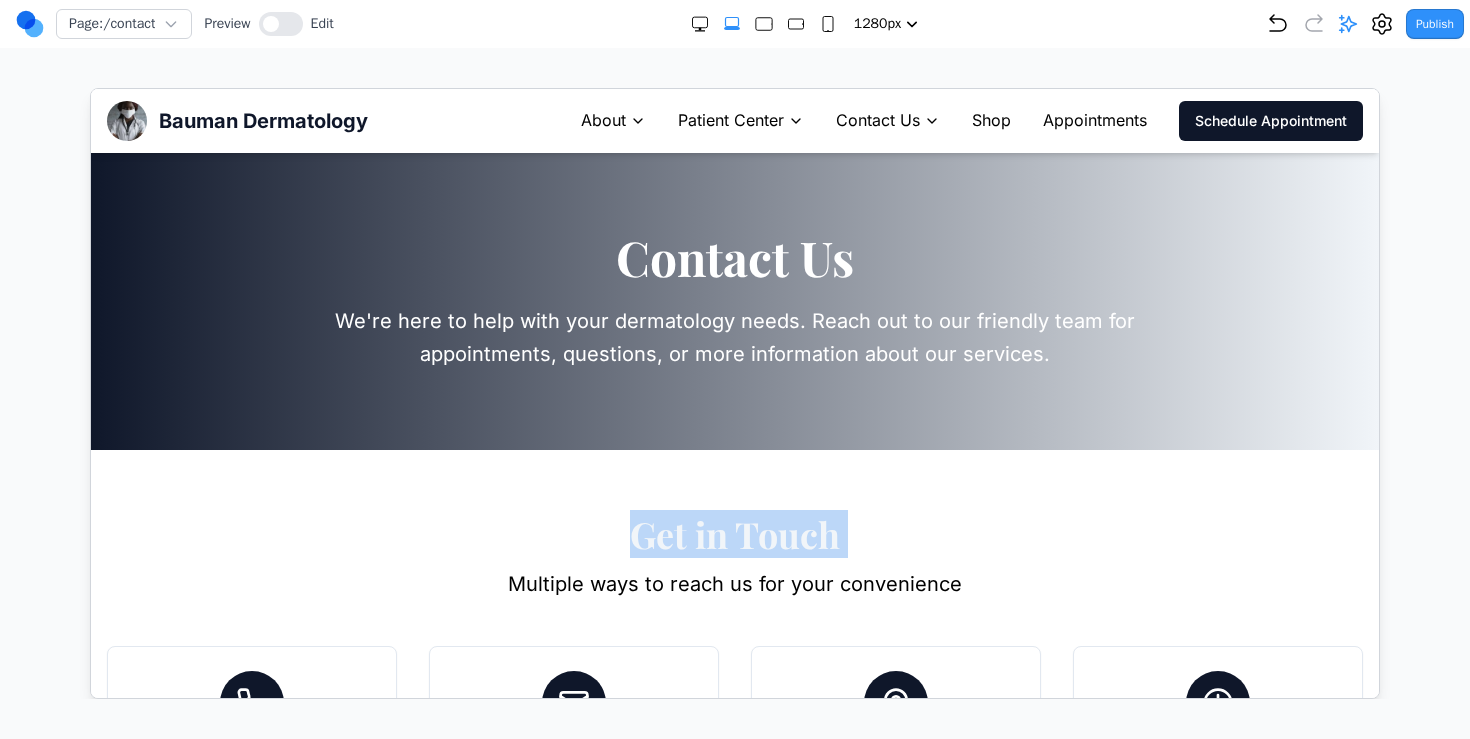 click on "Get in Touch" at bounding box center (734, 533) 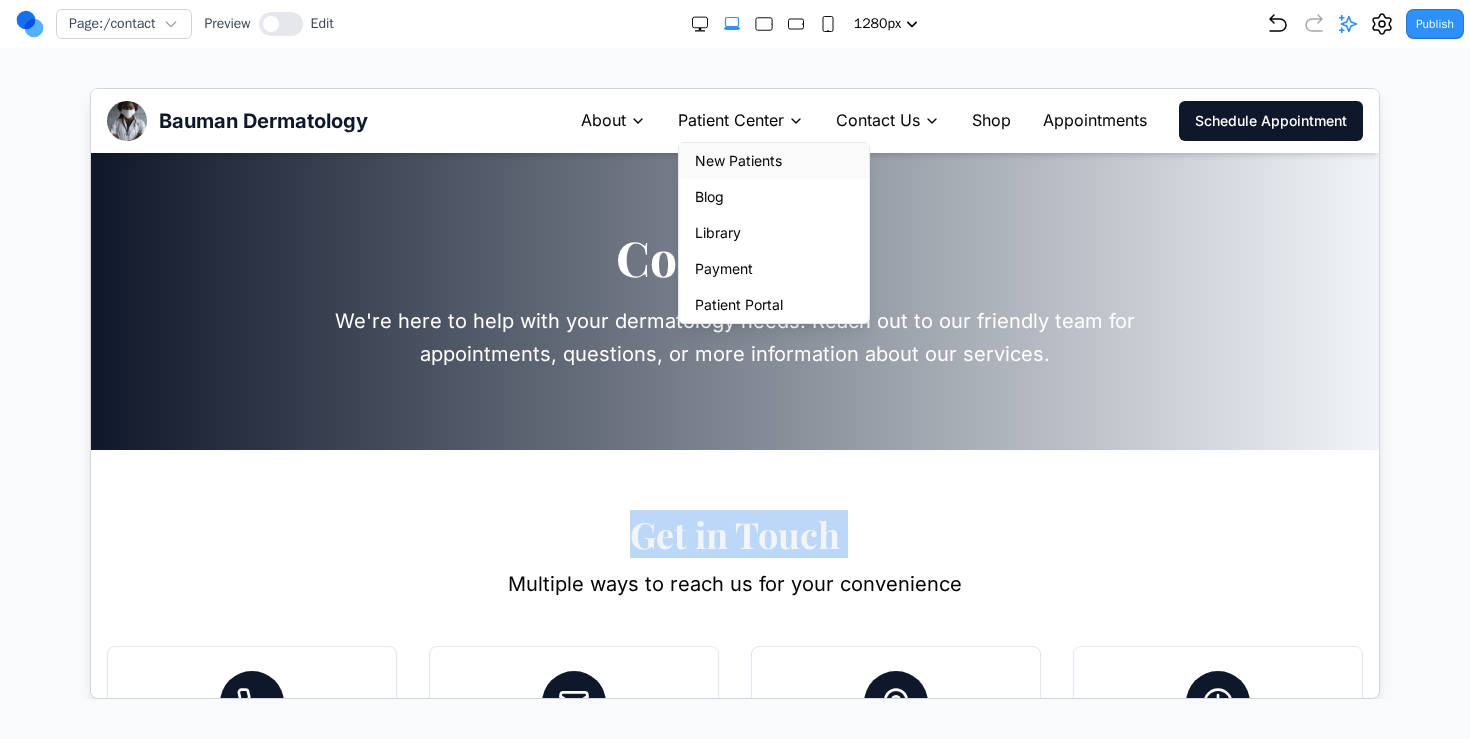 click on "New Patients" at bounding box center [773, 160] 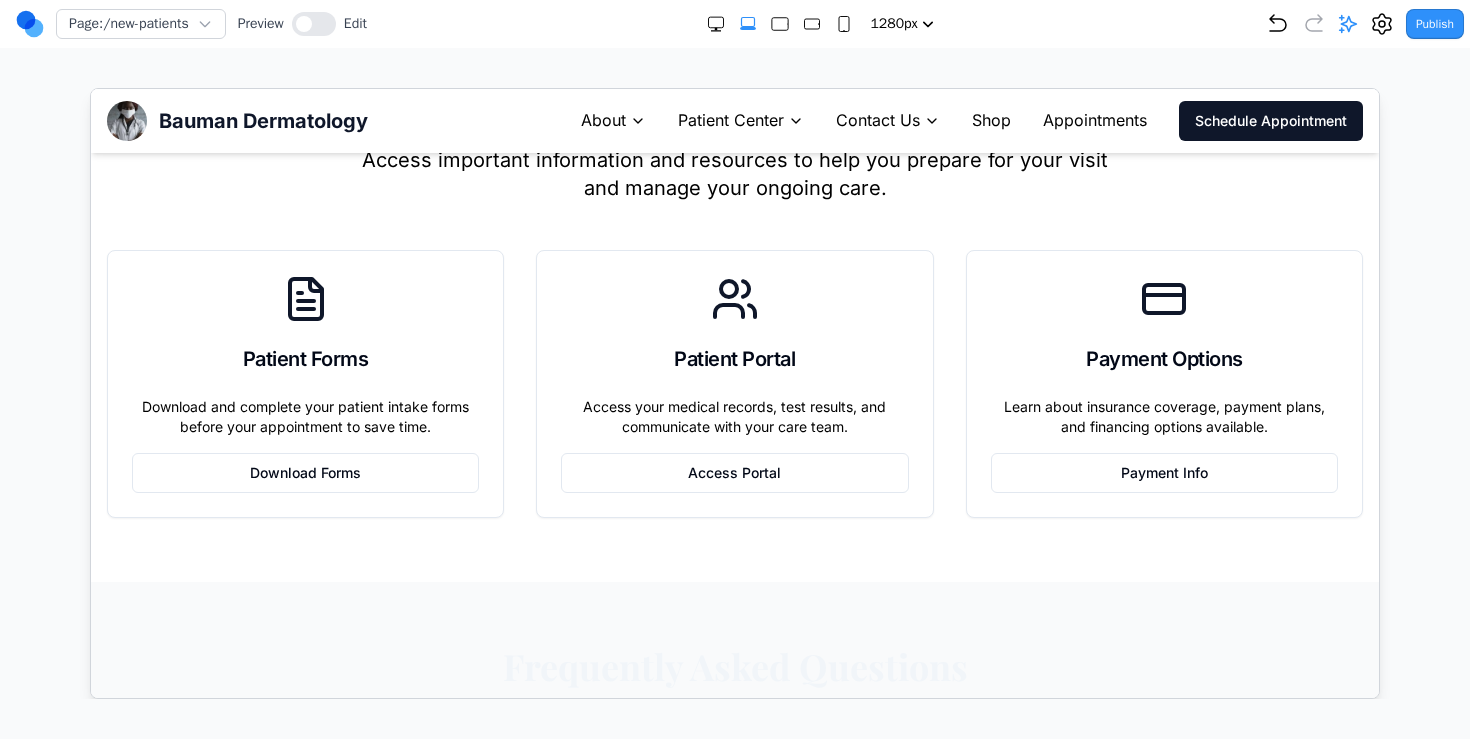 scroll, scrollTop: 3064, scrollLeft: 0, axis: vertical 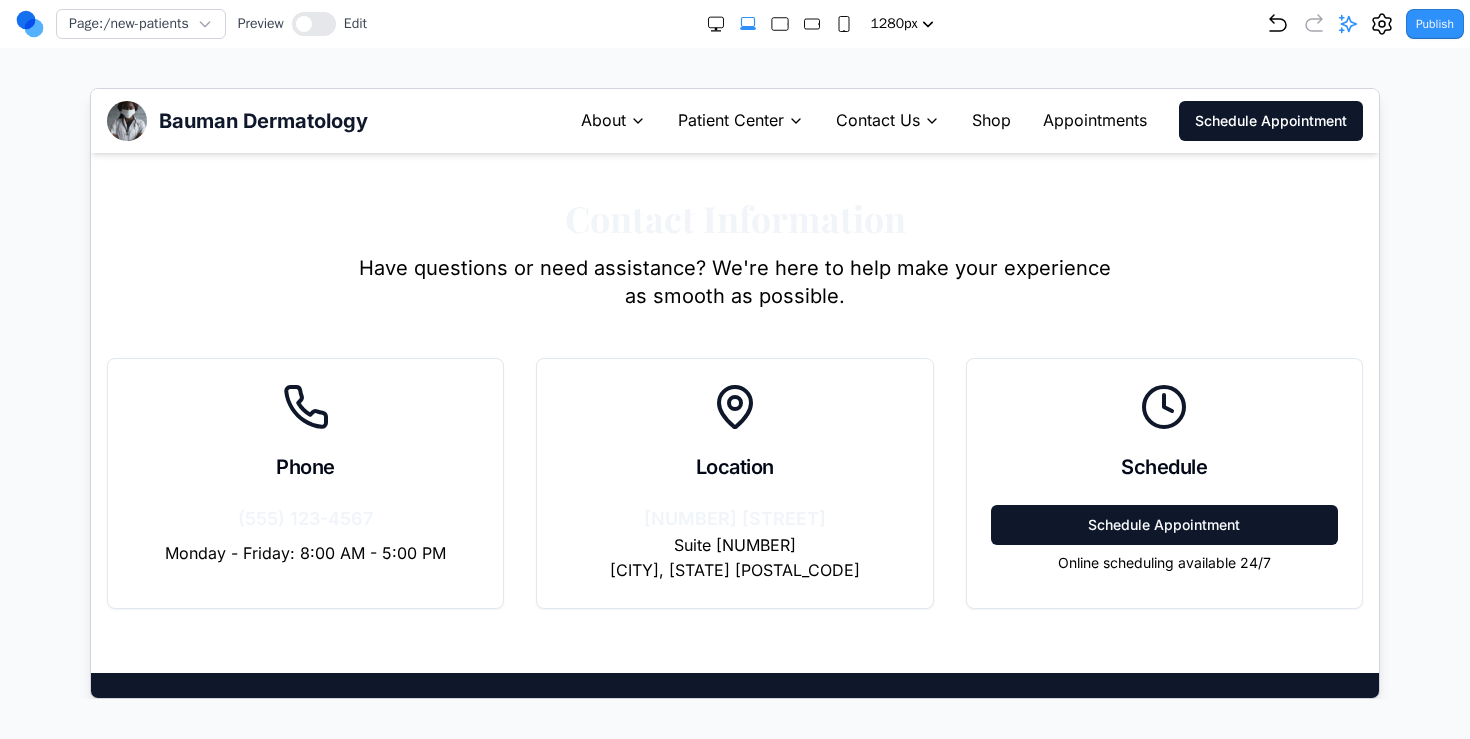 click on "Patient Center" at bounding box center [730, 120] 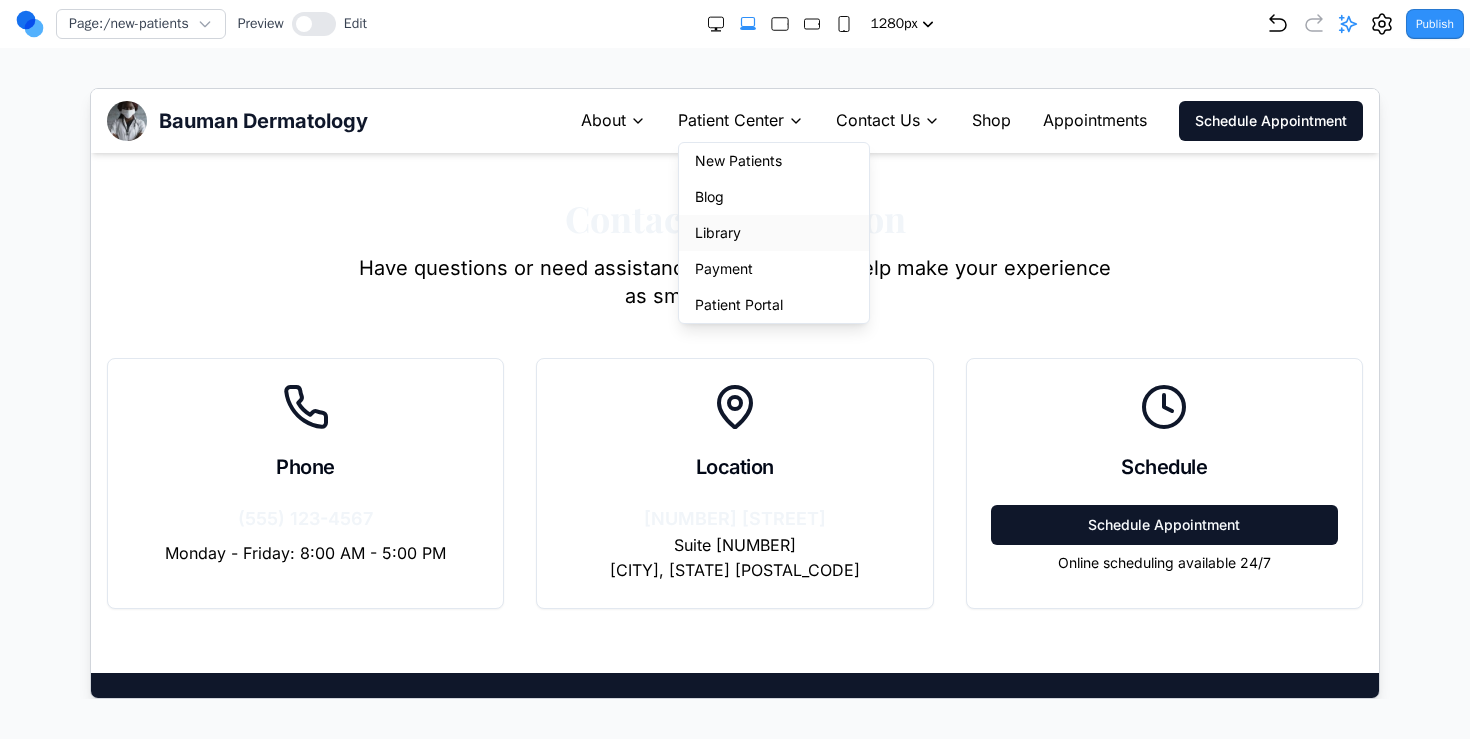 click on "Library" at bounding box center [773, 232] 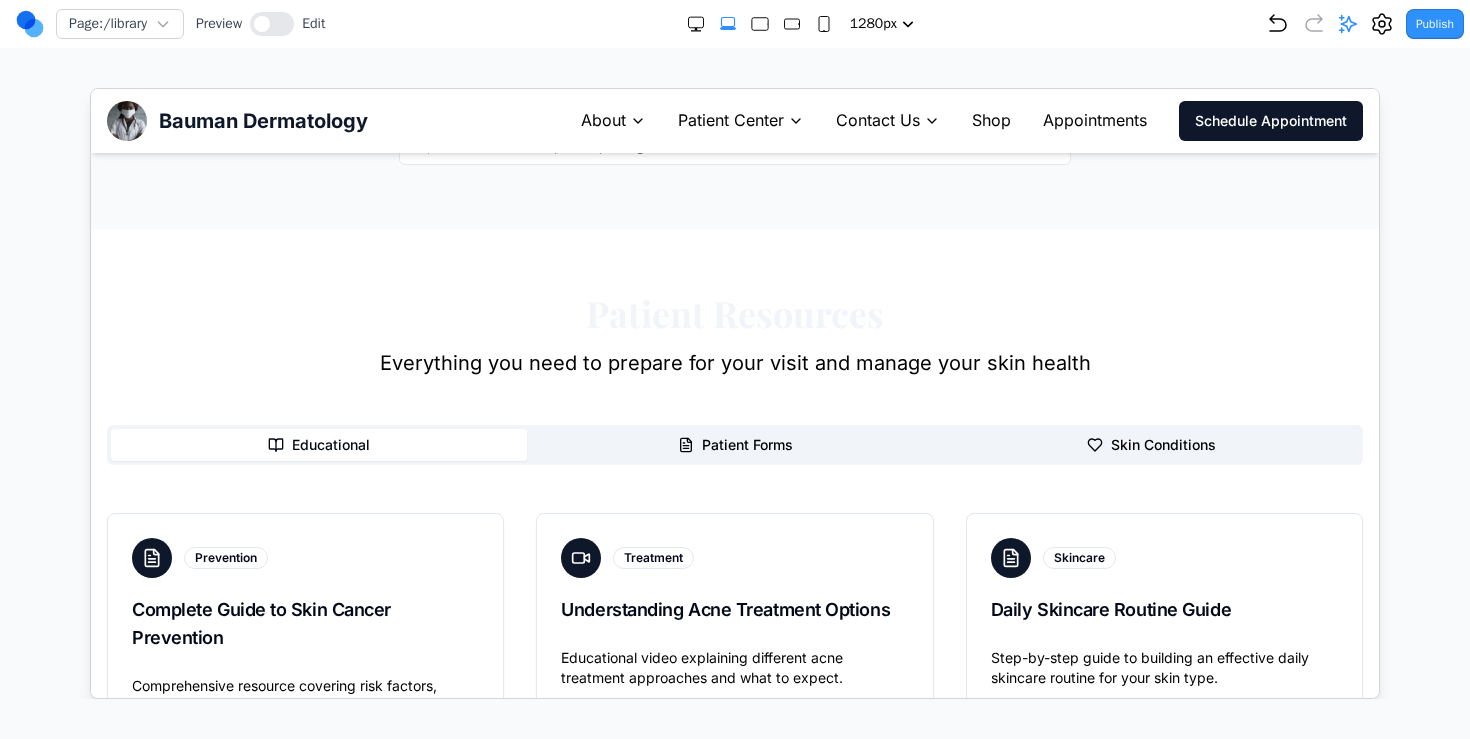 scroll, scrollTop: 302, scrollLeft: 0, axis: vertical 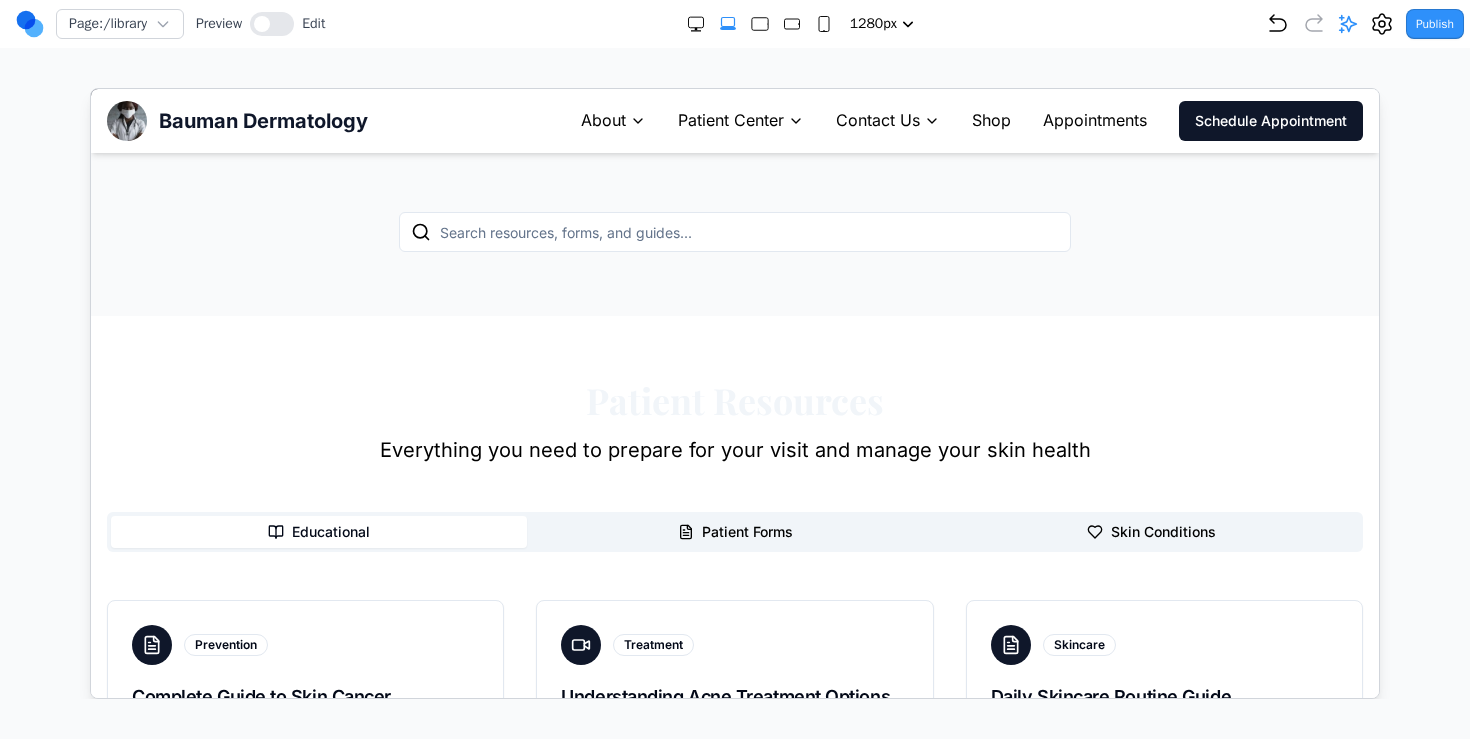 click on "Patient Resources" at bounding box center (734, 399) 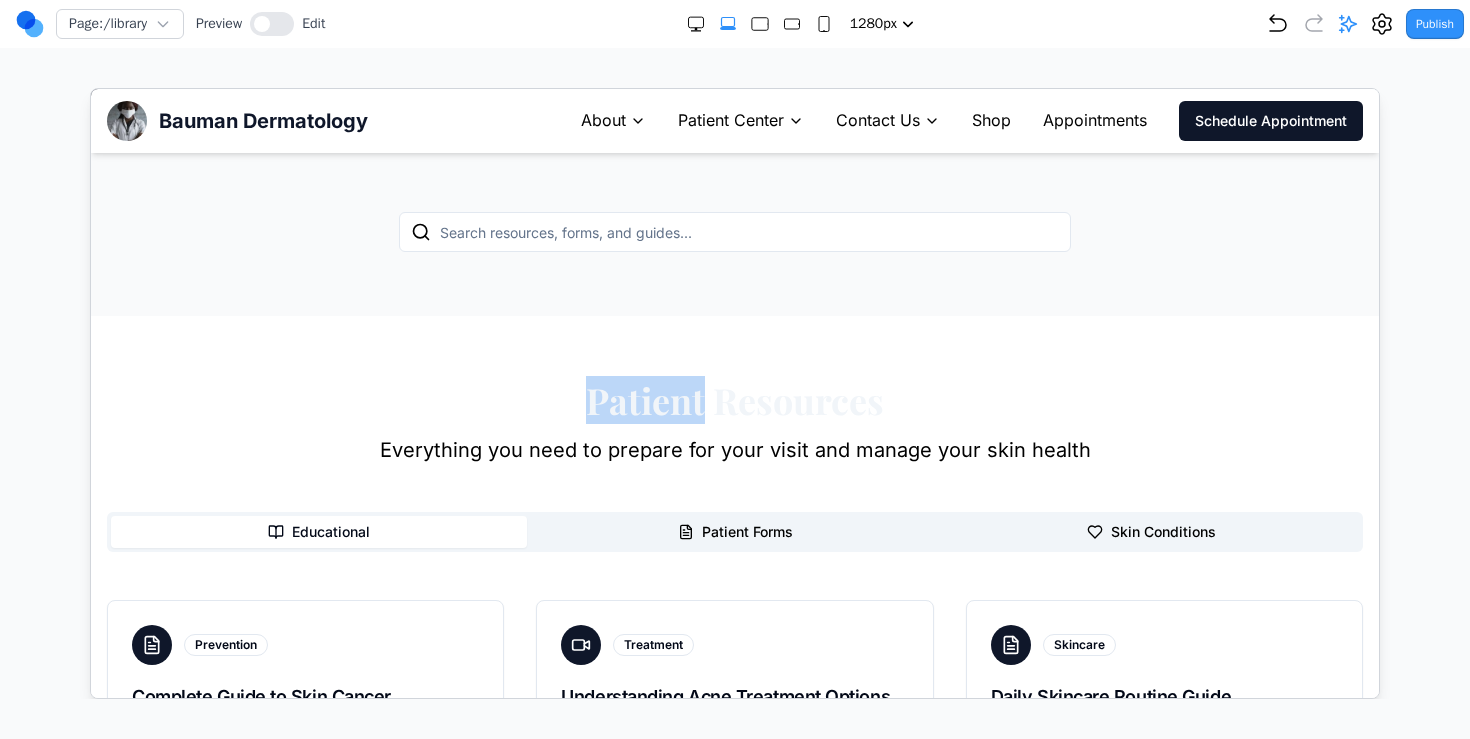 click on "Patient Resources" at bounding box center (734, 399) 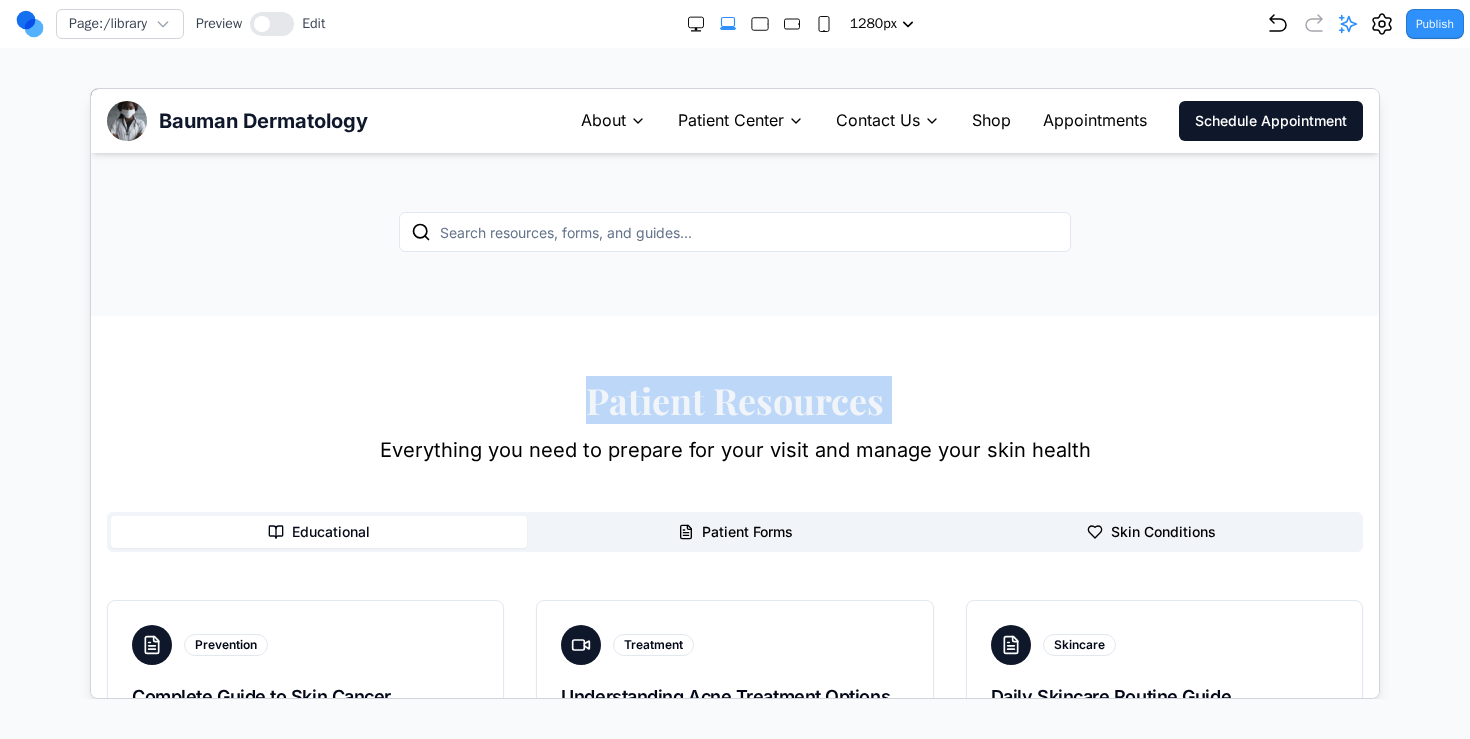 click on "Patient Resources" at bounding box center (734, 399) 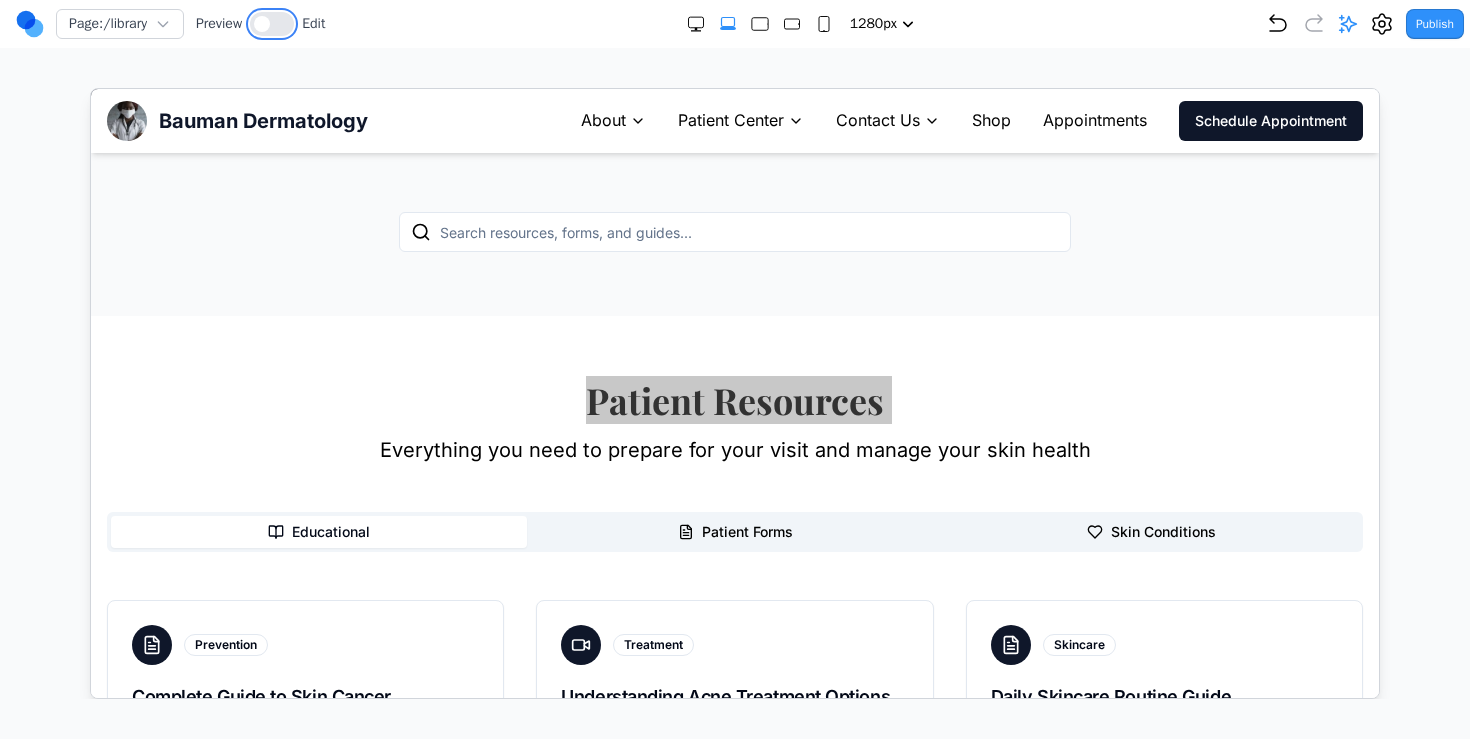 click at bounding box center (262, 24) 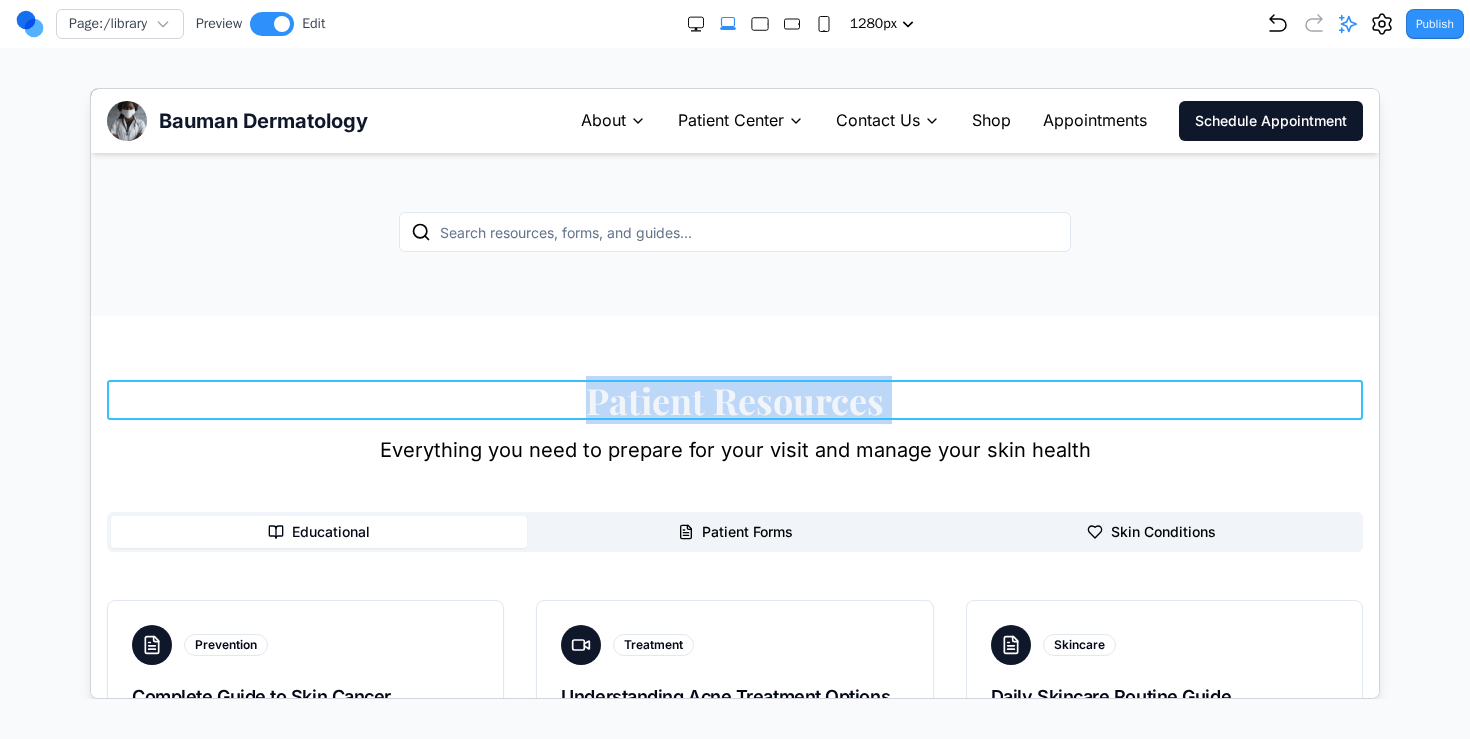 click on "Patient Resources" at bounding box center [734, 399] 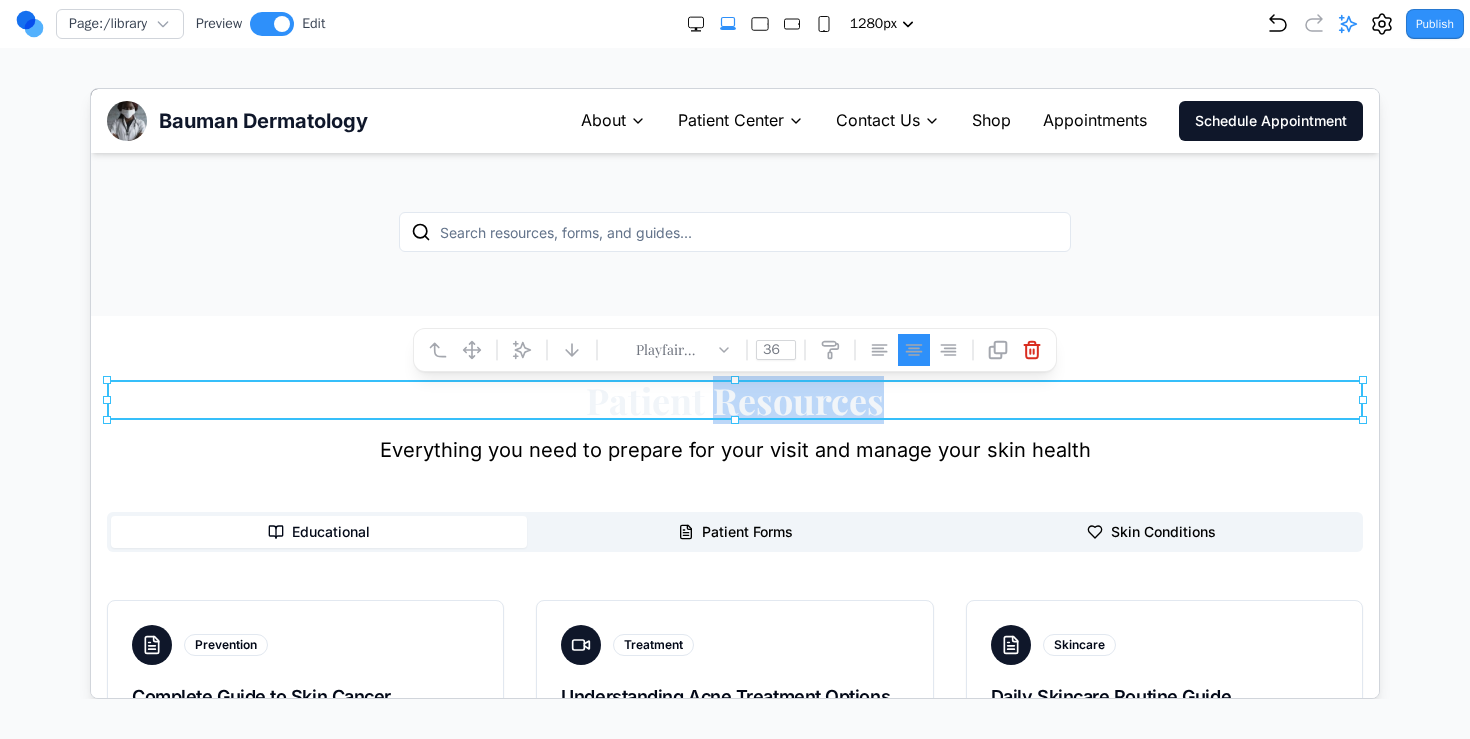 click on "Patient Resources" at bounding box center [734, 399] 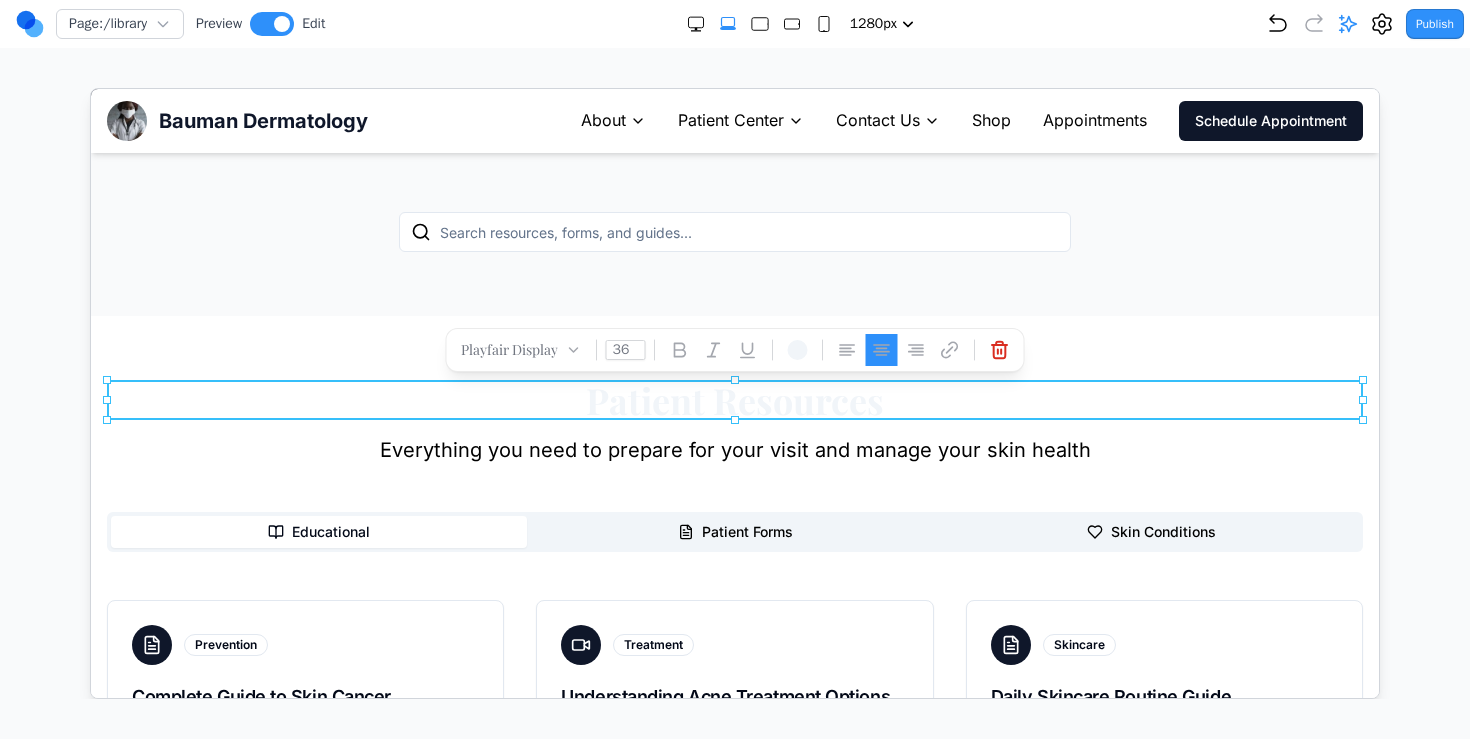 click at bounding box center [797, 349] 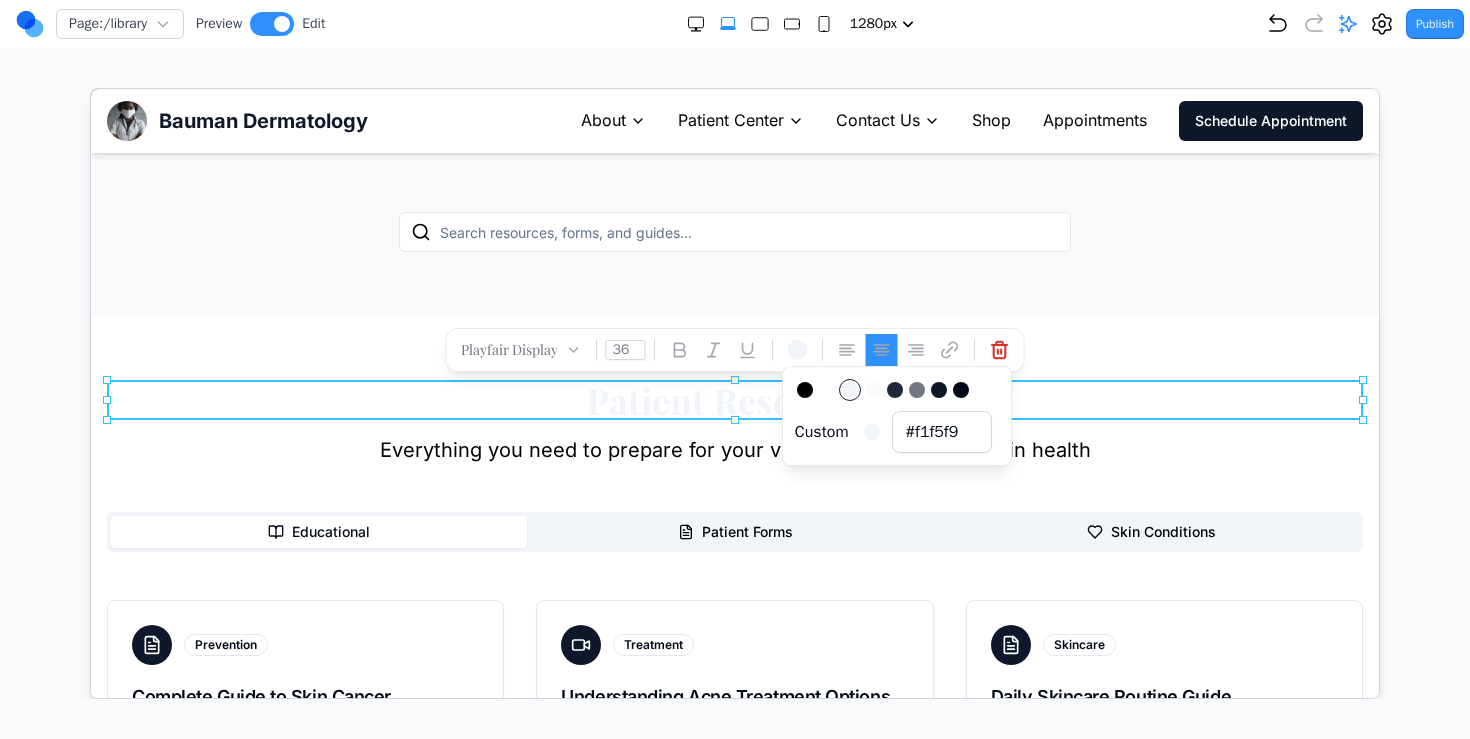 click at bounding box center (960, 389) 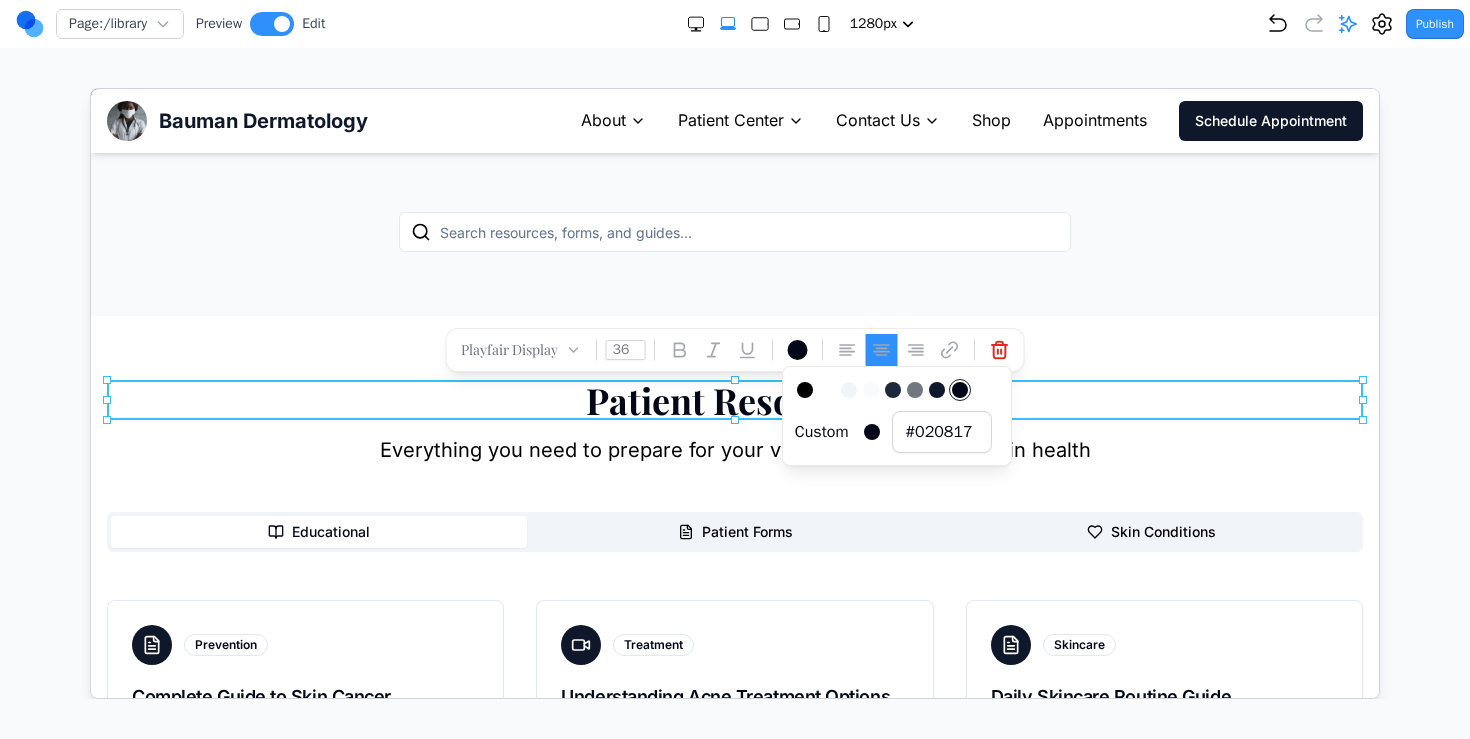 click on "Patient Resources Everything you need to prepare for your visit and manage your skin health Educational Patient Forms Skin Conditions Prevention Complete Guide to Skin Cancer Prevention Comprehensive resource covering risk factors, prevention strategies, and early detection methods. PDF Guide Download Treatment Understanding Acne Treatment Options Educational video explaining different acne treatment approaches and what to expect. Video Download Skincare Daily Skincare Routine Guide Step-by-step guide to building an effective daily skincare routine for your skin type. PDF Guide Download Skin Conditions Eczema Management Toolkit Comprehensive toolkit with triggers tracking, treatment options, and lifestyle tips. PDF Toolkit Download Surgery Preparing for Mohs Surgery Everything you need to know before, during, and after Mohs surgery. Video & PDF Download Prevention Sun Protection Checklist Quick reference guide for daily sun protection and UV safety measures. PDF Checklist Download" at bounding box center [734, 771] 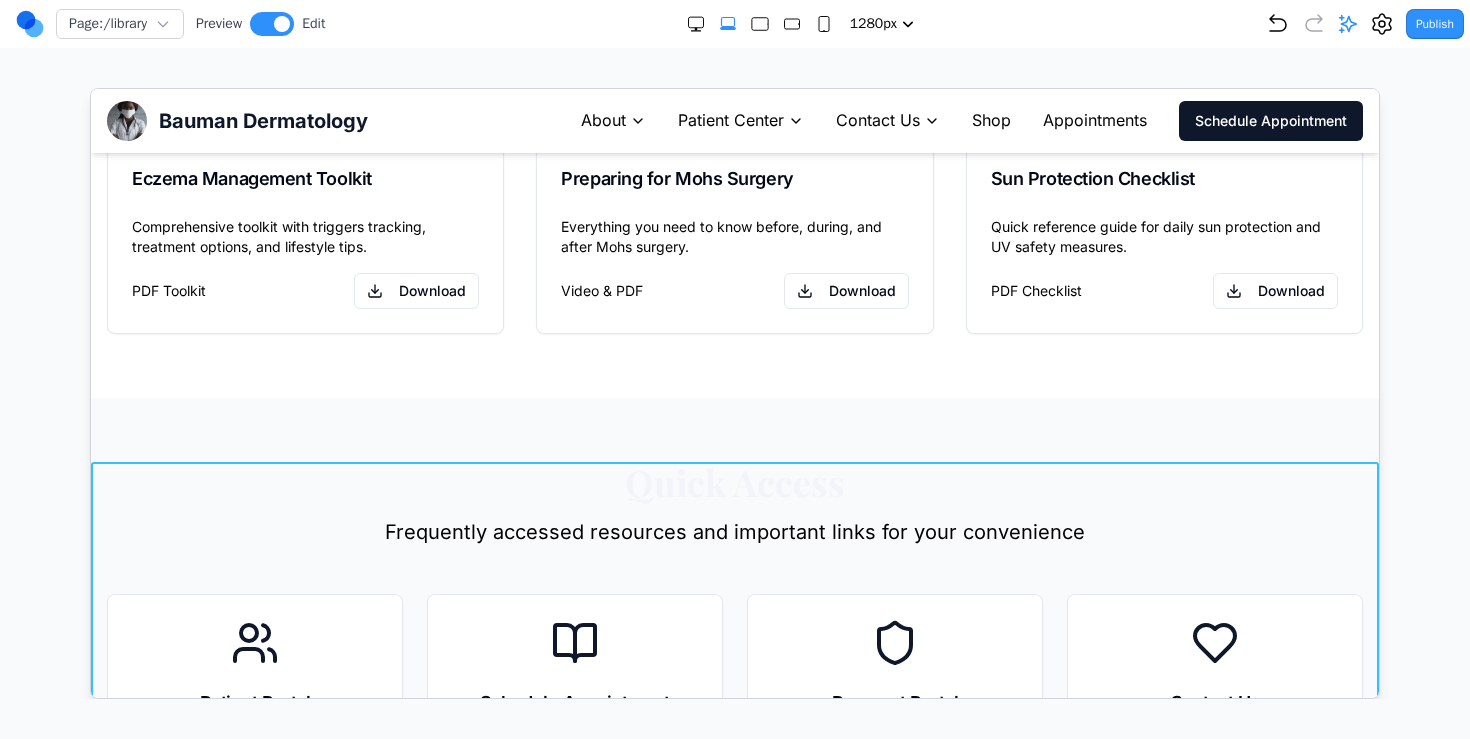 scroll, scrollTop: 1098, scrollLeft: 0, axis: vertical 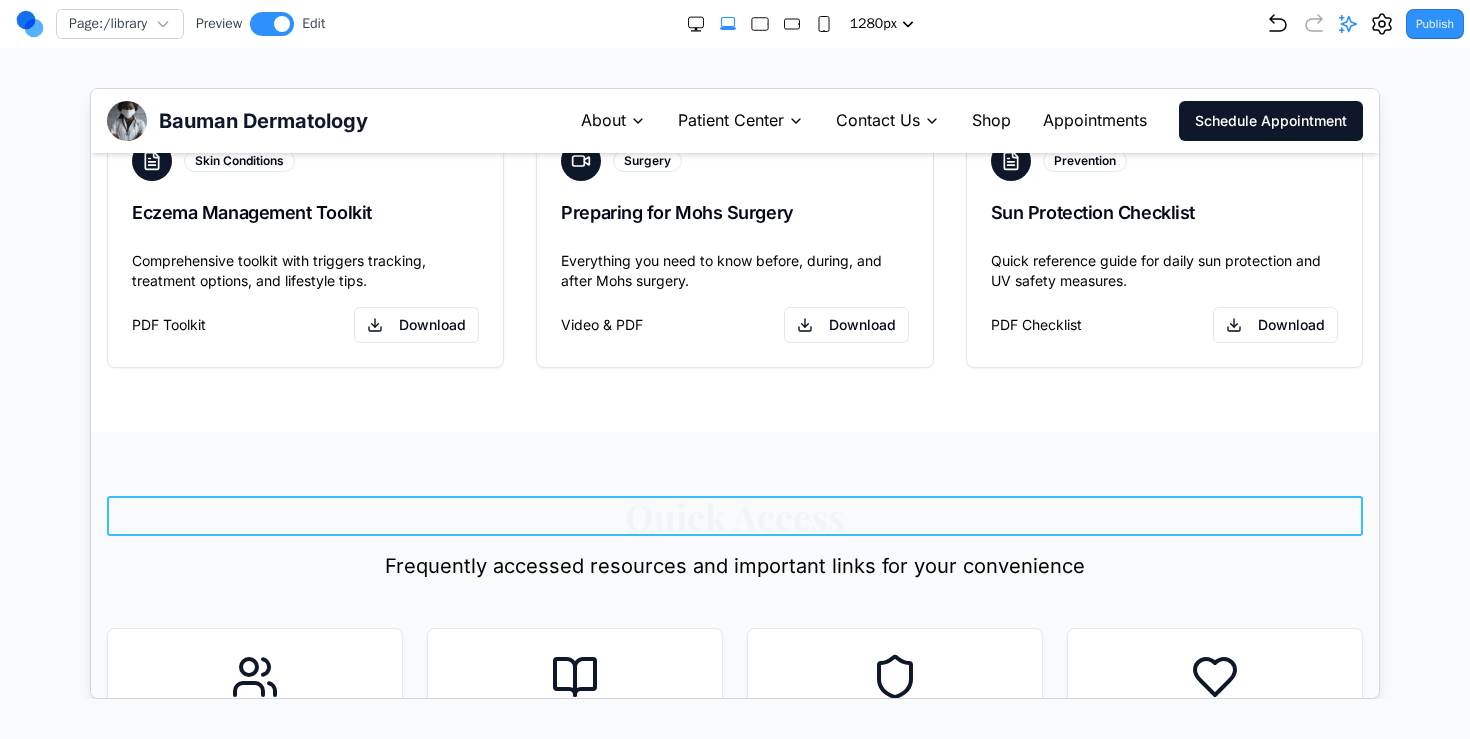 click on "Quick Access" at bounding box center (734, 515) 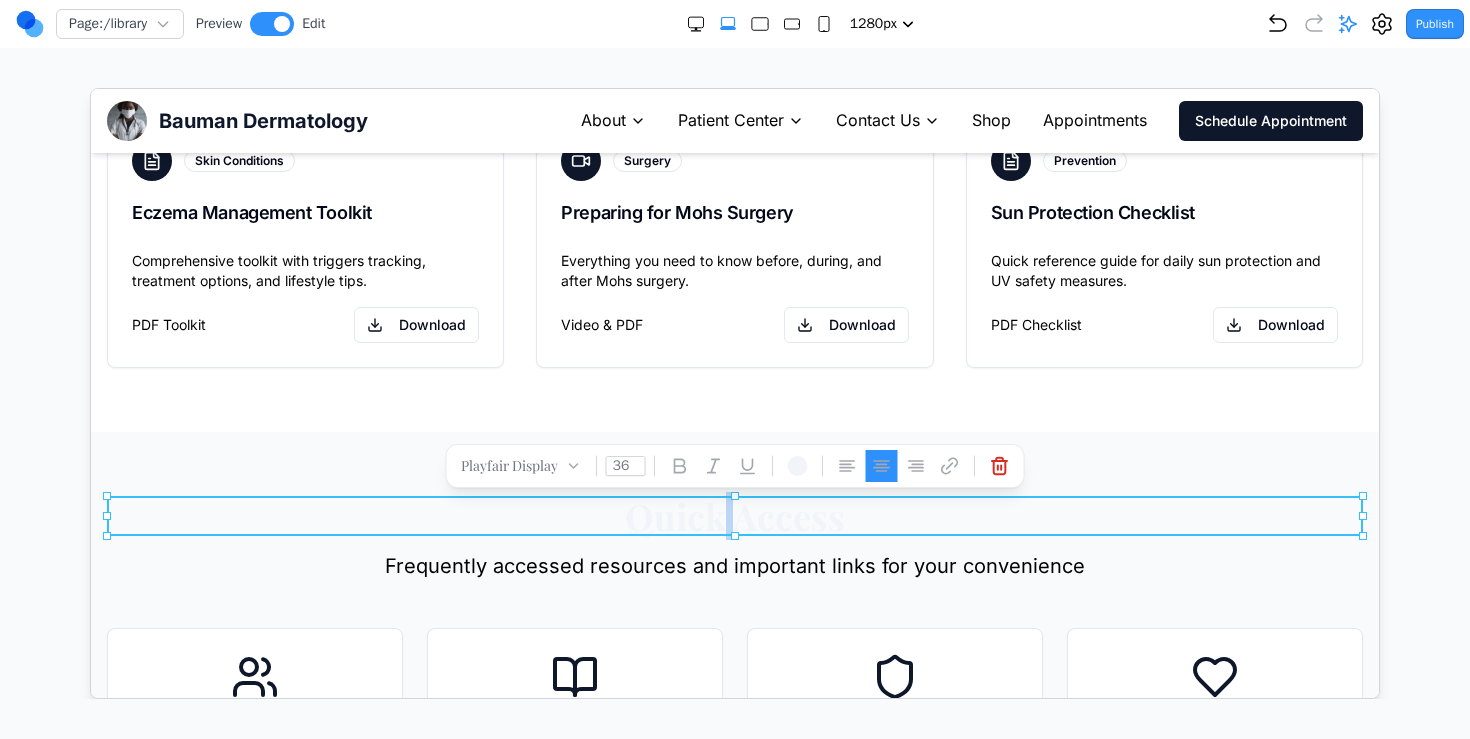 click on "Quick Access" at bounding box center (734, 515) 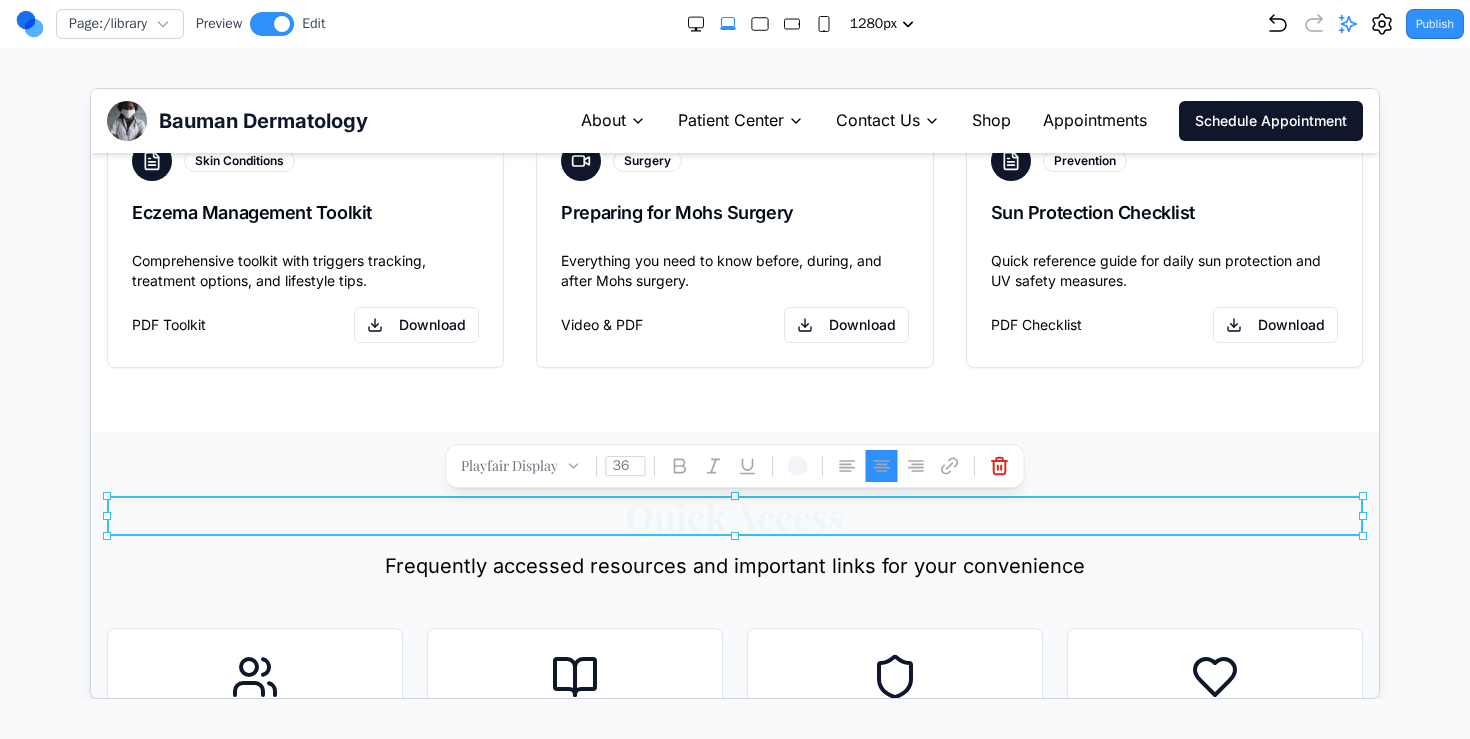 click on "Quick Access" at bounding box center (734, 515) 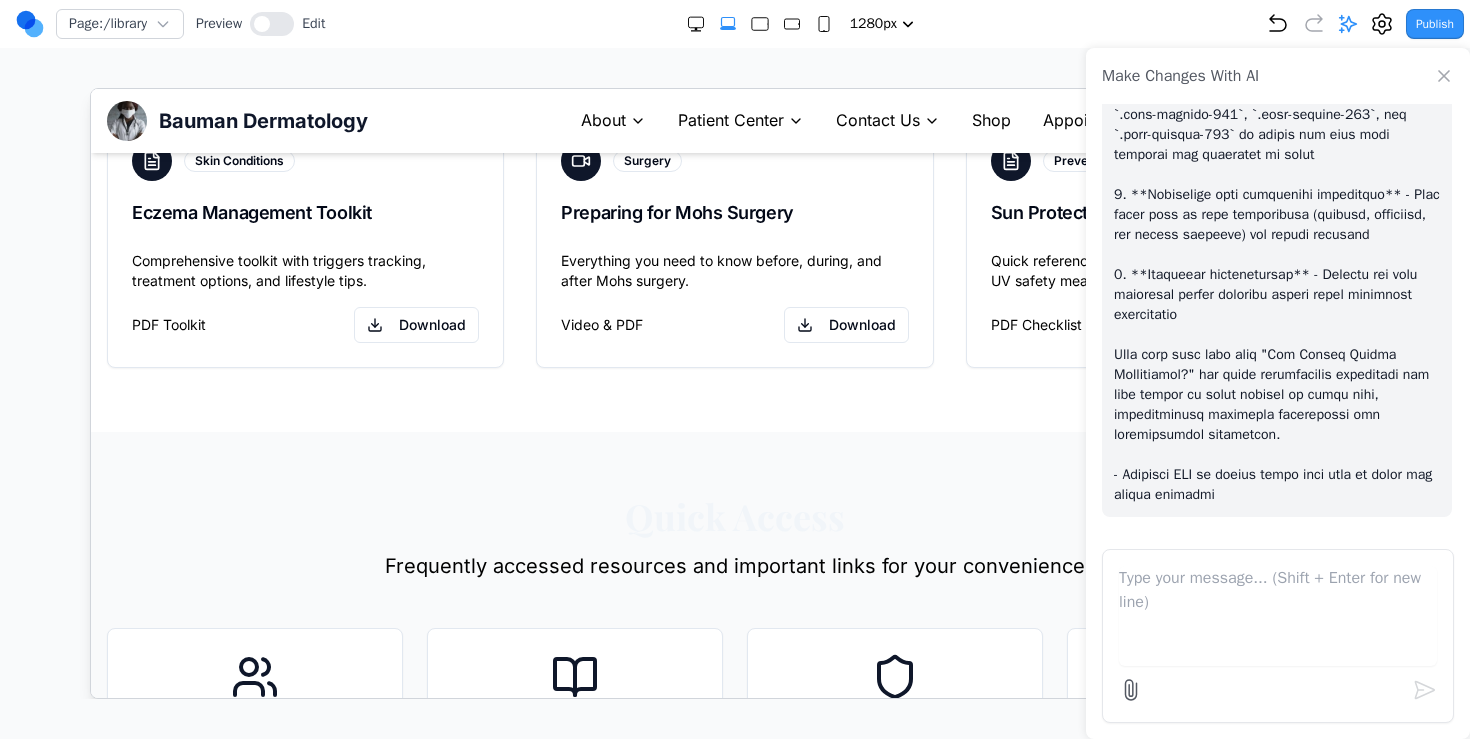 click at bounding box center [1278, 616] 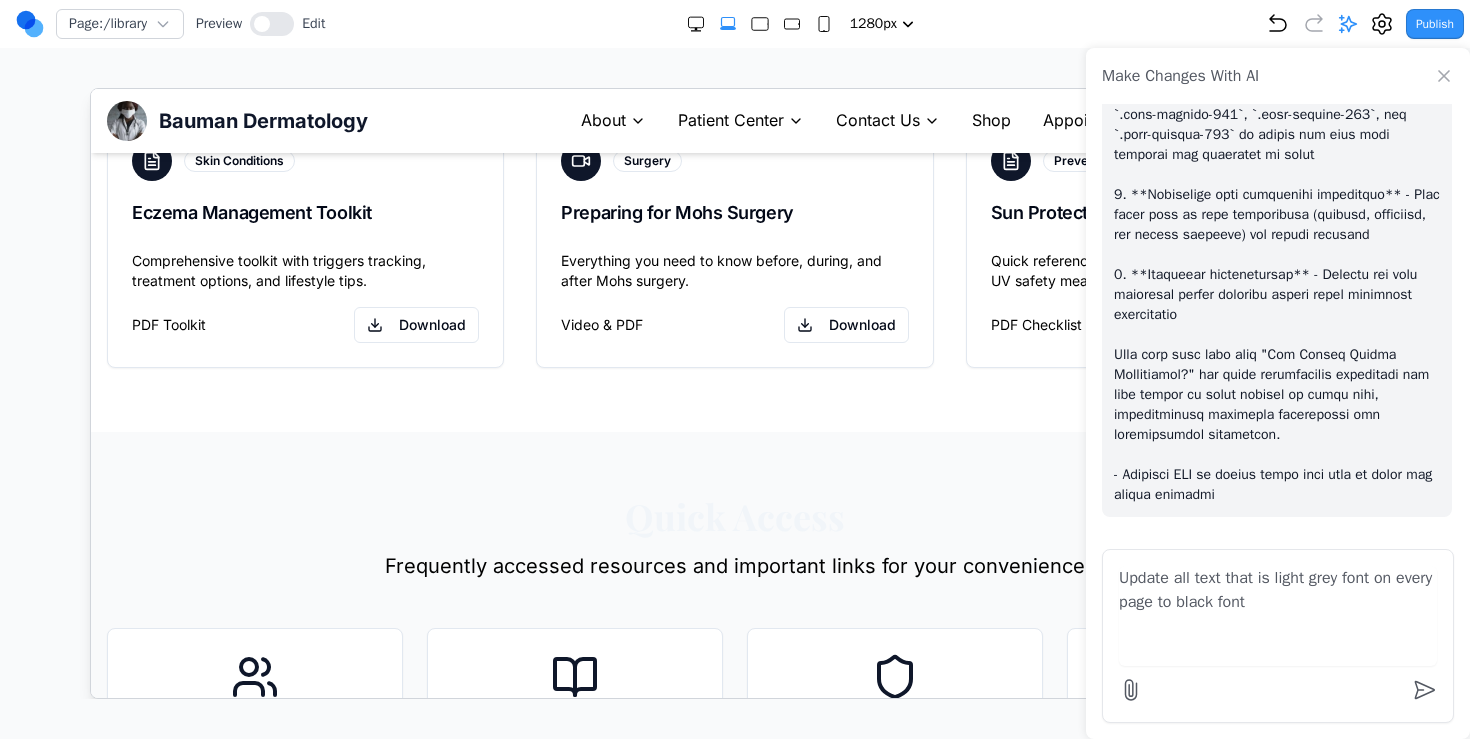 click on "Update all text that is light grey font on every page to black font" at bounding box center (1278, 616) 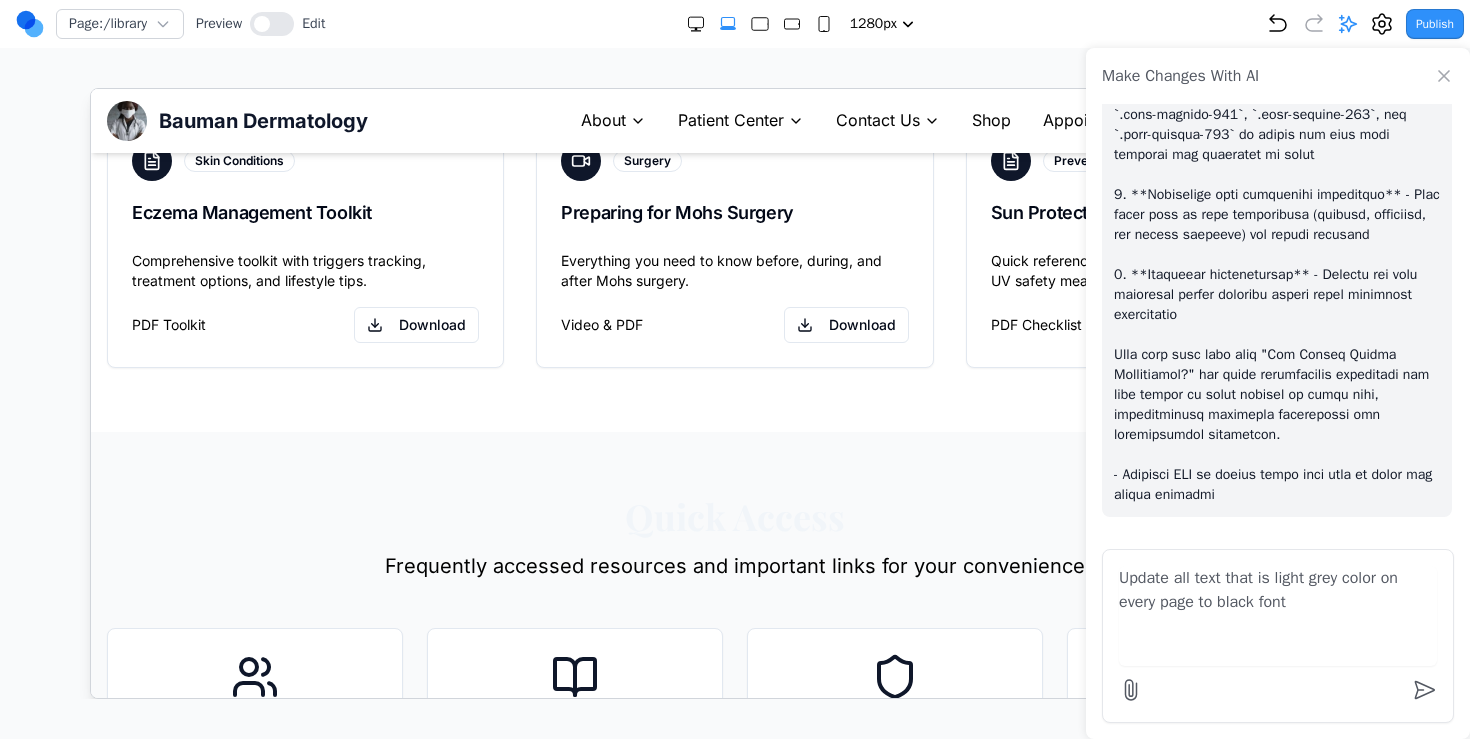 click on "Update all text that is light grey color on every page to black font" at bounding box center [1278, 616] 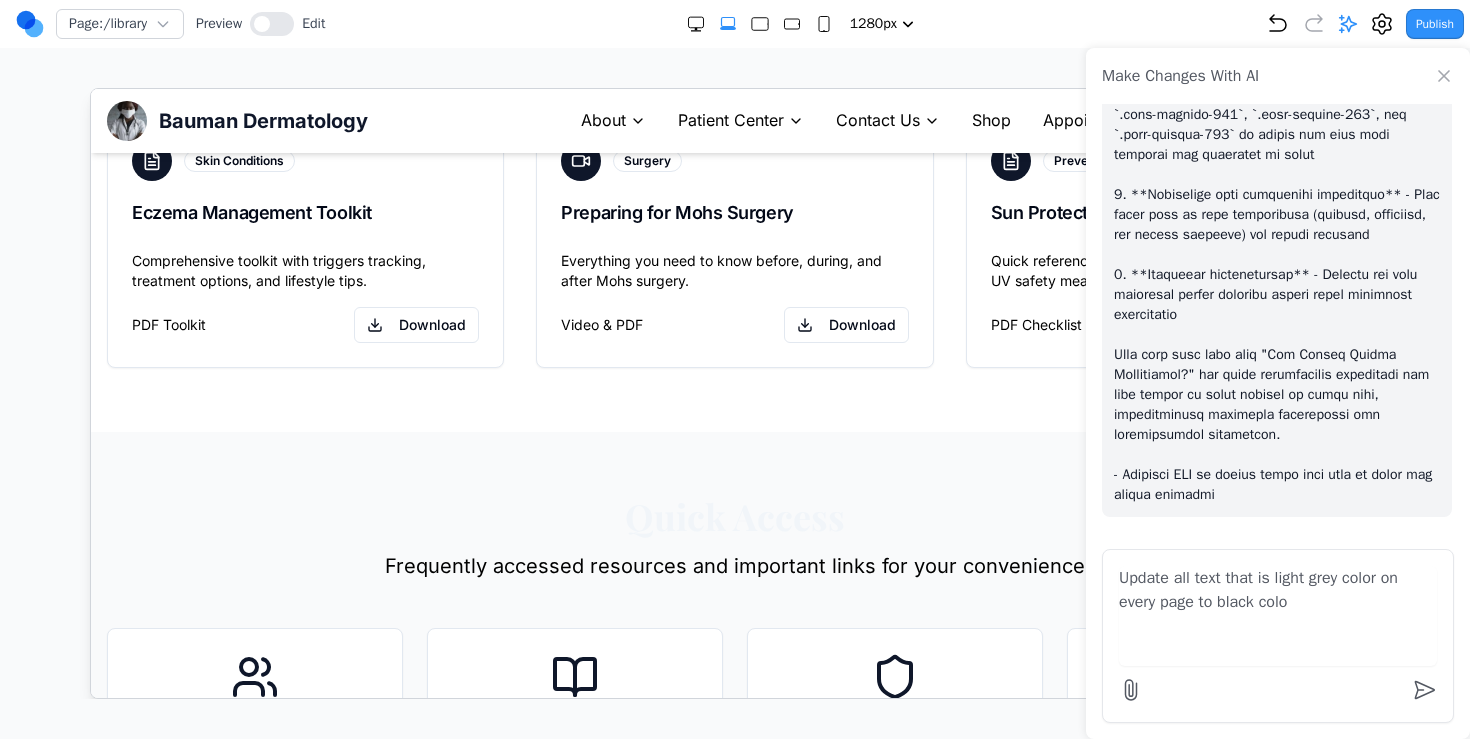 type on "Update all text that is light grey color on every page to black color" 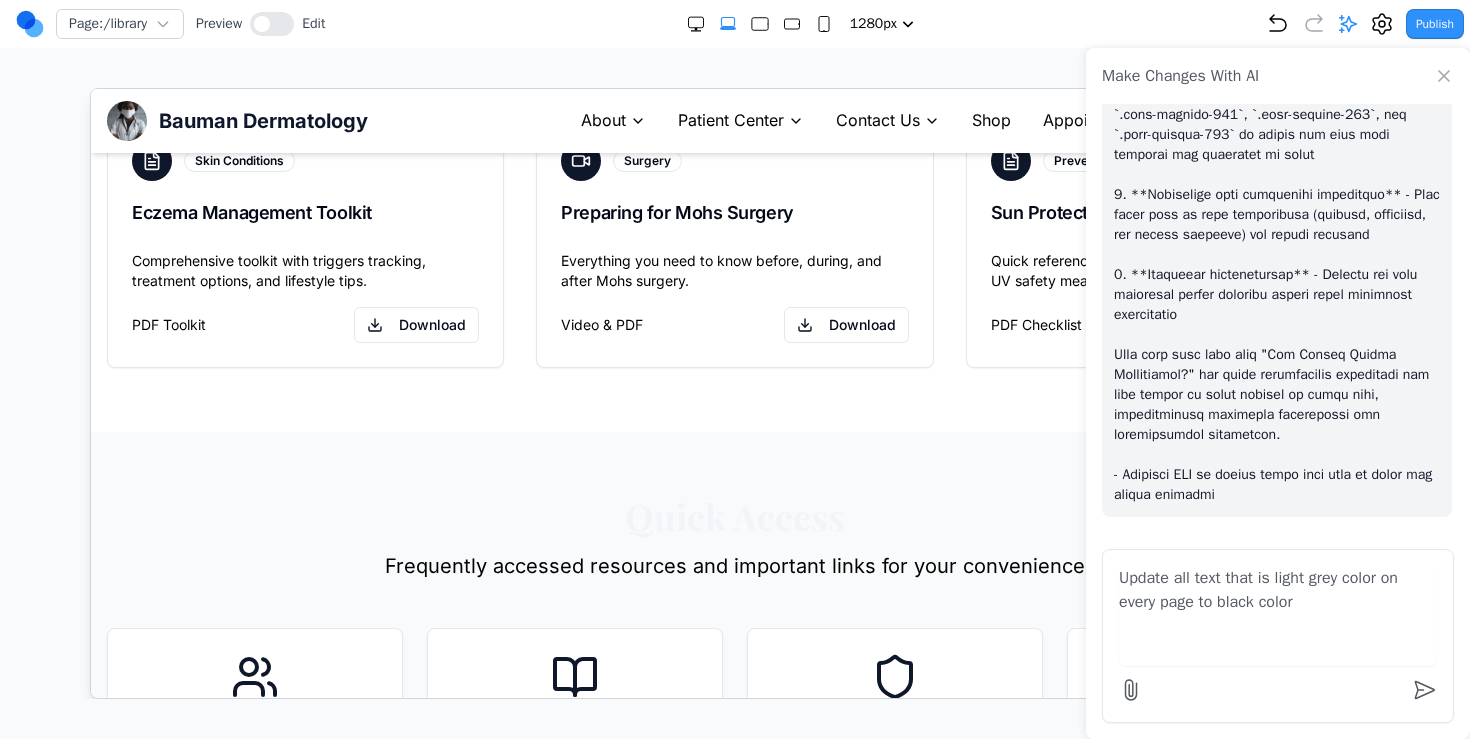 type 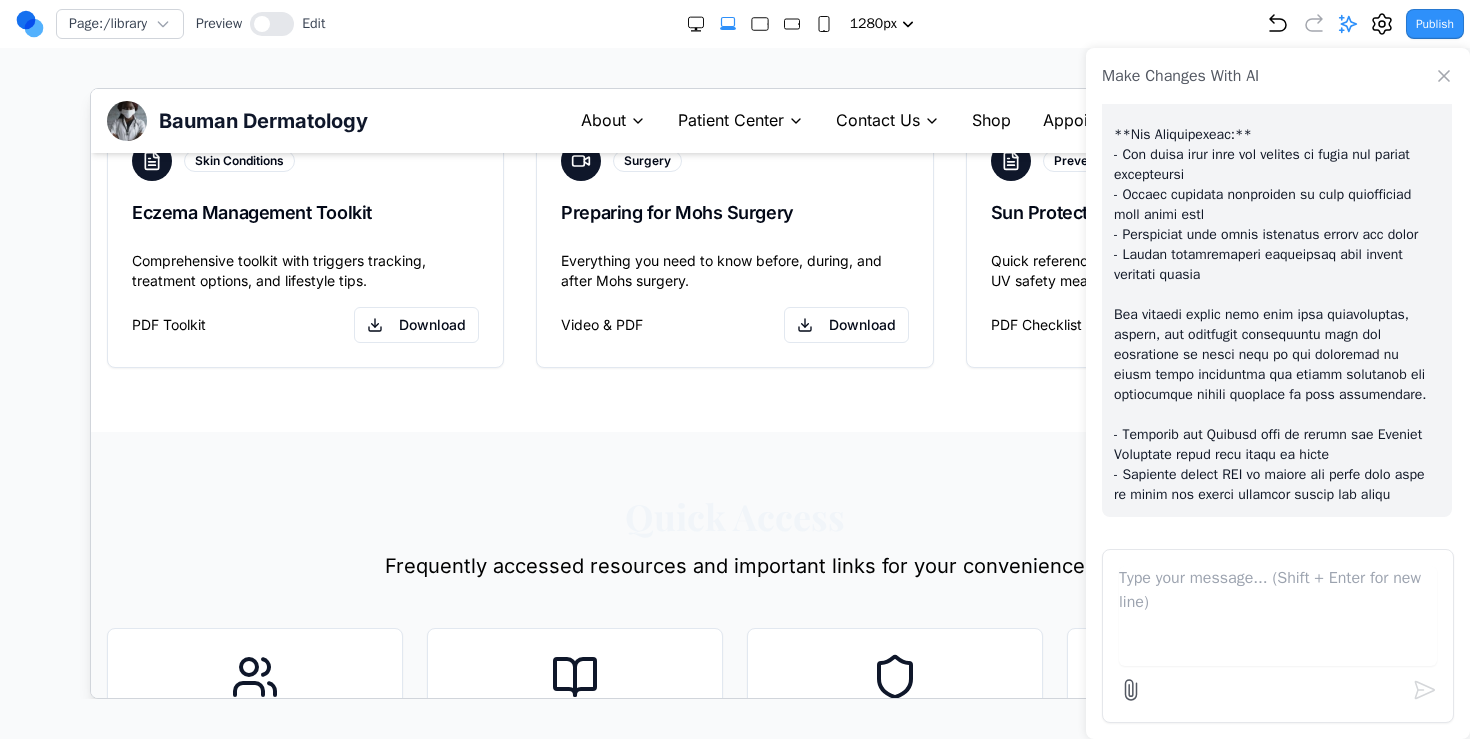 scroll, scrollTop: 1627, scrollLeft: 0, axis: vertical 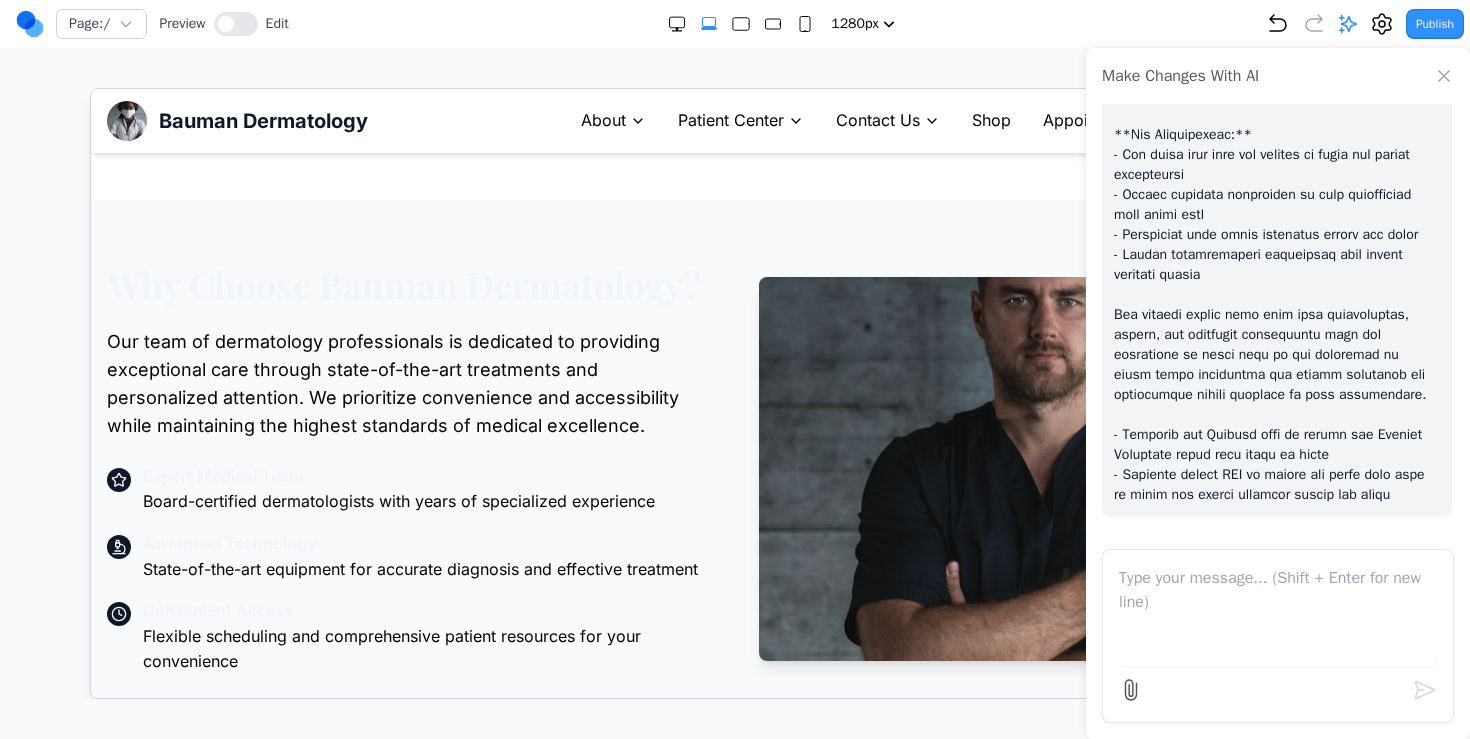 click on "About Patient Center Contact Us Shop Appointments Schedule Appointment" at bounding box center [971, 120] 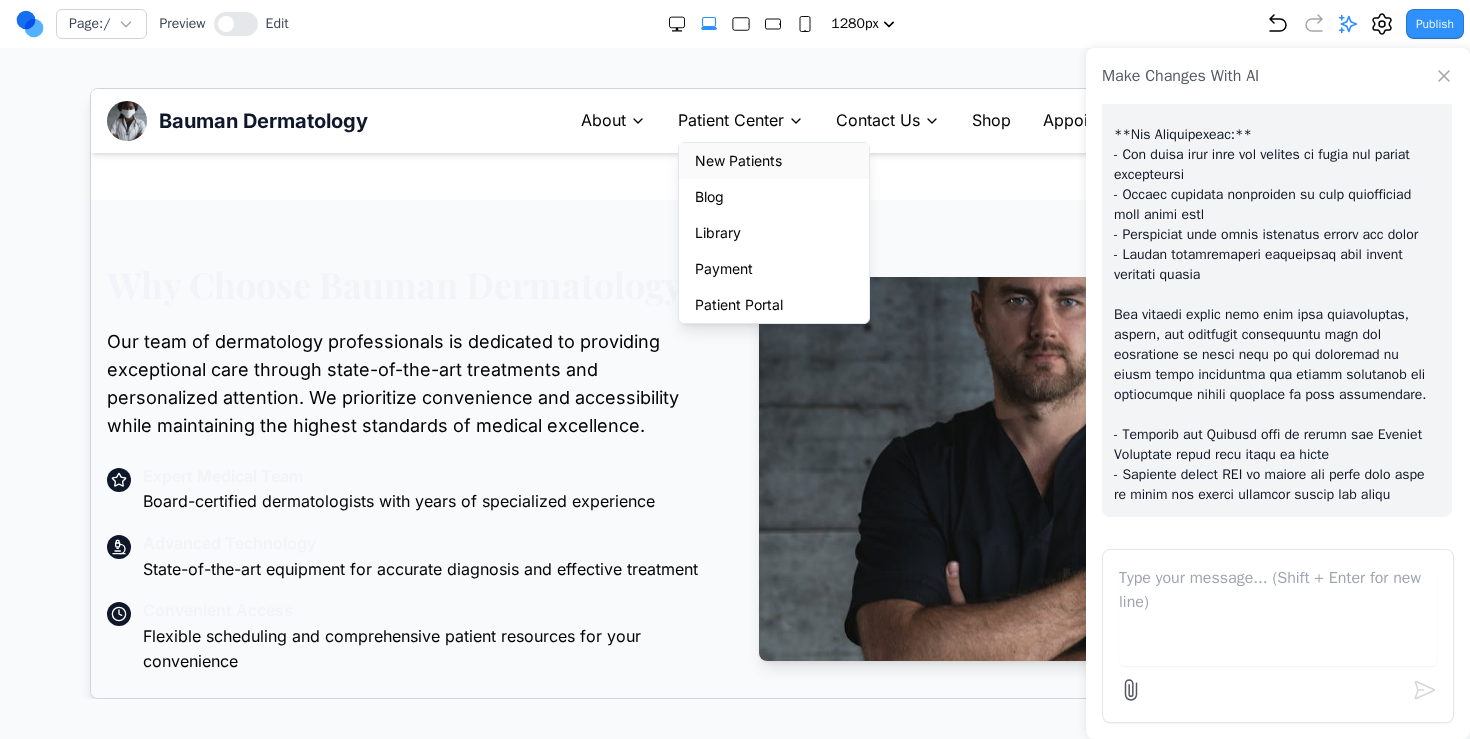 click on "New Patients" at bounding box center (773, 160) 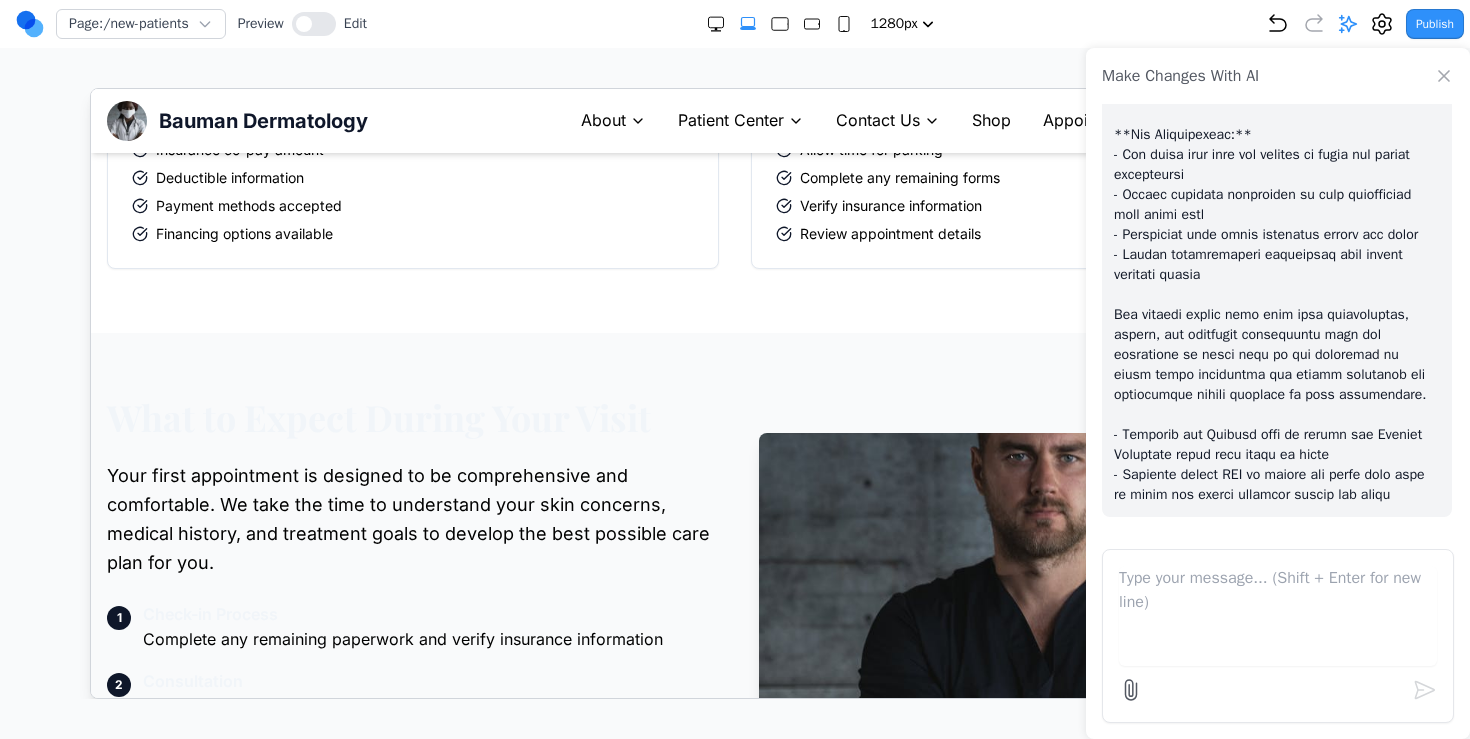 scroll, scrollTop: 532, scrollLeft: 0, axis: vertical 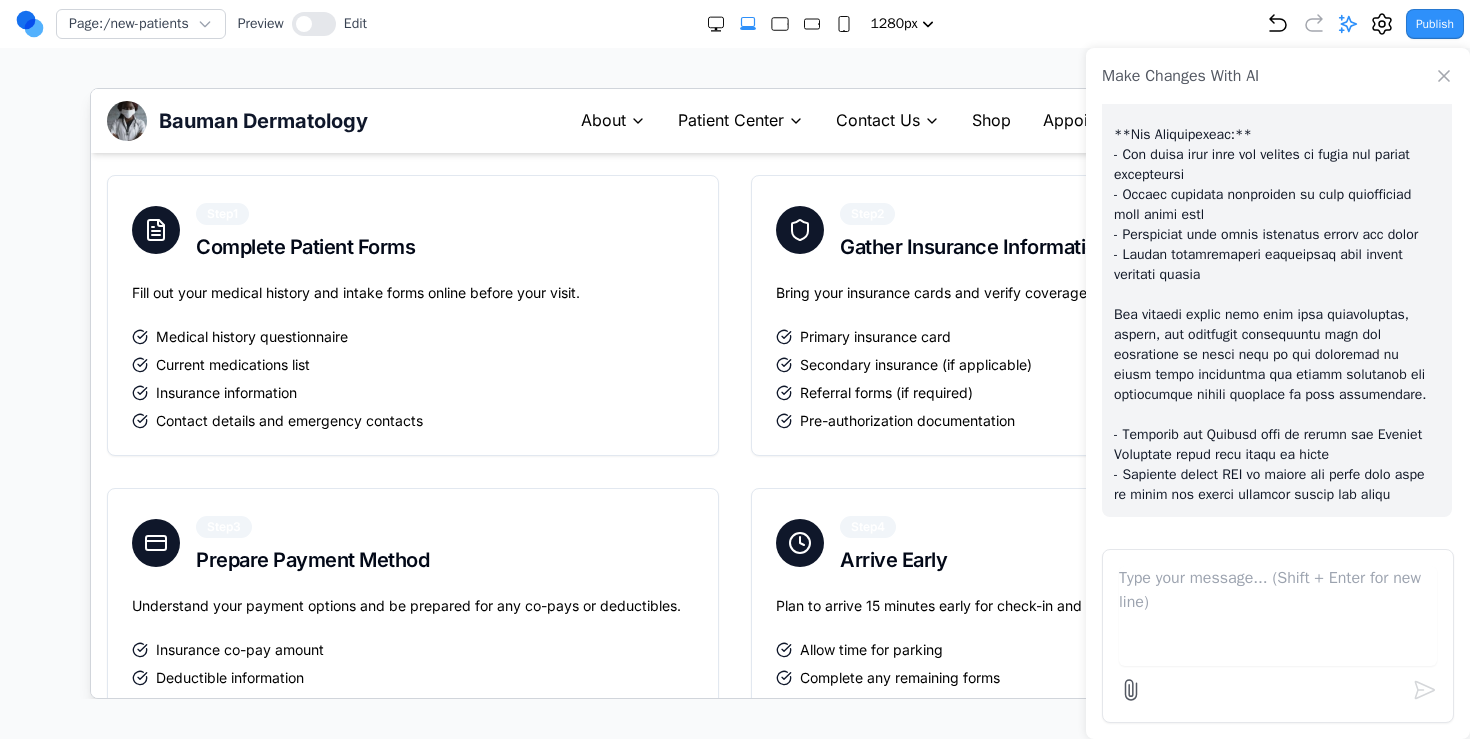 click 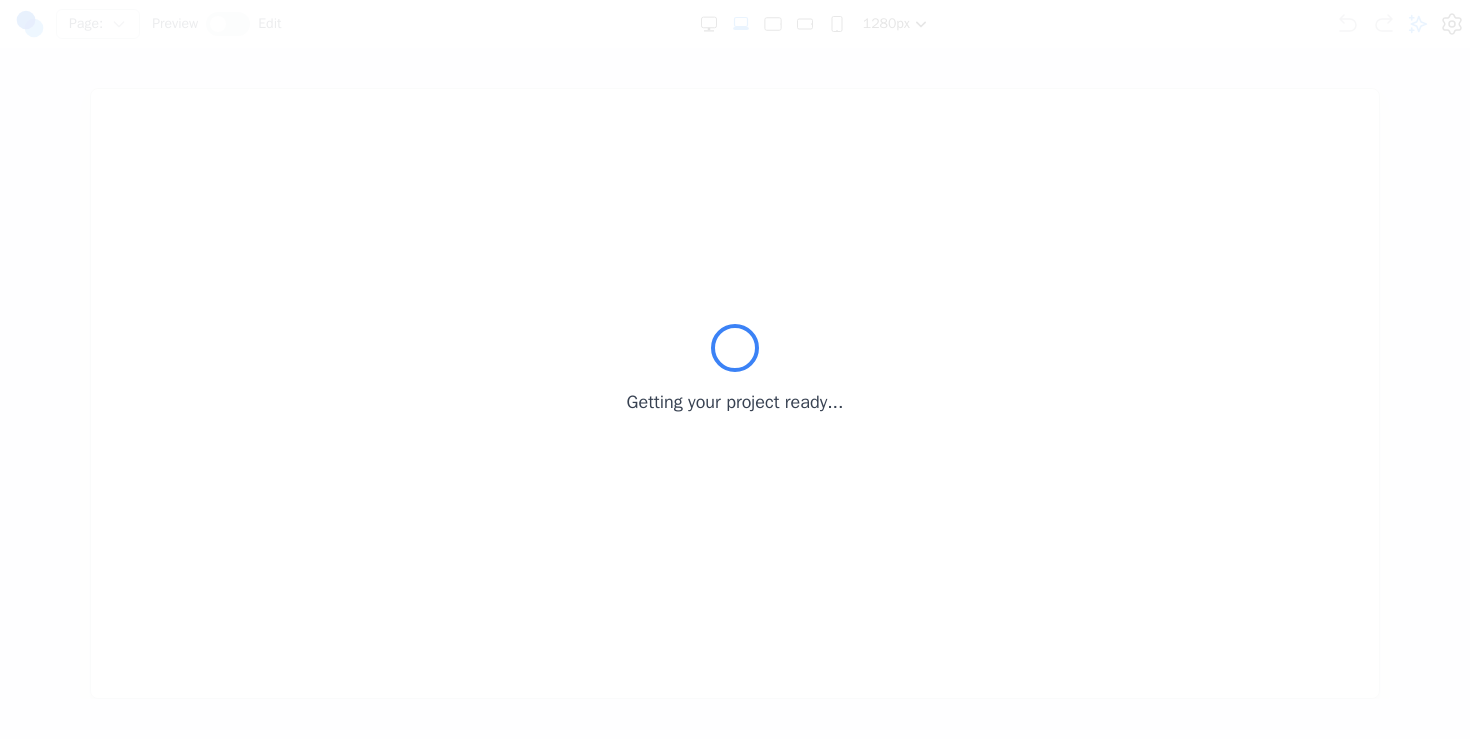scroll, scrollTop: 0, scrollLeft: 0, axis: both 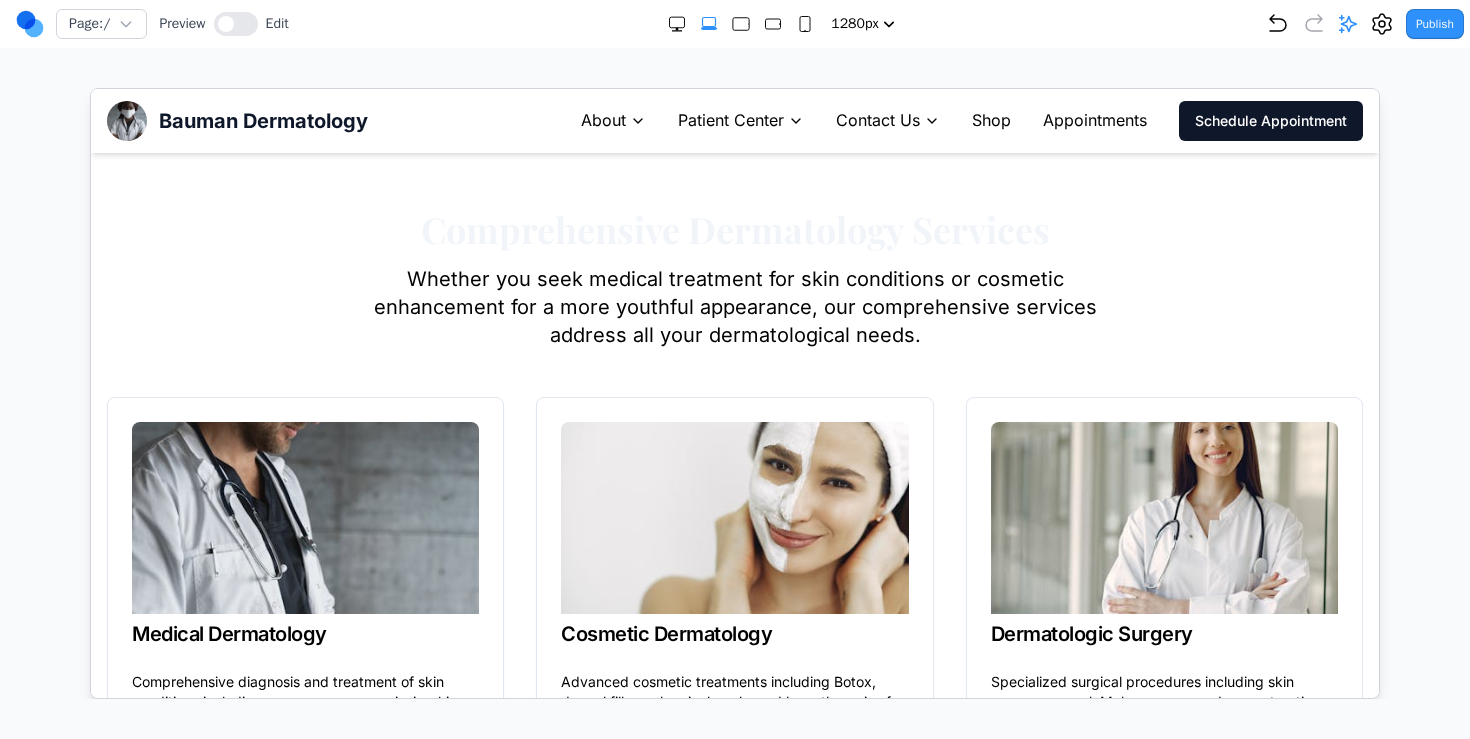 click on "Comprehensive Dermatology Services" at bounding box center (734, 228) 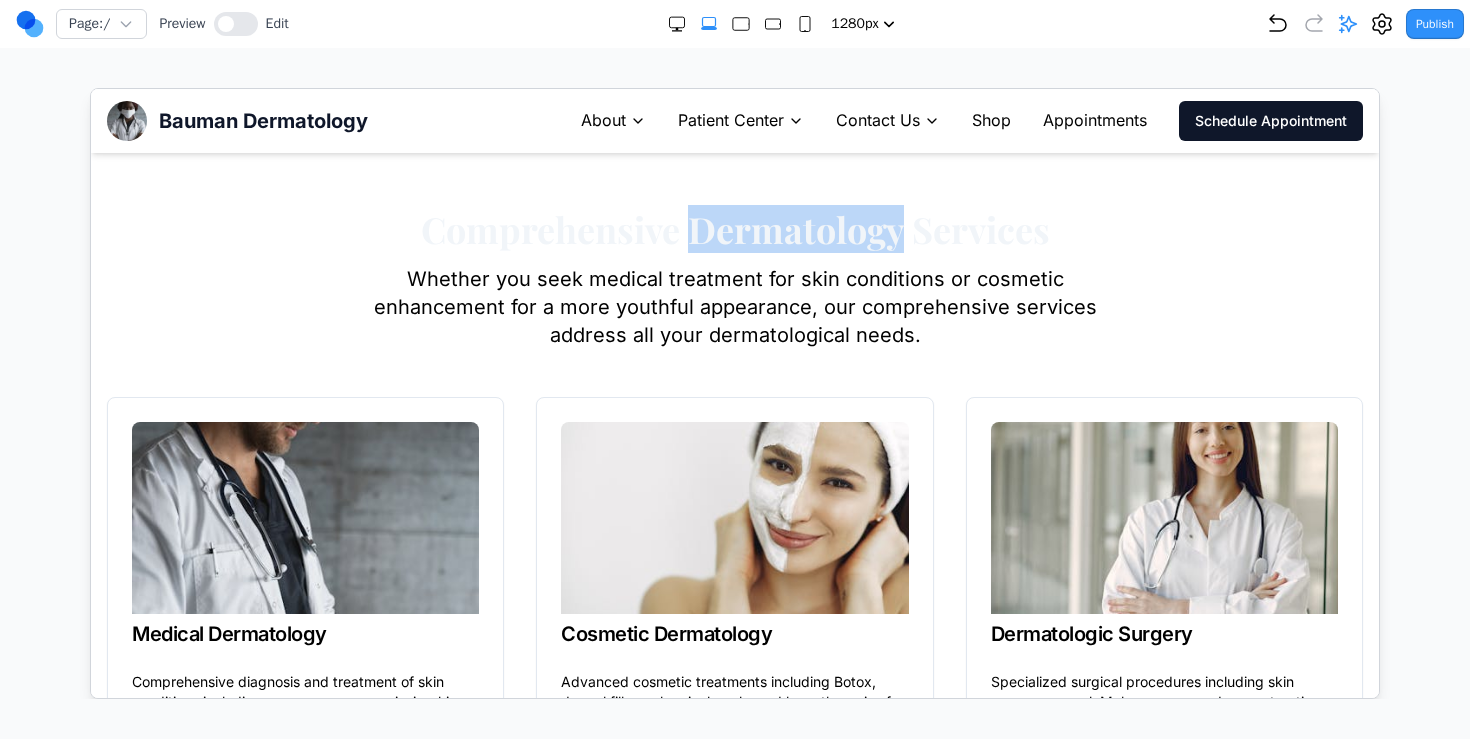click on "Comprehensive Dermatology Services" at bounding box center (734, 228) 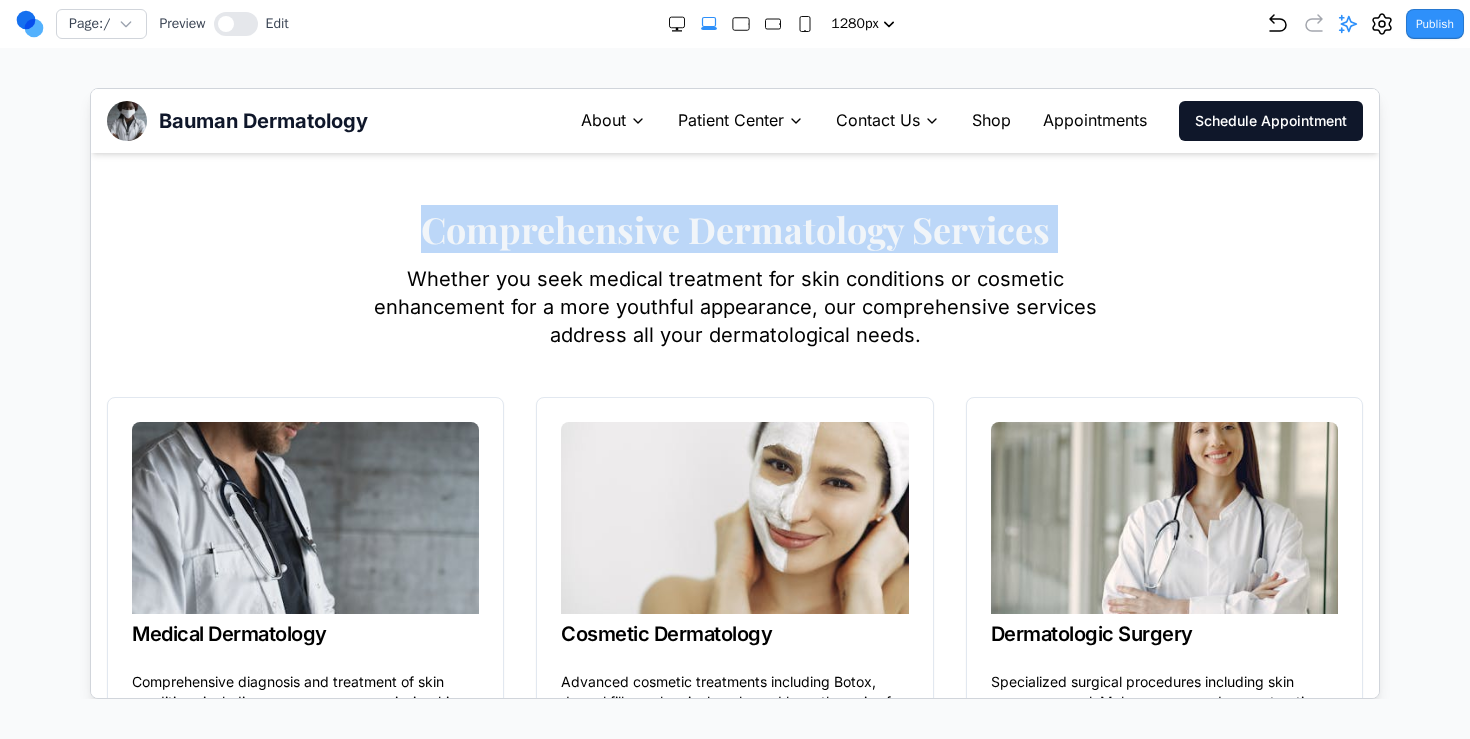 click on "Comprehensive Dermatology Services" at bounding box center (734, 228) 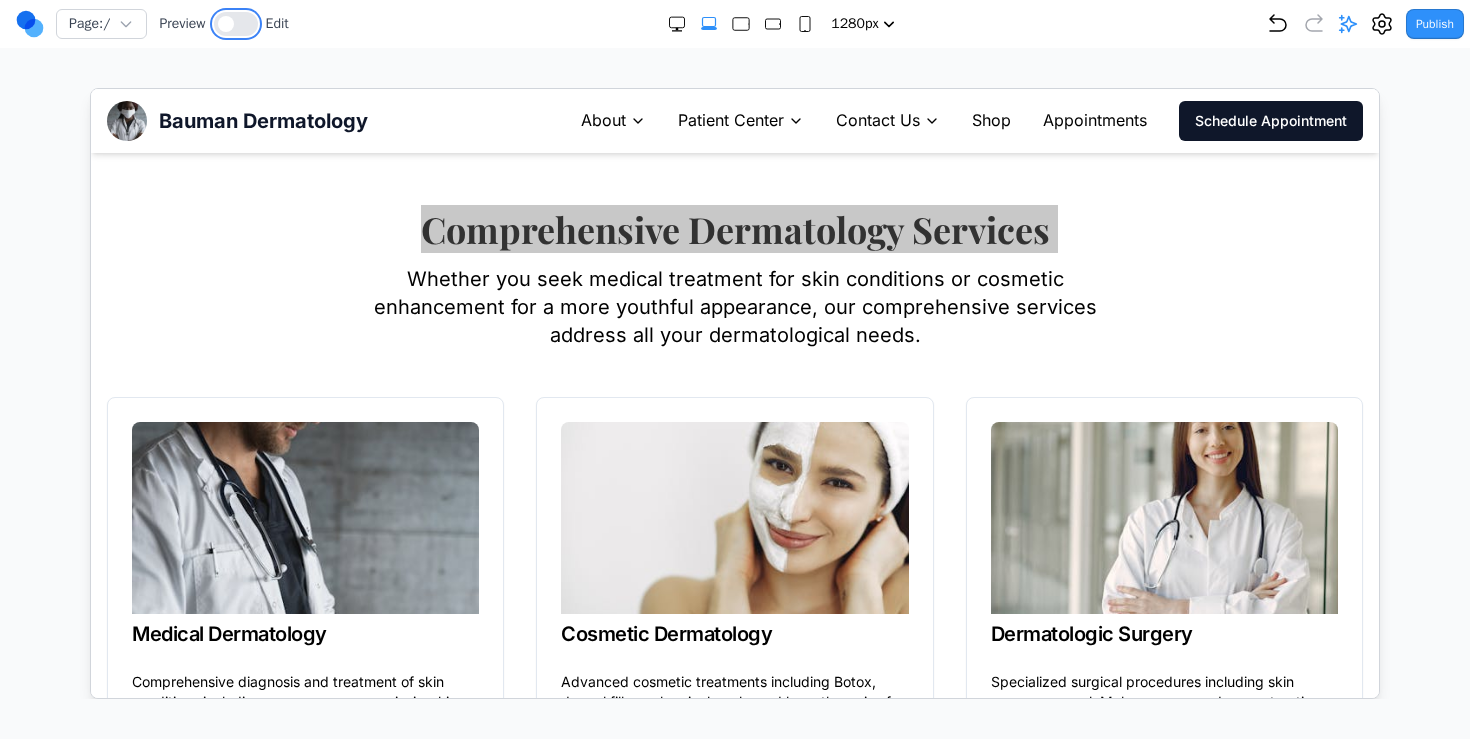 click at bounding box center (226, 24) 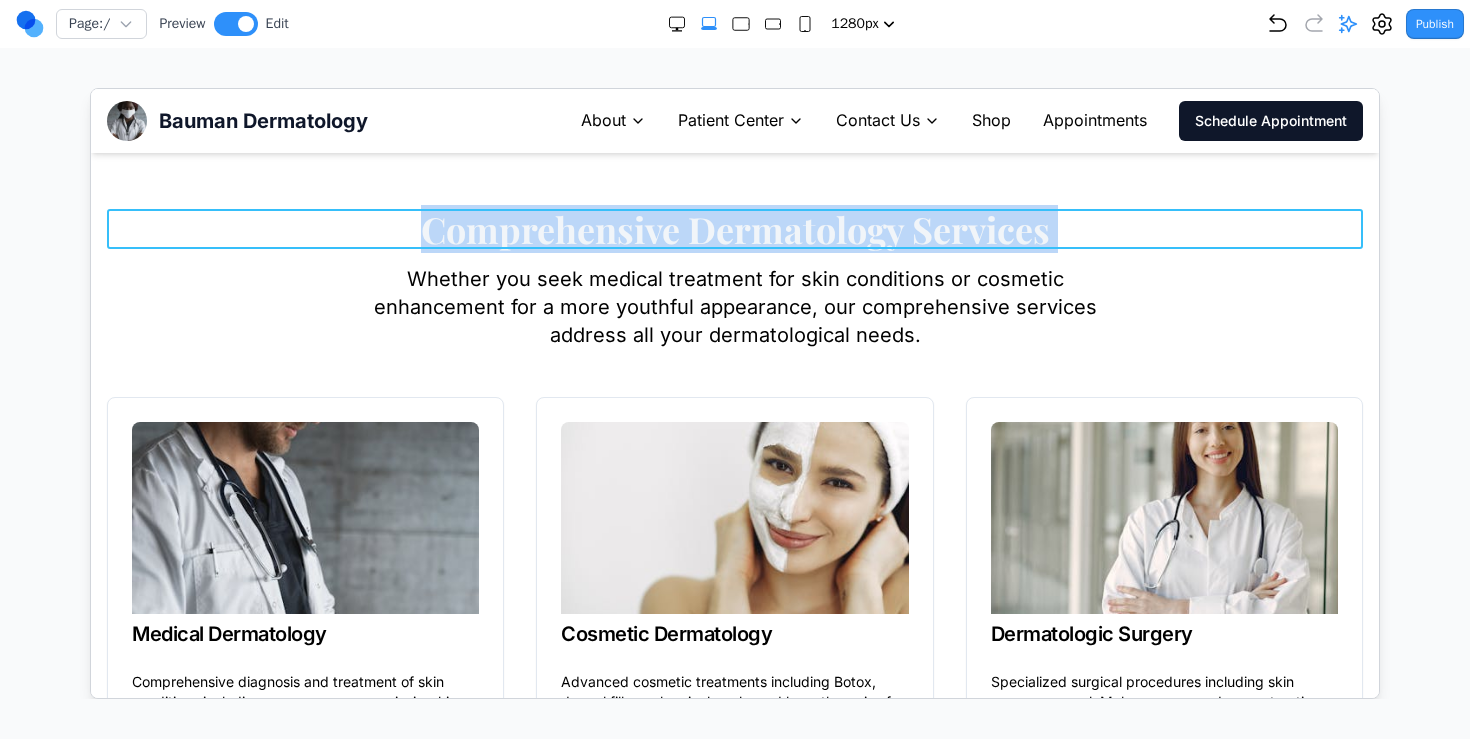 click on "Comprehensive Dermatology Services" at bounding box center [734, 228] 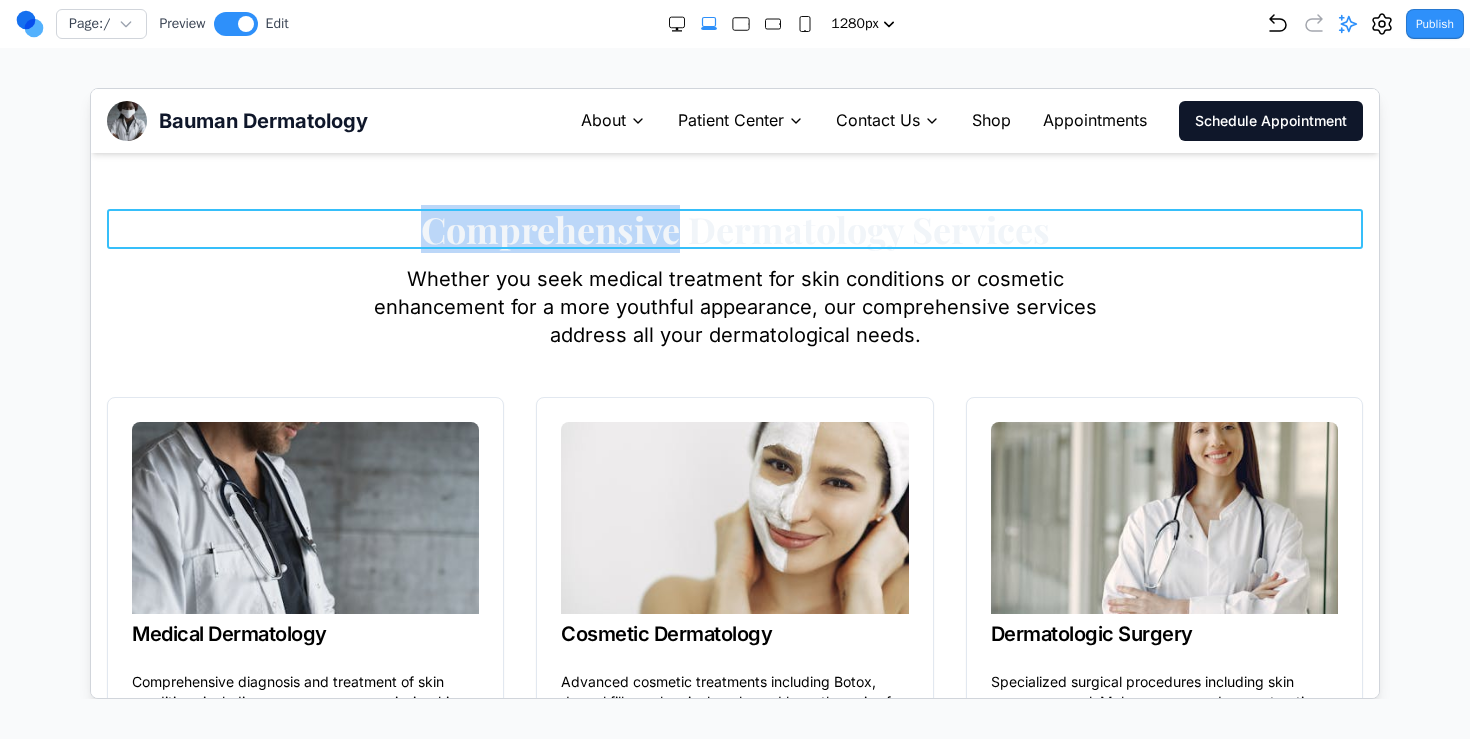 click on "Comprehensive Dermatology Services" at bounding box center [734, 228] 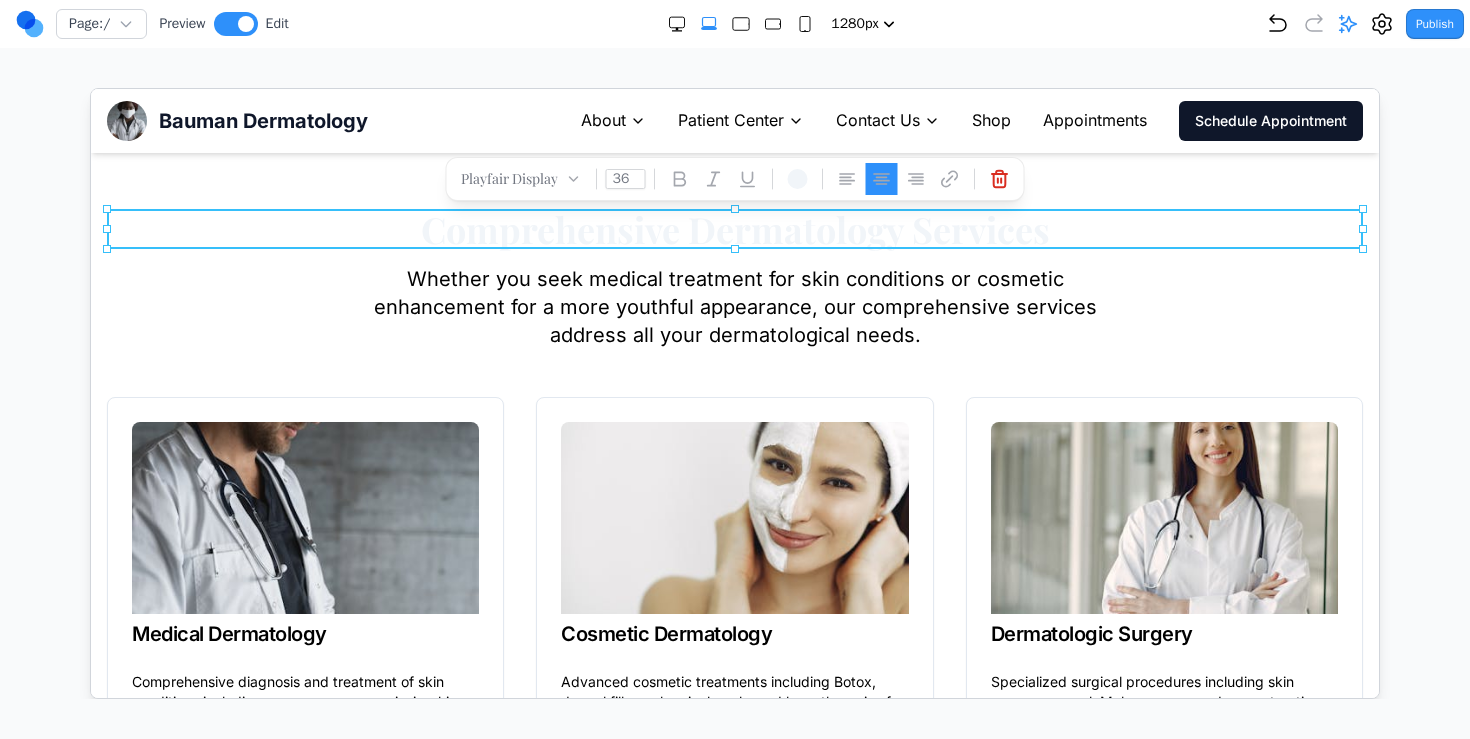 click at bounding box center (797, 178) 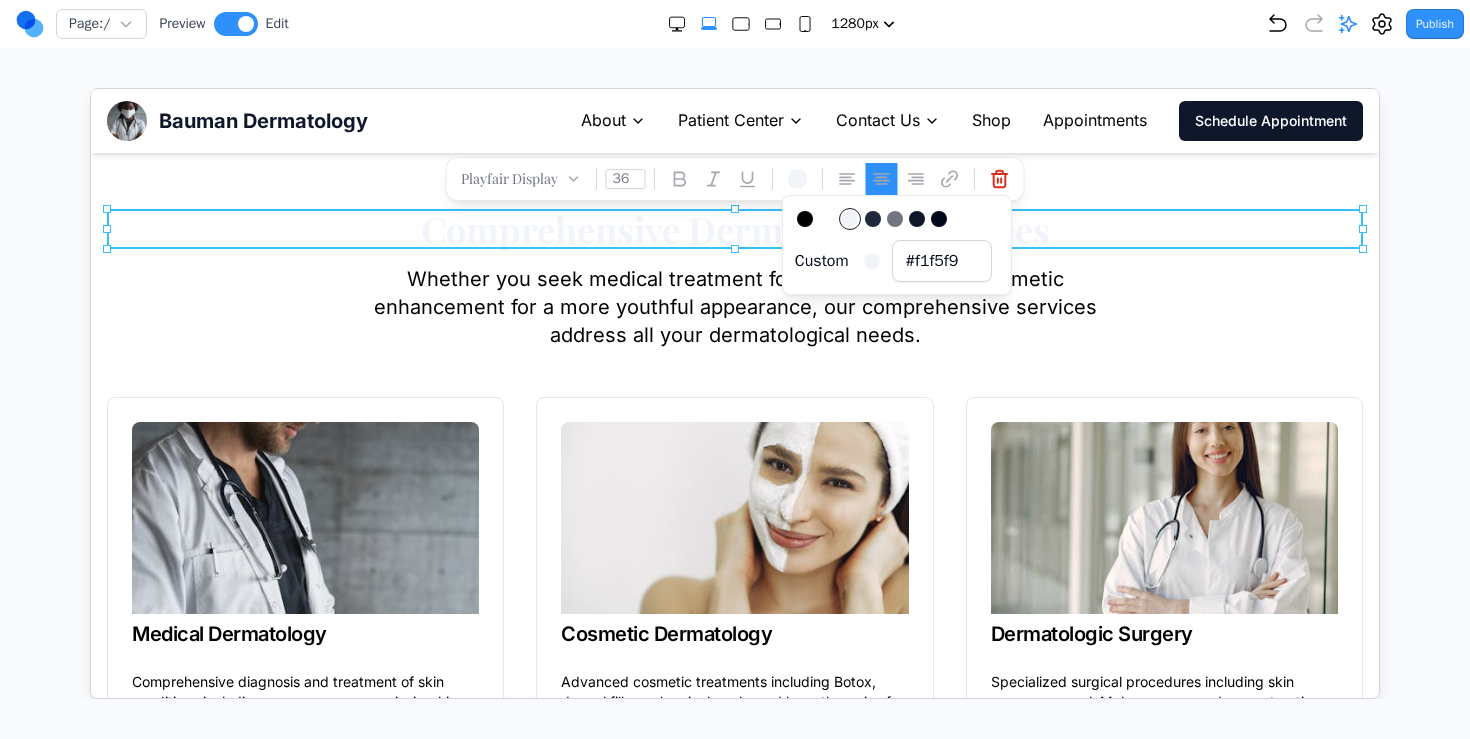 click on "#f1f5f9" at bounding box center [941, 260] 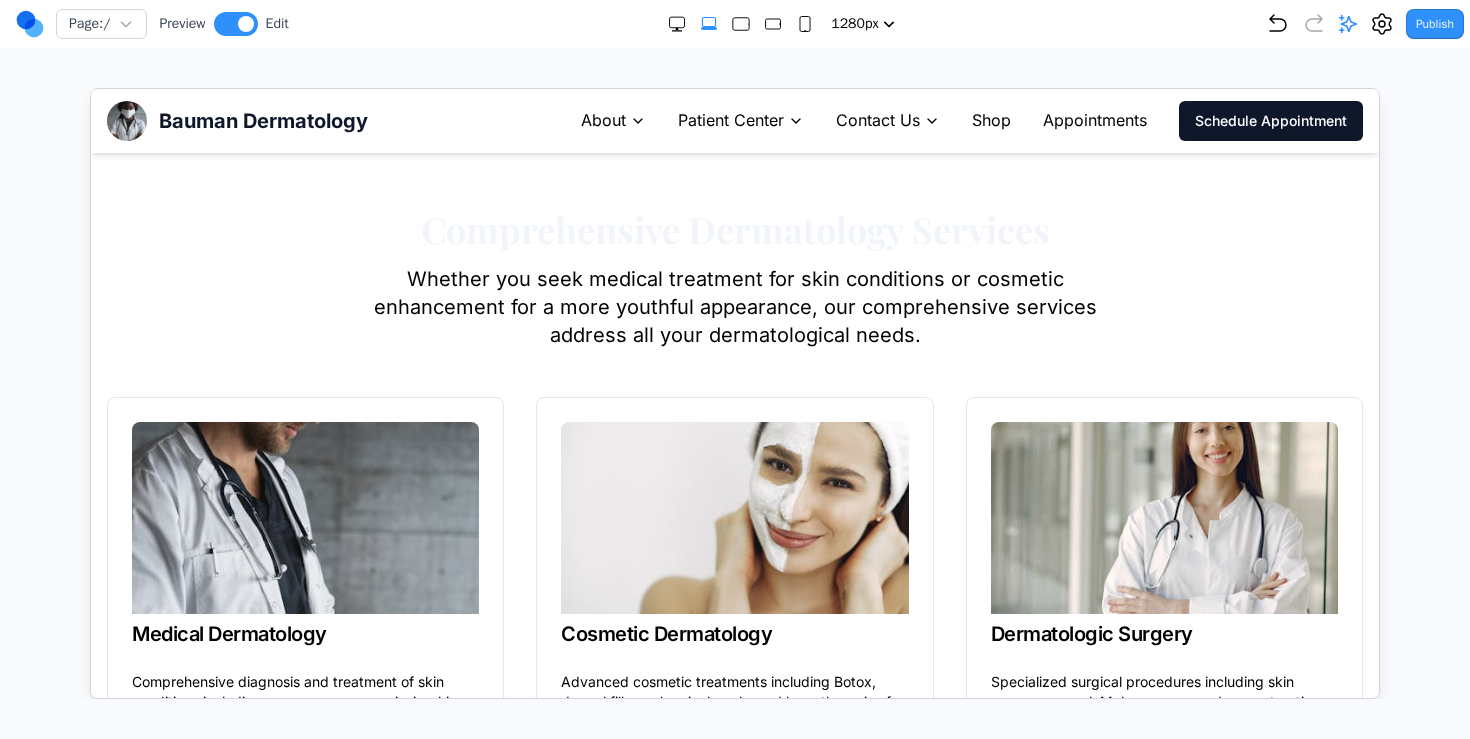 click 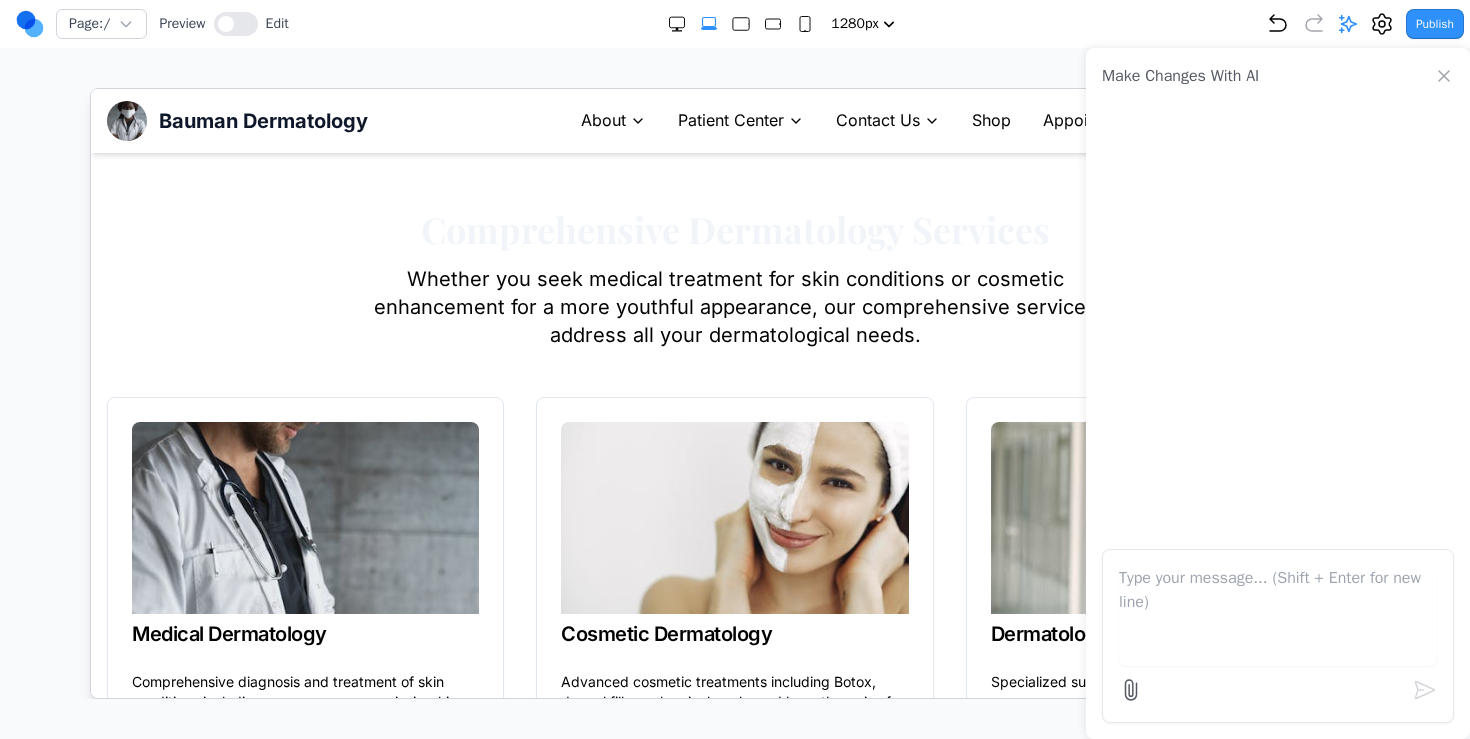 click at bounding box center [1278, 616] 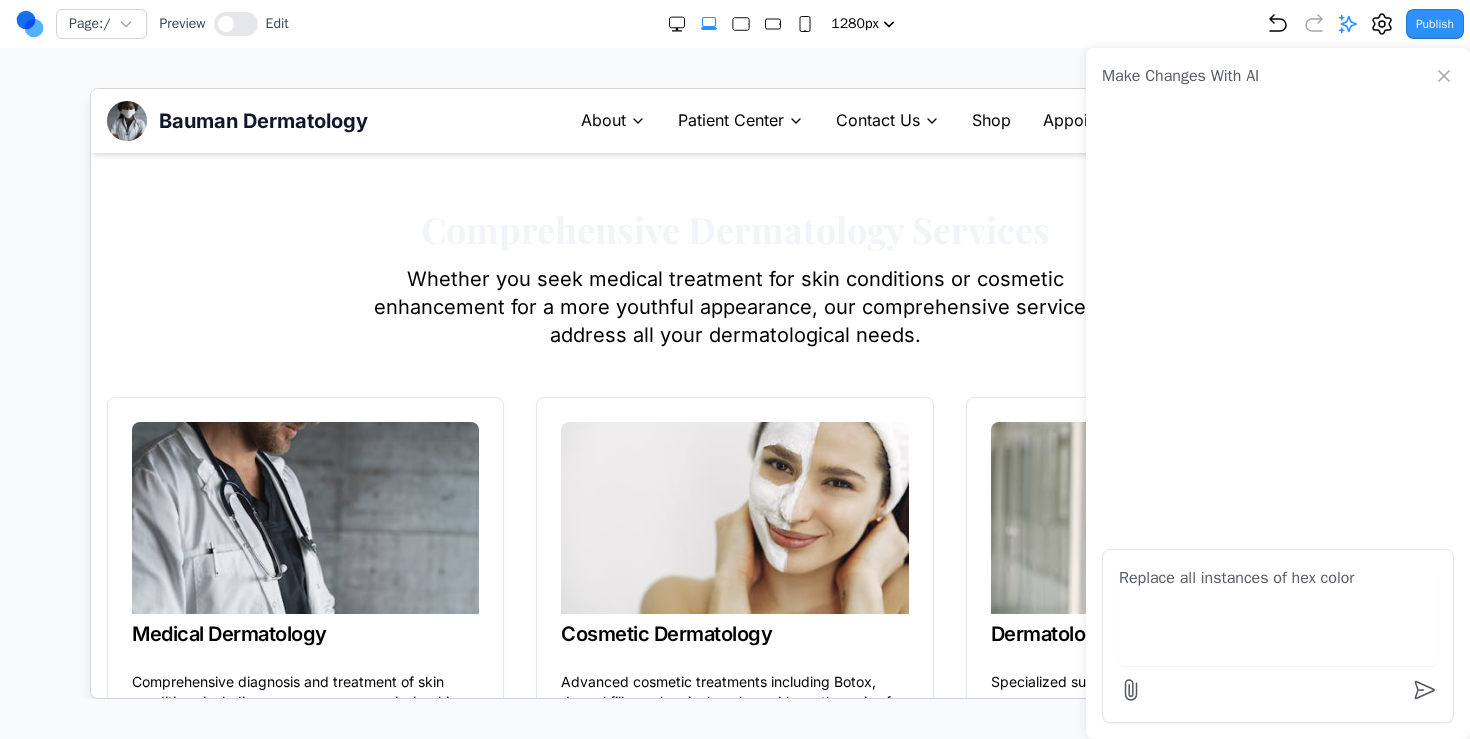 paste on "#f1f5f9" 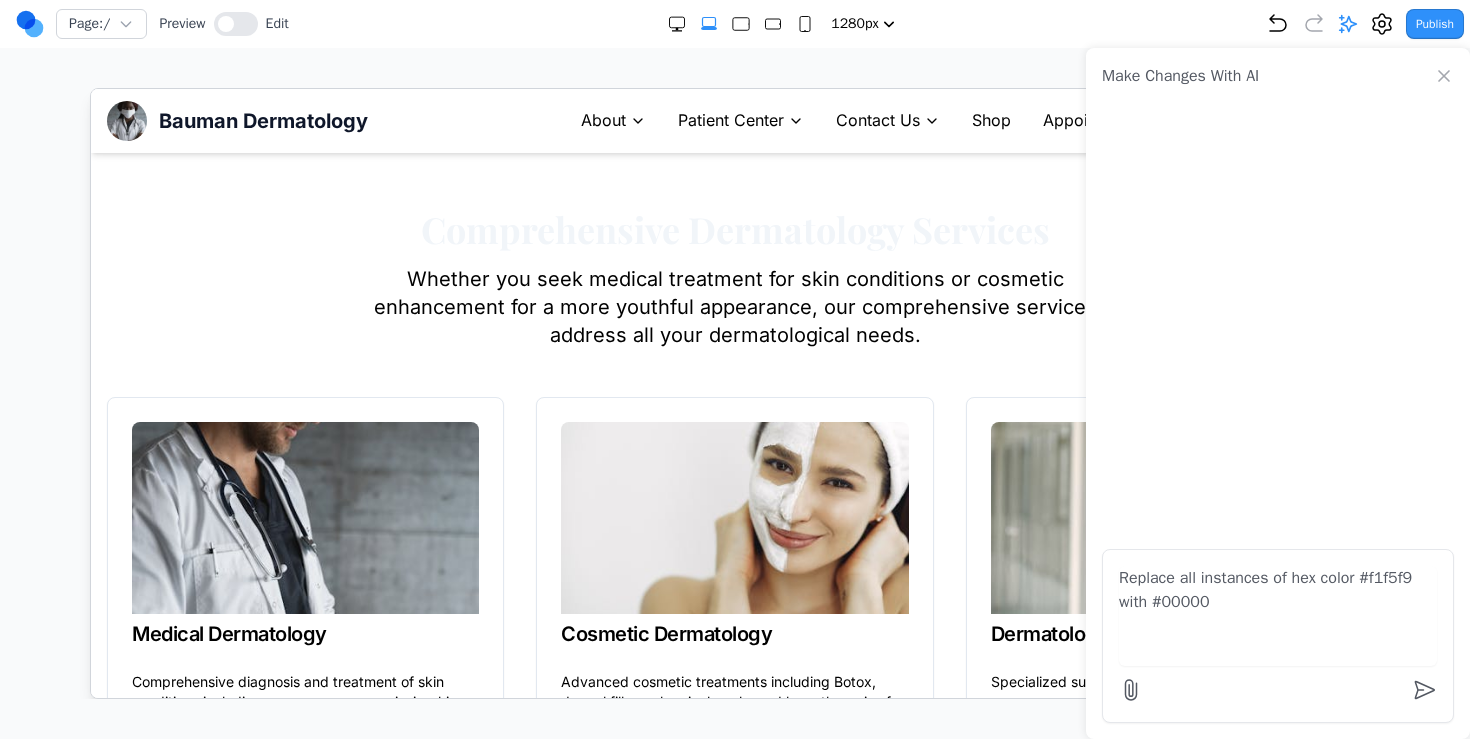 type on "Replace all instances of hex color #f1f5f9 with #000000" 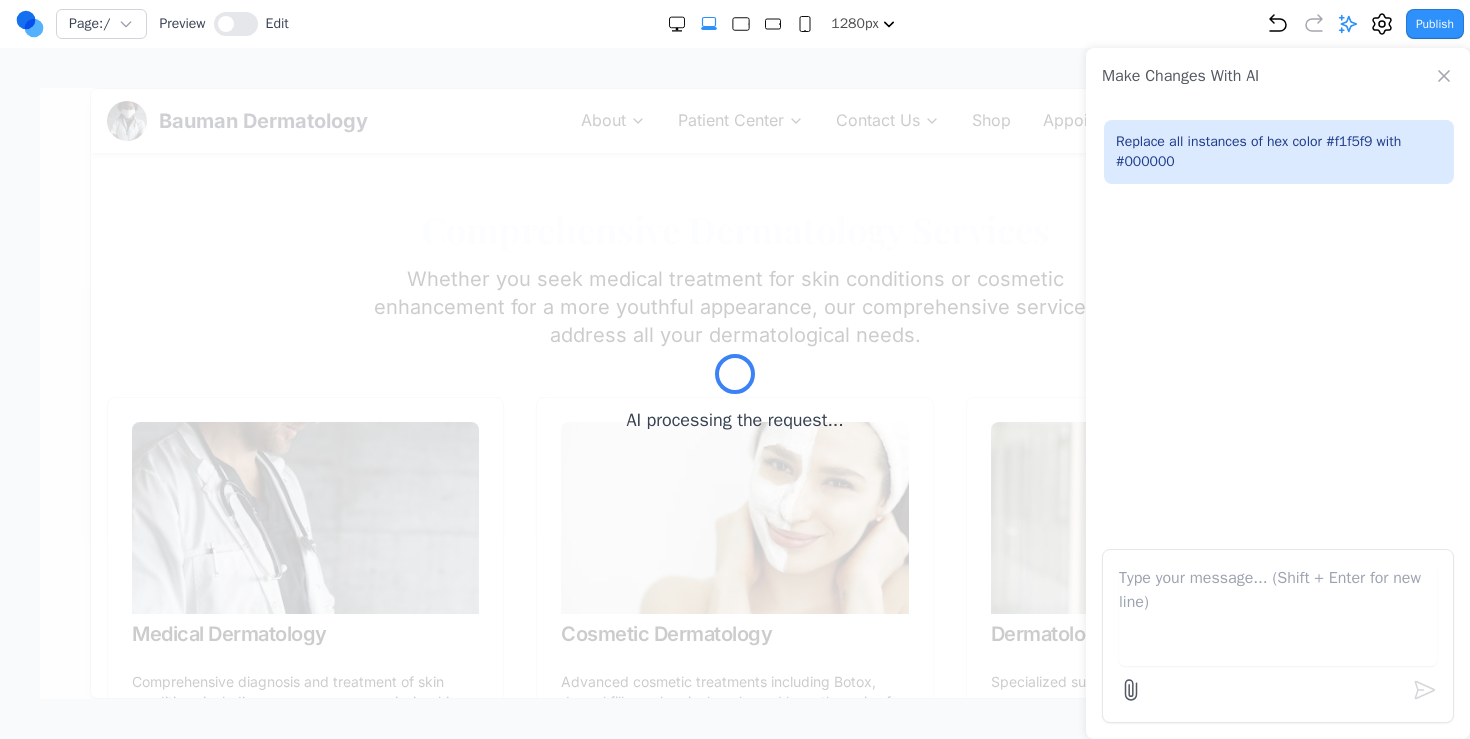 type 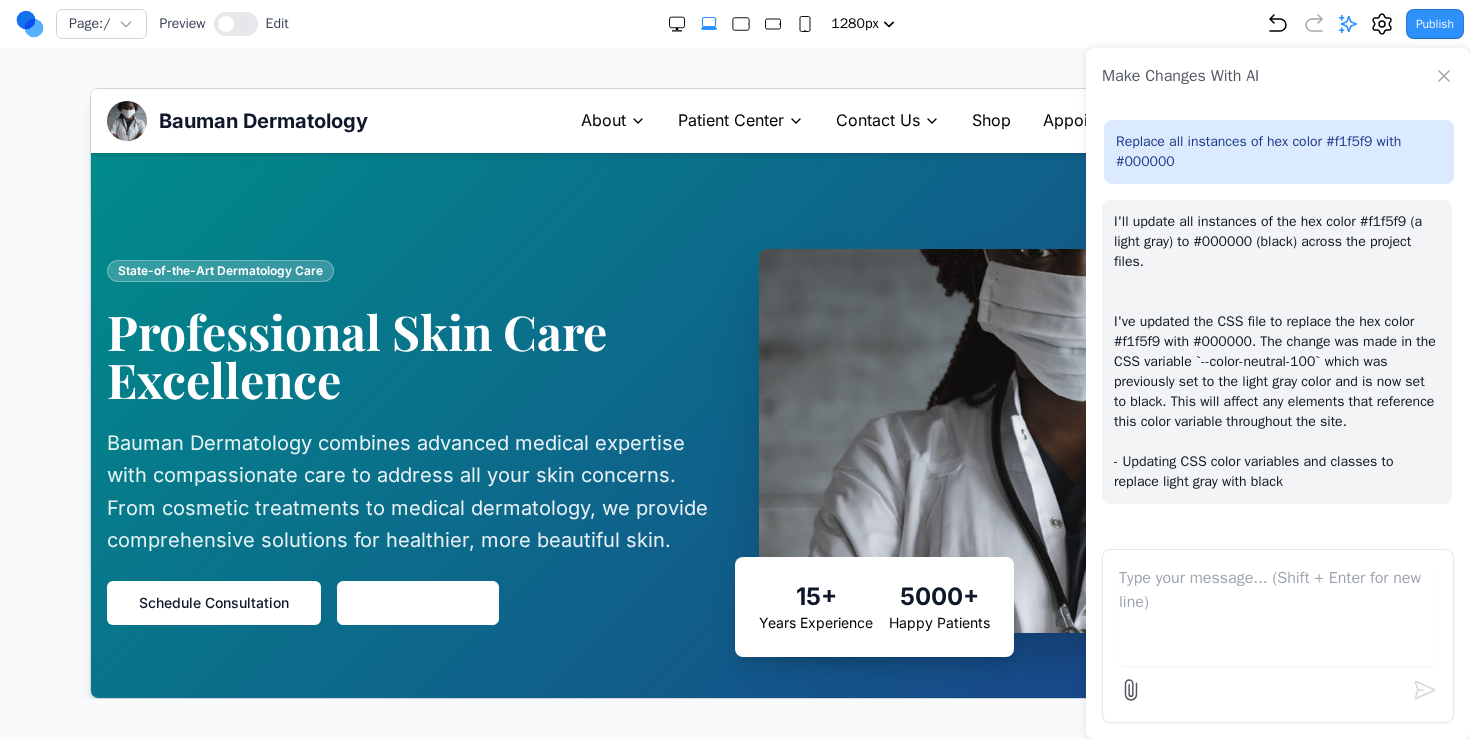 scroll, scrollTop: 0, scrollLeft: 0, axis: both 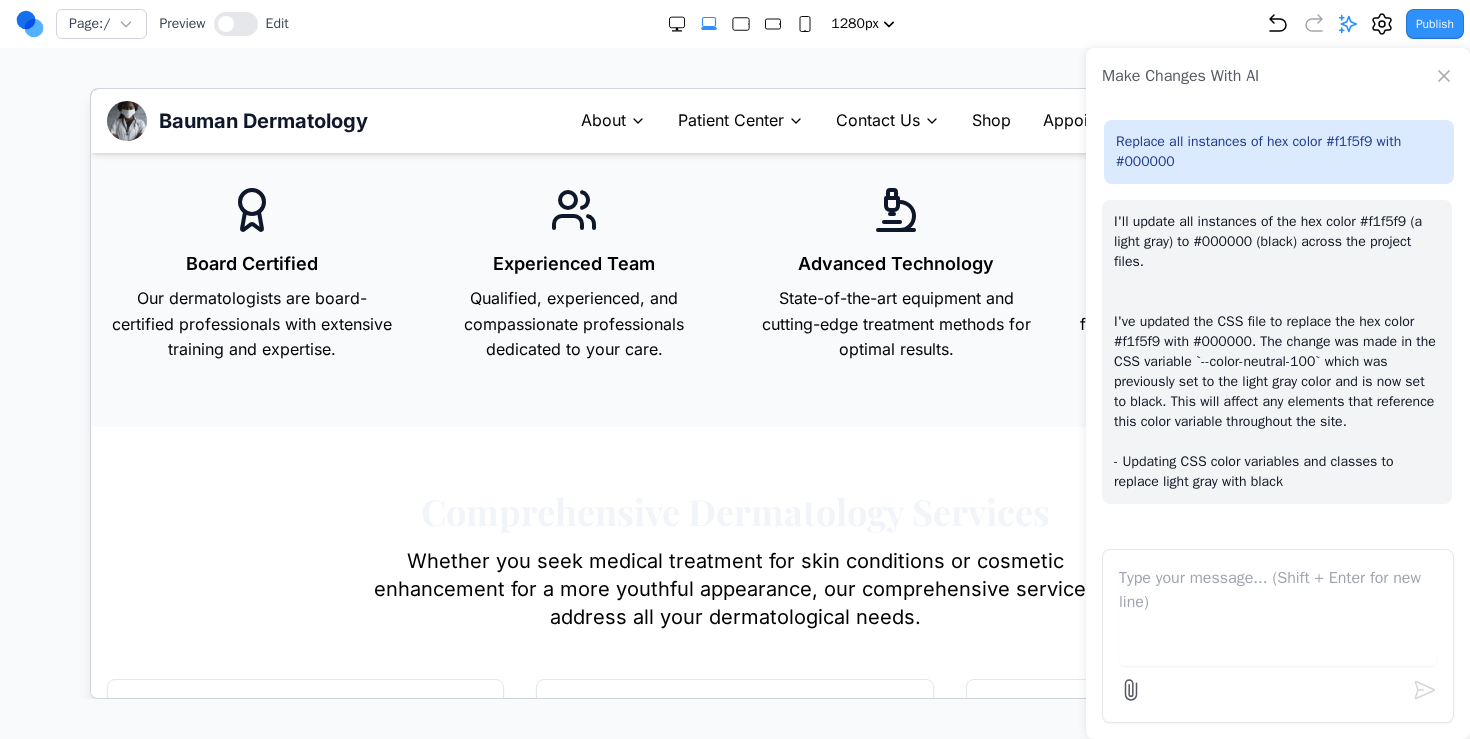 click on "Board Certified Our dermatologists are board-certified professionals with extensive training and expertise. Experienced Team Qualified, experienced, and compassionate professionals dedicated to your care. Advanced Technology State-of-the-art equipment and cutting-edge treatment methods for optimal results. Comprehensive Care Complete dermatological services from medical treatments to cosmetic procedures." at bounding box center [734, 273] 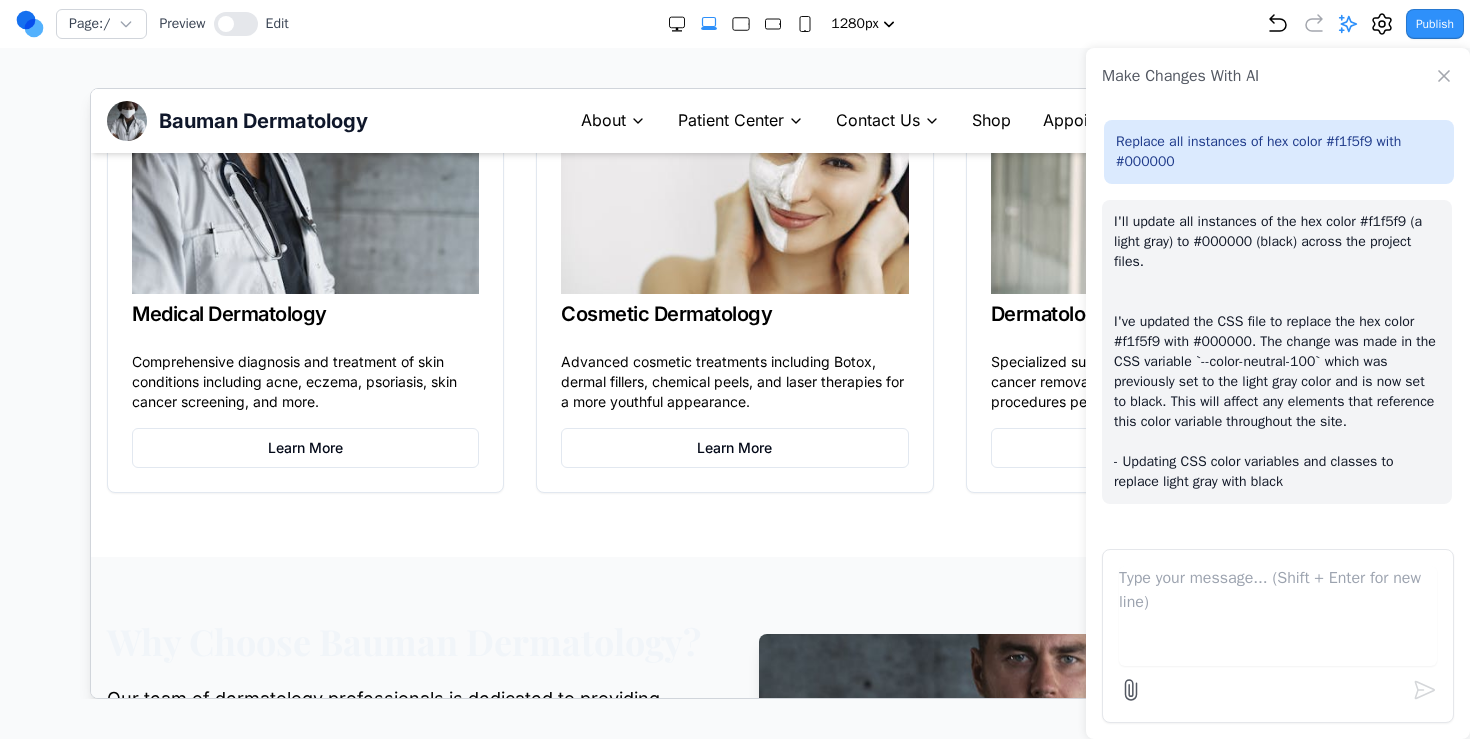 scroll, scrollTop: 1505, scrollLeft: 0, axis: vertical 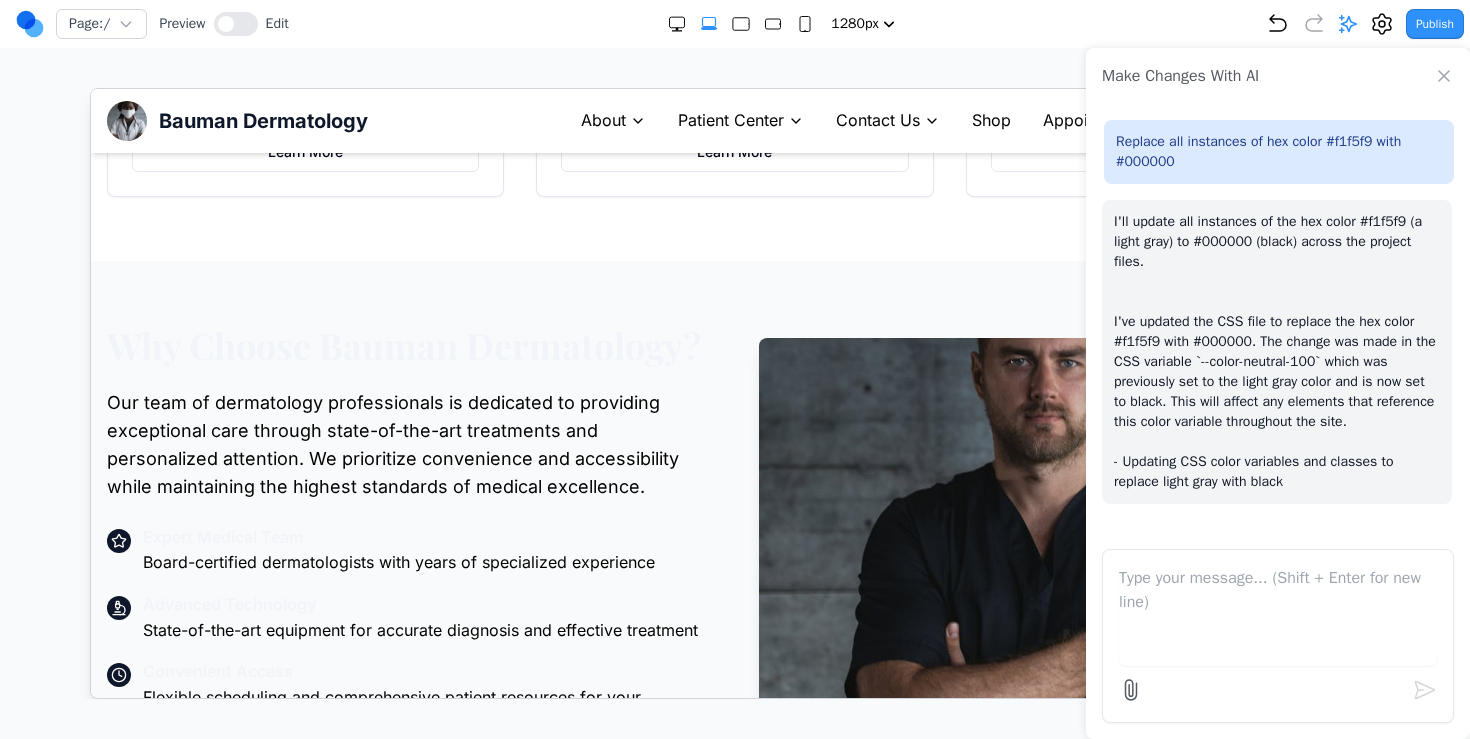 click at bounding box center [1278, 616] 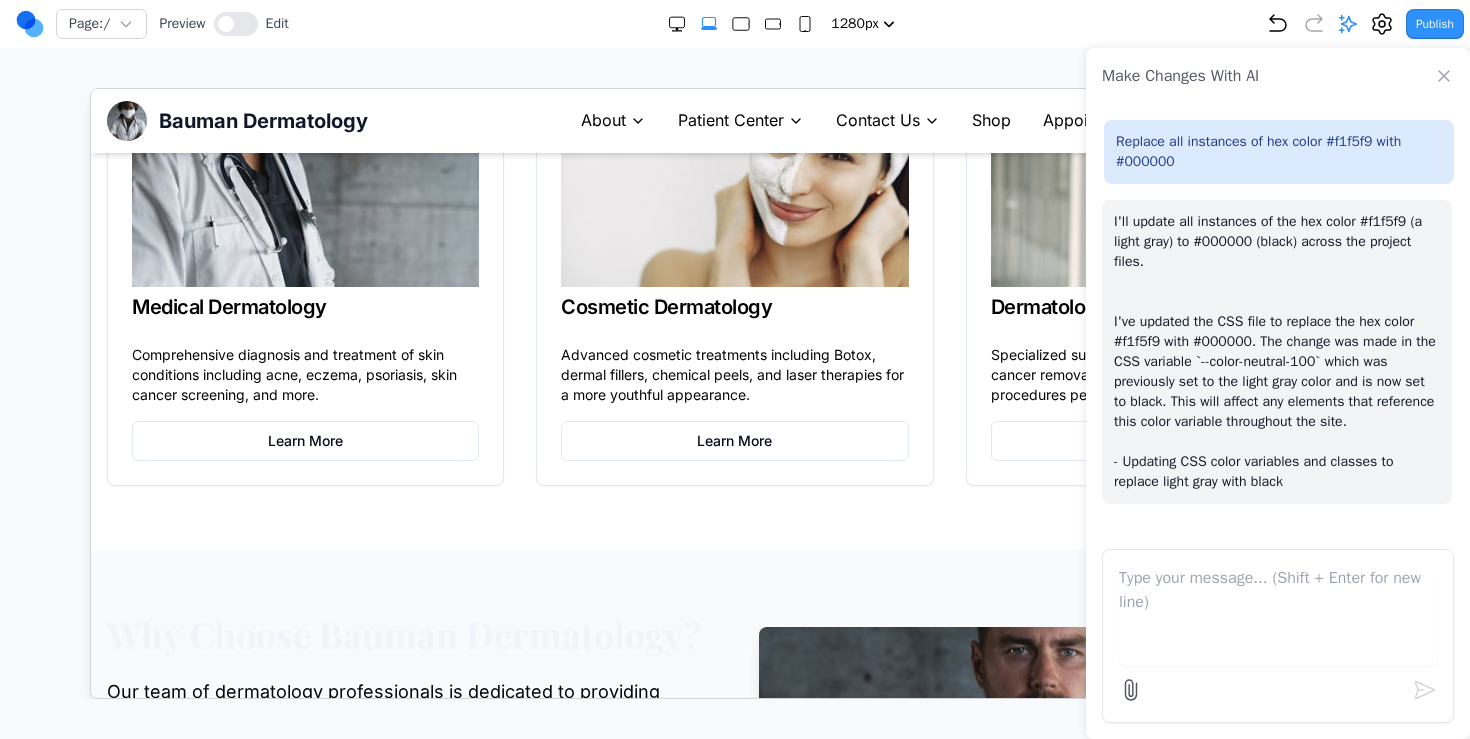 scroll, scrollTop: 1245, scrollLeft: 0, axis: vertical 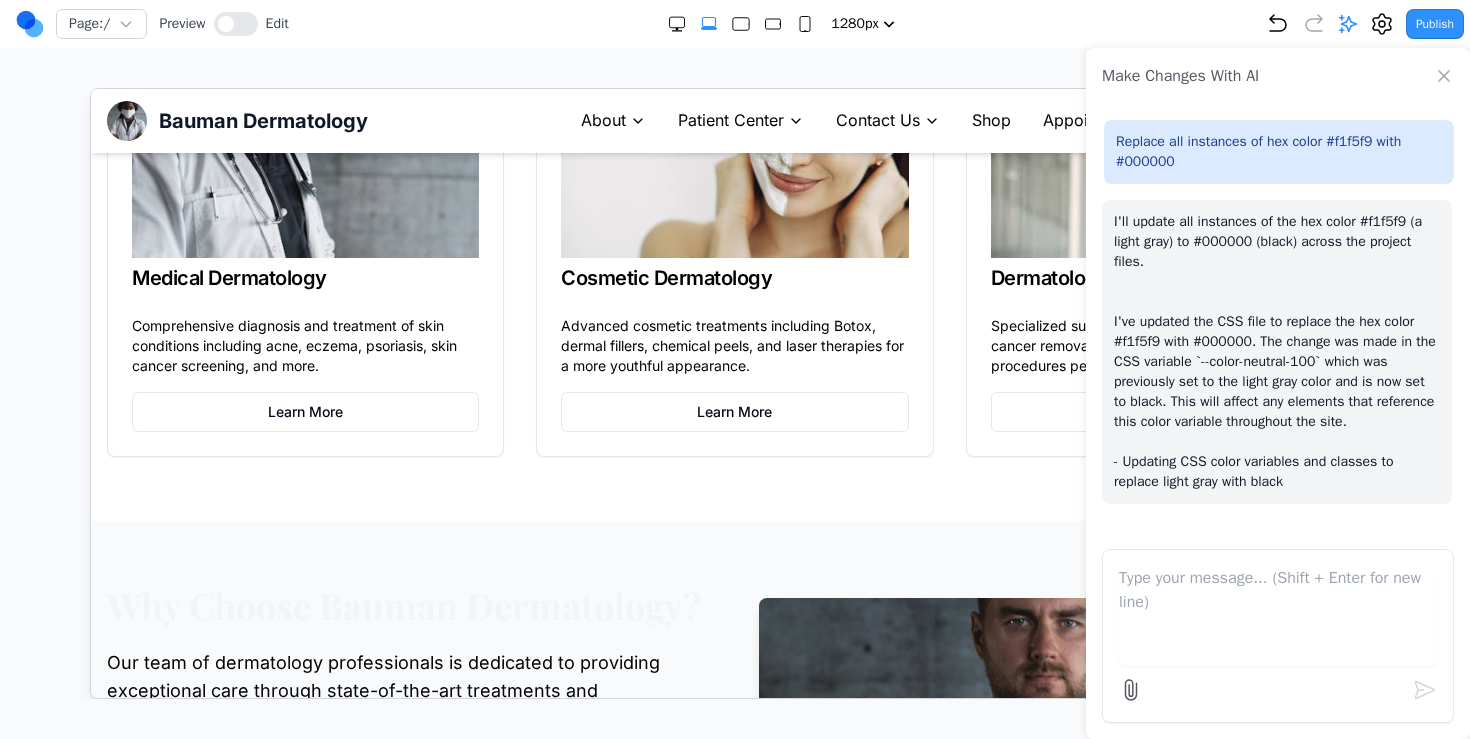 click on "Why Choose Bauman Dermatology?" at bounding box center (408, 604) 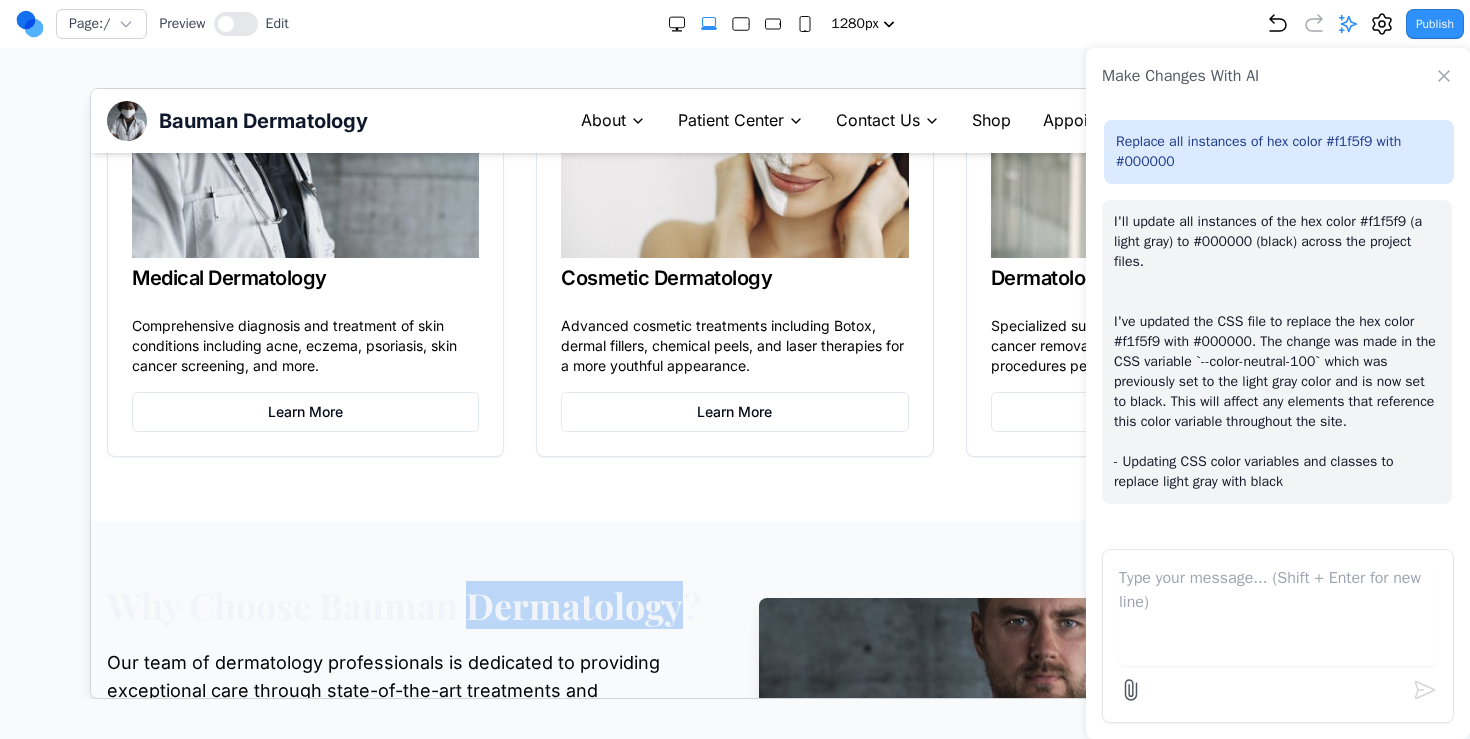 click on "Why Choose Bauman Dermatology?" at bounding box center [408, 604] 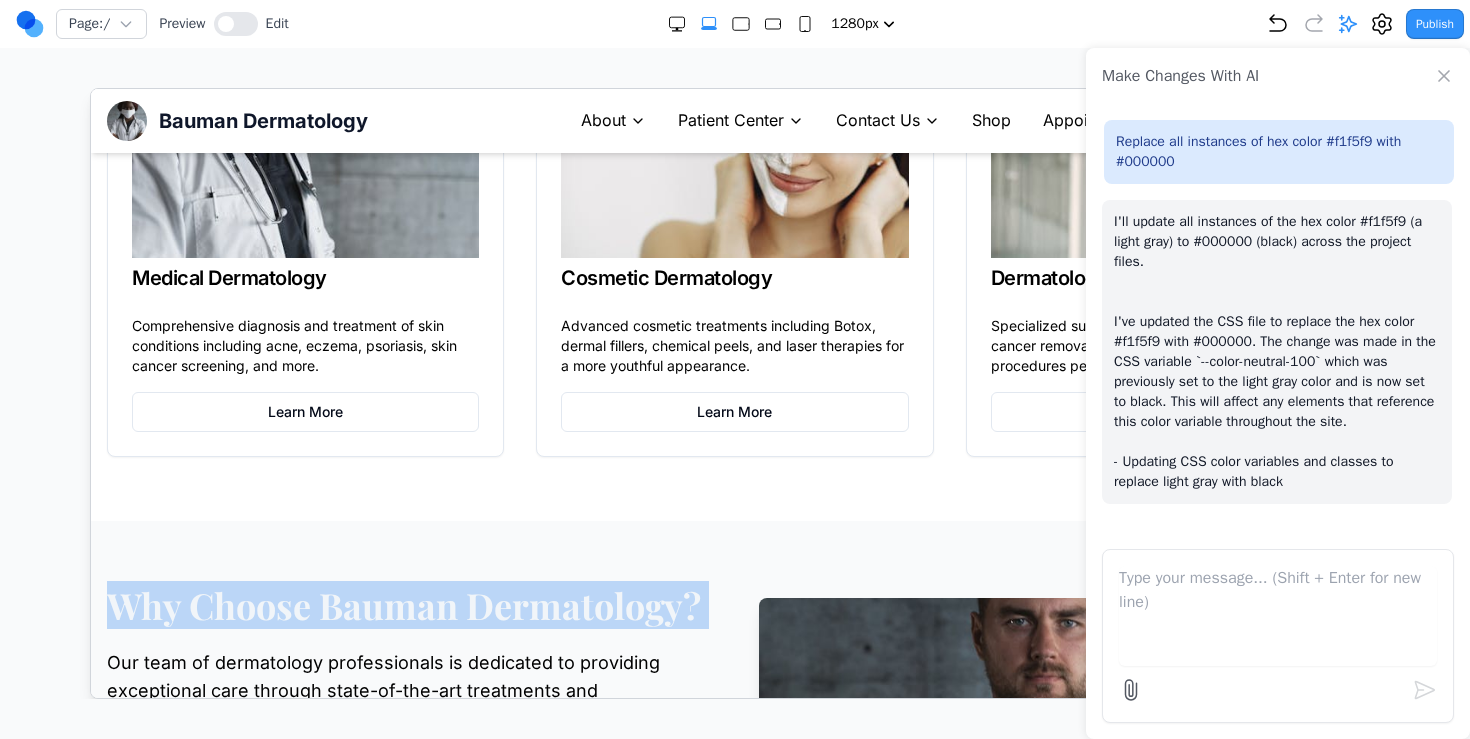click on "Why Choose Bauman Dermatology?" at bounding box center (408, 604) 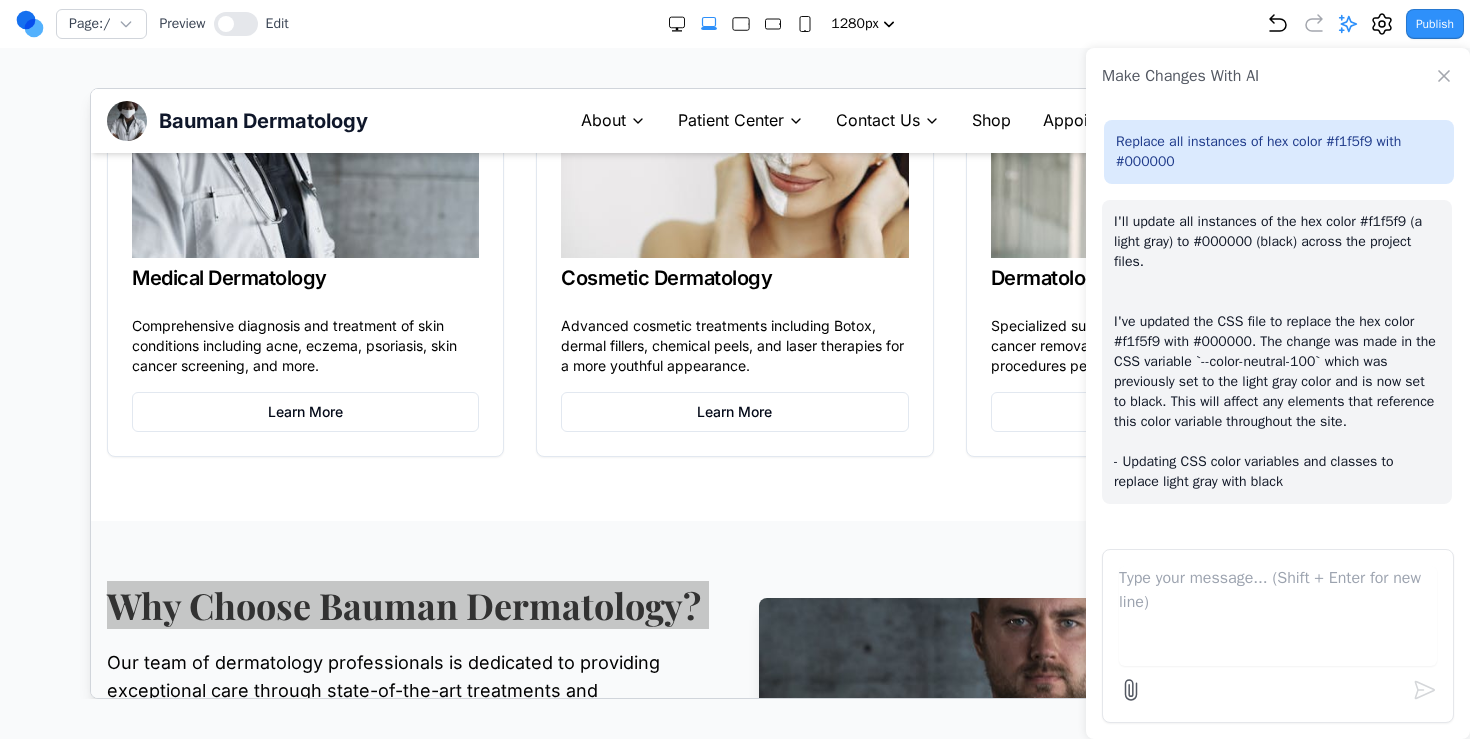 click on "I'll update all instances of the hex color #f1f5f9 (a light gray) to #000000 (black) across the project files.
I've updated the CSS file to replace the hex color #f1f5f9 with #000000. The change was made in the CSS variable `--color-neutral-100` which was previously set to the light gray color and is now set to black. This will affect any elements that reference this color variable throughout the site.
- Updating CSS color variables and classes to replace light gray with black" at bounding box center [1277, 352] 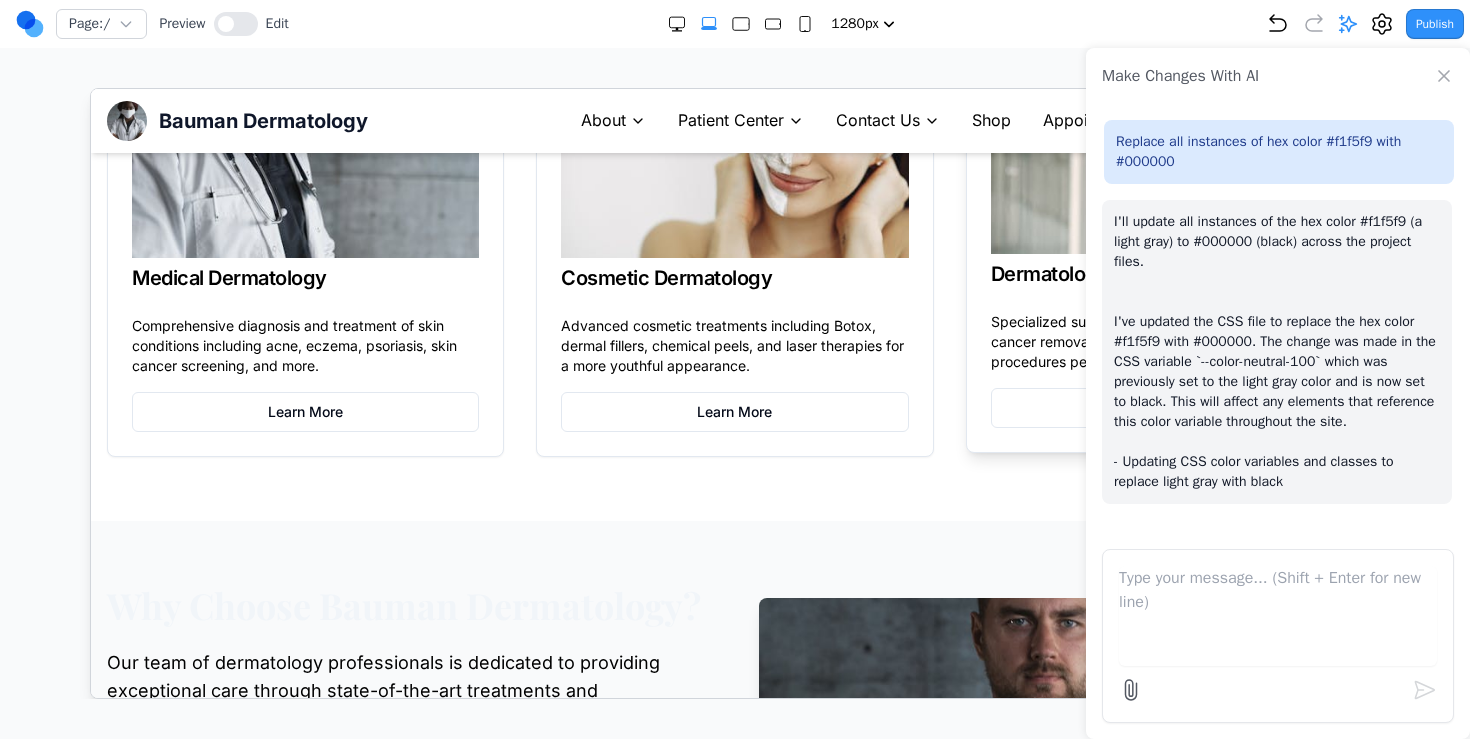 click on "Specialized surgical procedures including skin cancer removal, Mohs surgery, and reconstructive procedures performed with precision. Learn More" at bounding box center [1163, 381] 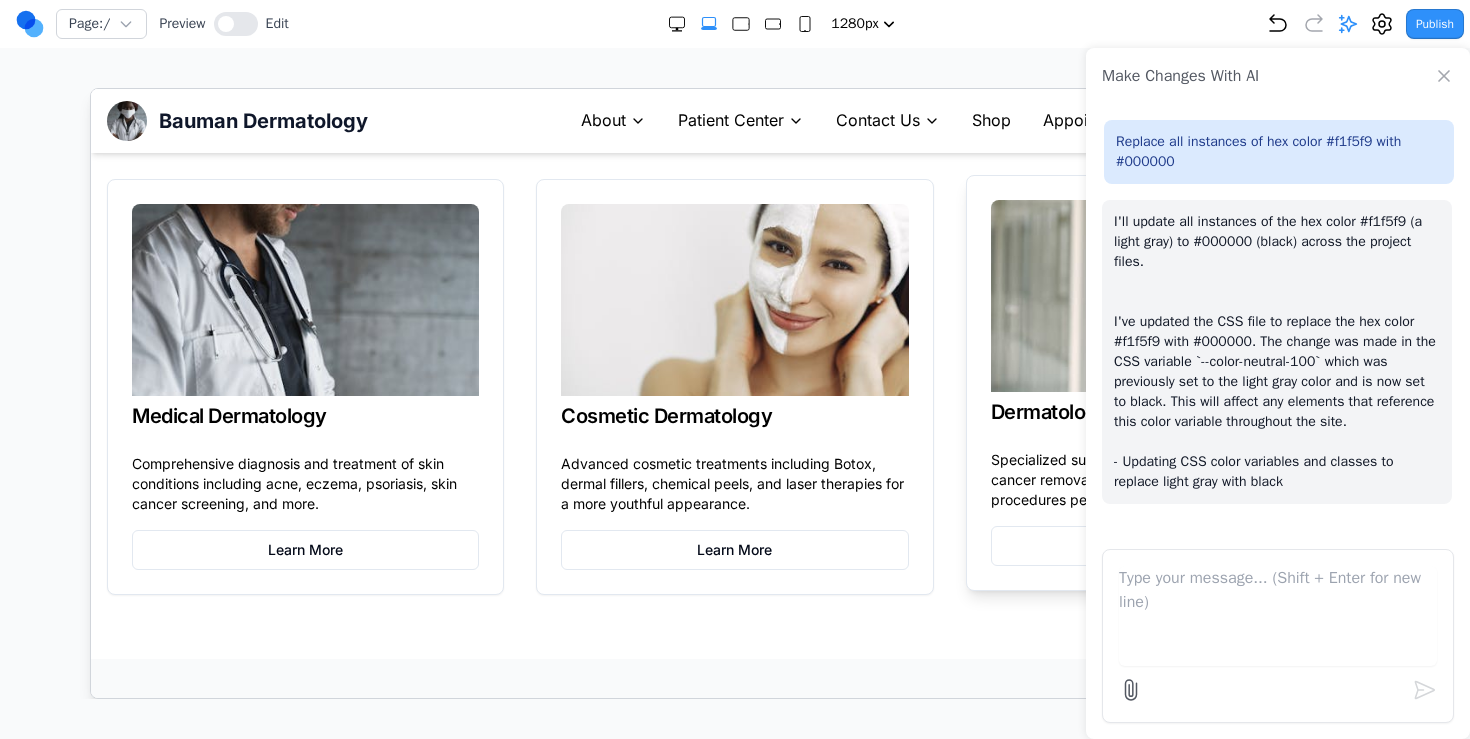 scroll, scrollTop: 1110, scrollLeft: 0, axis: vertical 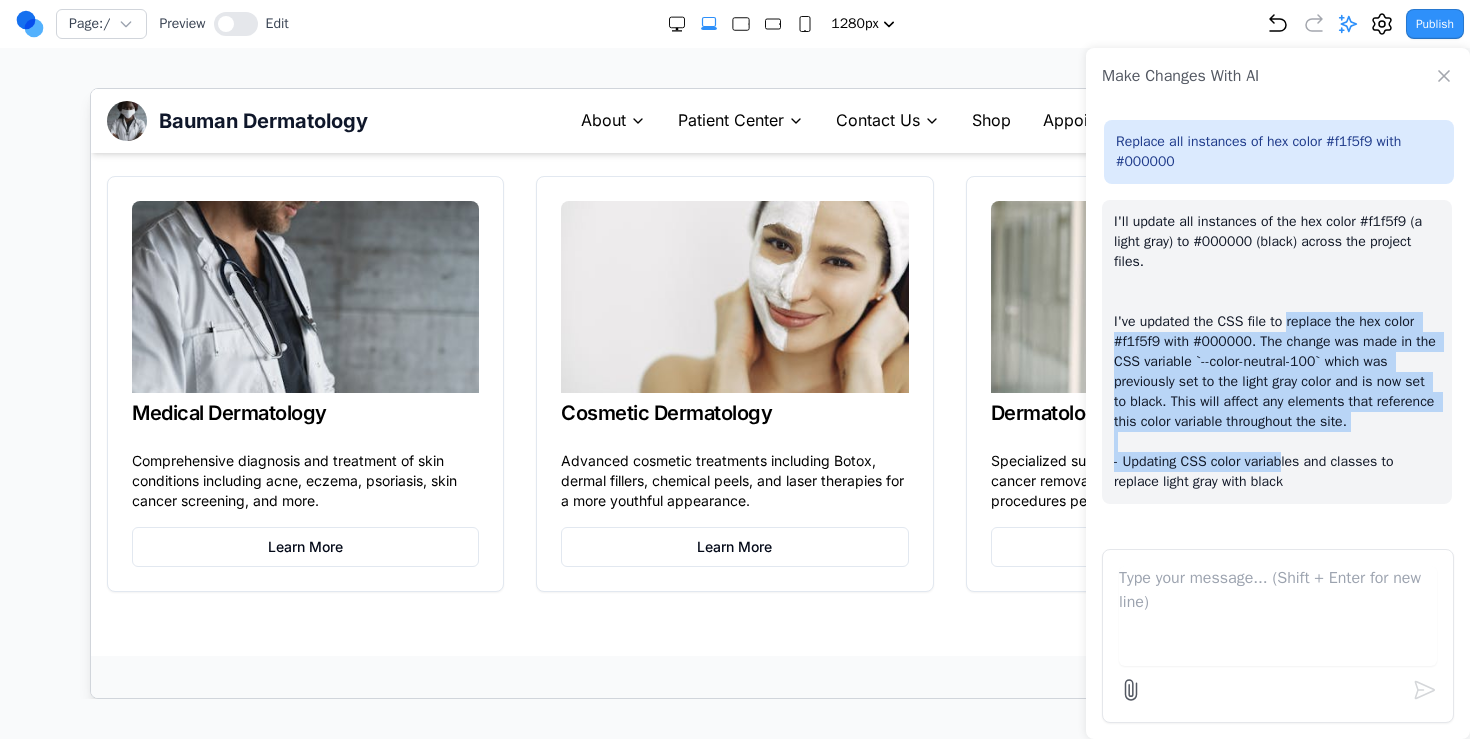 drag, startPoint x: 1292, startPoint y: 312, endPoint x: 1292, endPoint y: 457, distance: 145 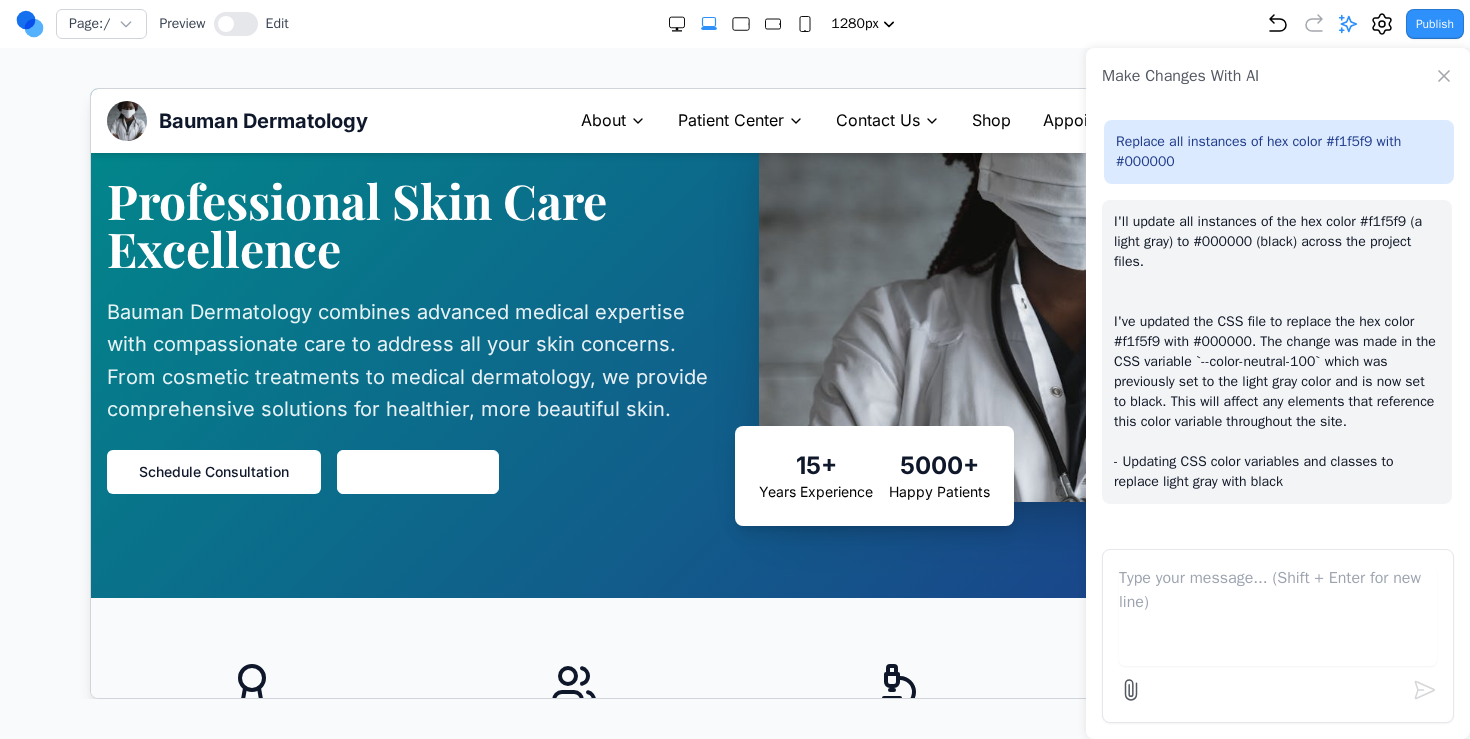 scroll, scrollTop: 0, scrollLeft: 0, axis: both 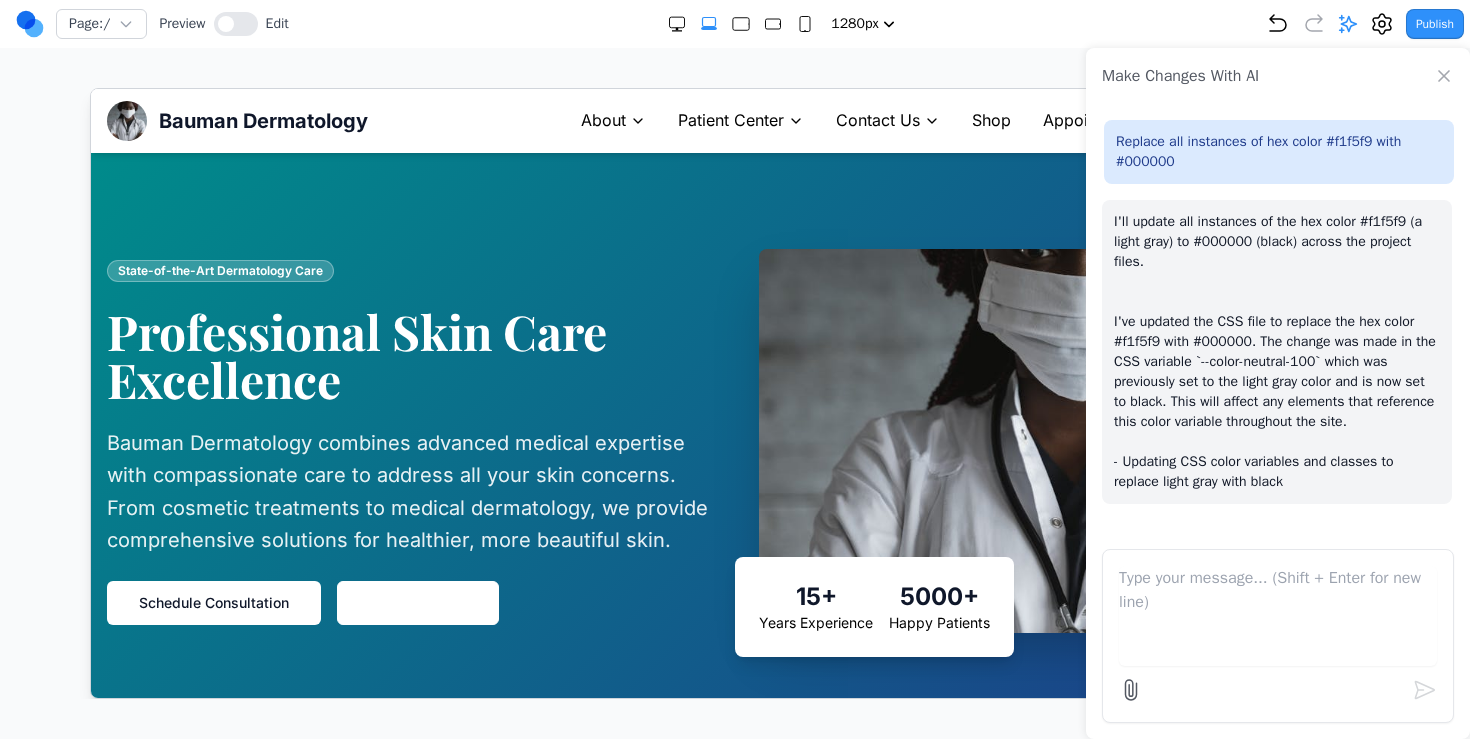 click on "Patient Center" at bounding box center [730, 120] 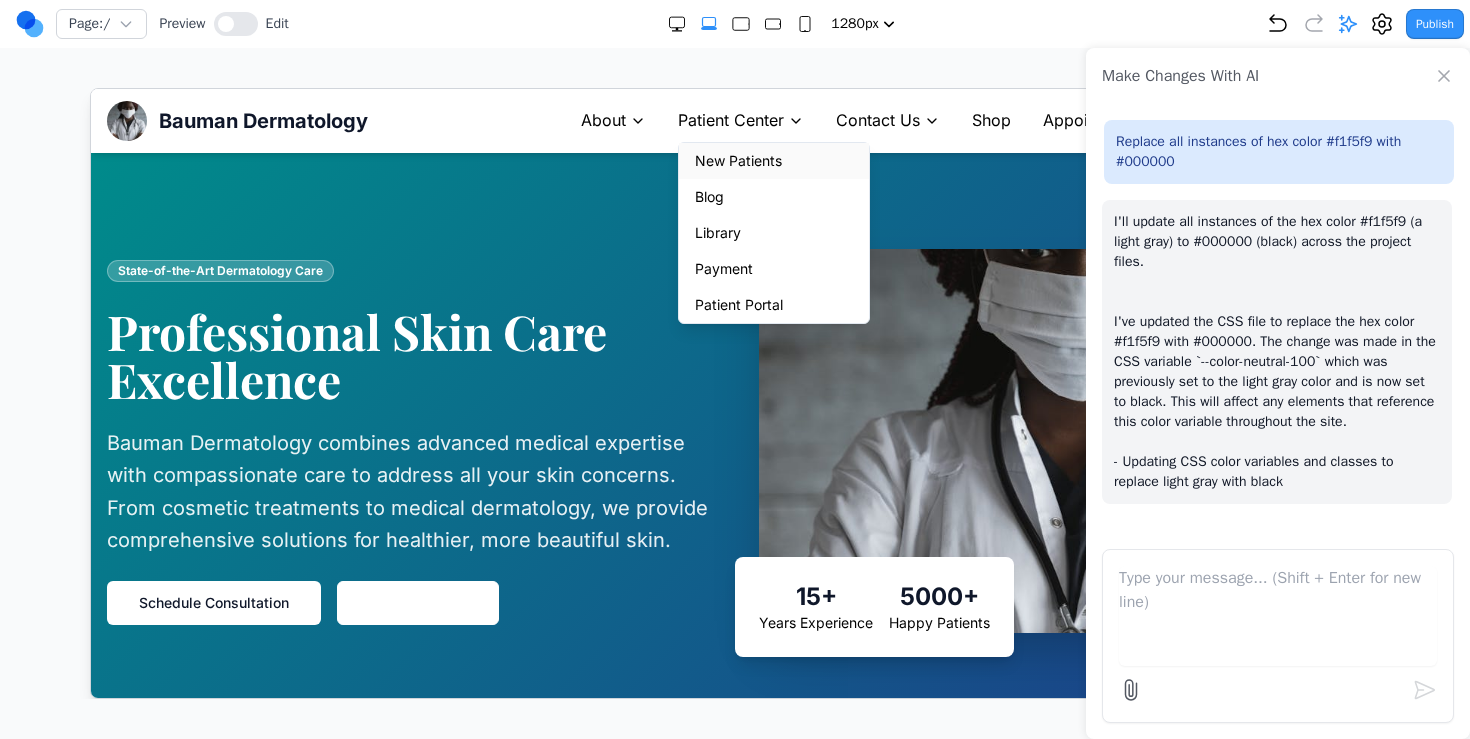 click on "New Patients" at bounding box center [773, 160] 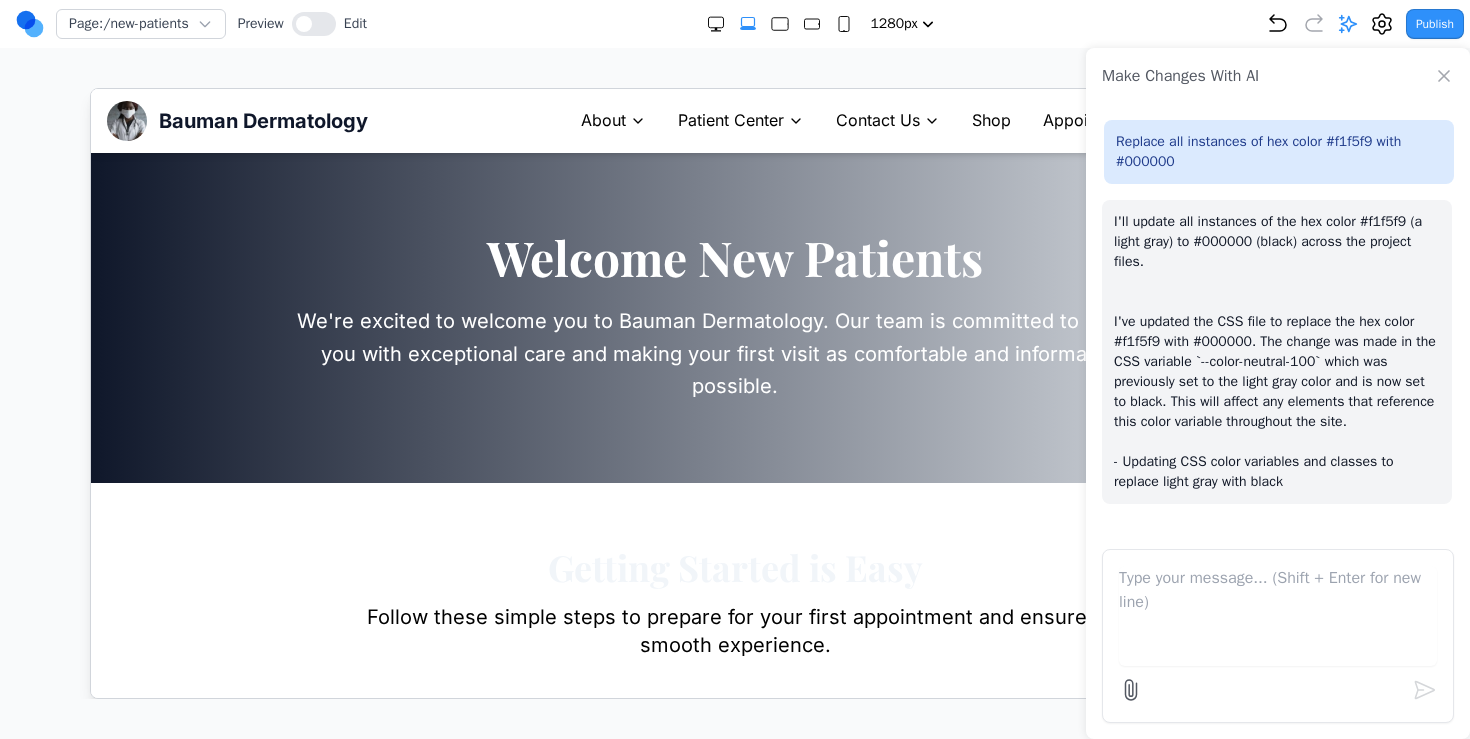 click on "Bauman Dermatology" at bounding box center (262, 120) 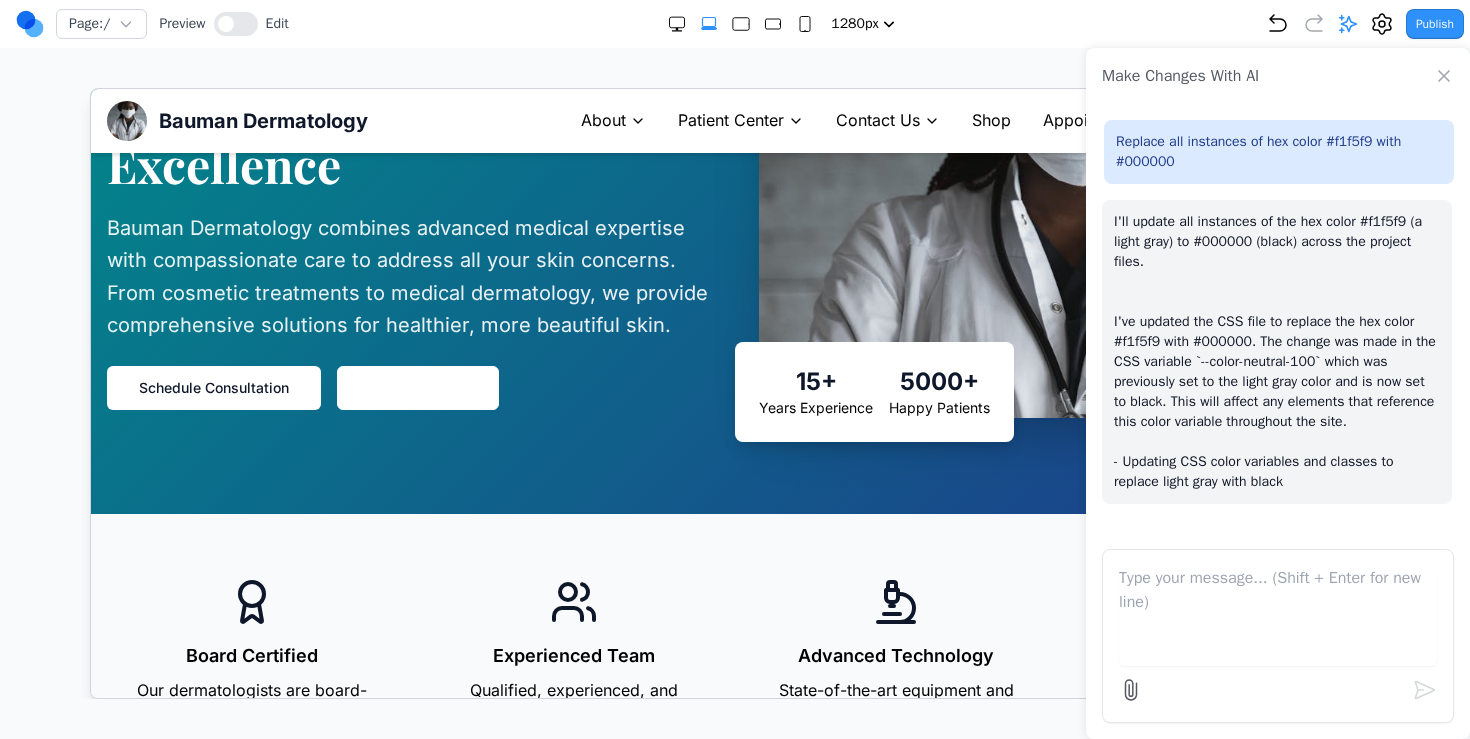 scroll, scrollTop: 588, scrollLeft: 0, axis: vertical 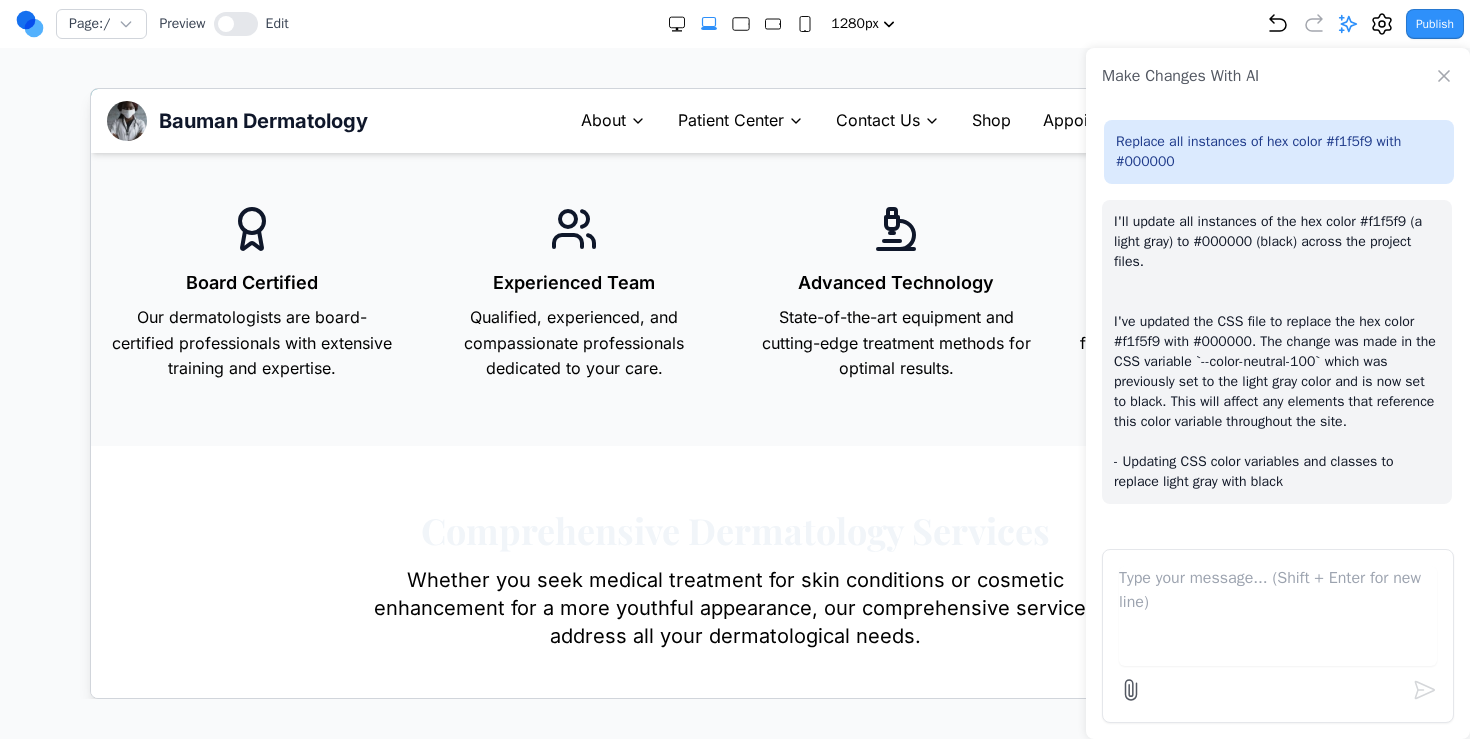 click at bounding box center (1278, 616) 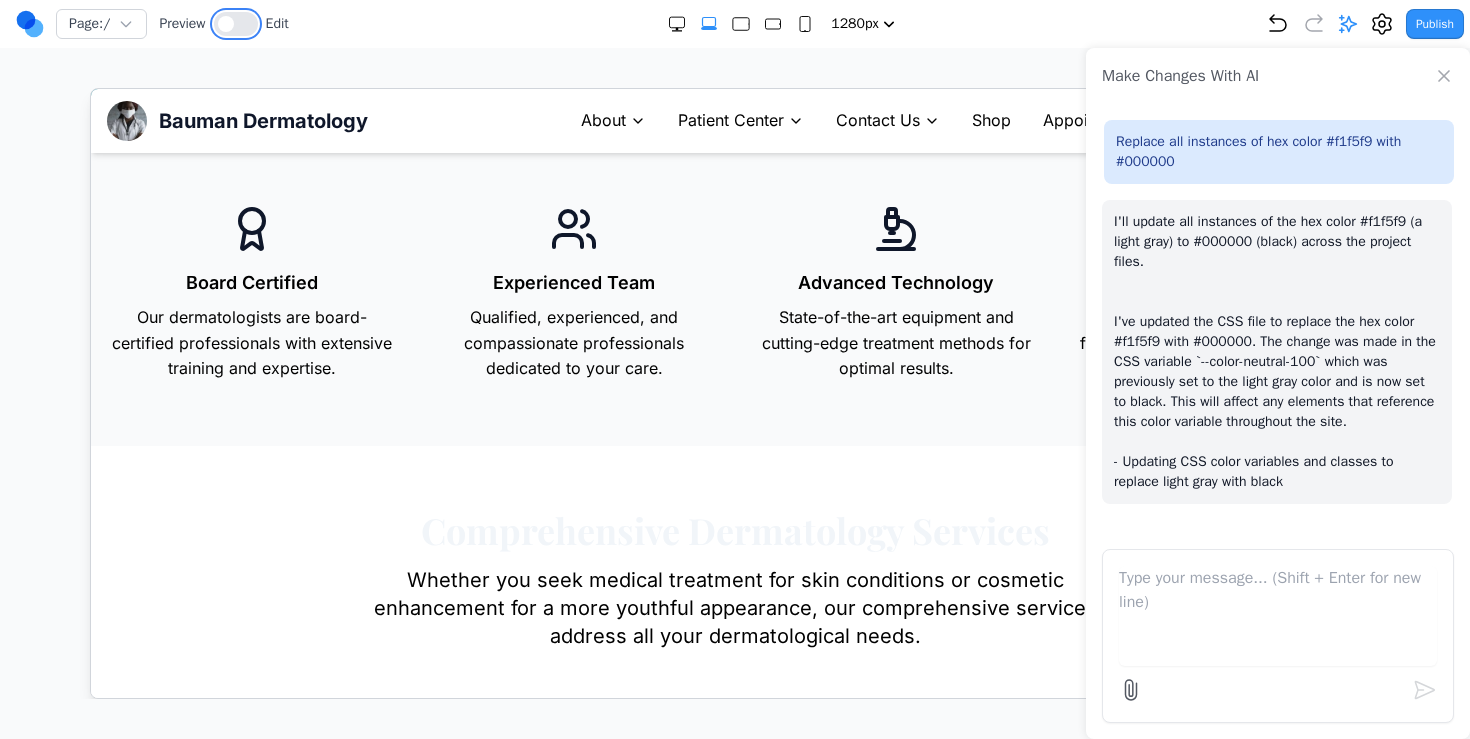 click at bounding box center (236, 24) 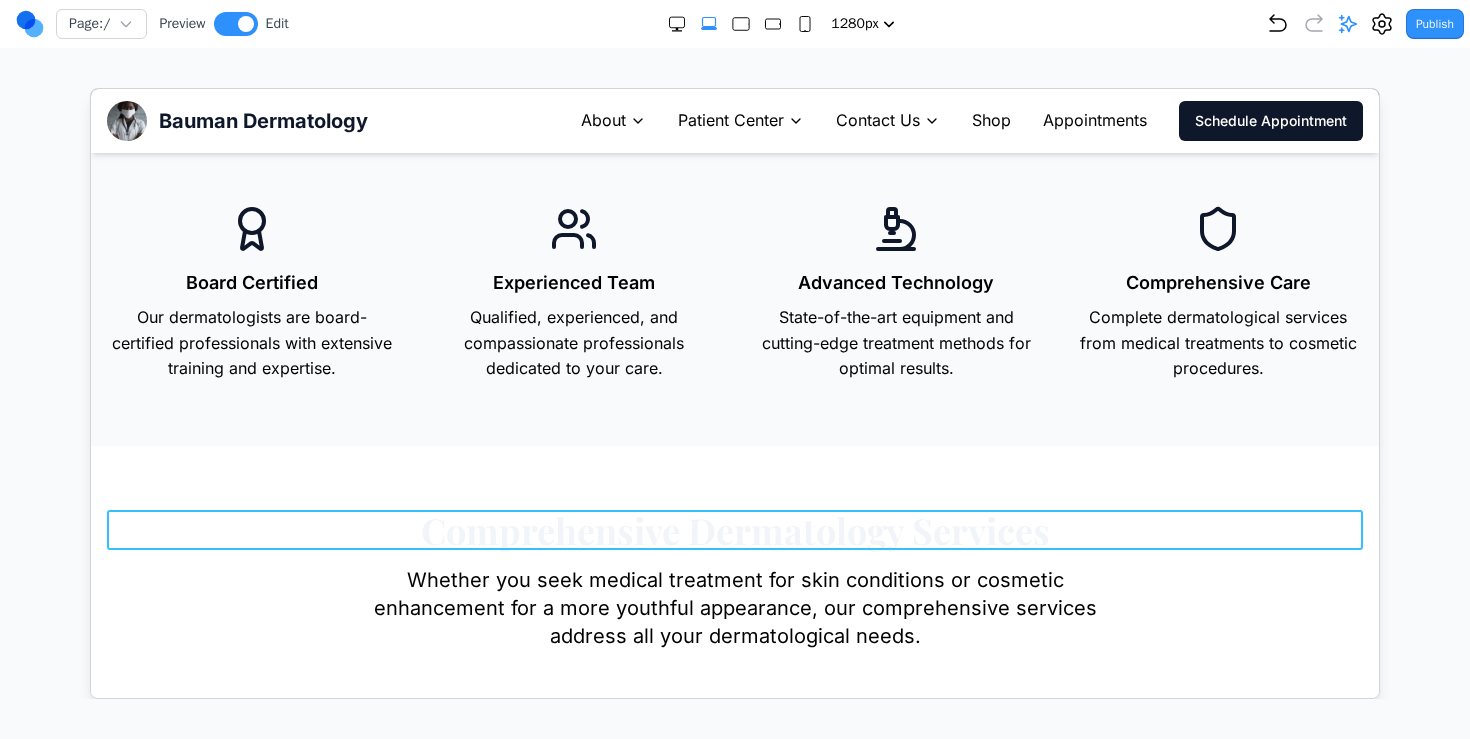click on "Comprehensive Dermatology Services" at bounding box center [734, 529] 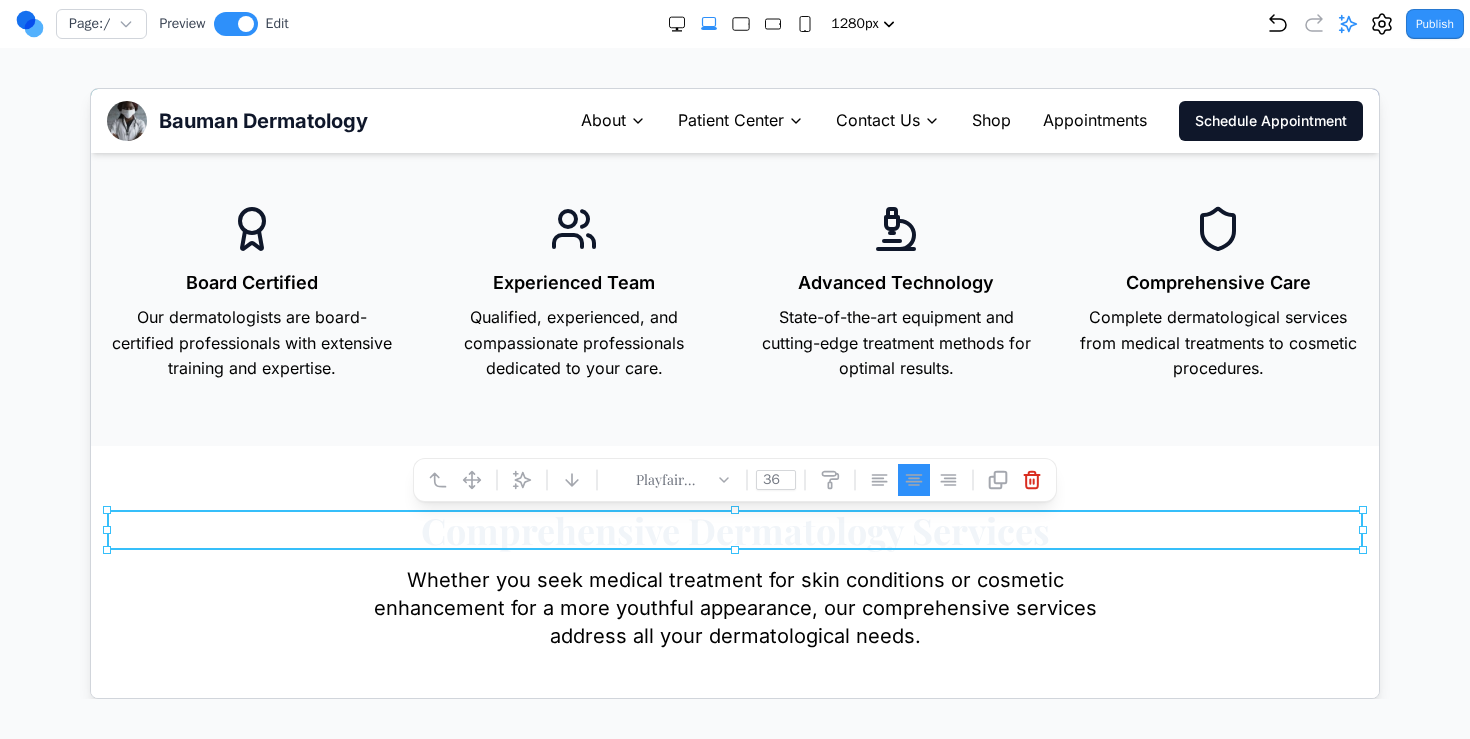 click 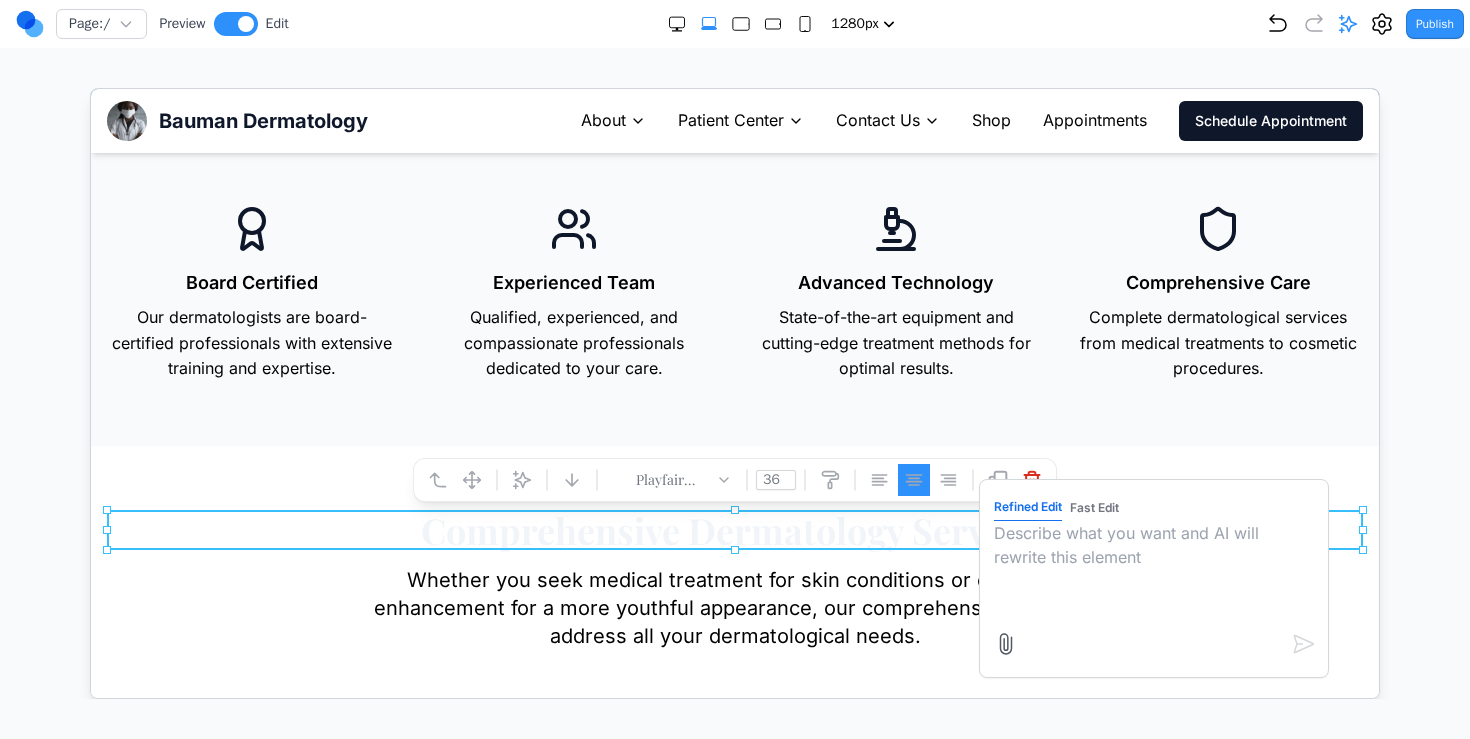 click at bounding box center (1153, 570) 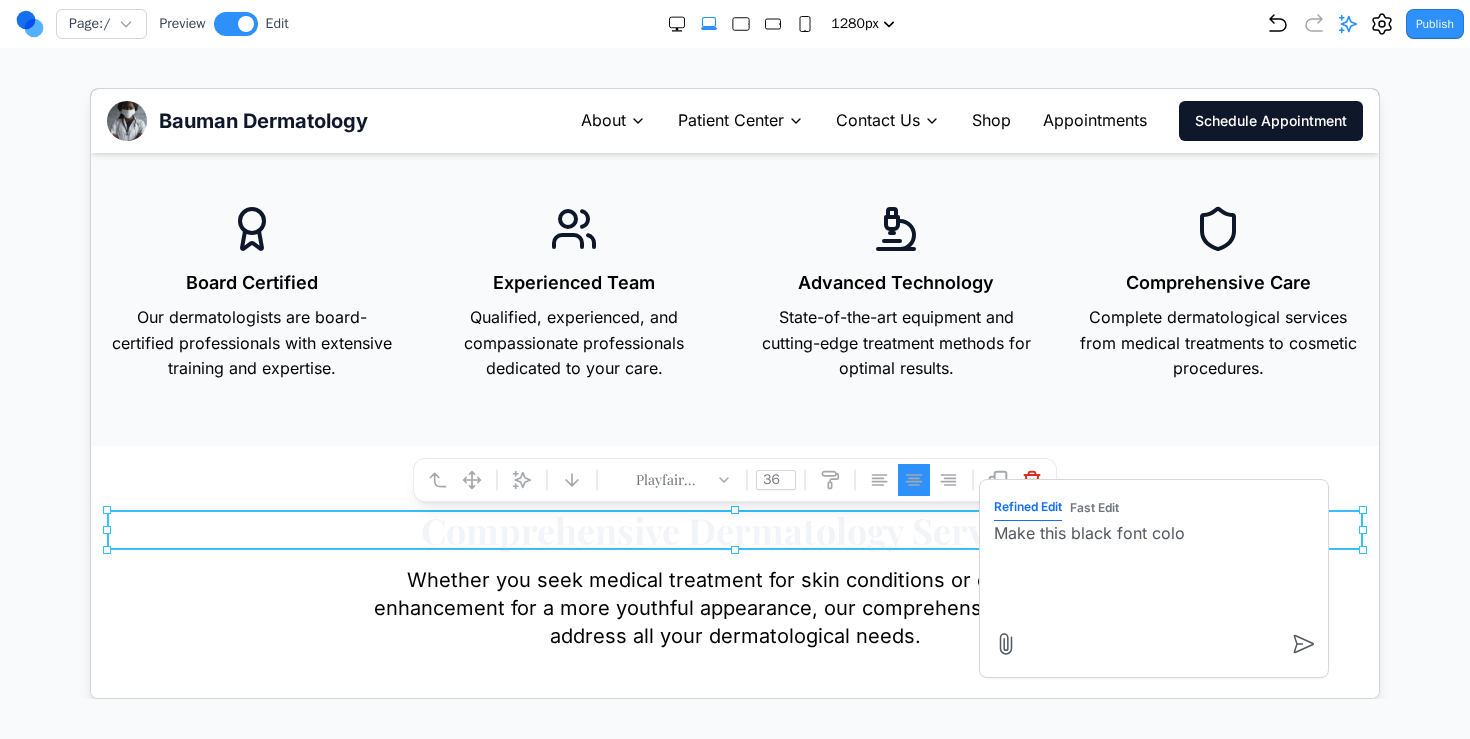 type on "Make this black font color" 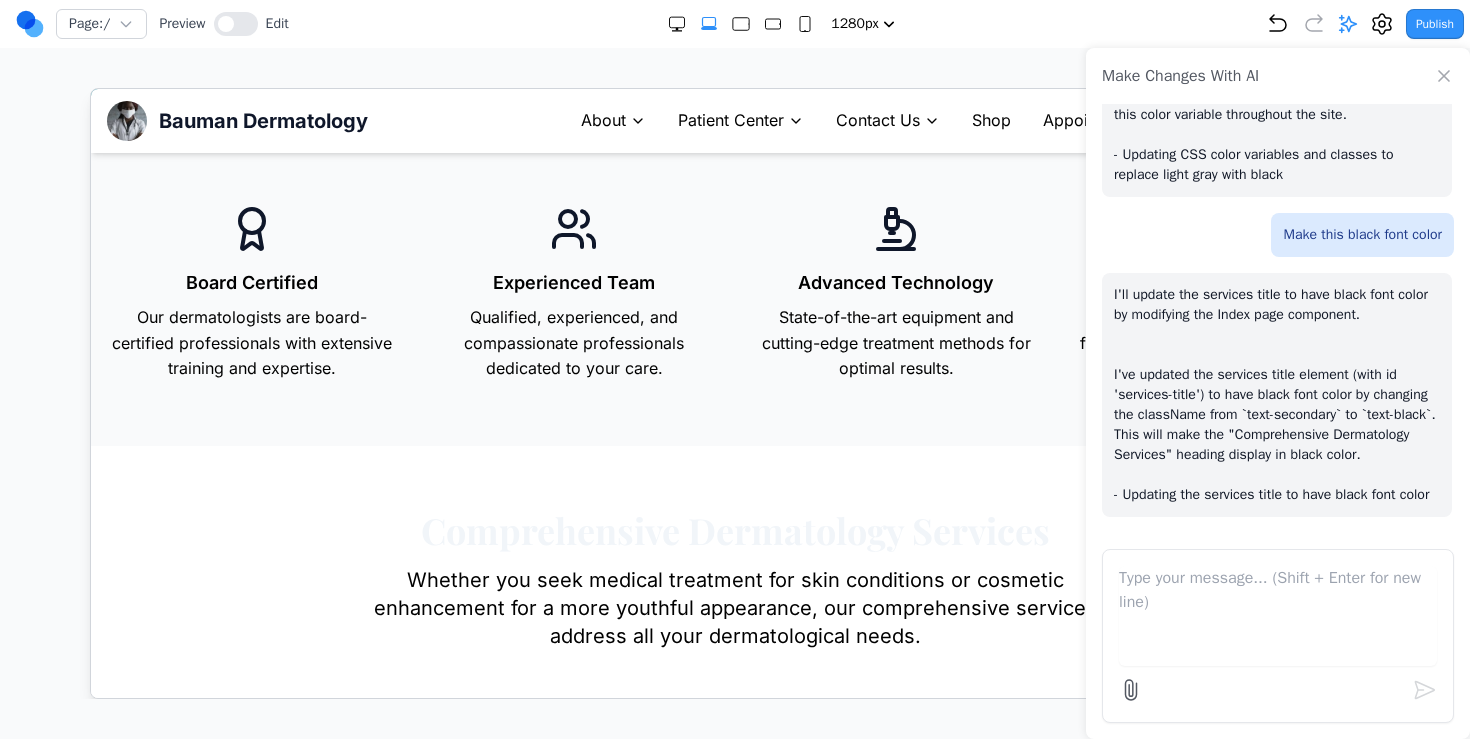 scroll, scrollTop: 347, scrollLeft: 0, axis: vertical 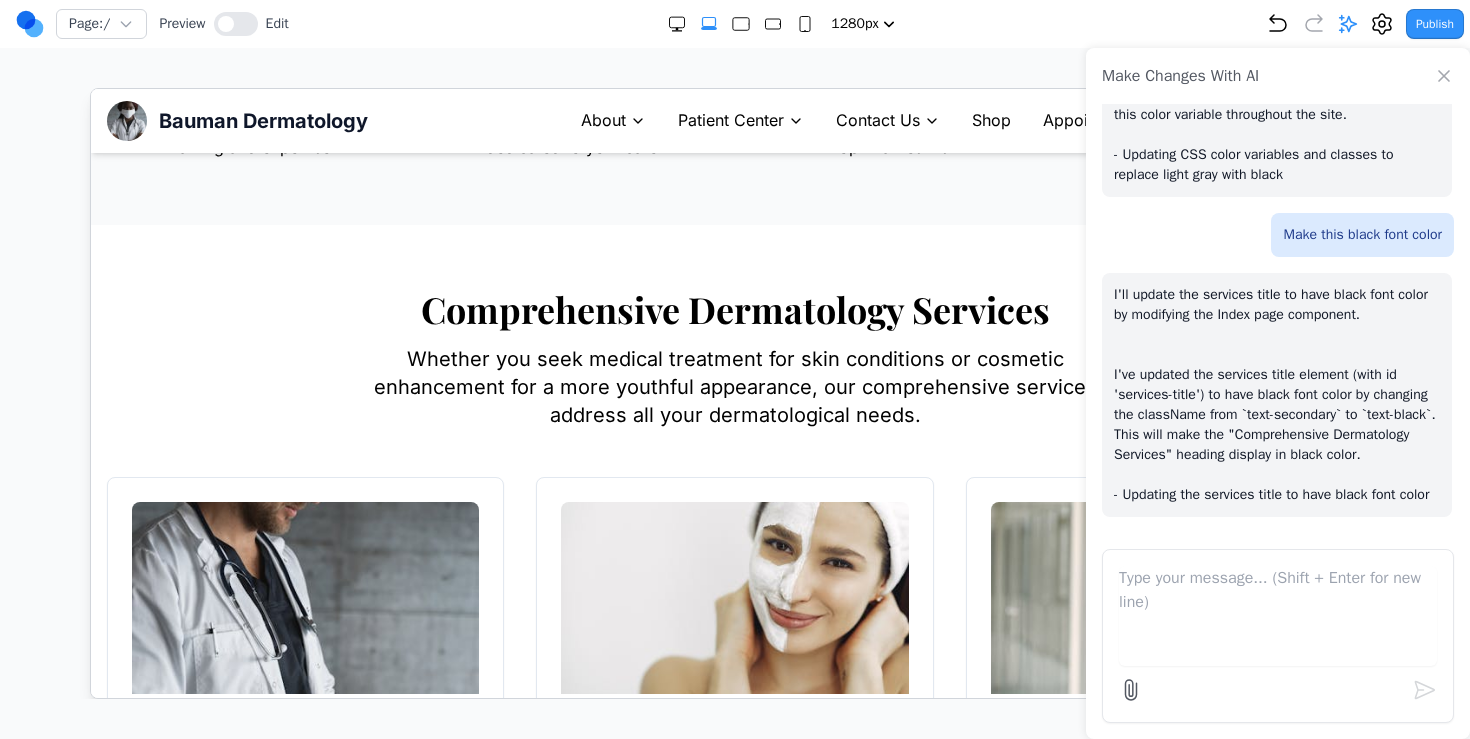 click on "Comprehensive Dermatology Services" at bounding box center [734, 308] 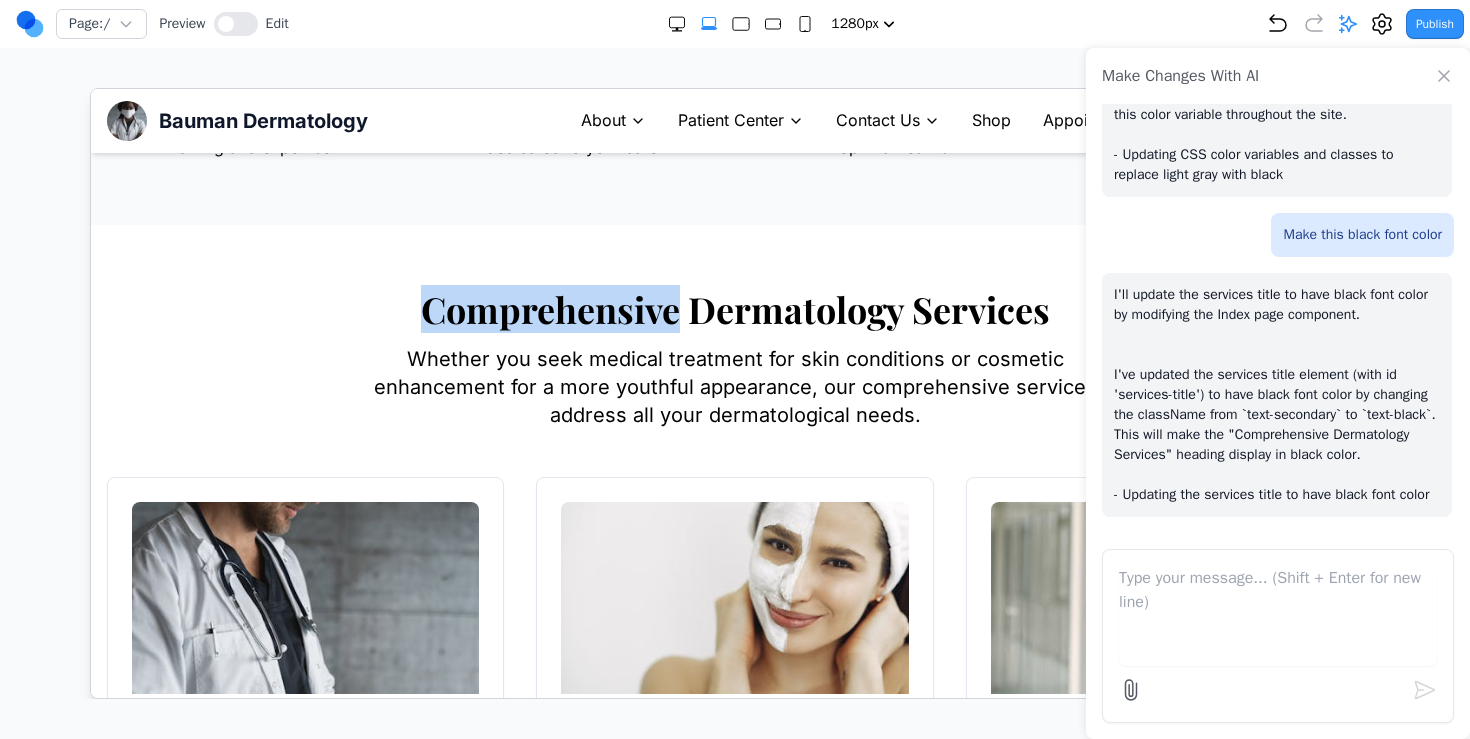 click on "Comprehensive Dermatology Services" at bounding box center (734, 308) 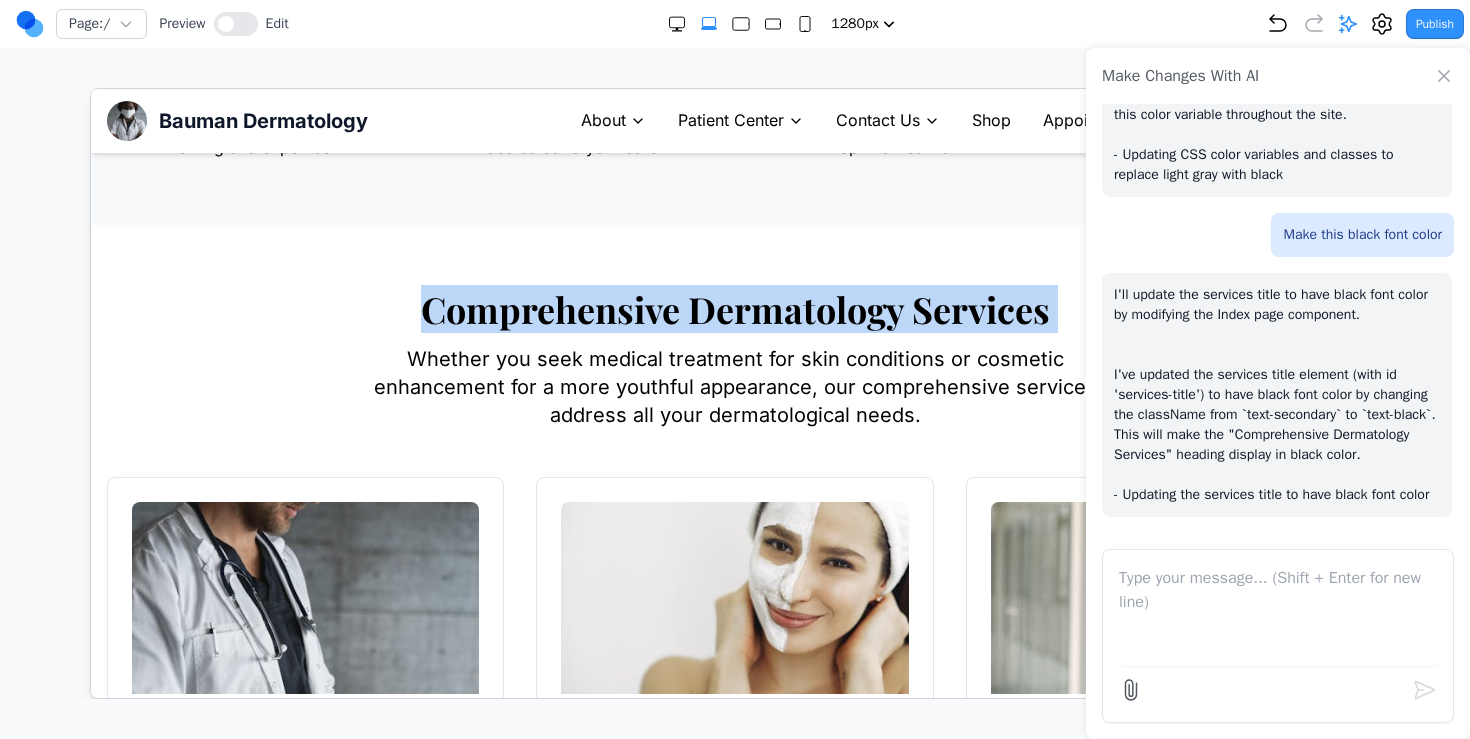 click on "Comprehensive Dermatology Services" at bounding box center (734, 308) 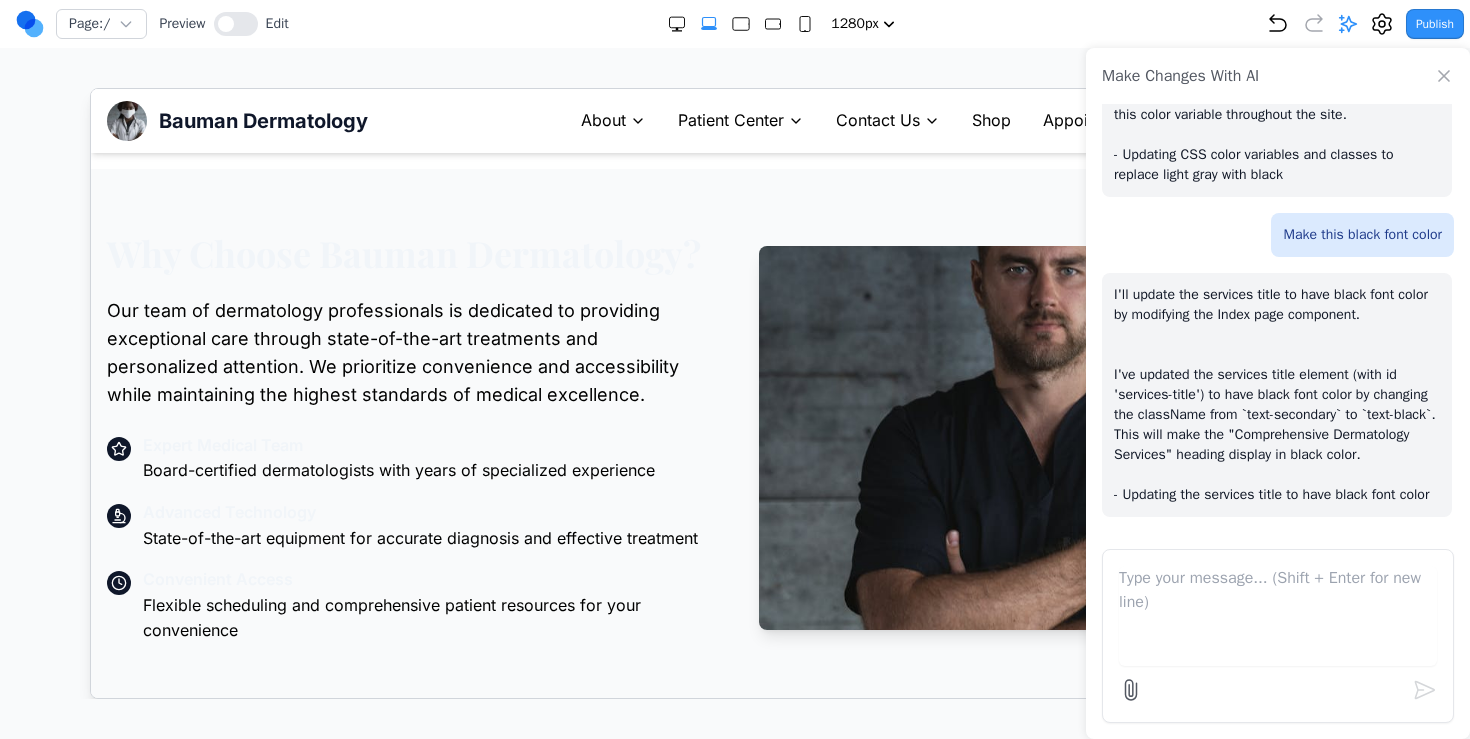 scroll, scrollTop: 1587, scrollLeft: 0, axis: vertical 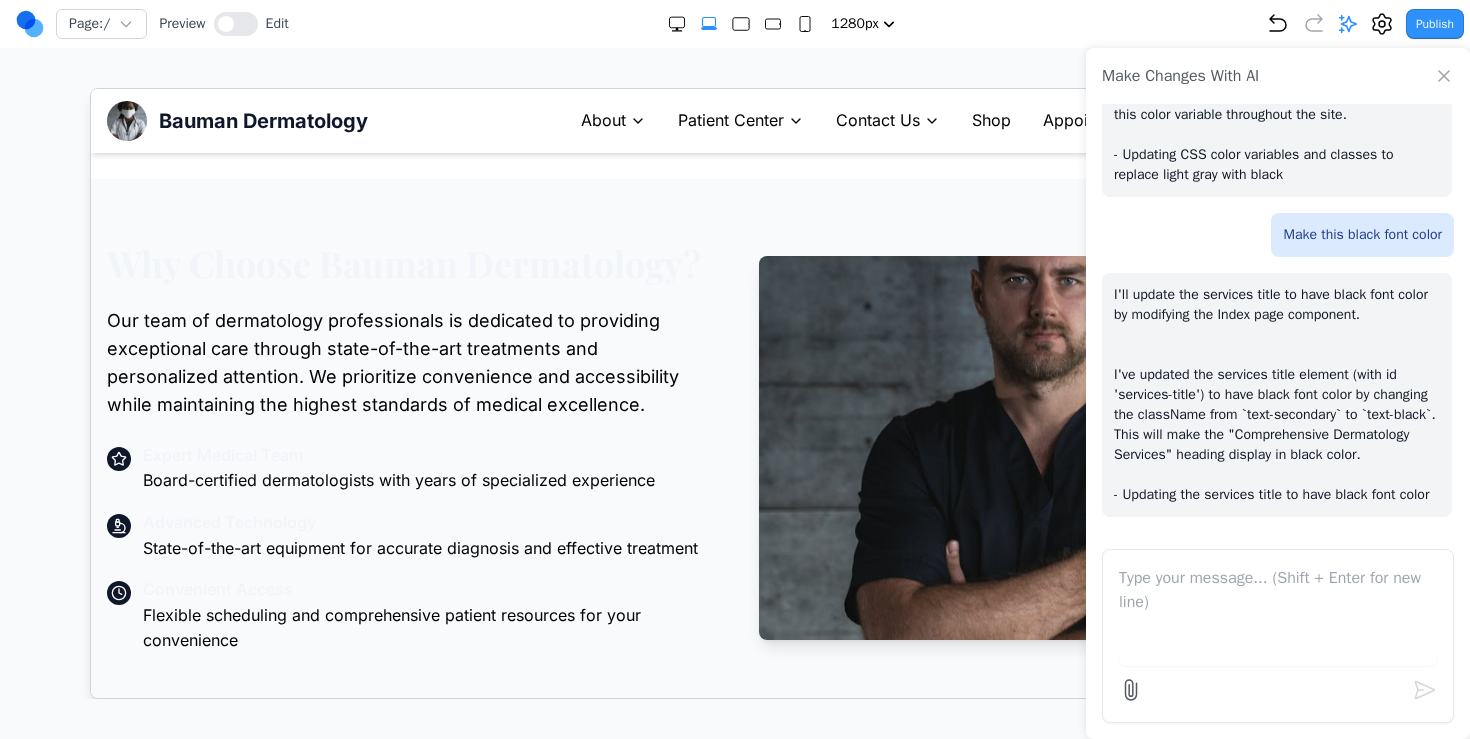 click on "Why Choose Bauman Dermatology?" at bounding box center [408, 262] 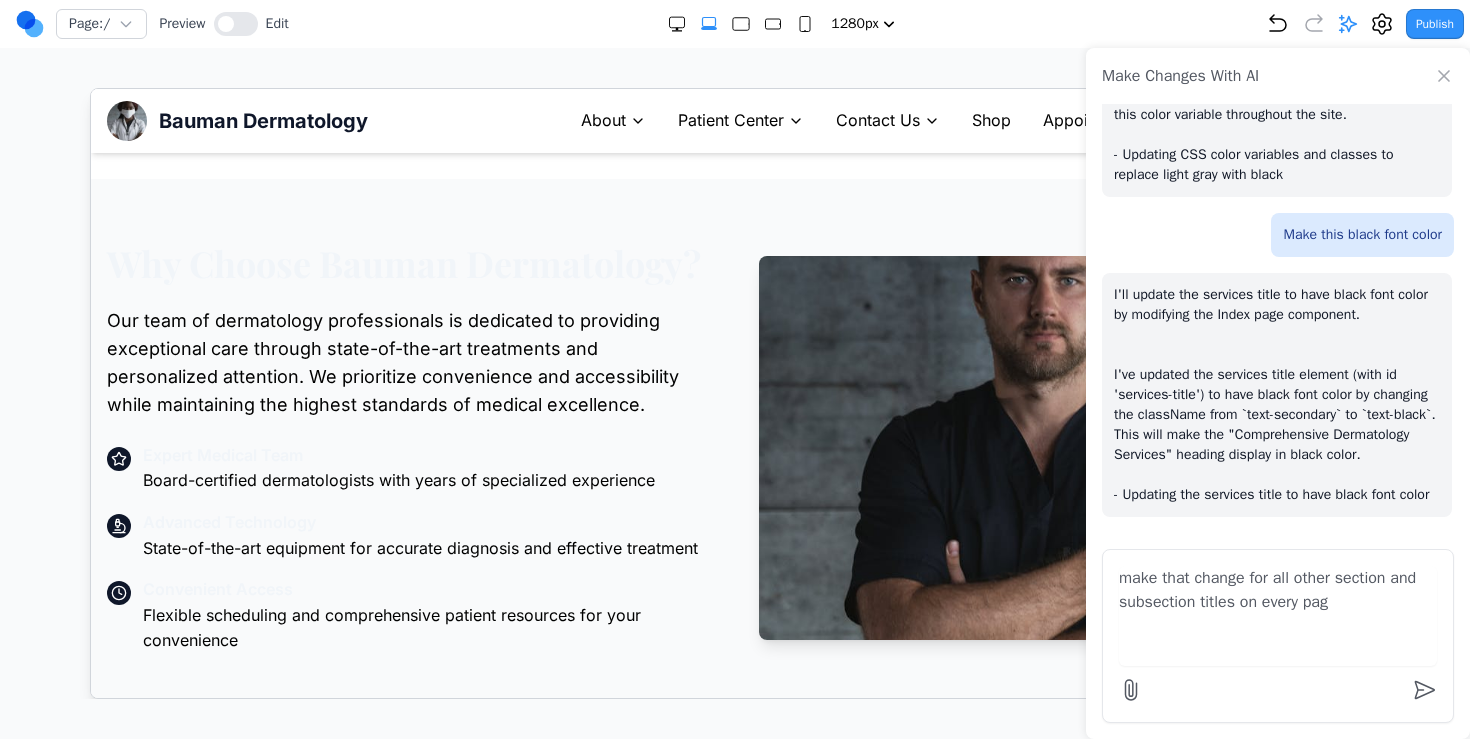type on "make that change for all other section and subsection titles on every page" 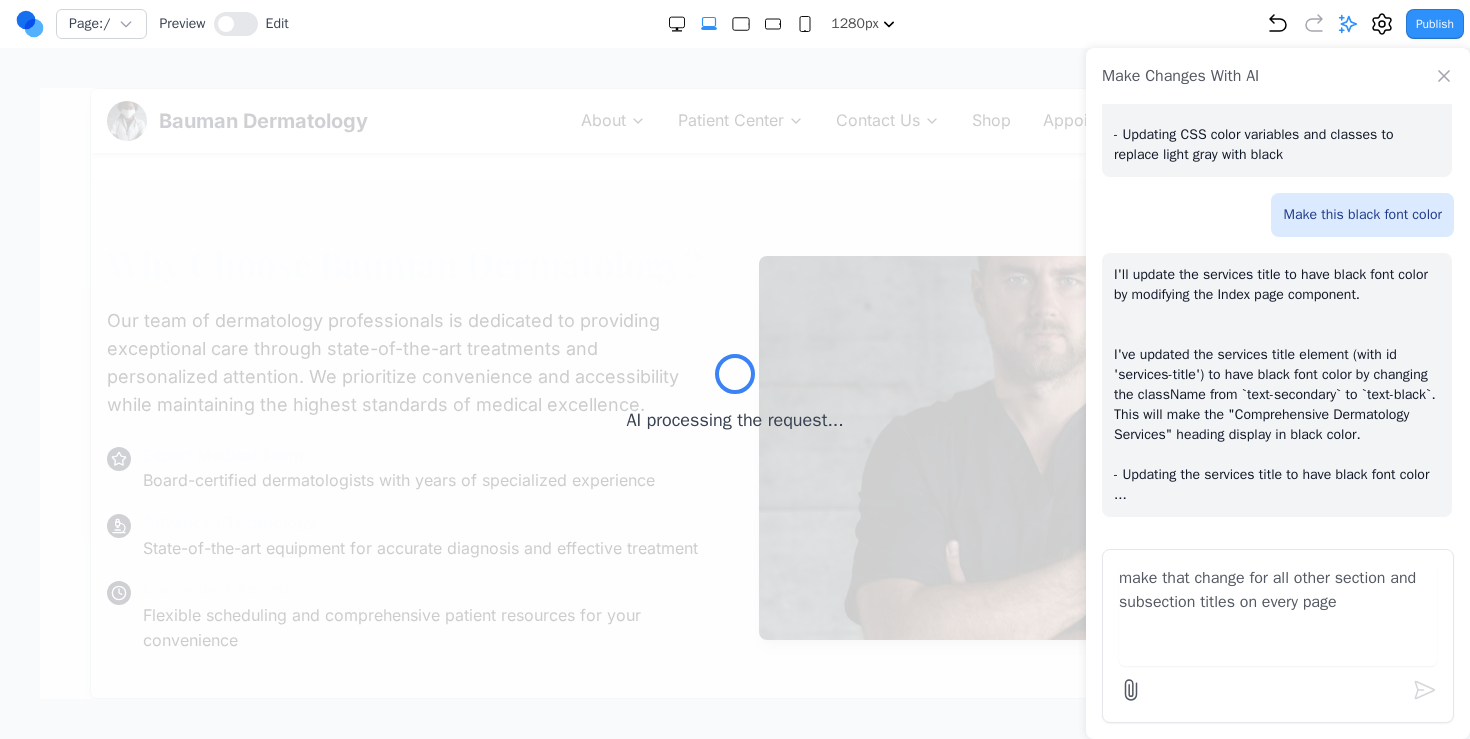 scroll, scrollTop: 427, scrollLeft: 0, axis: vertical 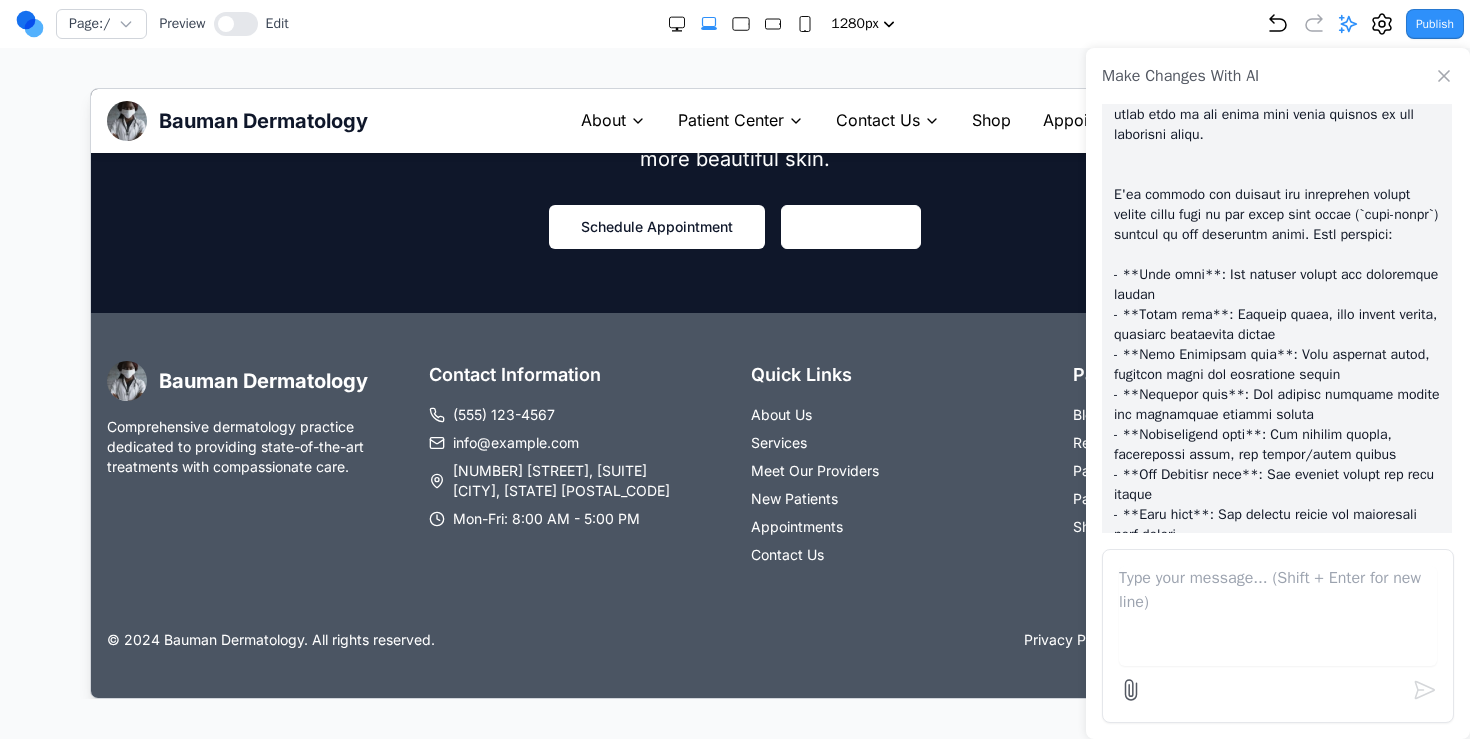click on "Patient Center" at bounding box center [730, 120] 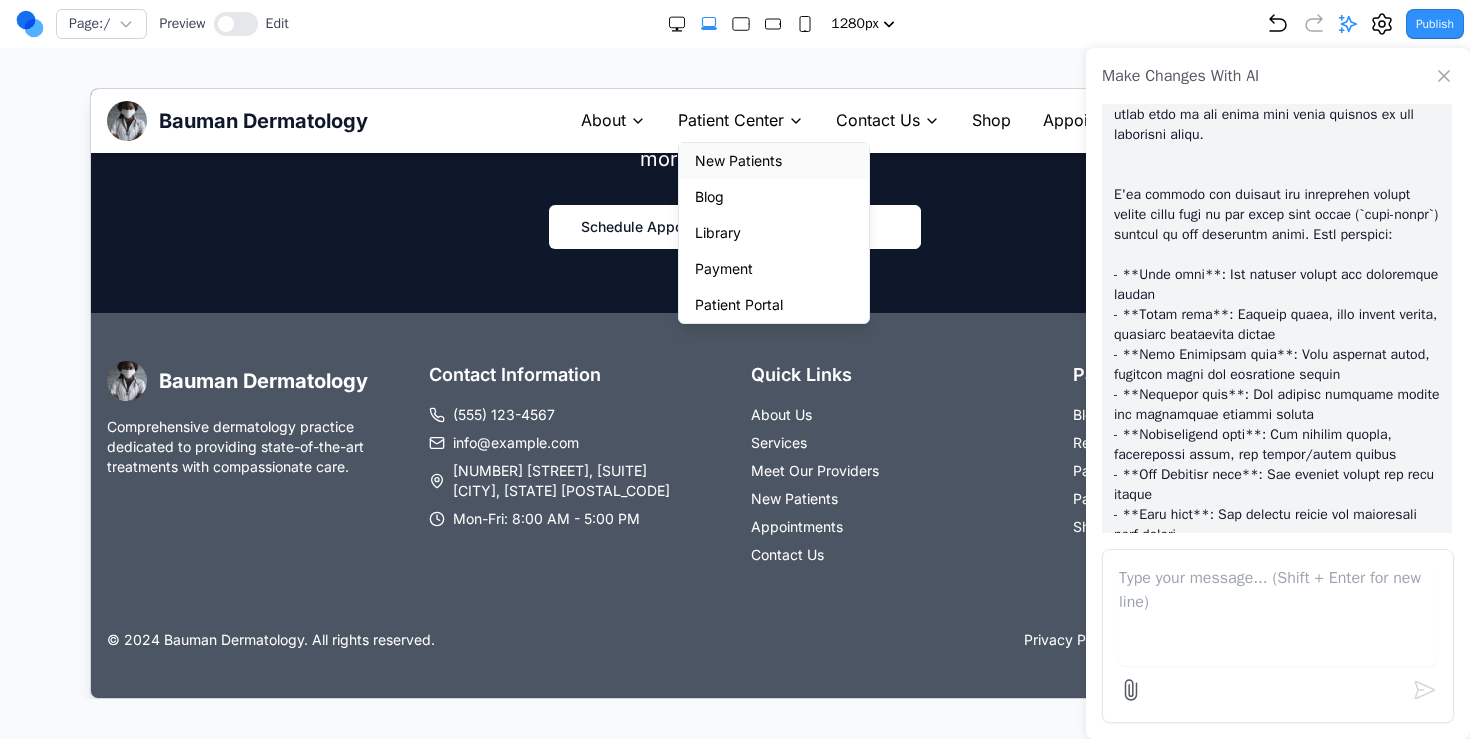 click on "New Patients" at bounding box center [773, 160] 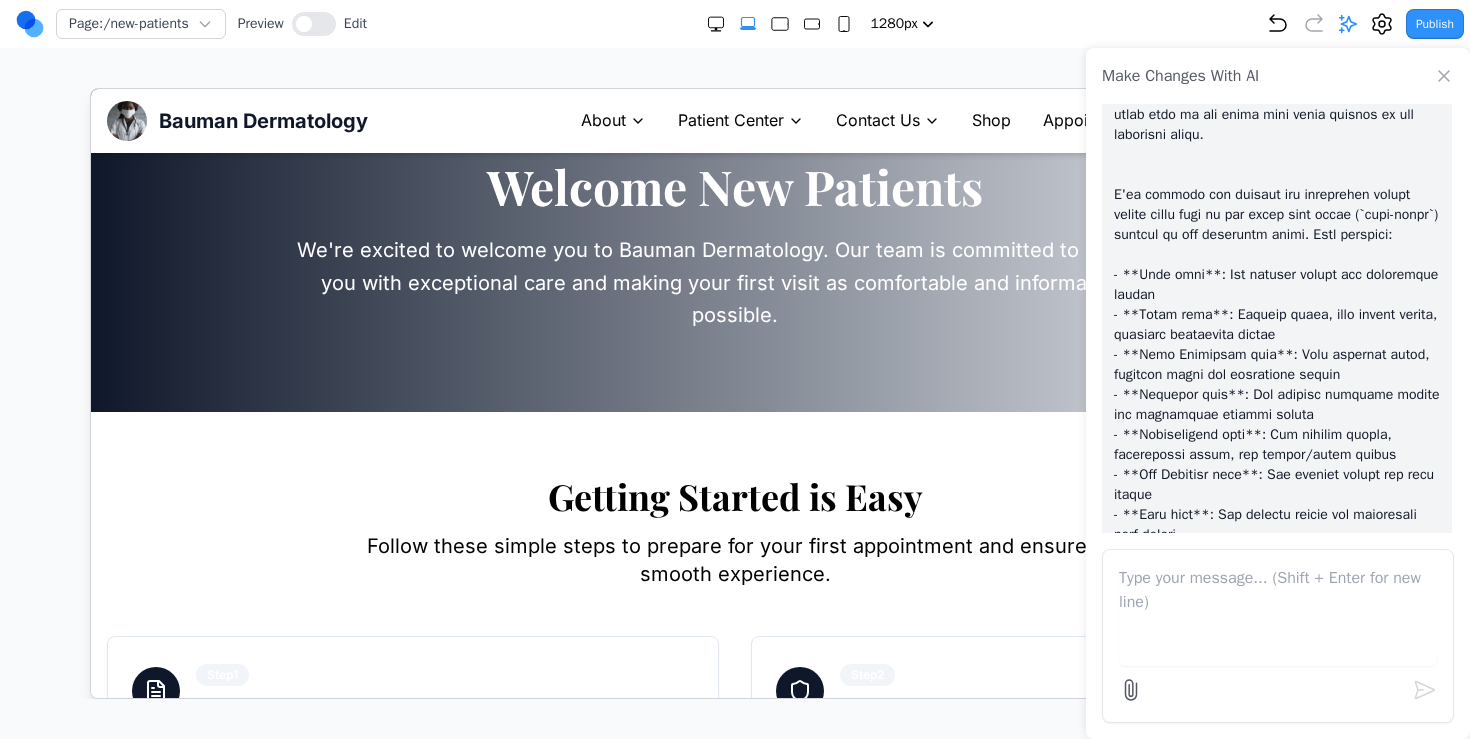 scroll, scrollTop: 0, scrollLeft: 0, axis: both 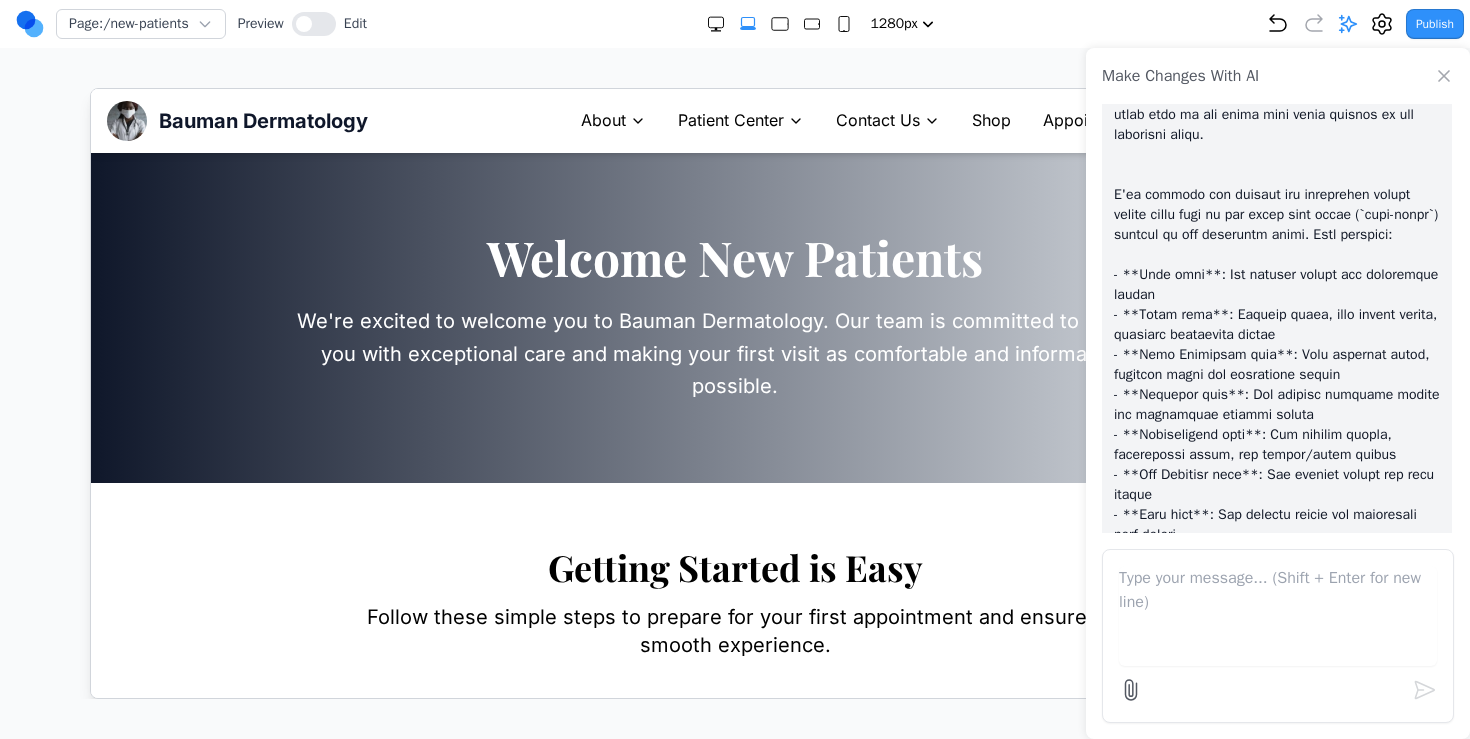 click on "About" at bounding box center (602, 120) 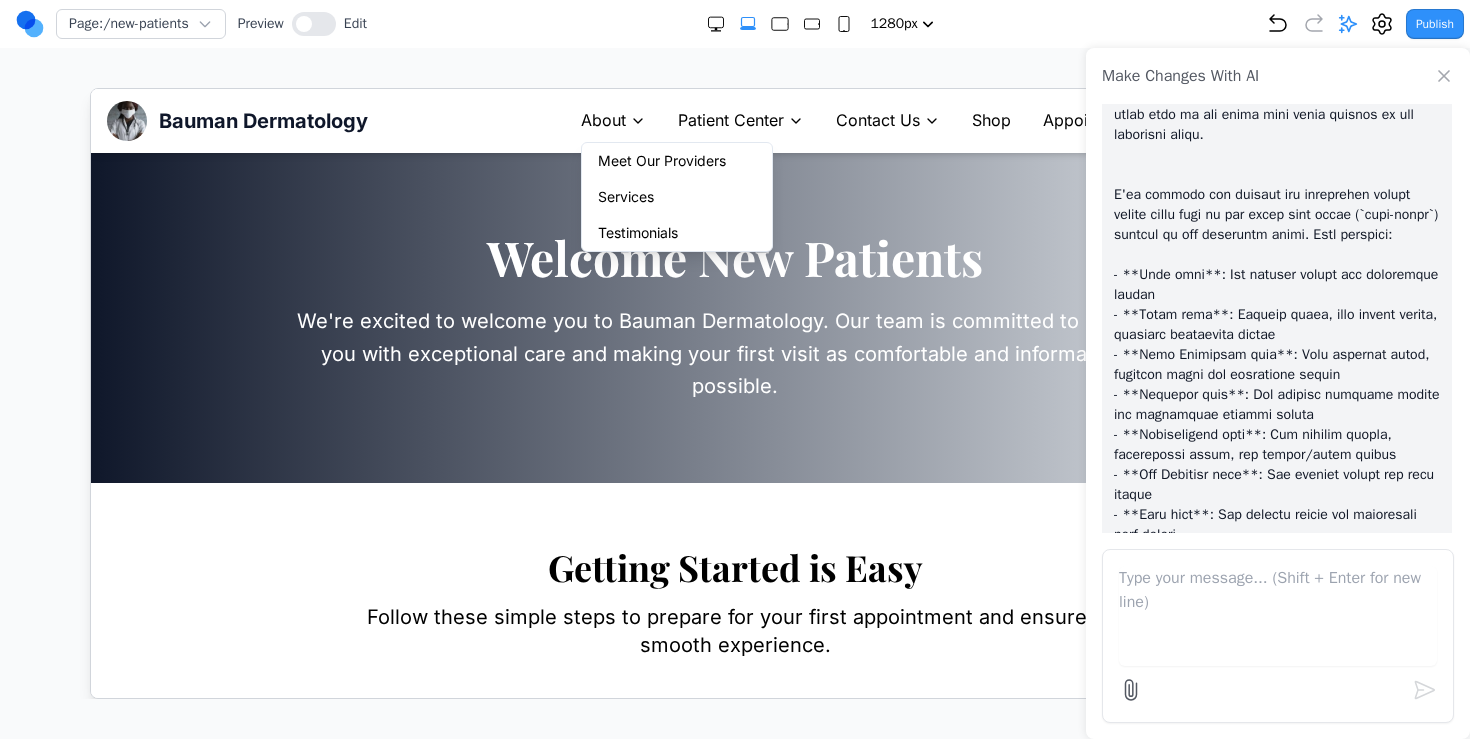 click on "Patient Center" at bounding box center (730, 120) 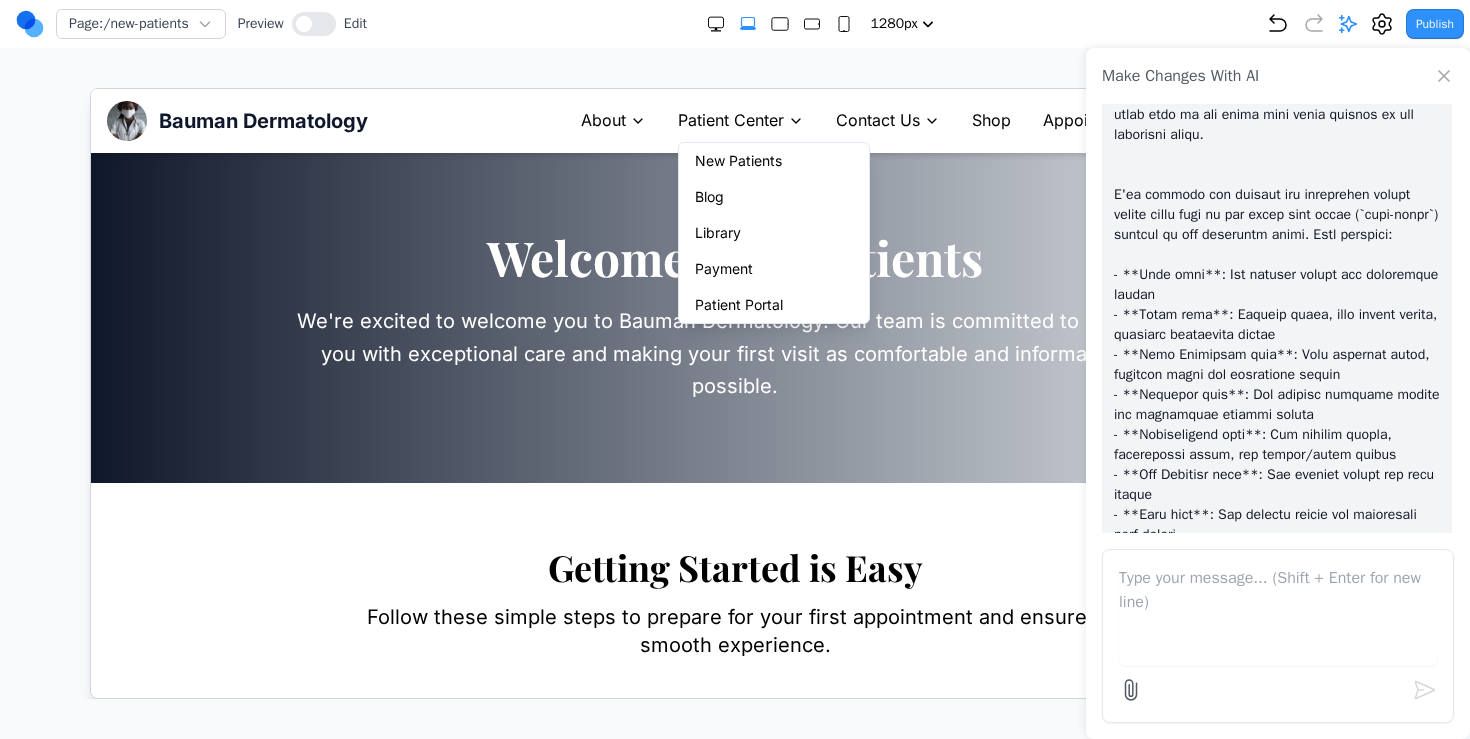 click on "Make Changes With AI" at bounding box center (1278, 76) 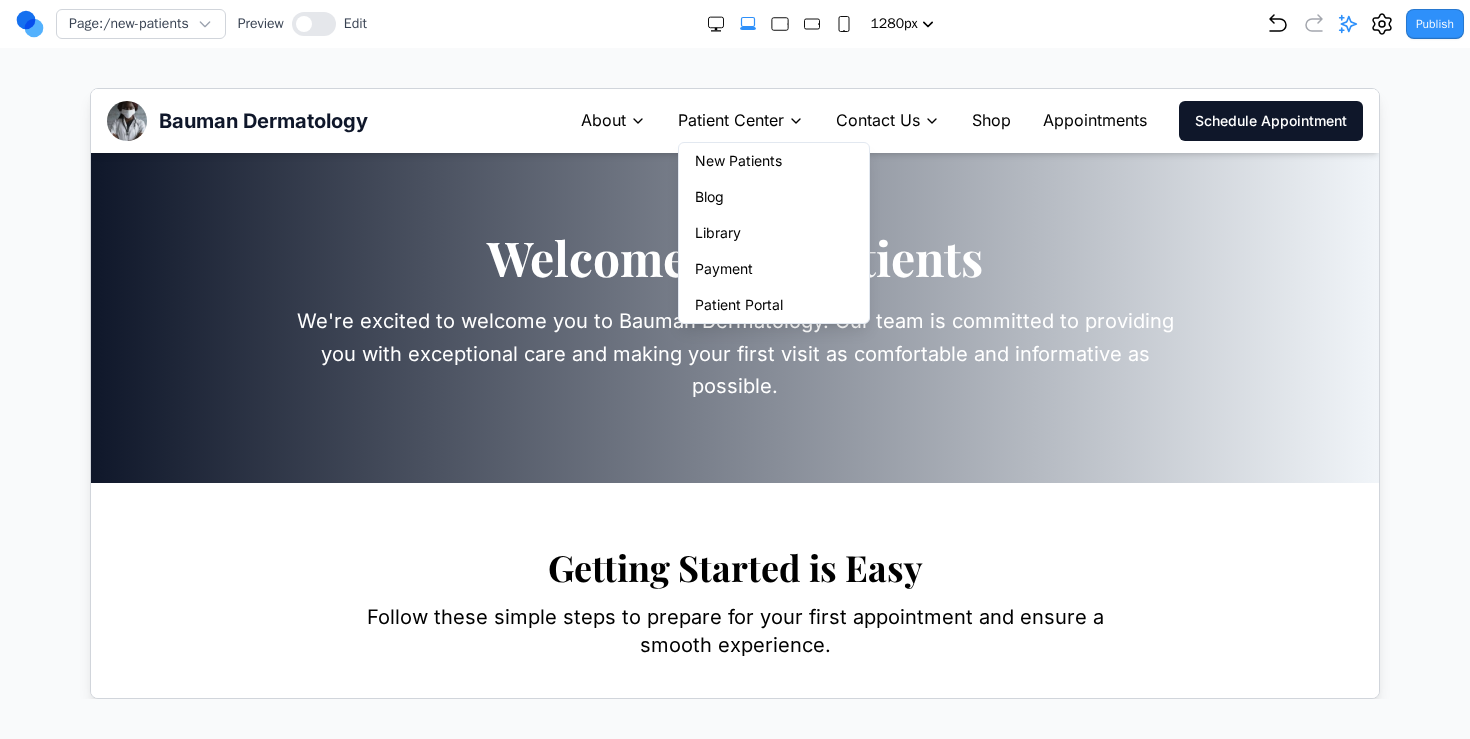 click on "About" at bounding box center [602, 120] 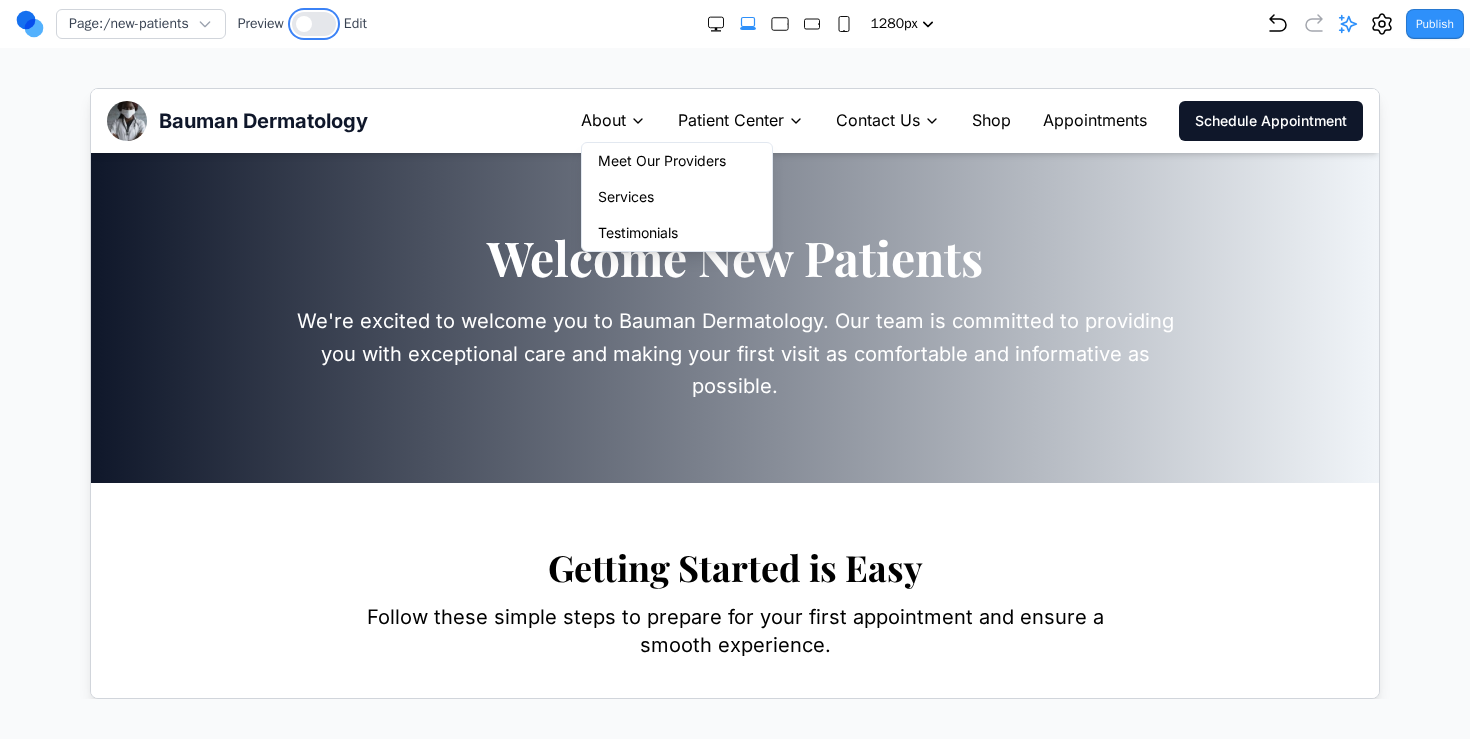 click at bounding box center (304, 24) 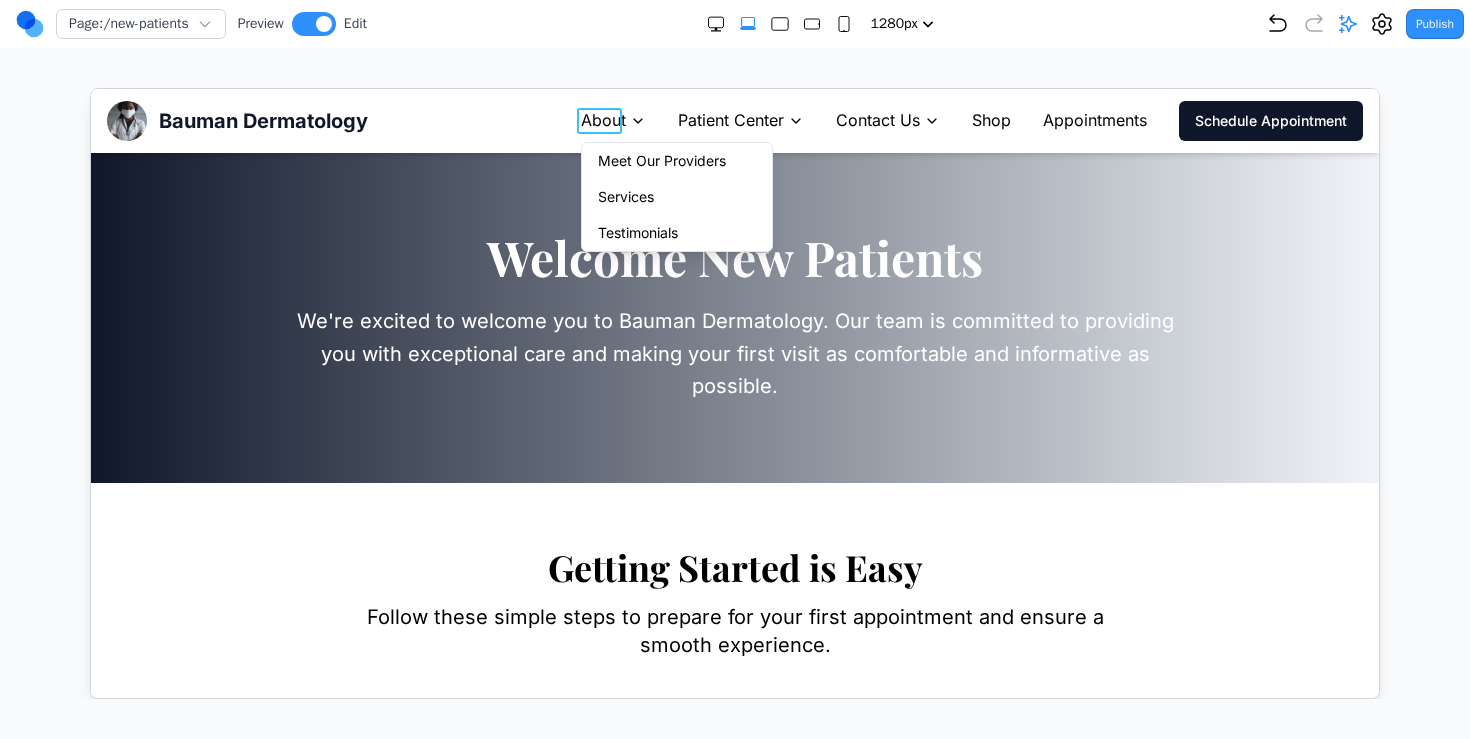 click on "About" at bounding box center (602, 120) 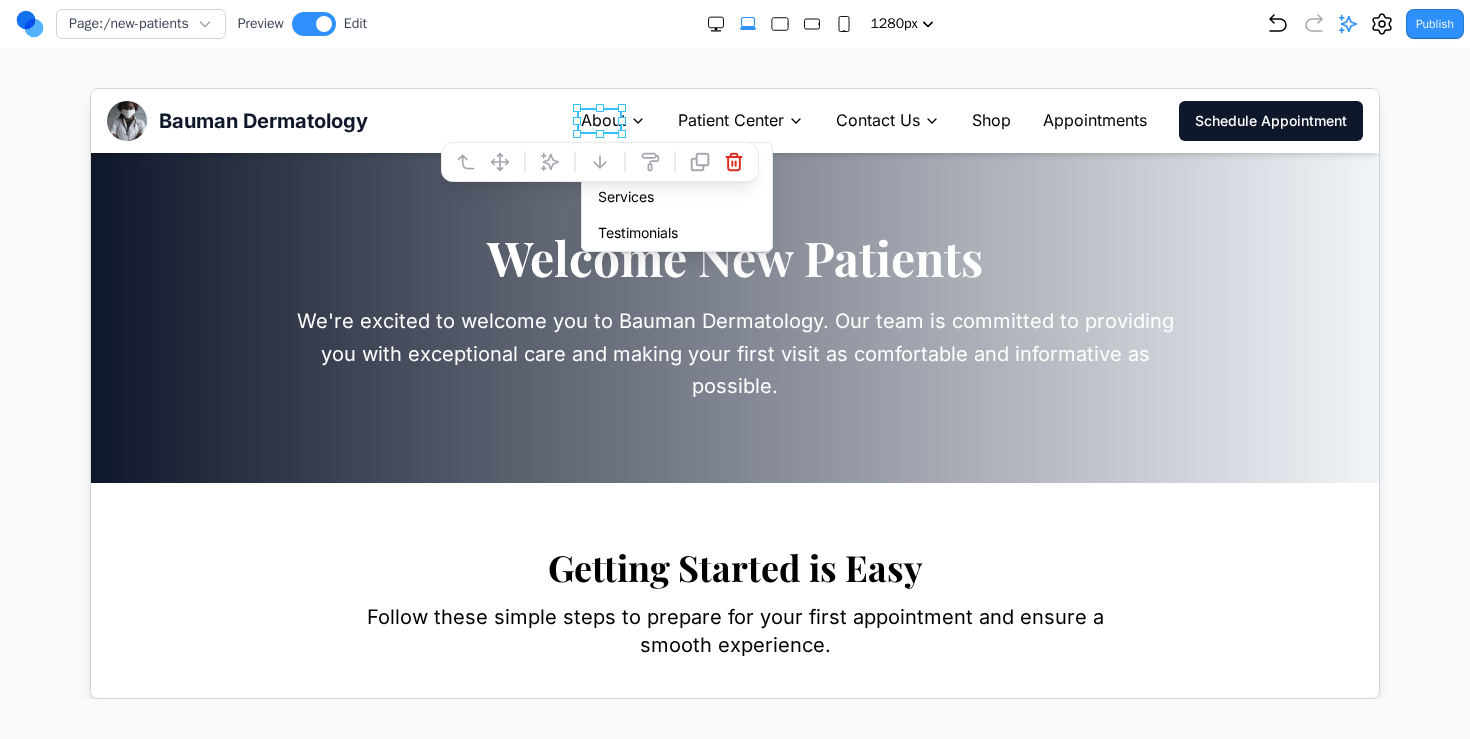 click 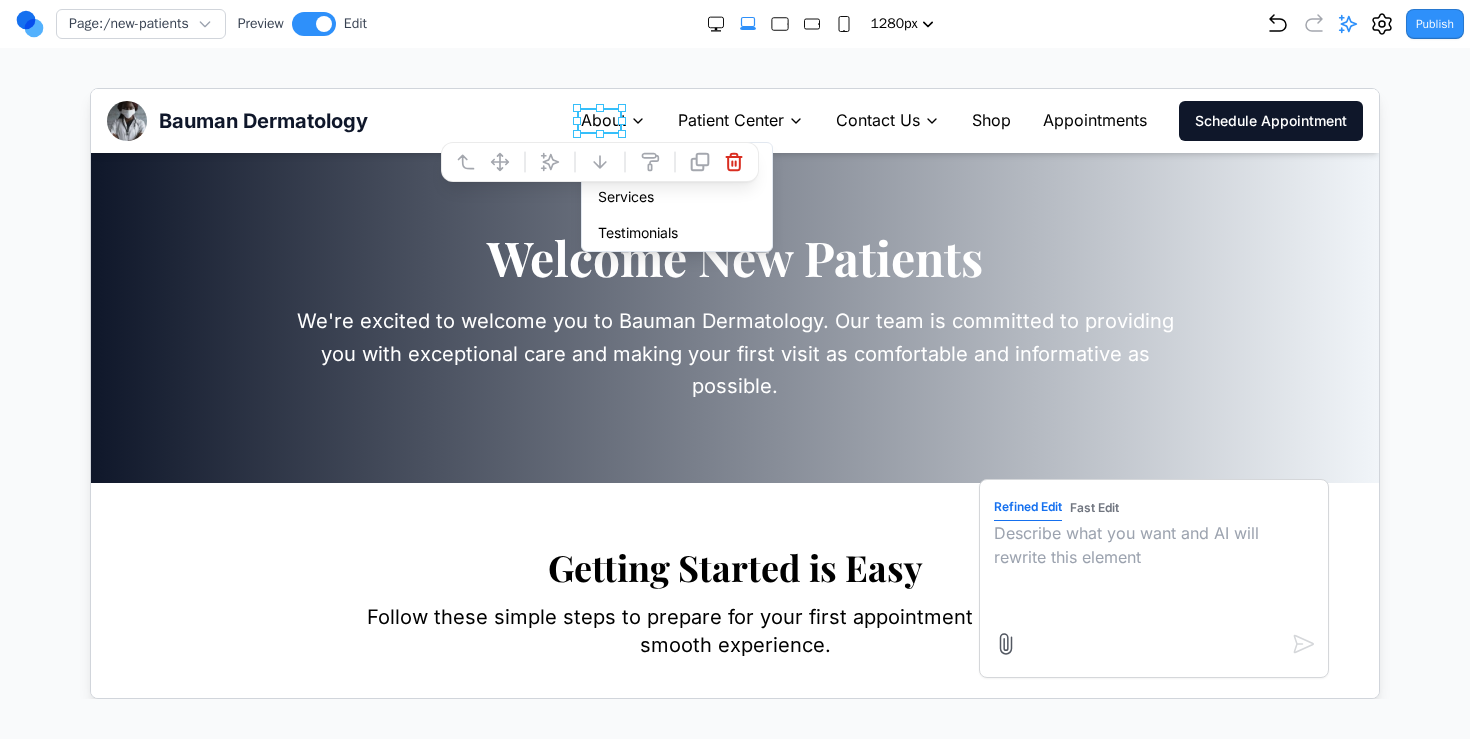 click at bounding box center (1153, 570) 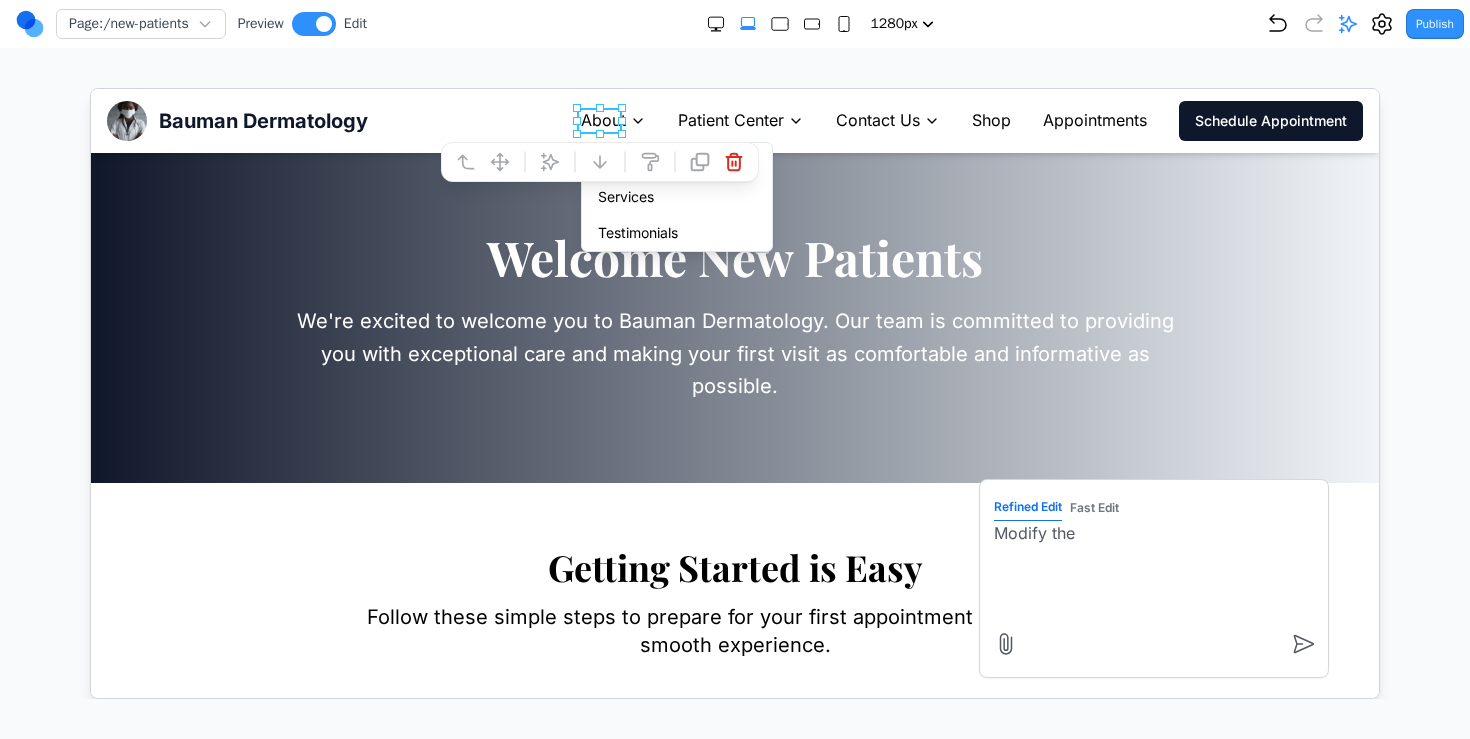 type on "Modify the" 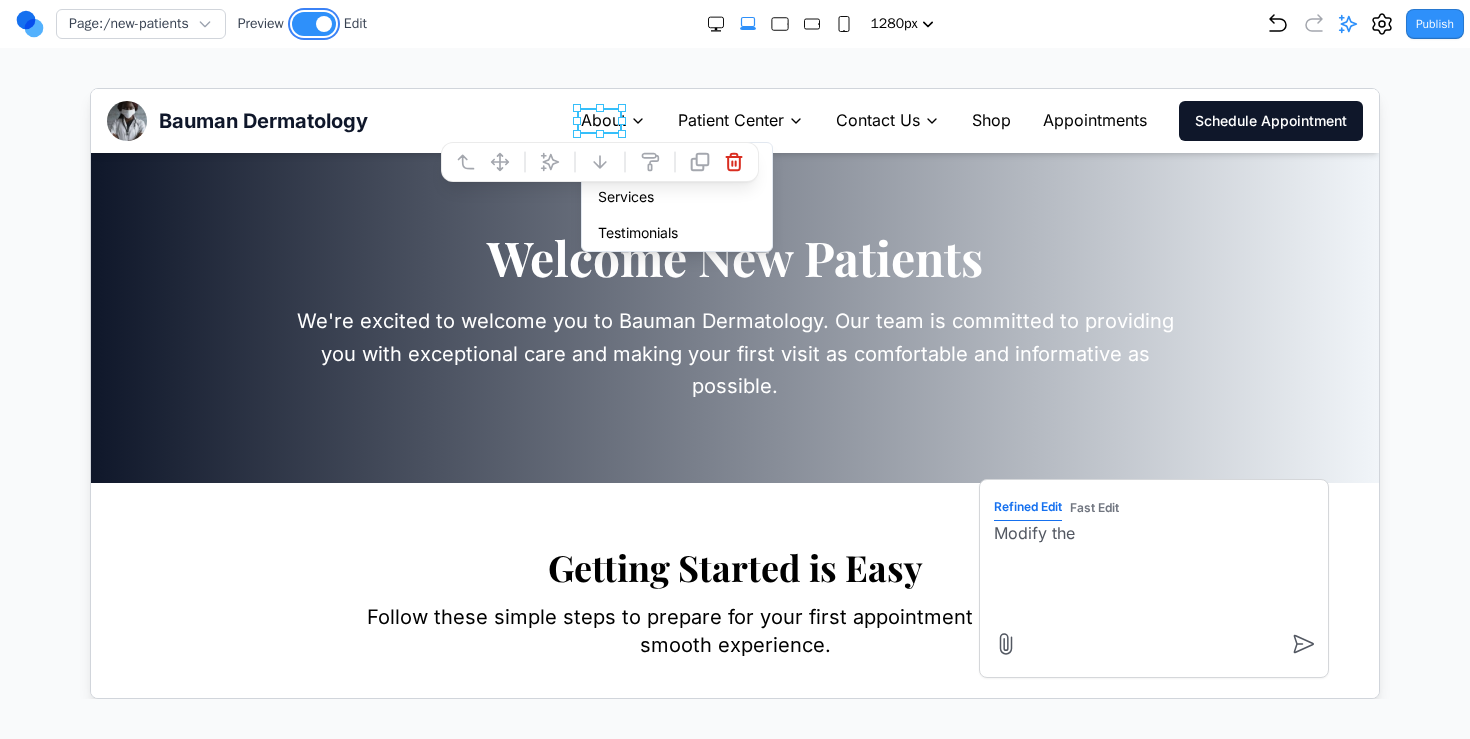 click at bounding box center [314, 24] 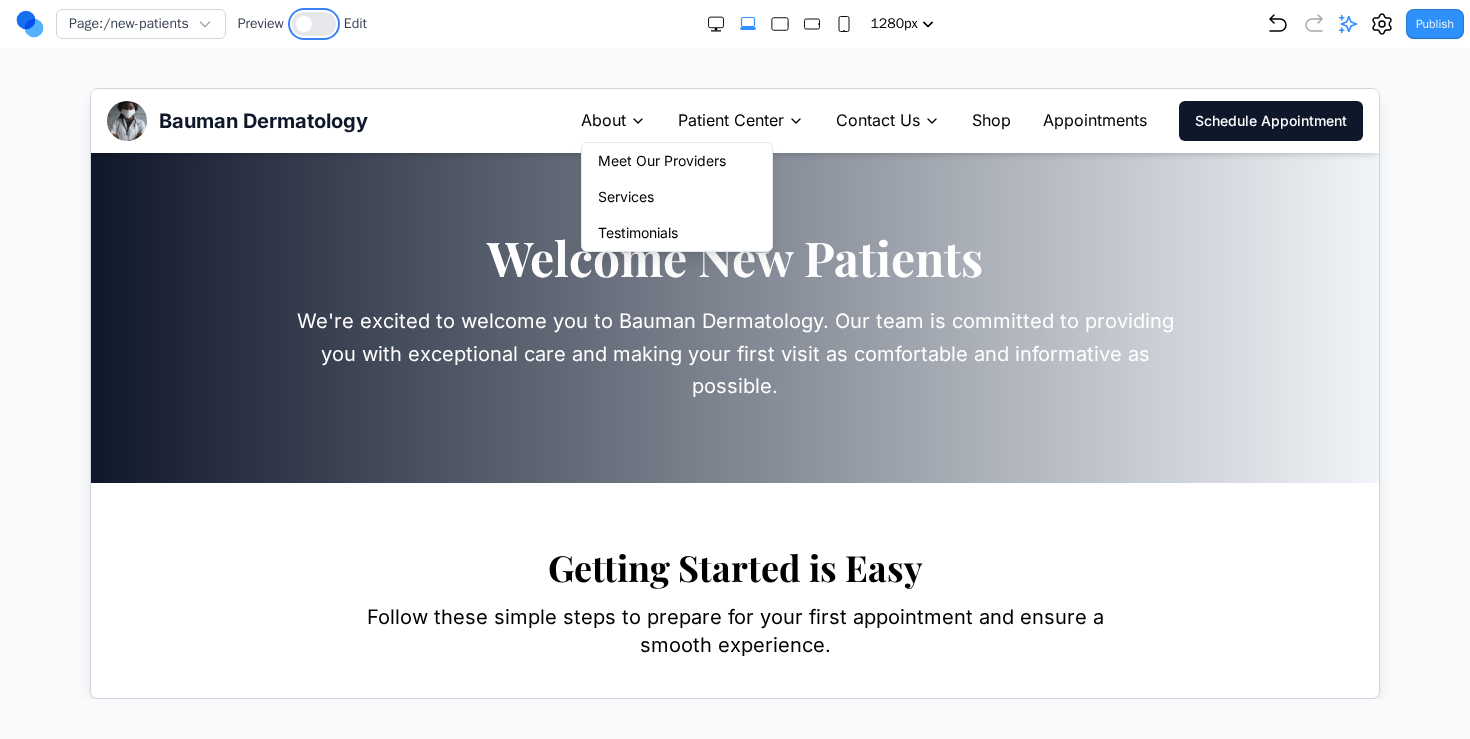 click at bounding box center (314, 24) 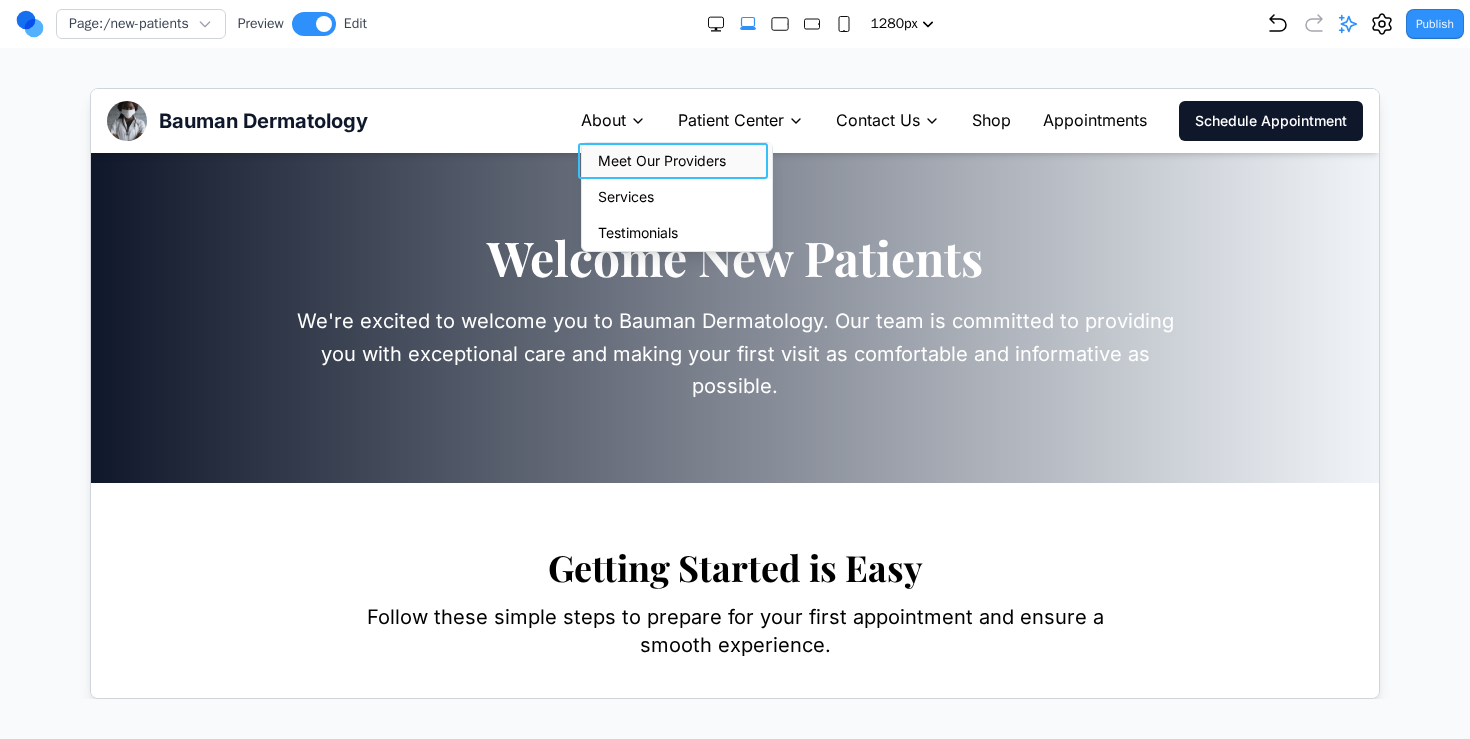 click on "Meet Our Providers" at bounding box center [676, 160] 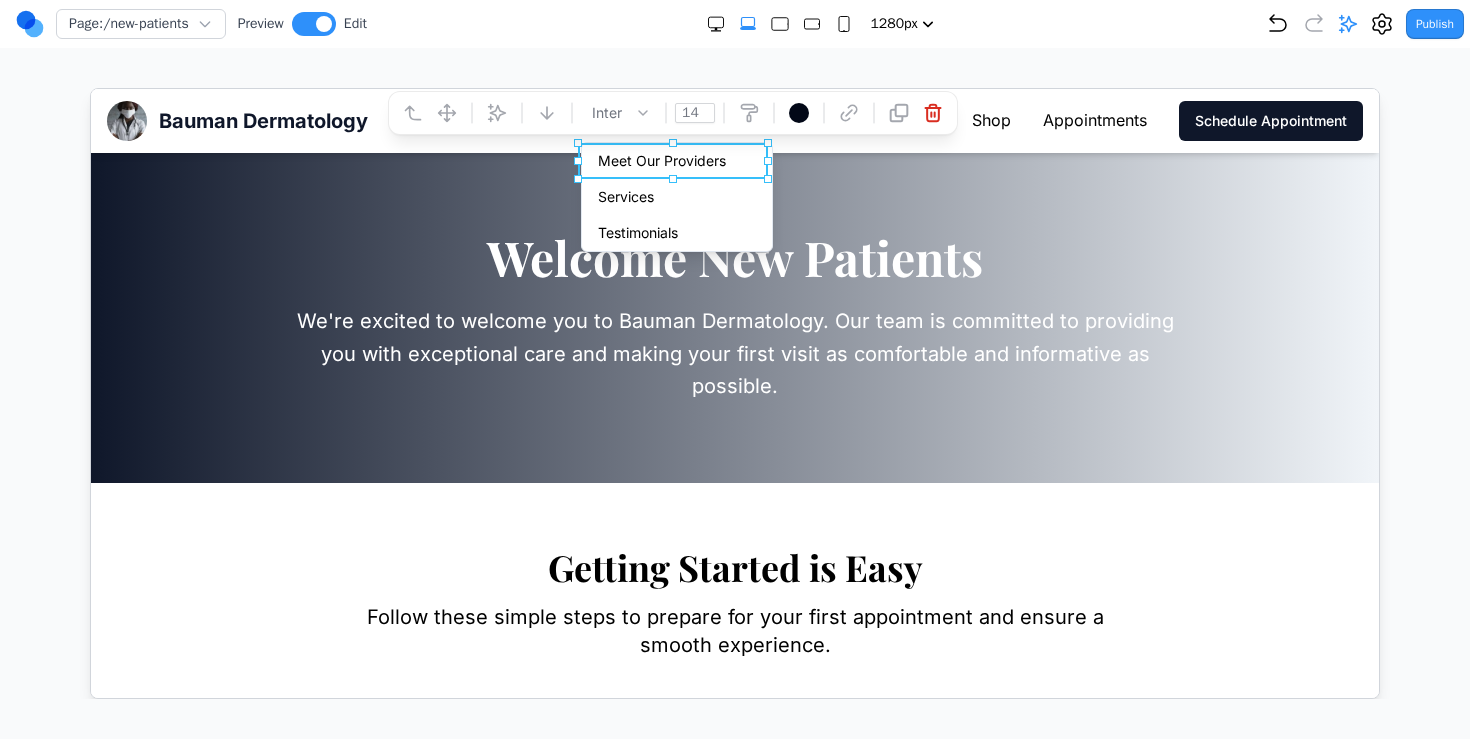 click on "Welcome New Patients We're excited to welcome you to Bauman Dermatology. Our team is committed to providing you with exceptional care and making your first visit as comfortable and informative as possible." at bounding box center (734, 317) 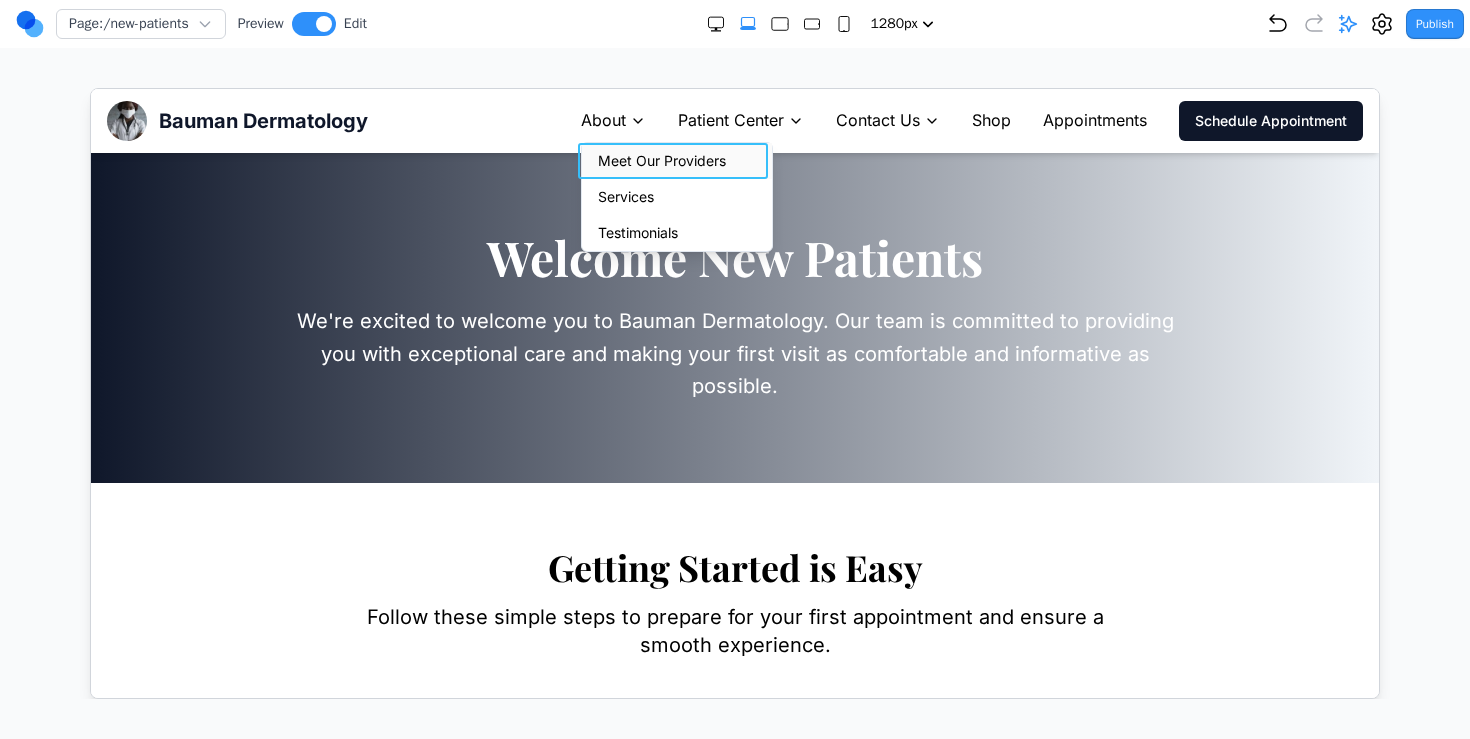 click on "Meet Our Providers" at bounding box center [676, 160] 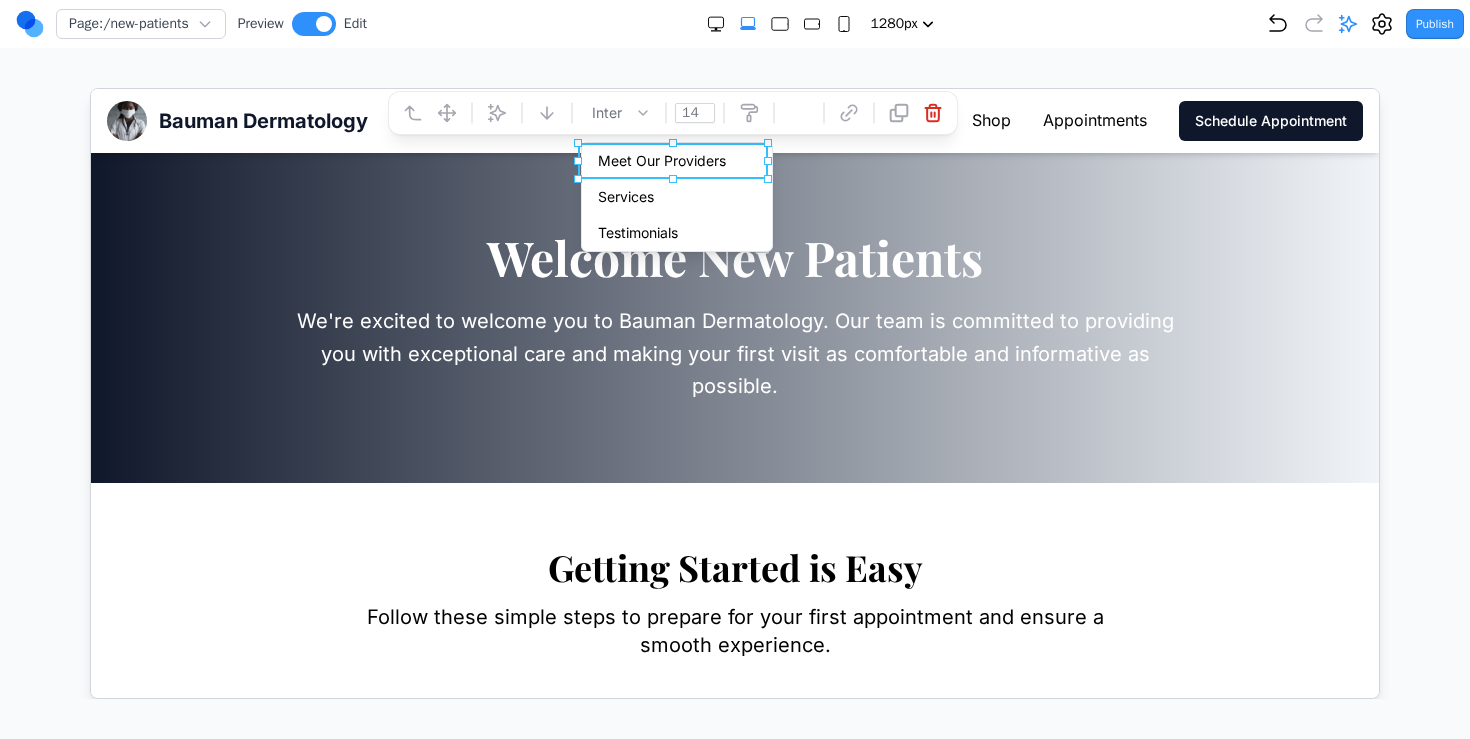 click 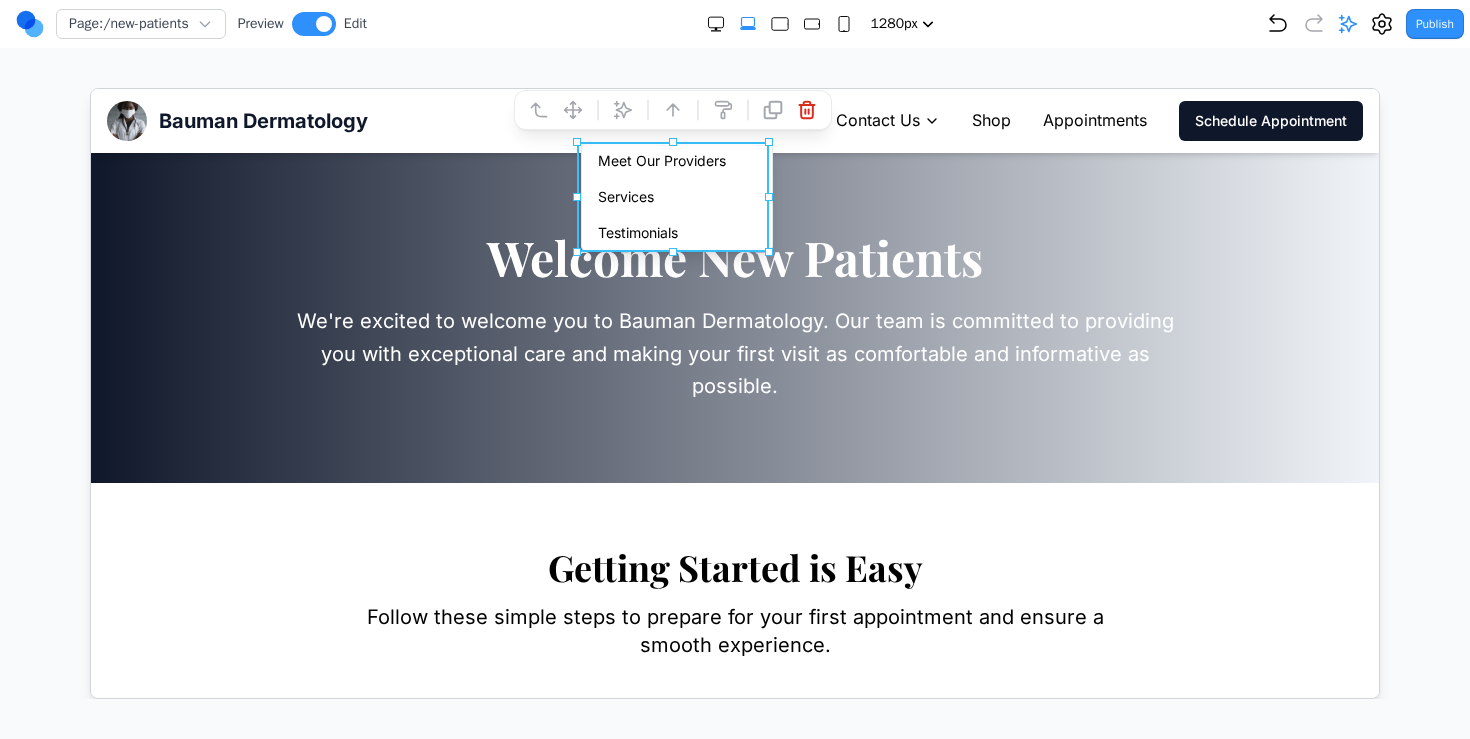 click 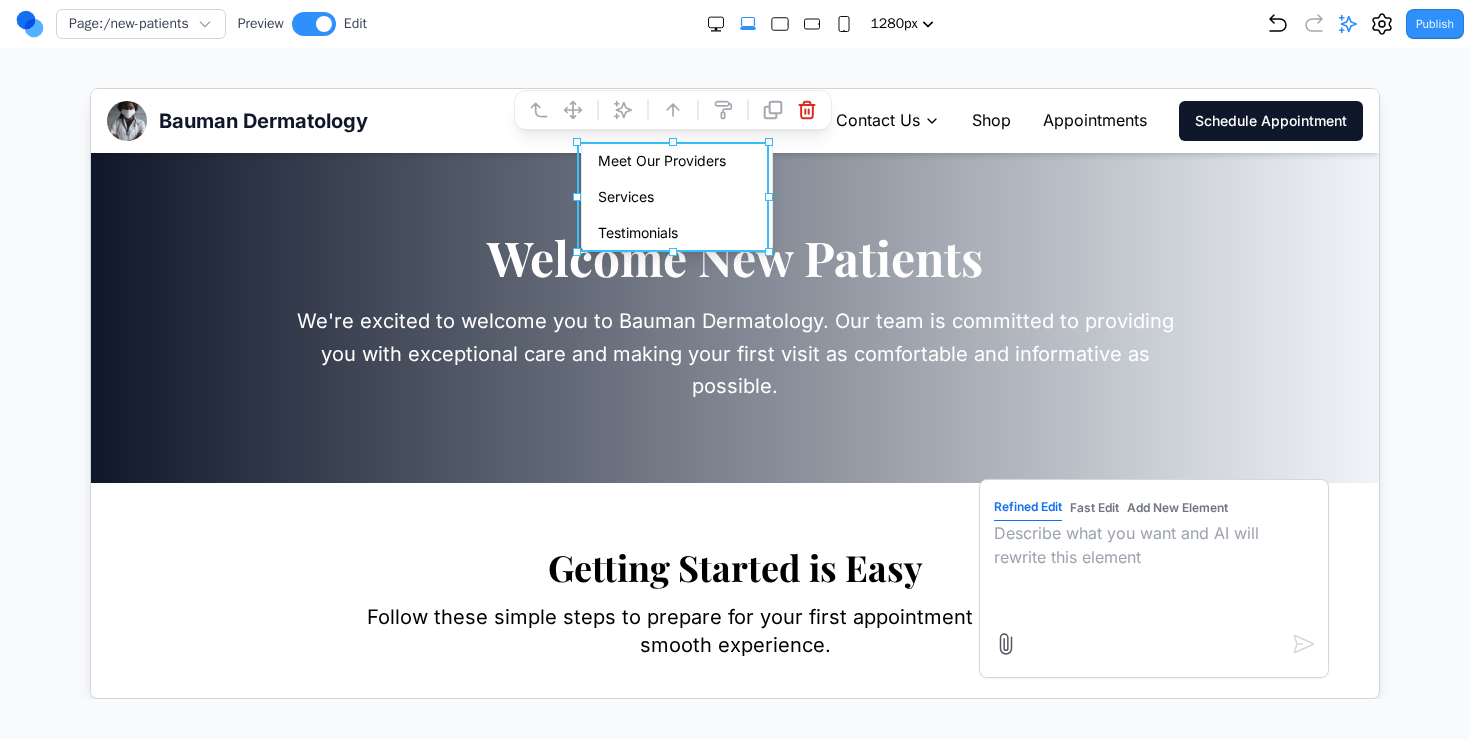 click at bounding box center (1153, 570) 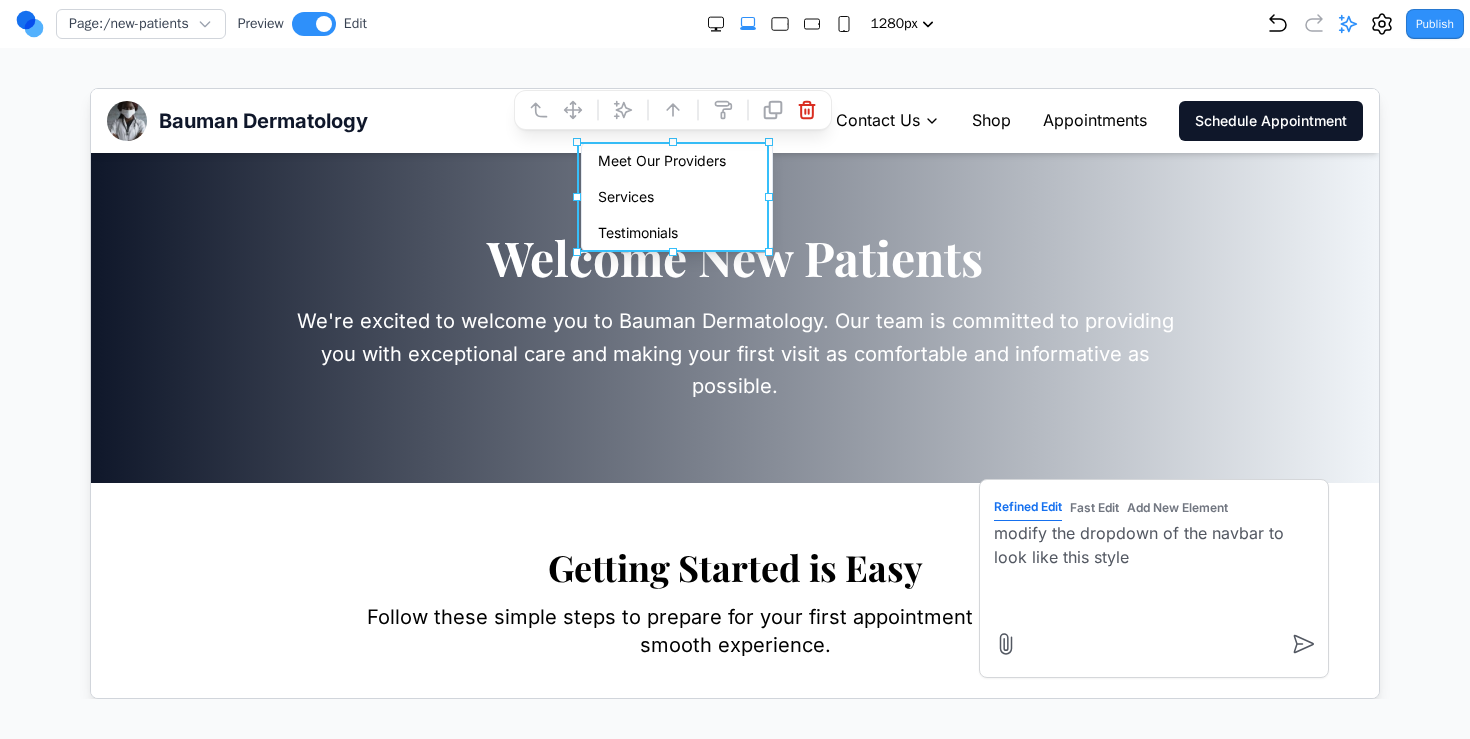 paste 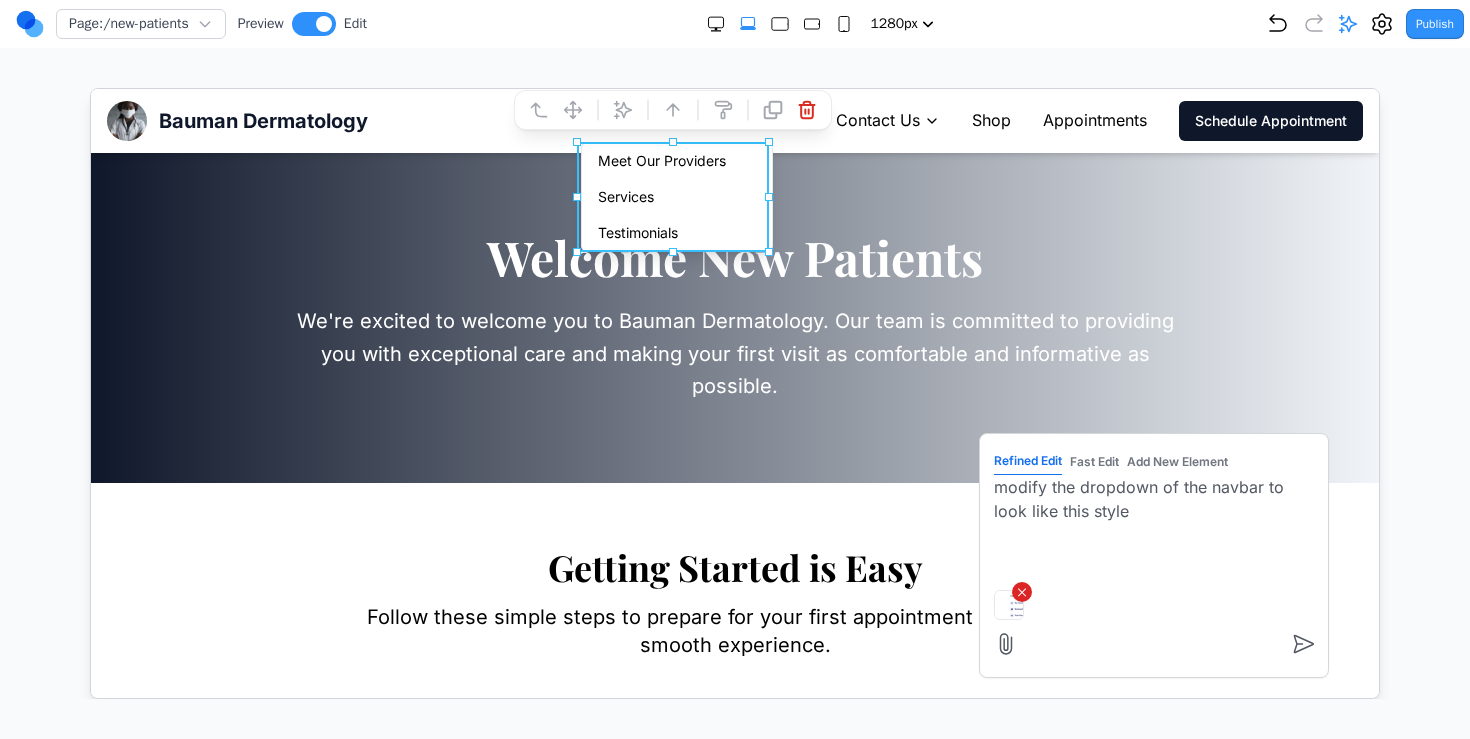 click on "×" at bounding box center [1021, 591] 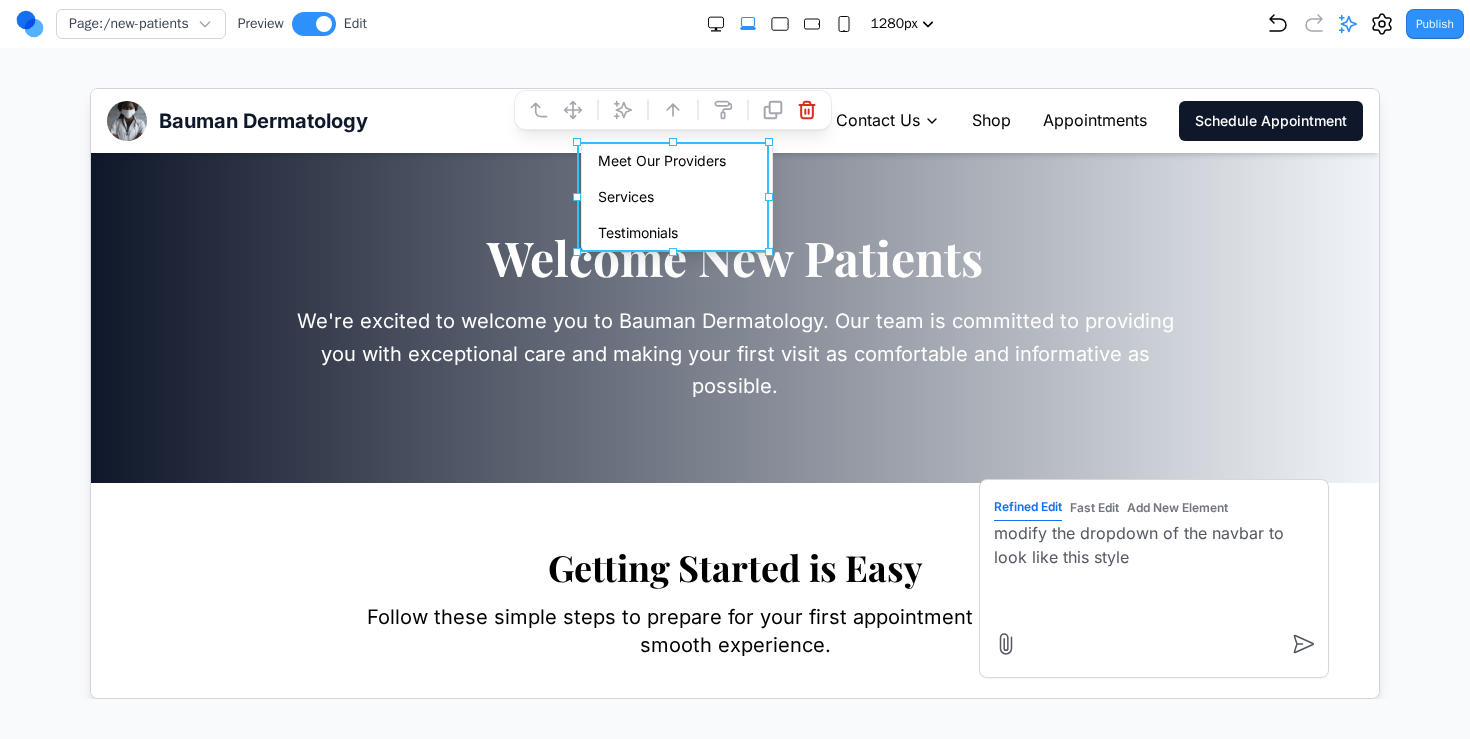type on "modify the dropdown of the navbar to look like this style" 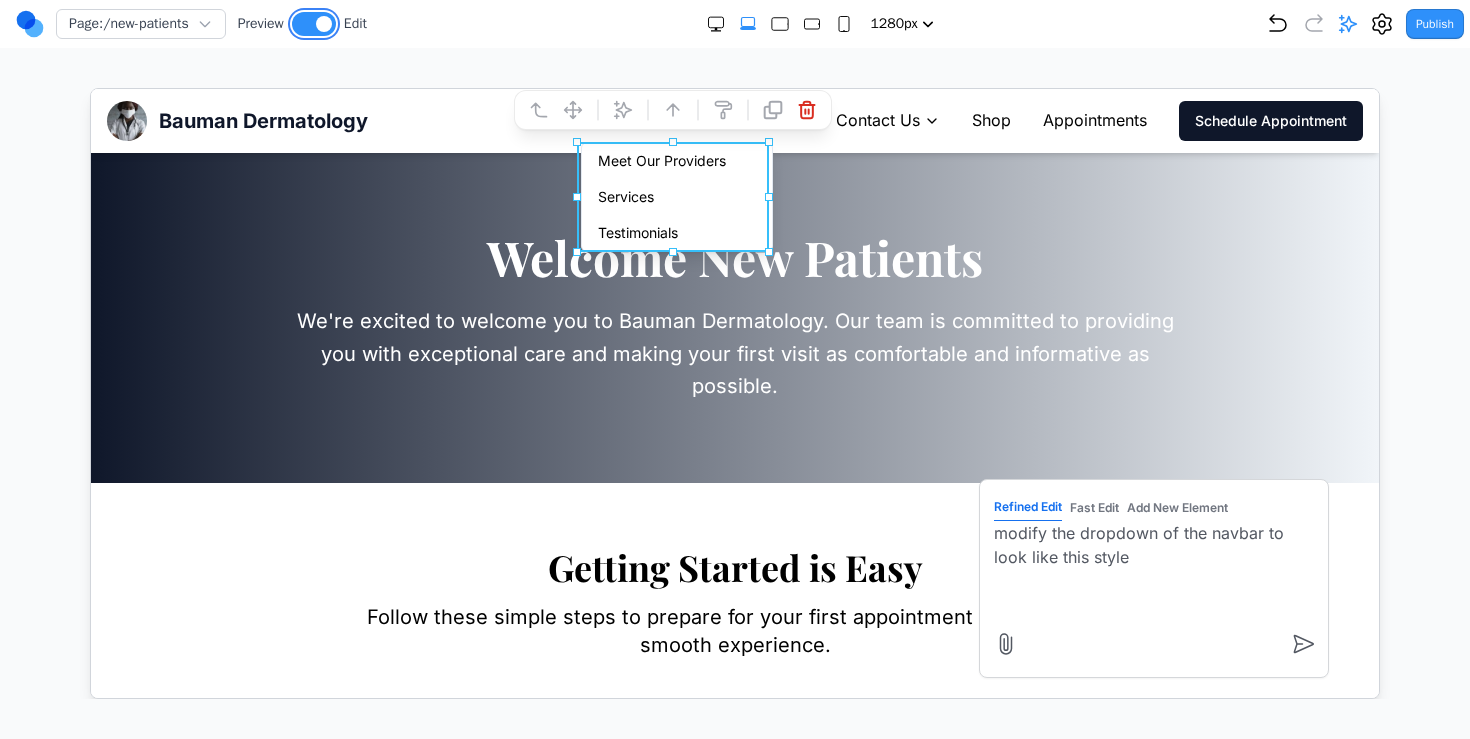 click at bounding box center (324, 24) 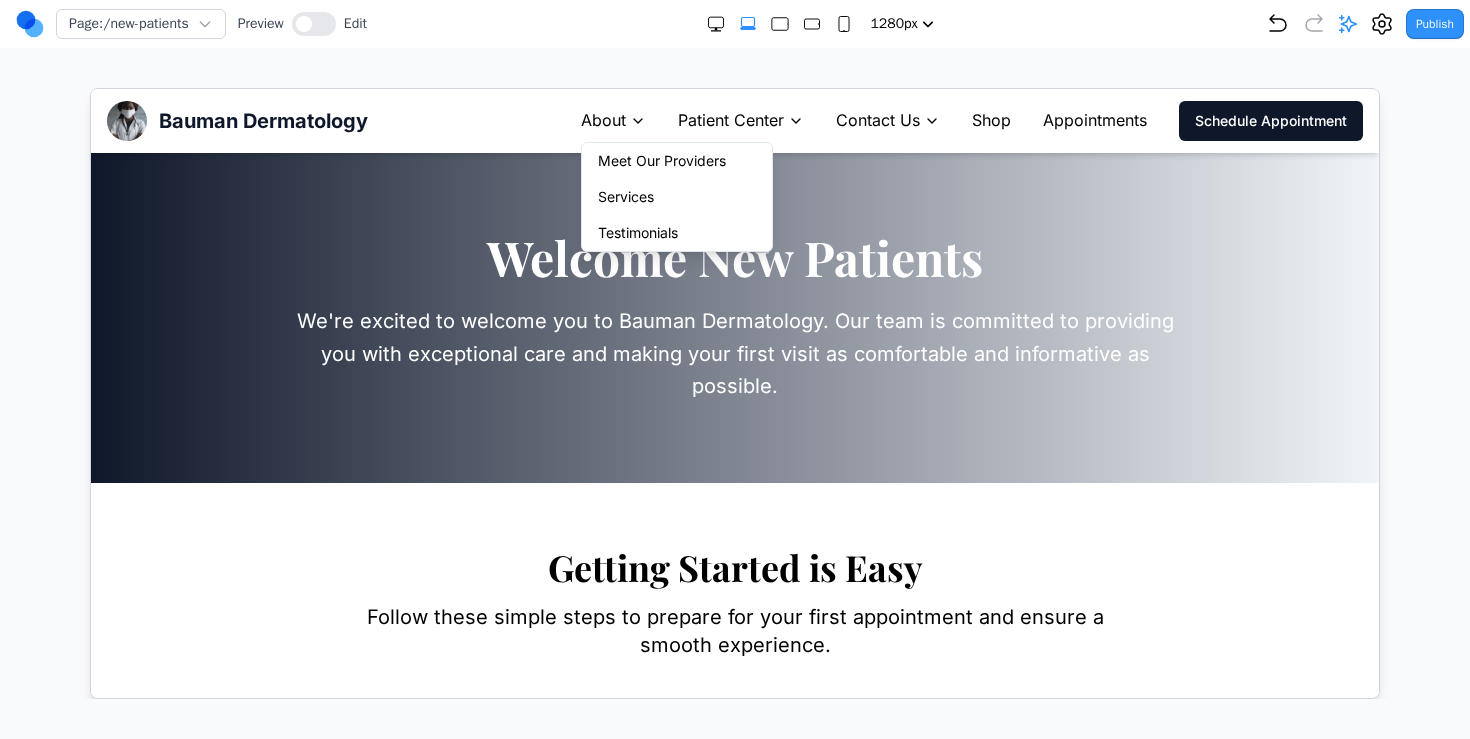 click on "Patient Center" at bounding box center (730, 120) 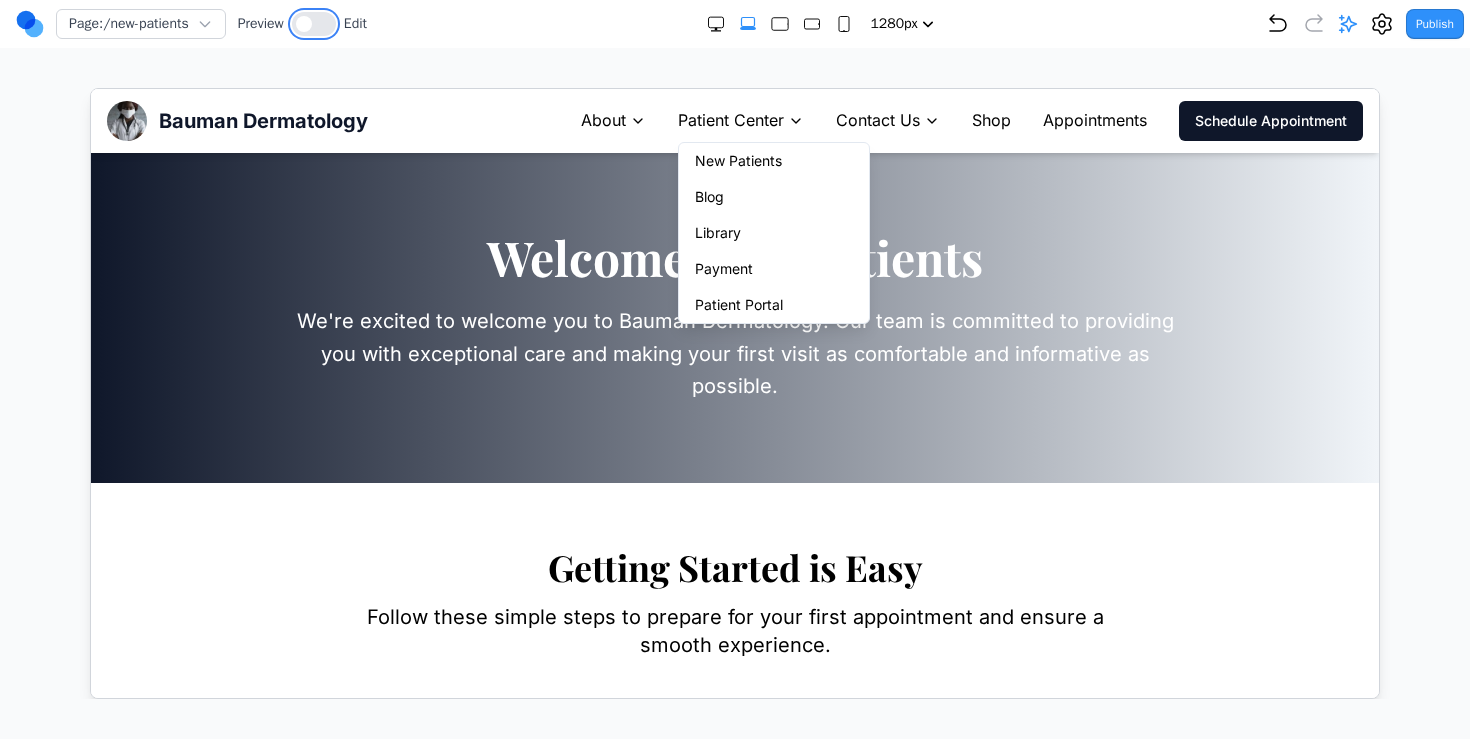 click at bounding box center (314, 24) 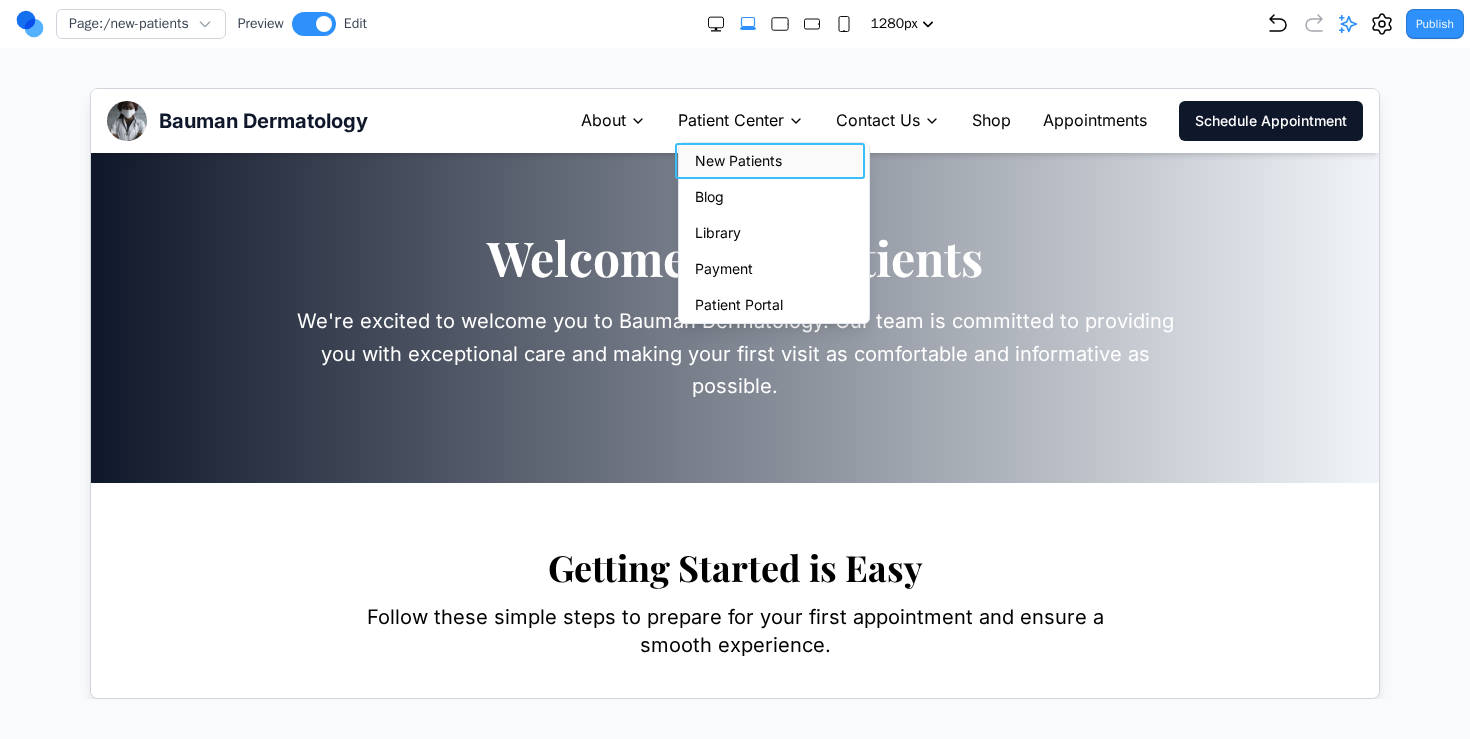 click on "New Patients" at bounding box center [773, 160] 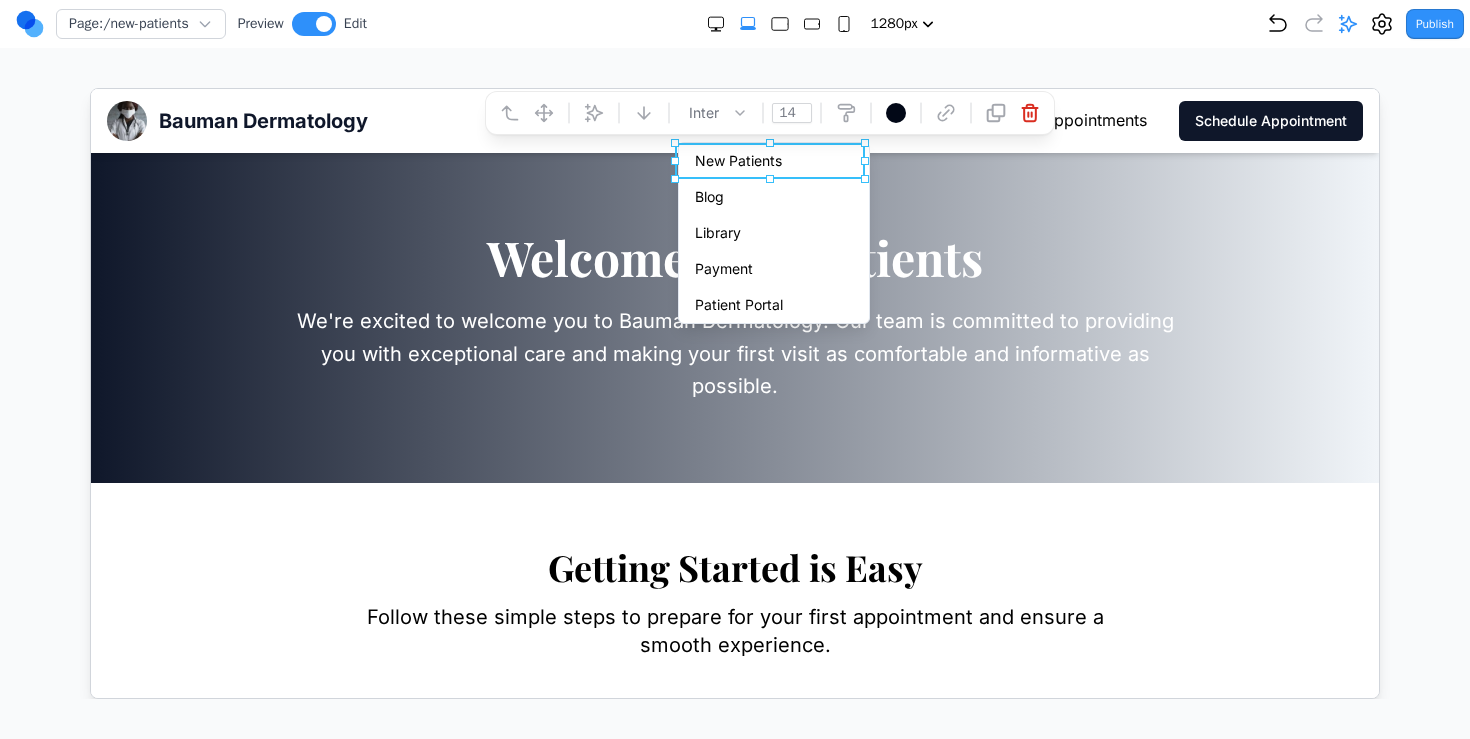 click 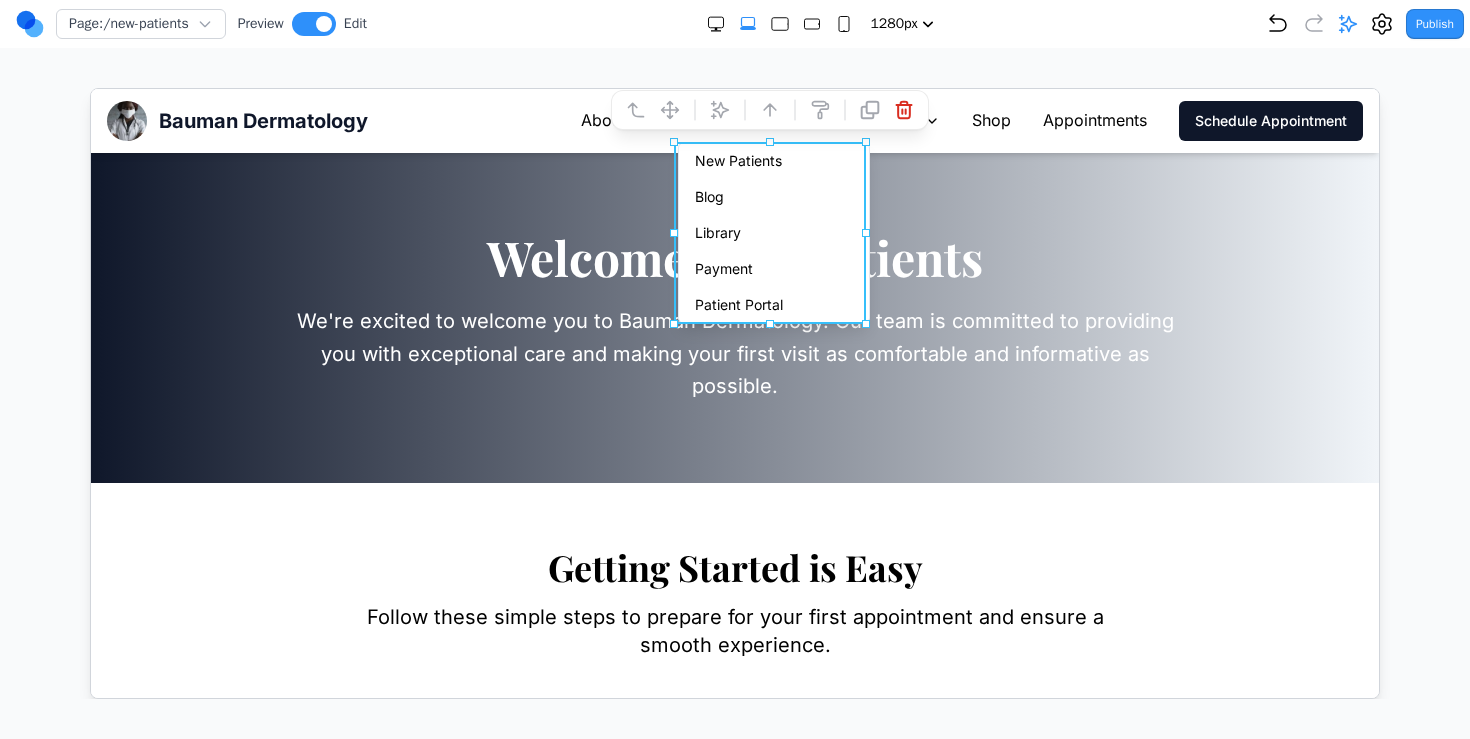 click 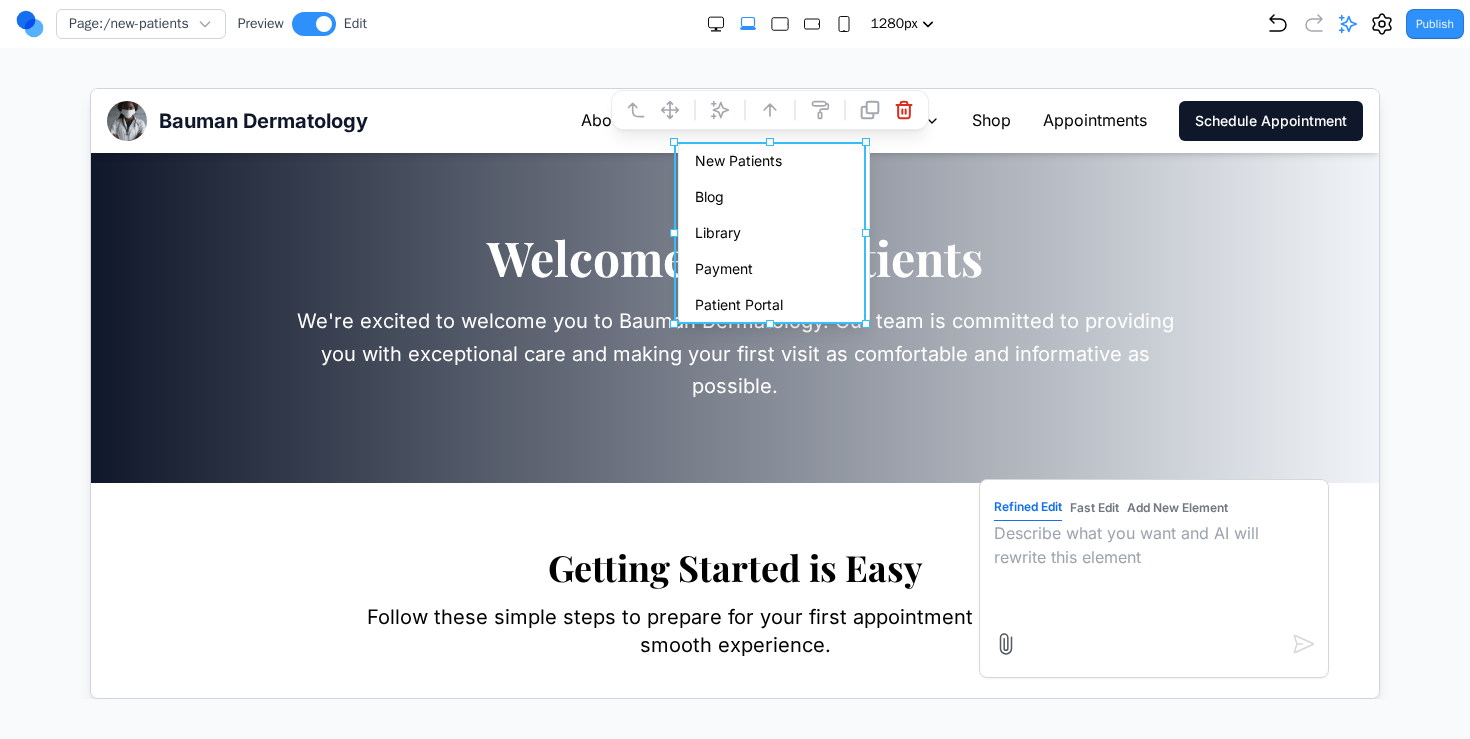click at bounding box center (1153, 570) 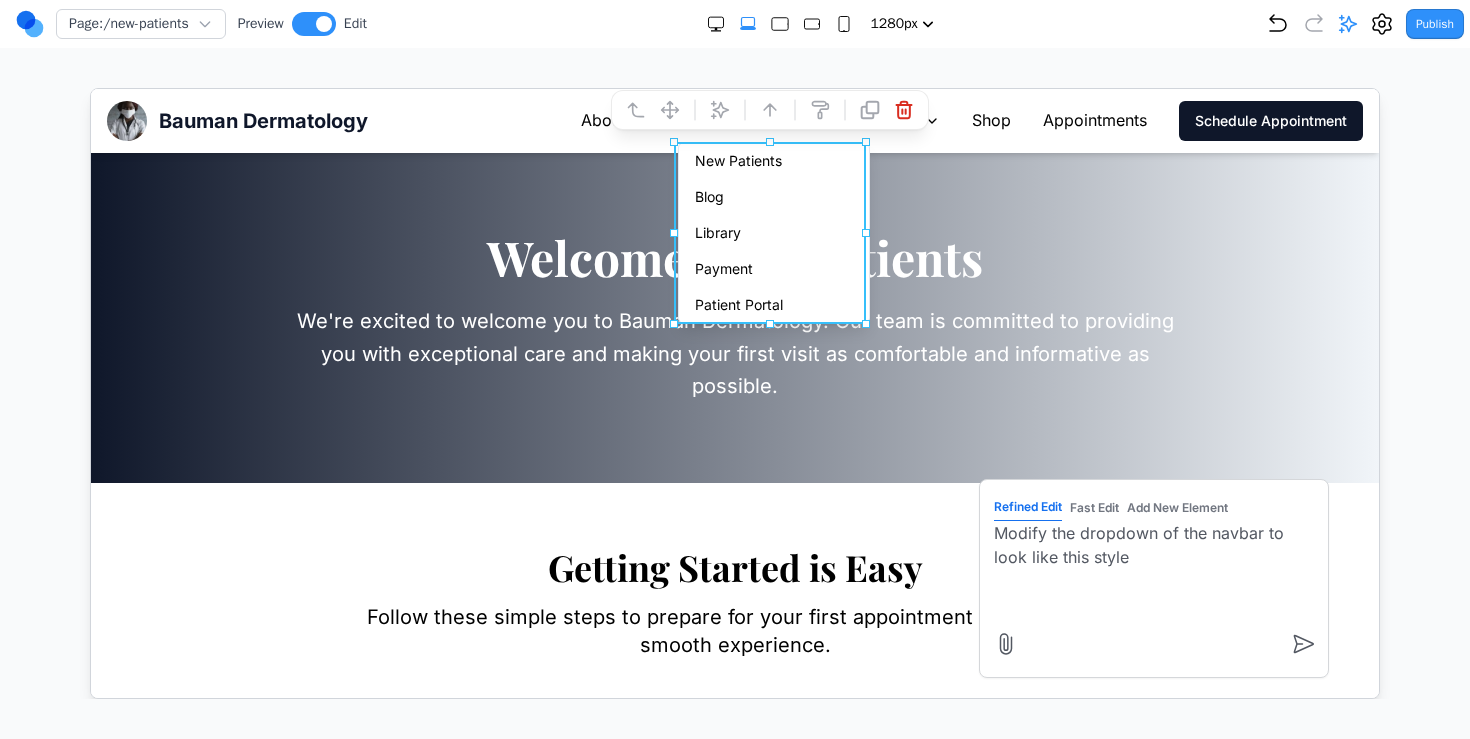 type on "Modify the dropdown of the navbar to look like this style" 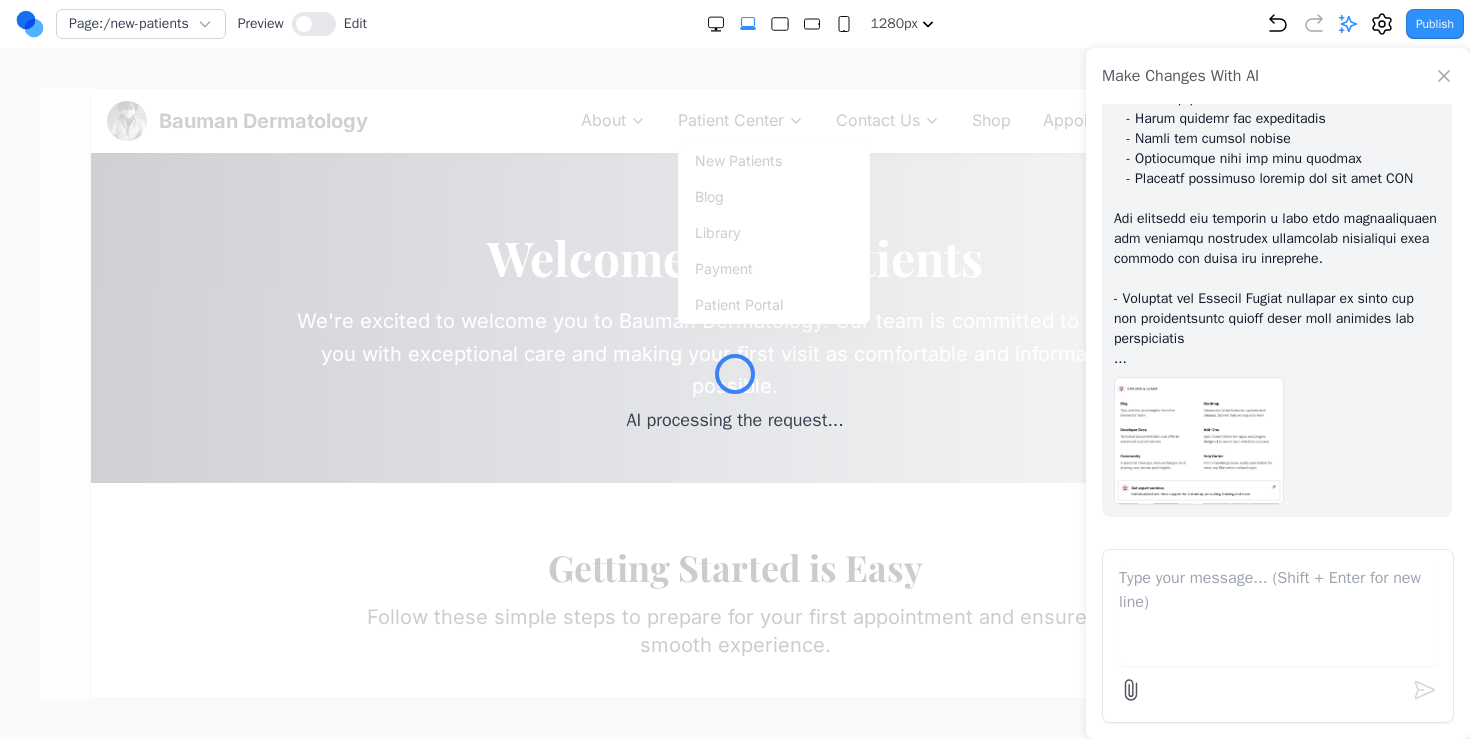 scroll, scrollTop: 2587, scrollLeft: 0, axis: vertical 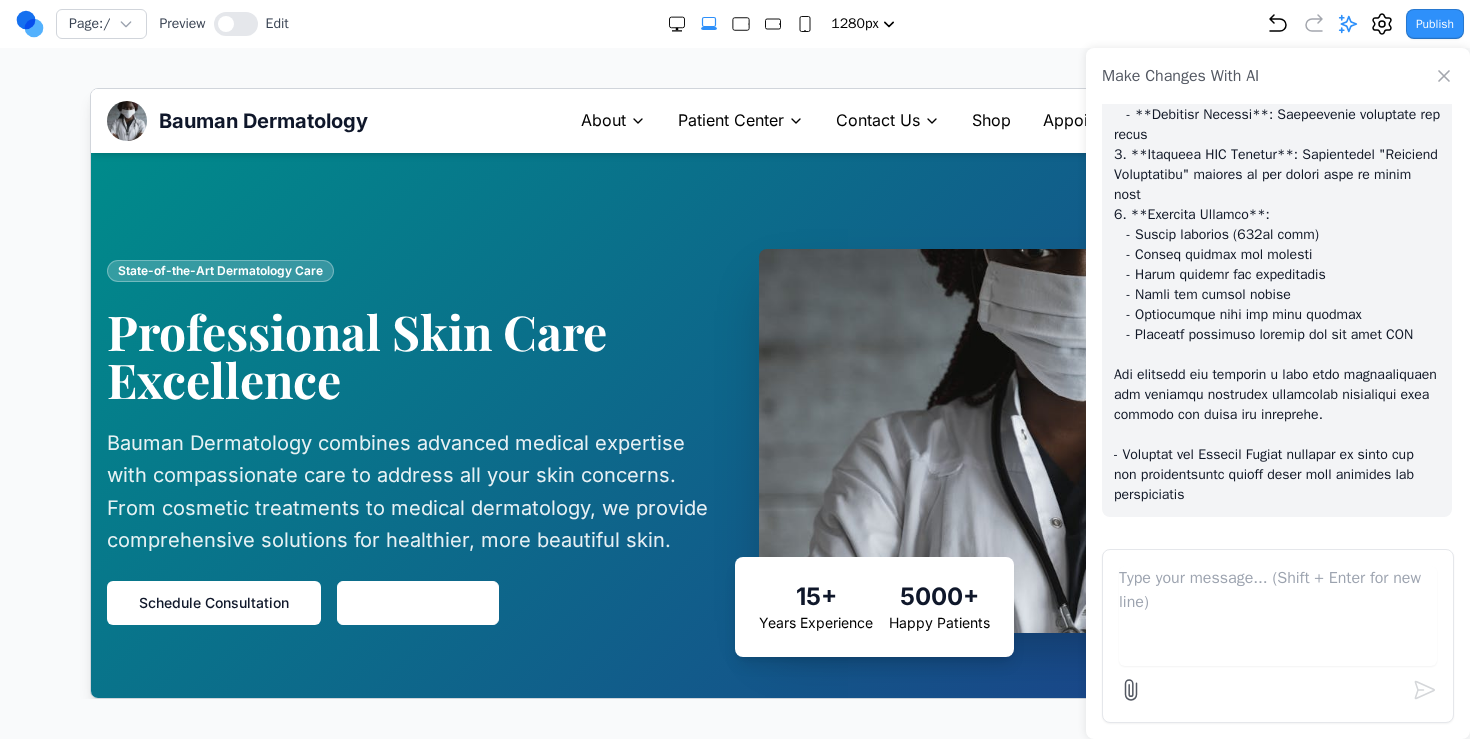 click on "Patient Center" at bounding box center (740, 120) 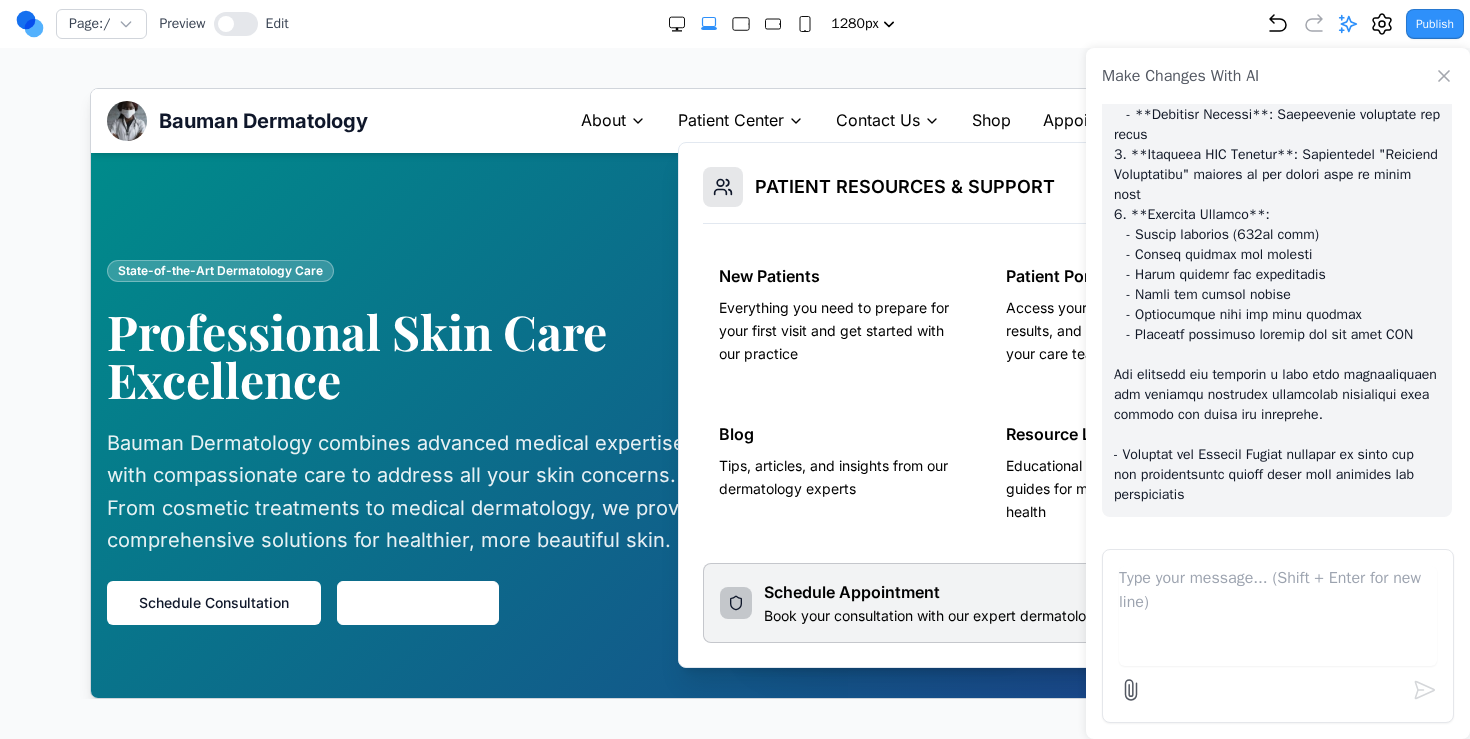 click 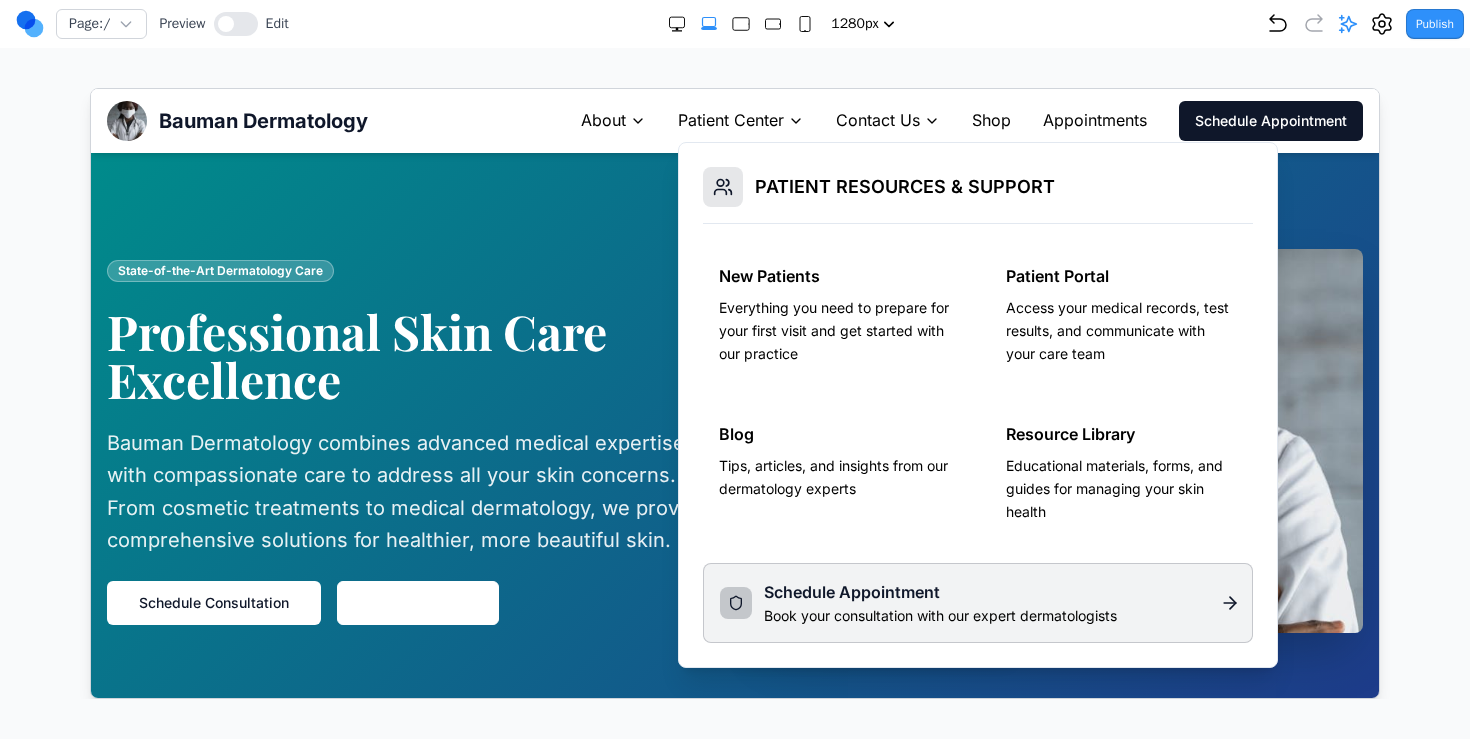click on "Schedule Appointment" at bounding box center (939, 592) 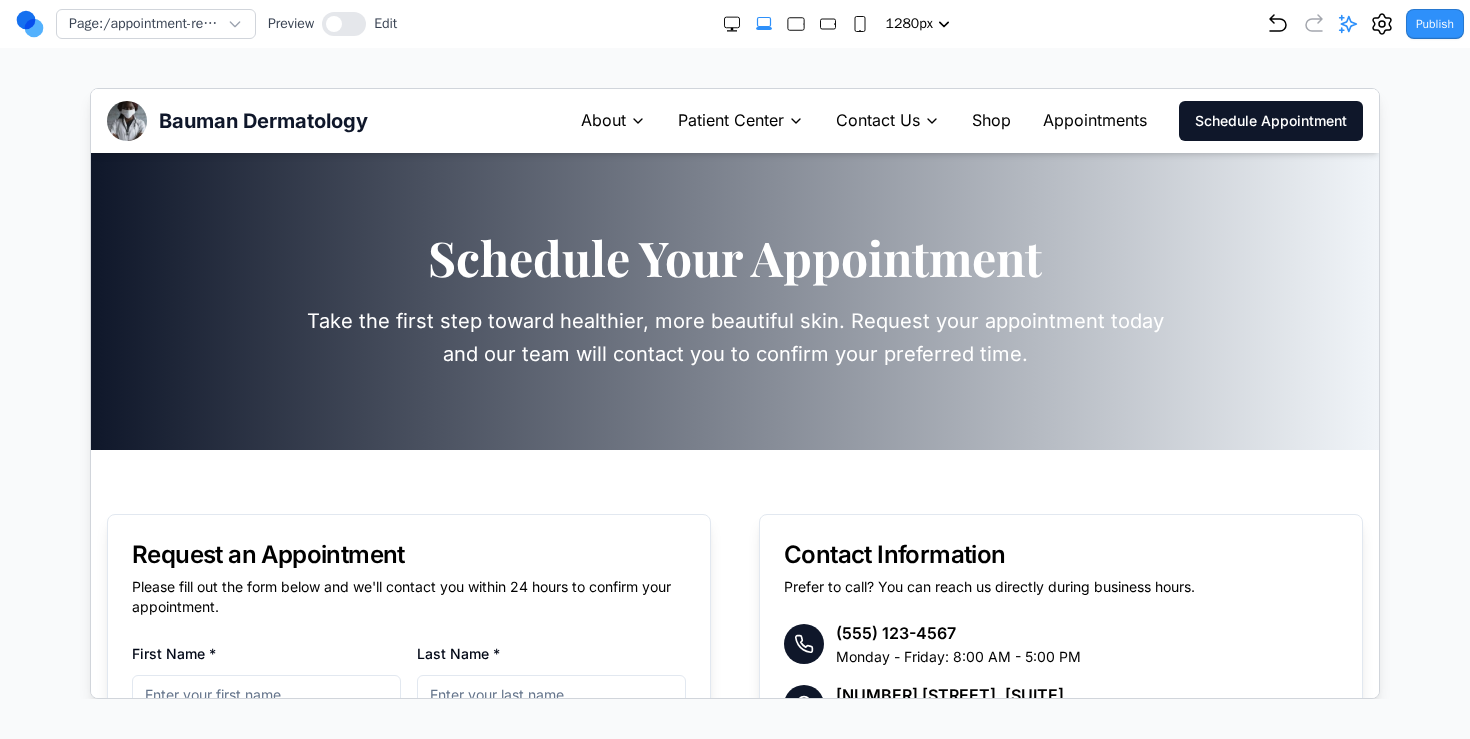 click on "Patient Center" at bounding box center (730, 120) 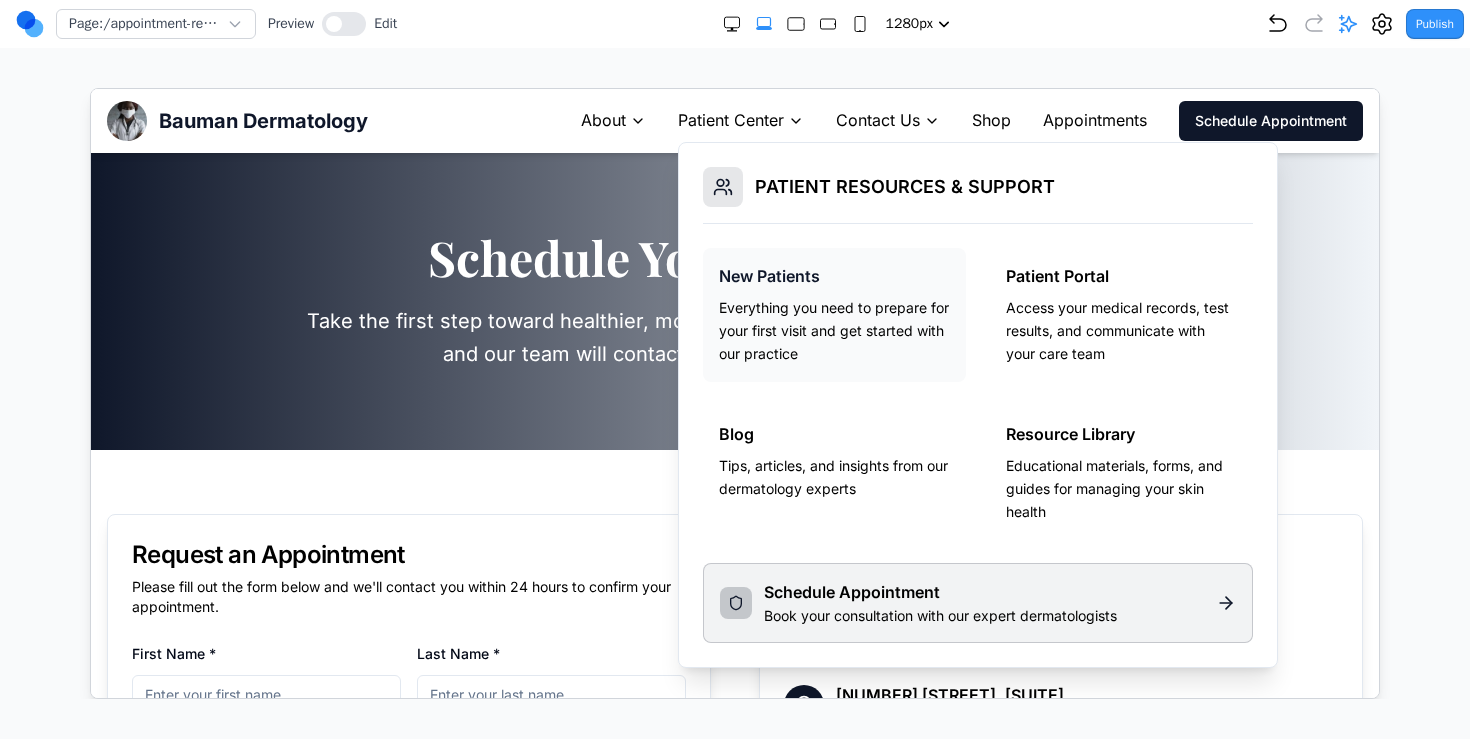 click on "Everything you need to prepare for your first visit and get started with our practice" at bounding box center (833, 330) 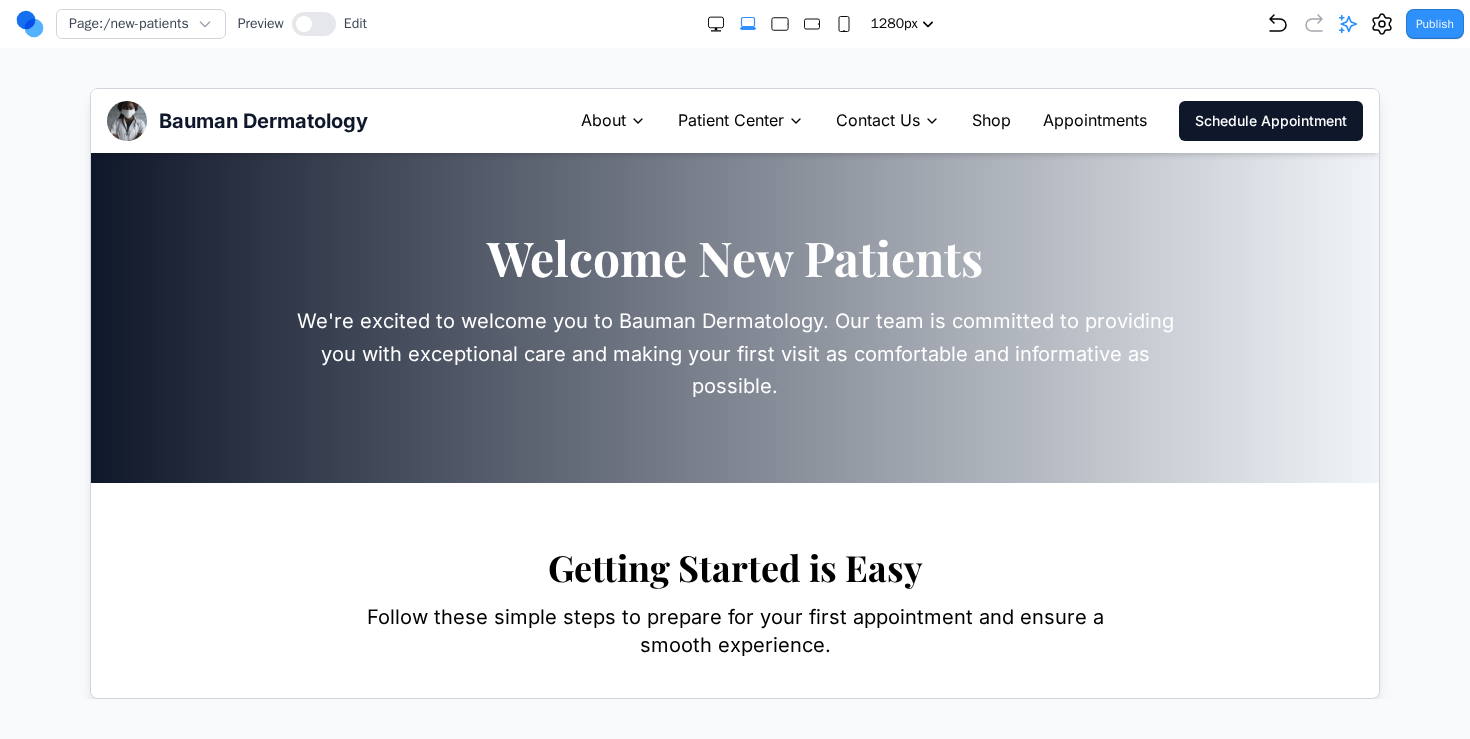 click on "Patient Center" at bounding box center (740, 120) 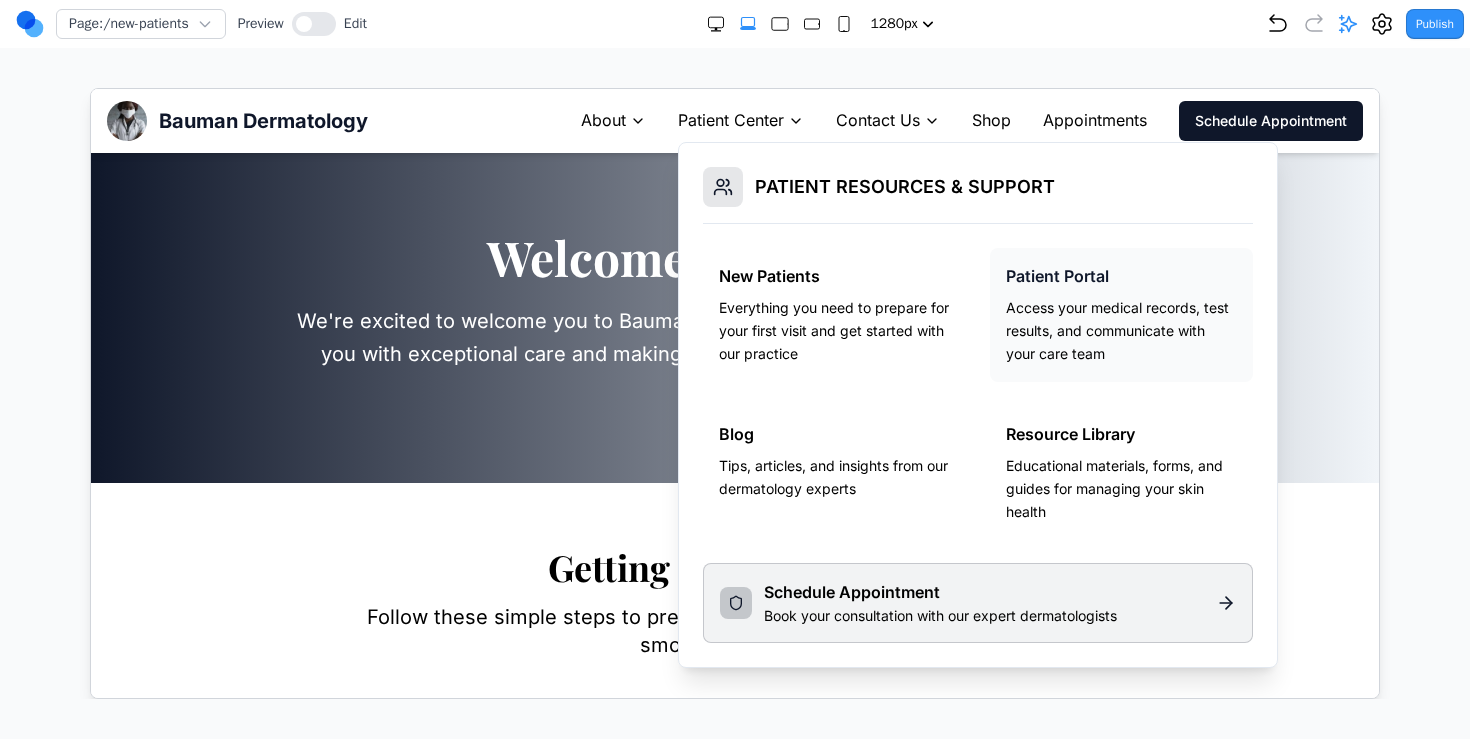 click on "Access your medical records, test results, and communicate with your care team" at bounding box center (1120, 330) 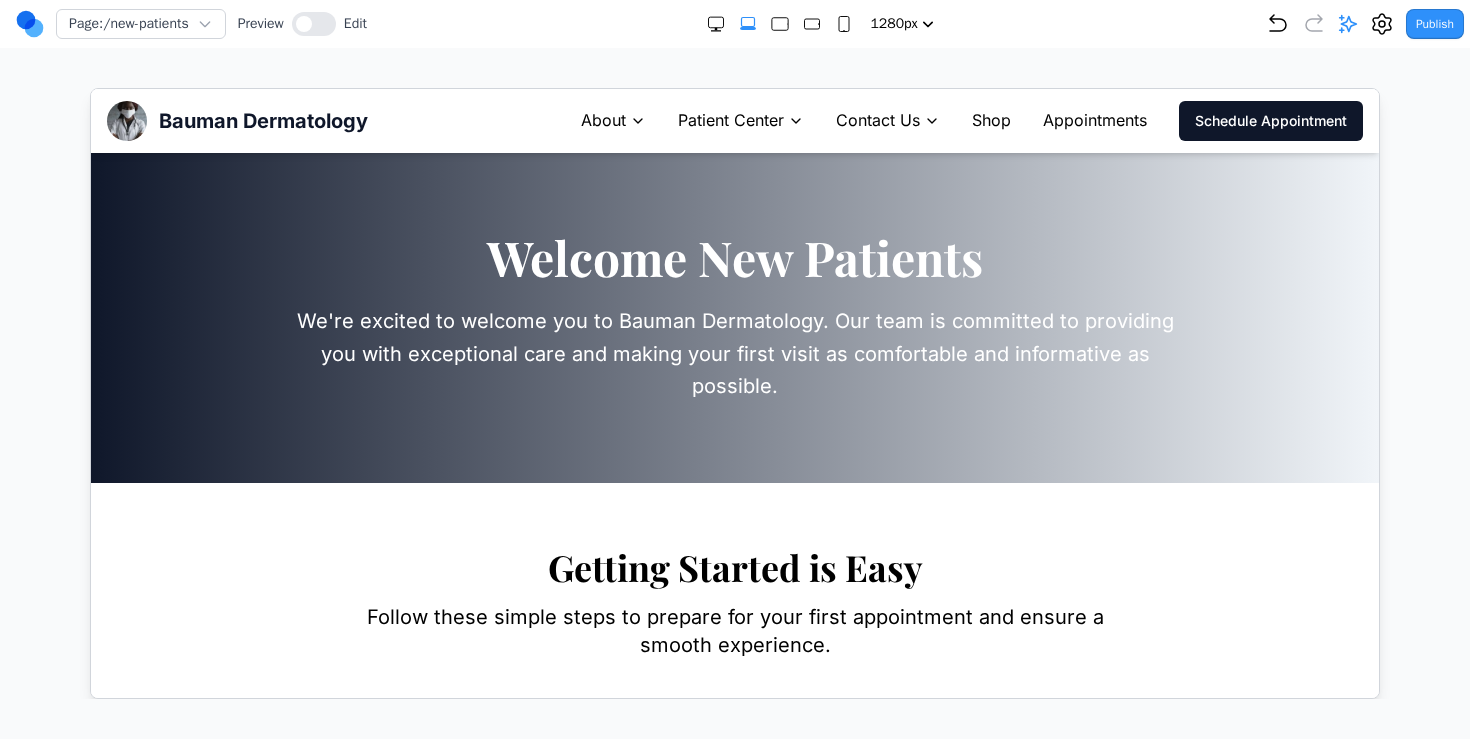 click on "Bauman Dermatology About Patient Center Contact Us Shop Appointments Schedule Appointment" at bounding box center (734, 120) 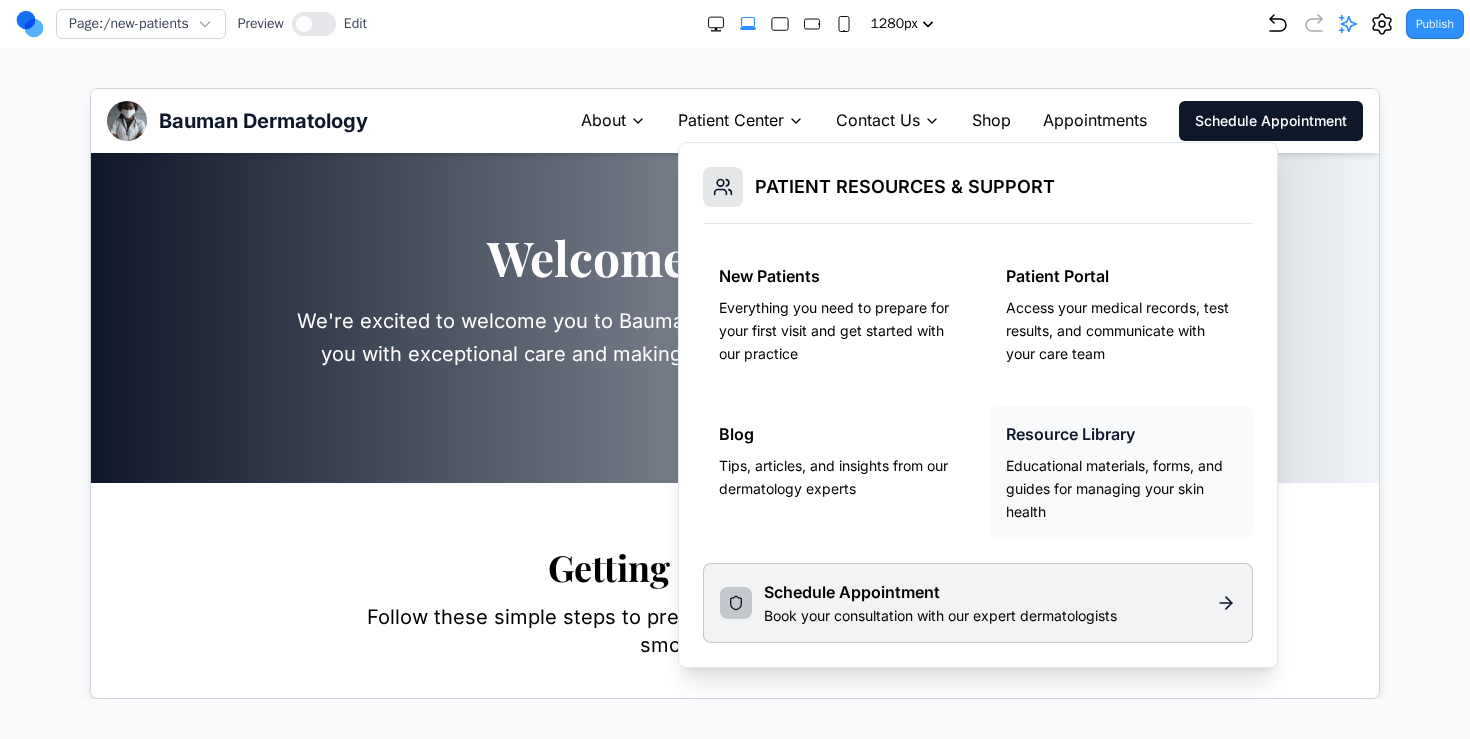 click on "Educational materials, forms, and guides for managing your skin health" at bounding box center (1120, 488) 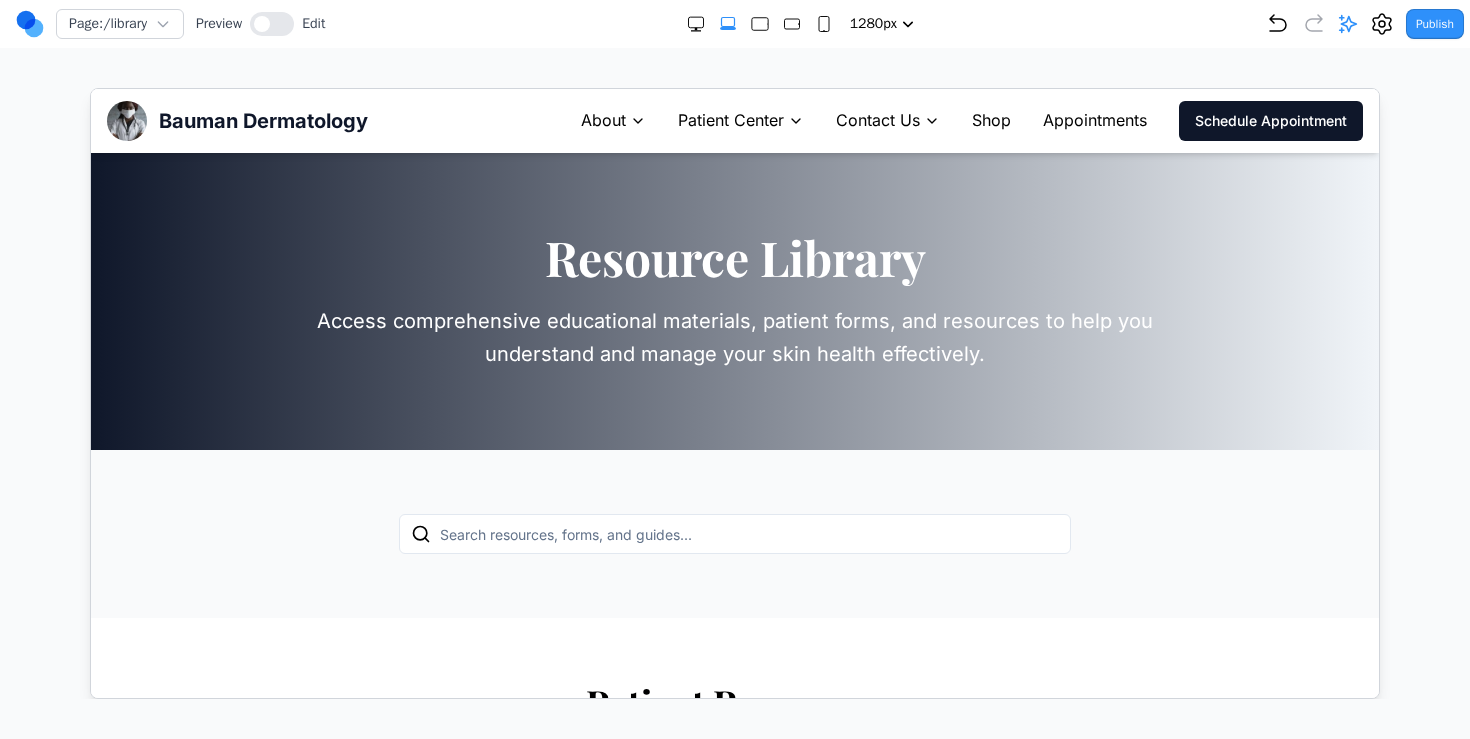click on "Patient Center" at bounding box center [730, 120] 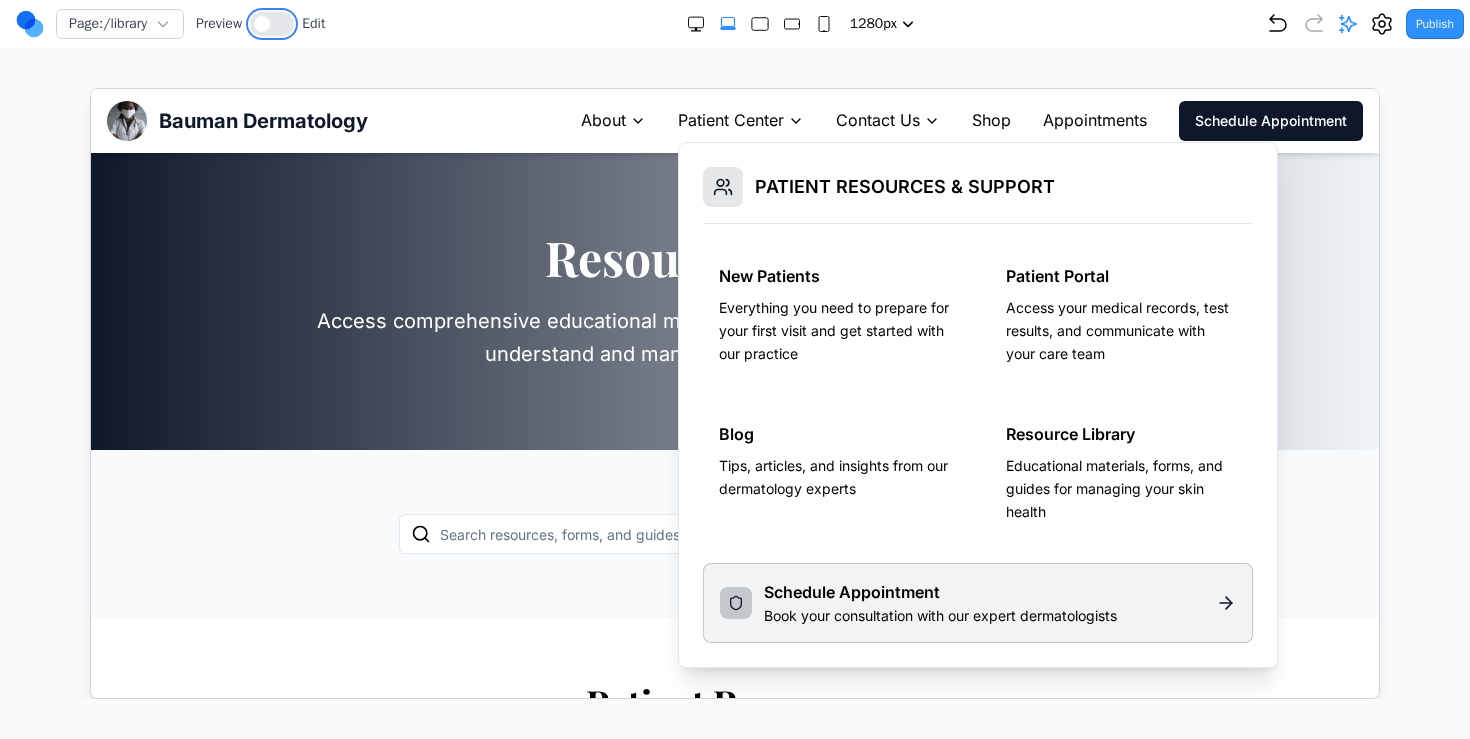 click at bounding box center (262, 24) 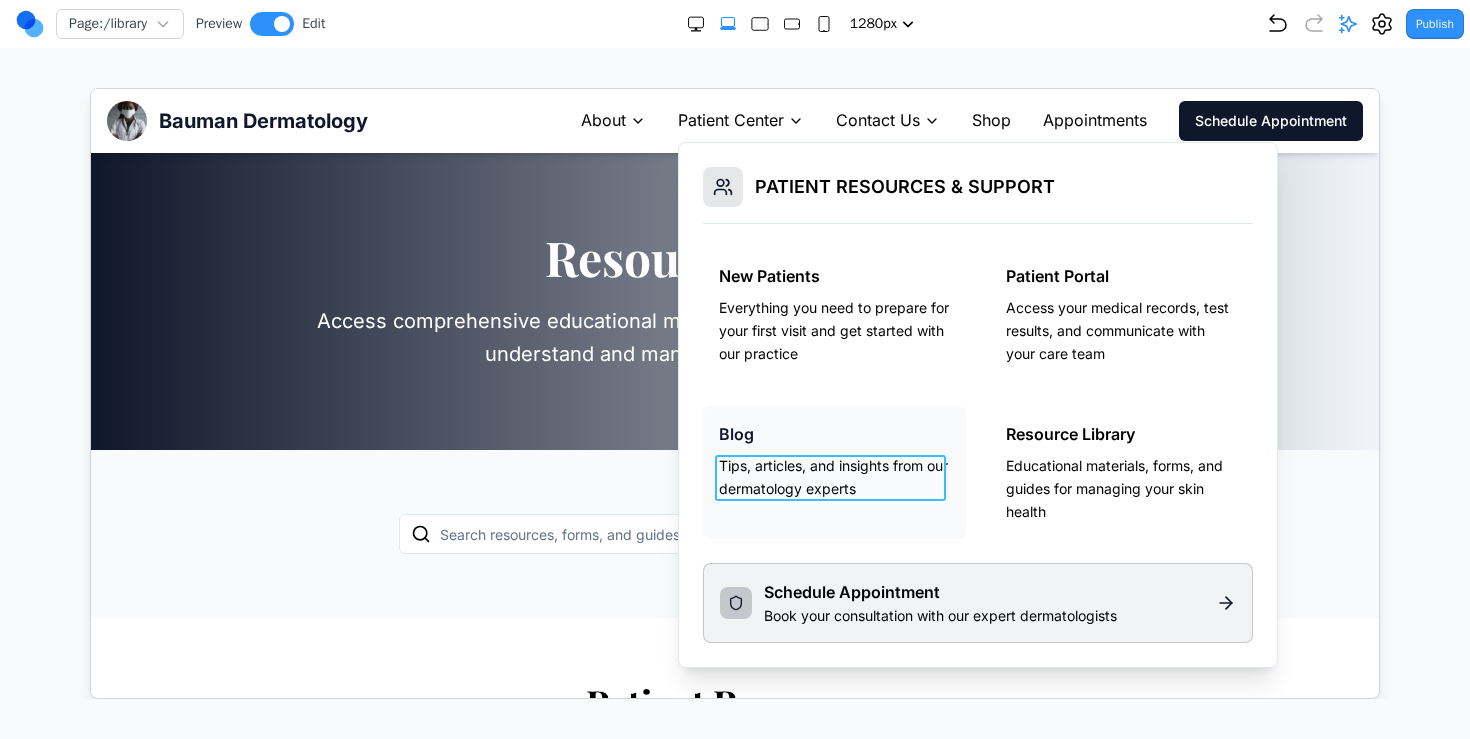 click on "Tips, articles, and insights from our dermatology experts" at bounding box center (833, 477) 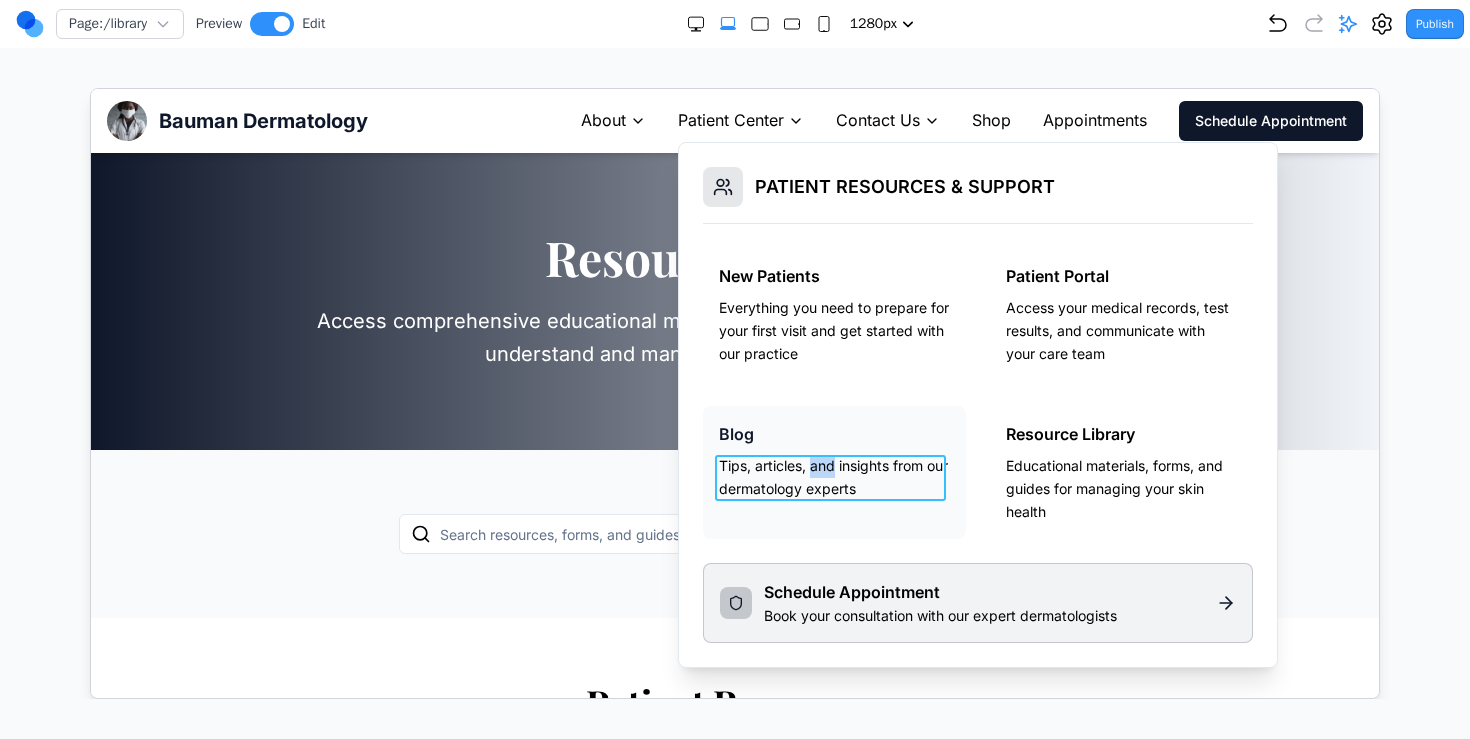 click on "Tips, articles, and insights from our dermatology experts" at bounding box center (833, 477) 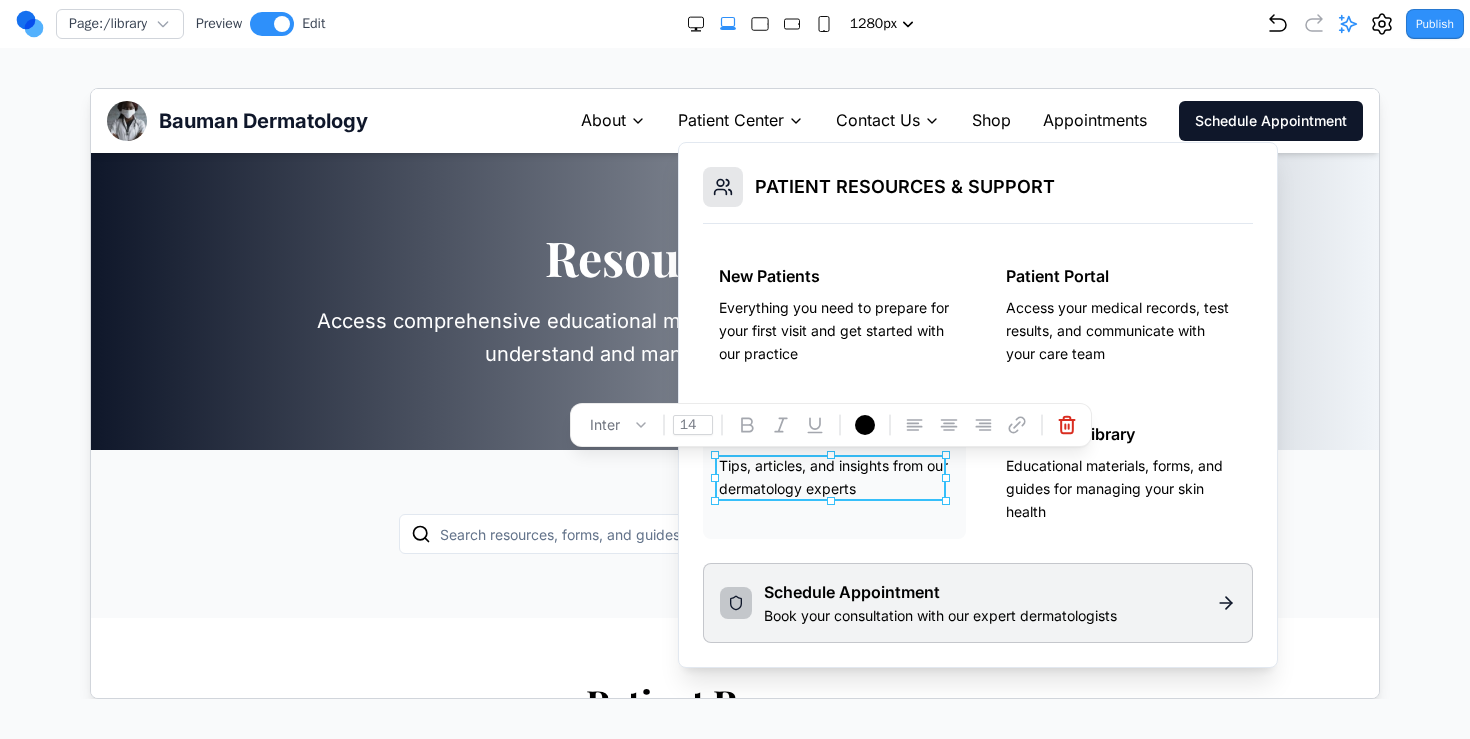 type 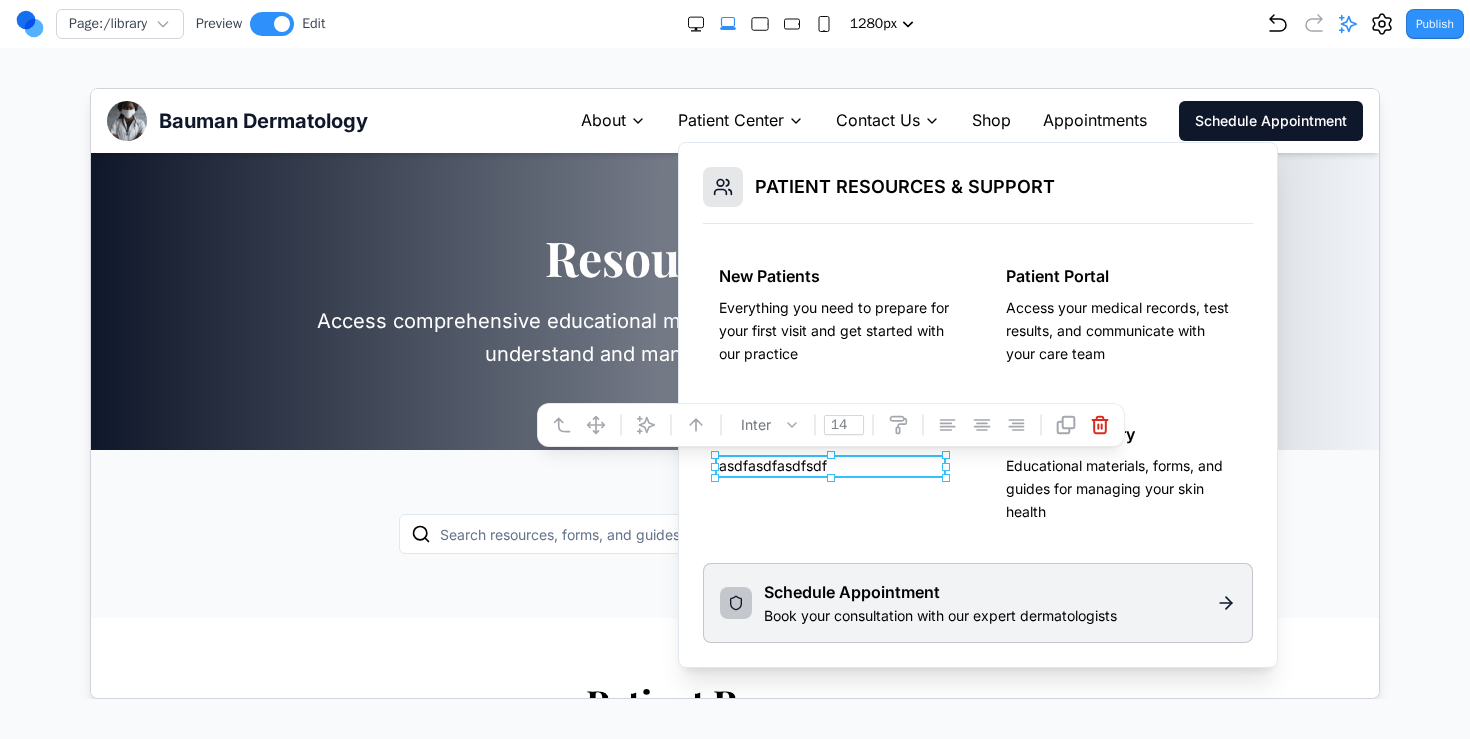 click on "Page:  /library Preview Edit 480px 768px 1024px 1280px 1536px Publish Project Settings Form Dashboard + New Project Clone Project Delete Project Make Changes With AI Replace all instances of hex color #f1f5f9 with #000000 I'll update all instances of the hex color #f1f5f9 (a light gray) to #000000 (black) across the project files.
I've updated the CSS file to replace the hex color #f1f5f9 with #000000. The change was made in the CSS variable `--color-neutral-100` which was previously set to the light gray color and is now set to black. This will affect any elements that reference this color variable throughout the site.
- Updating CSS color variables and classes to replace light gray with black Make this black font color make that change for all other section and subsection titles on every page Modify the dropdown of the navbar to look like this style" at bounding box center [735, 349] 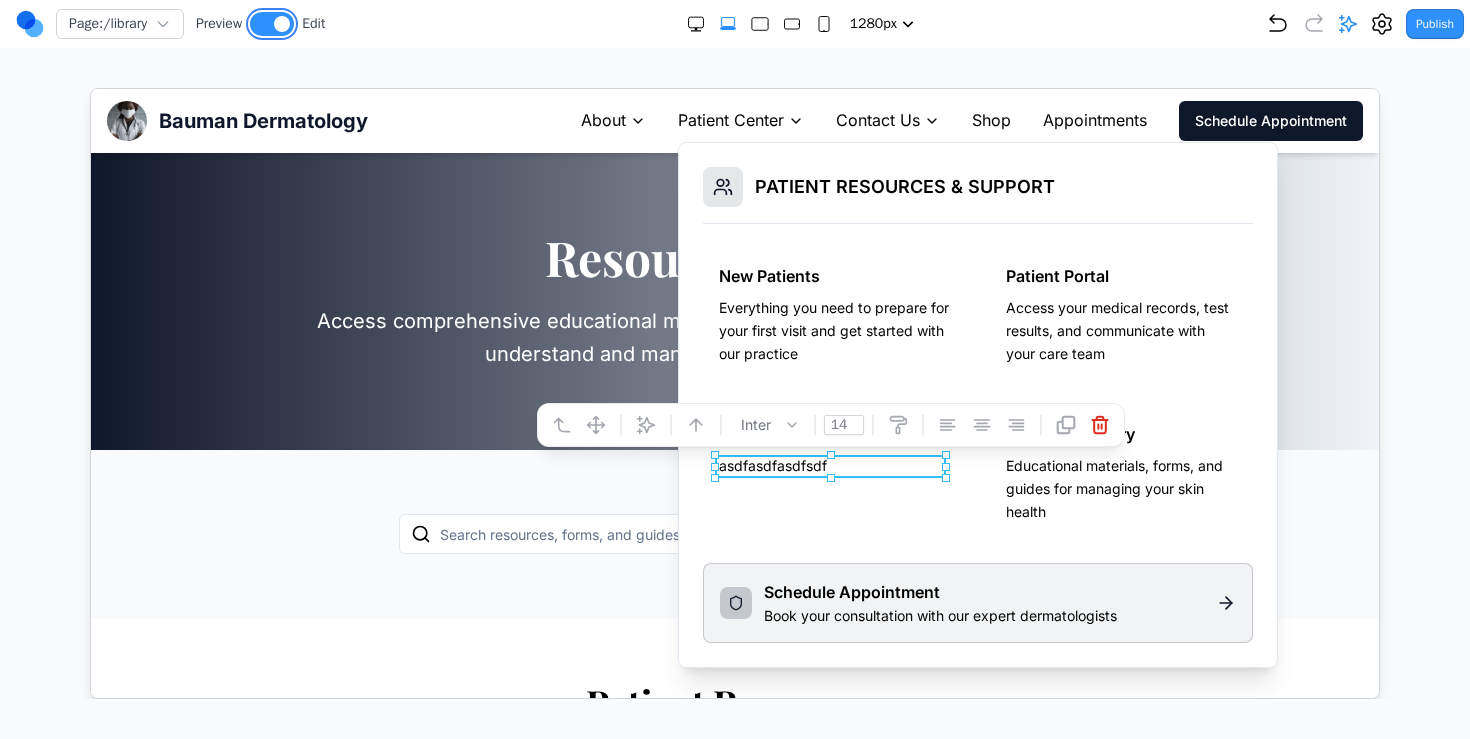 click at bounding box center [272, 24] 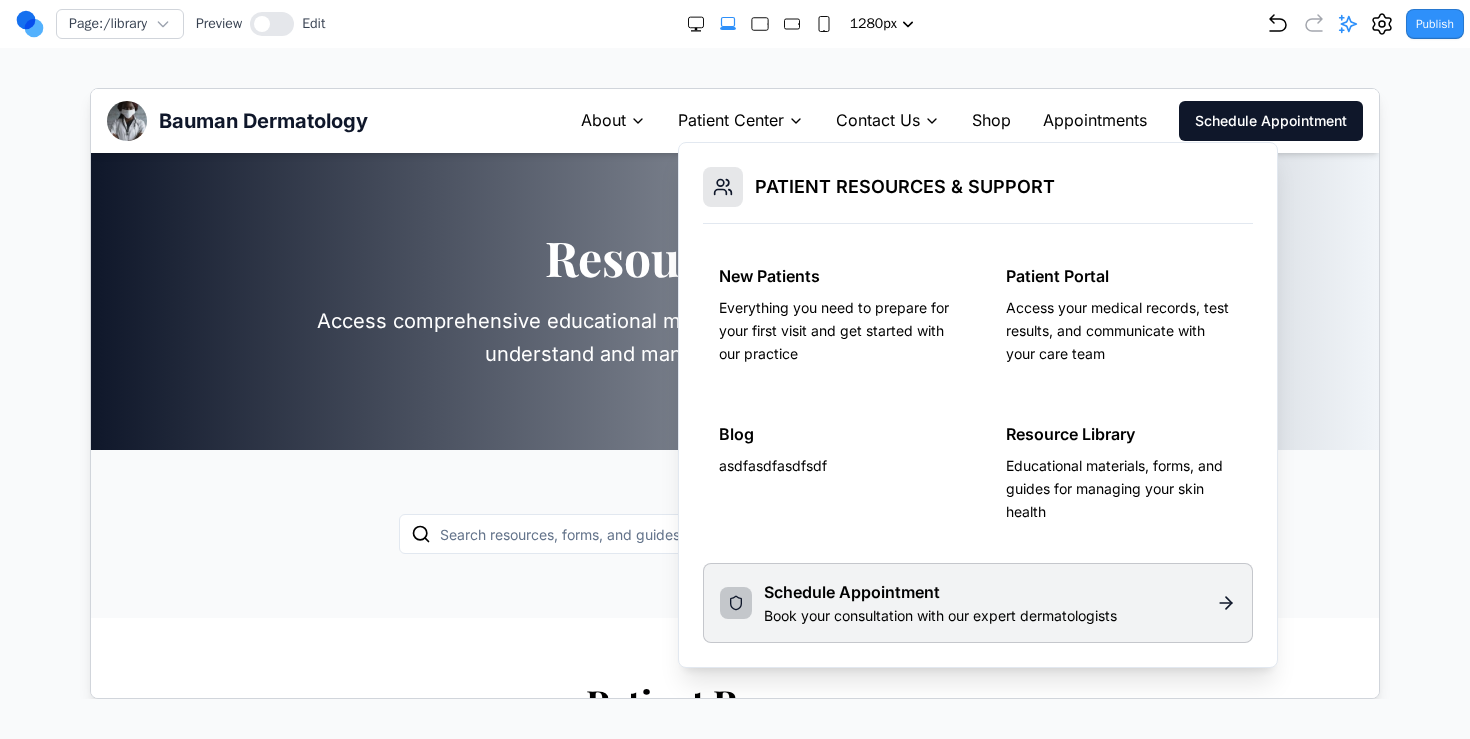 click on "Patient Center" at bounding box center (730, 120) 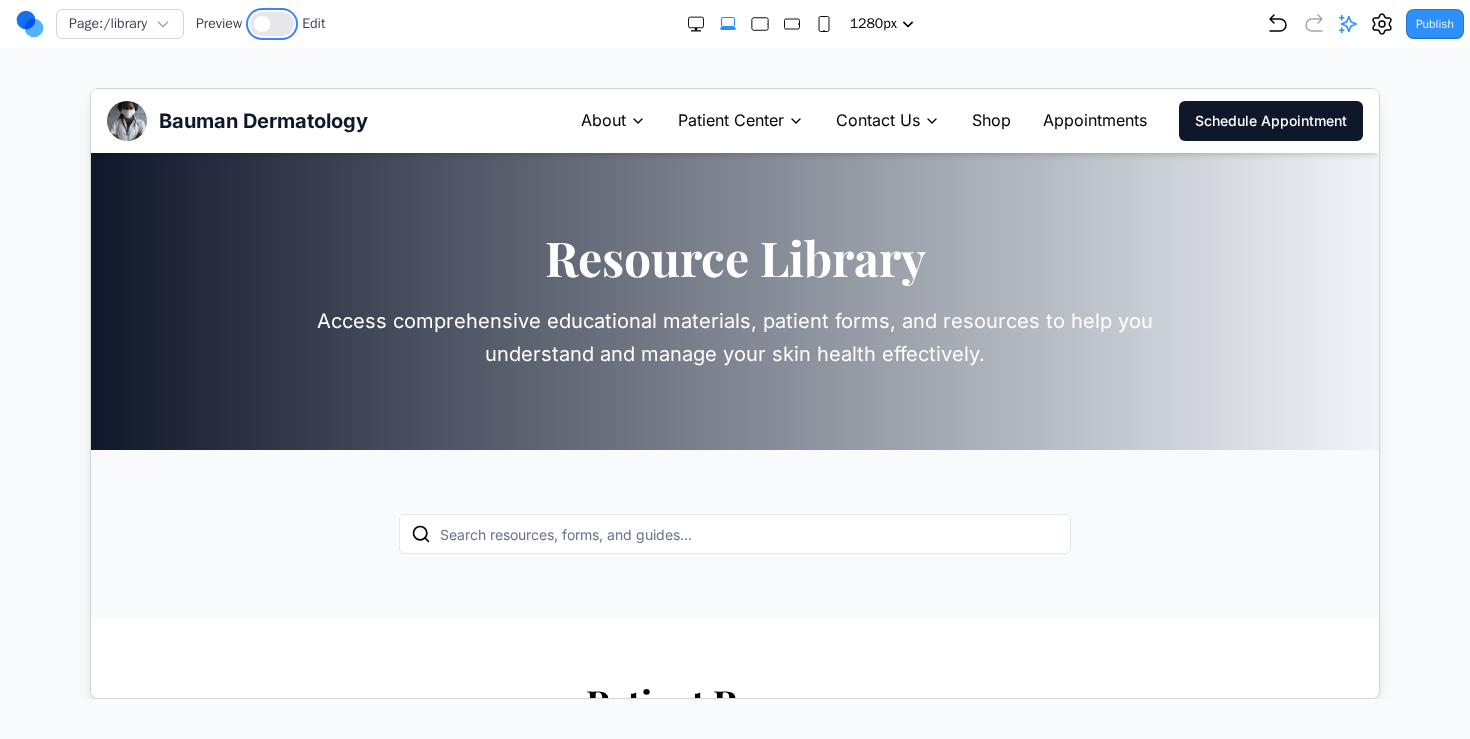 click at bounding box center (262, 24) 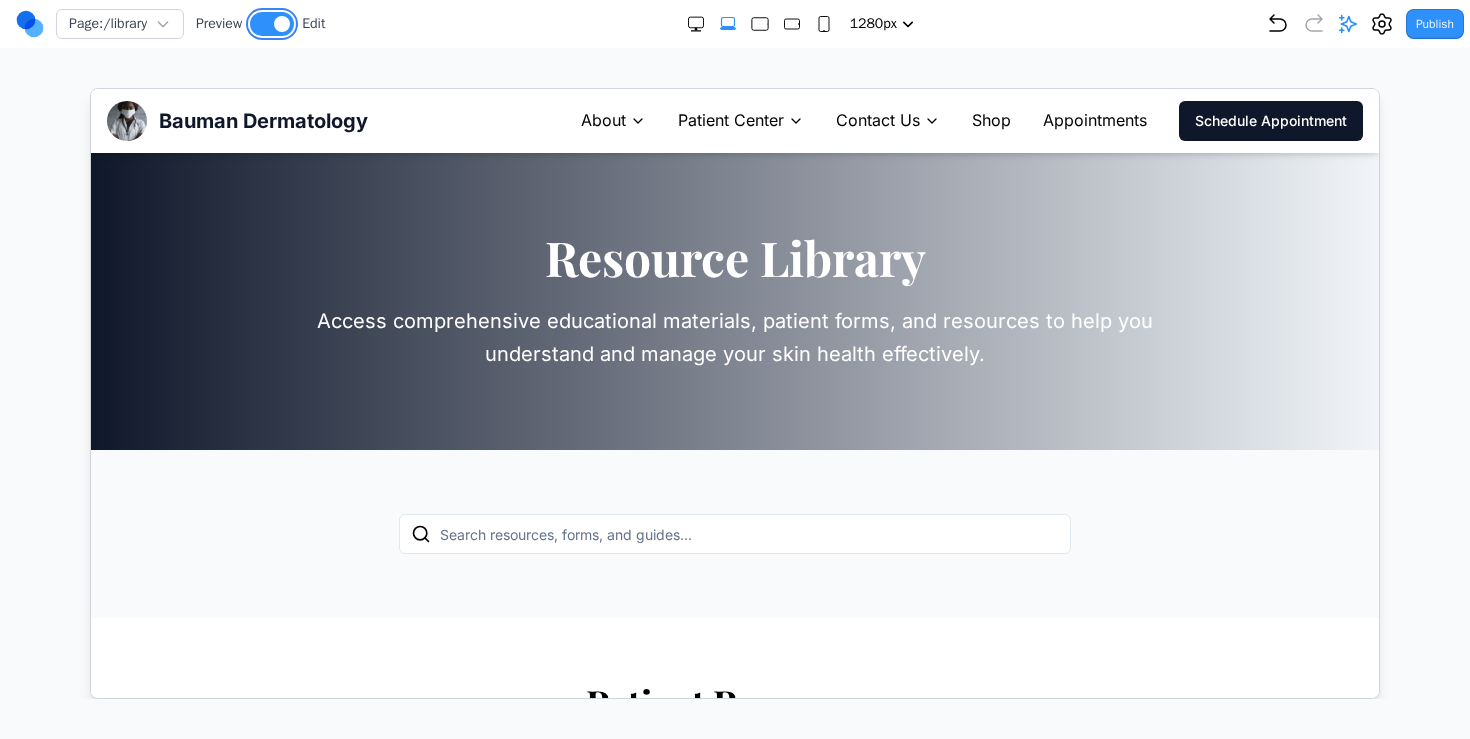 click at bounding box center (272, 24) 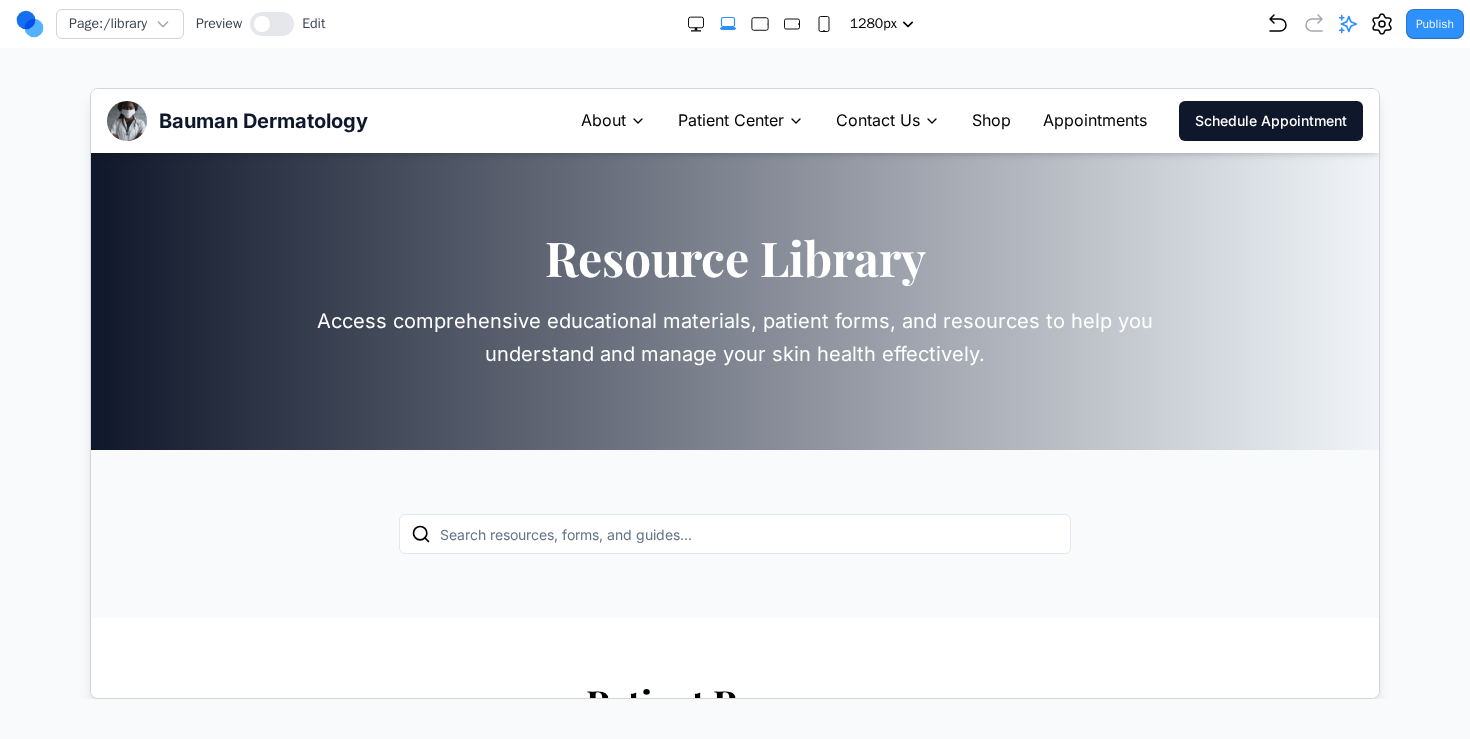 click on "Patient Center" at bounding box center [730, 120] 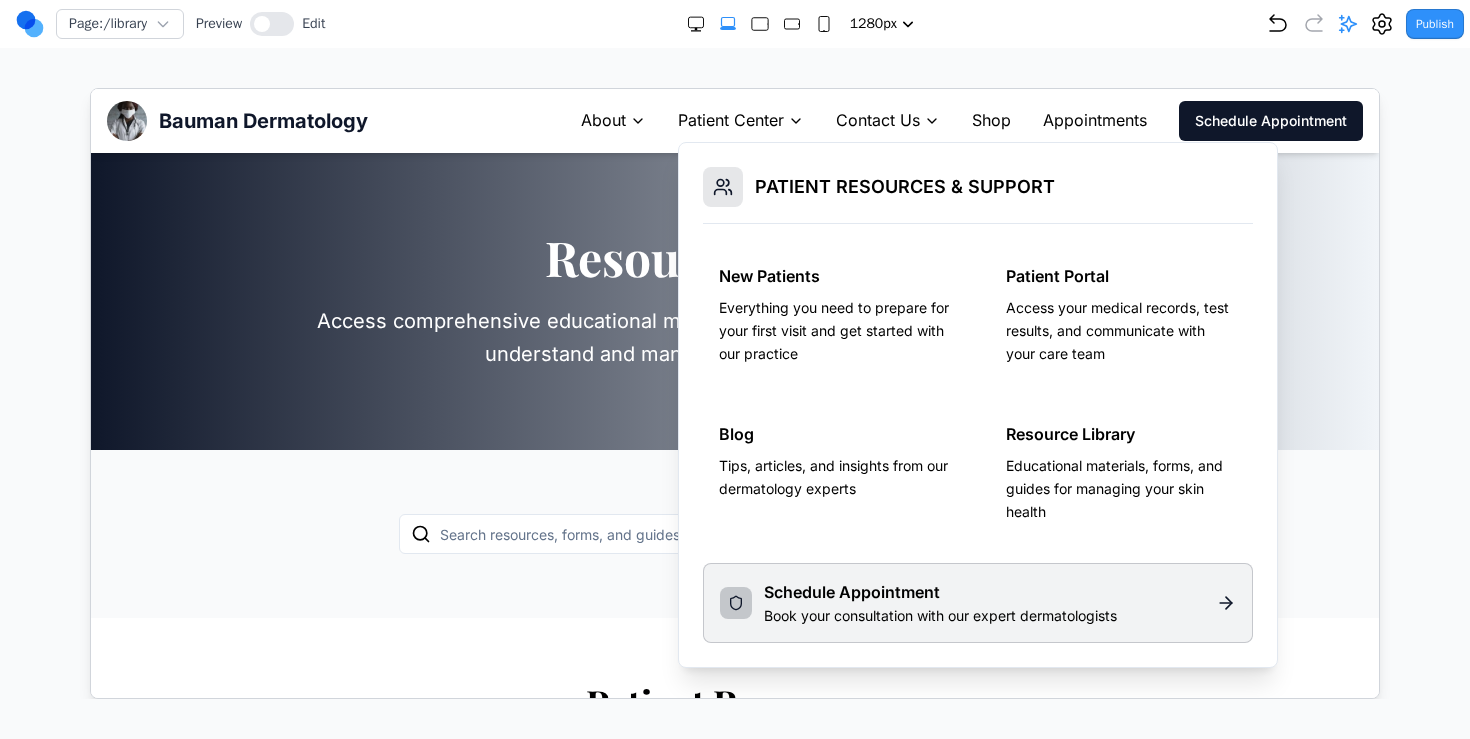 click on "Contact Us" at bounding box center [887, 120] 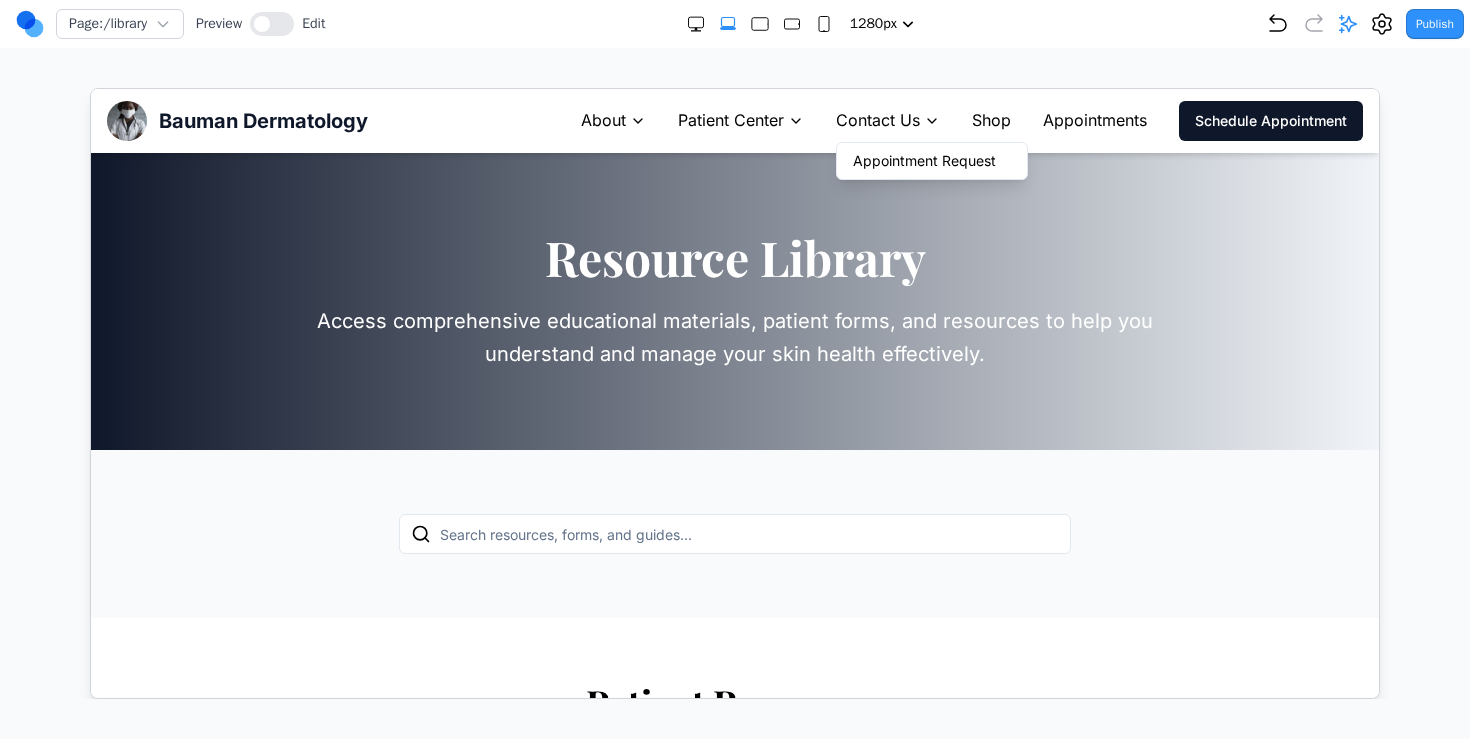 click on "Patient Center" at bounding box center [730, 120] 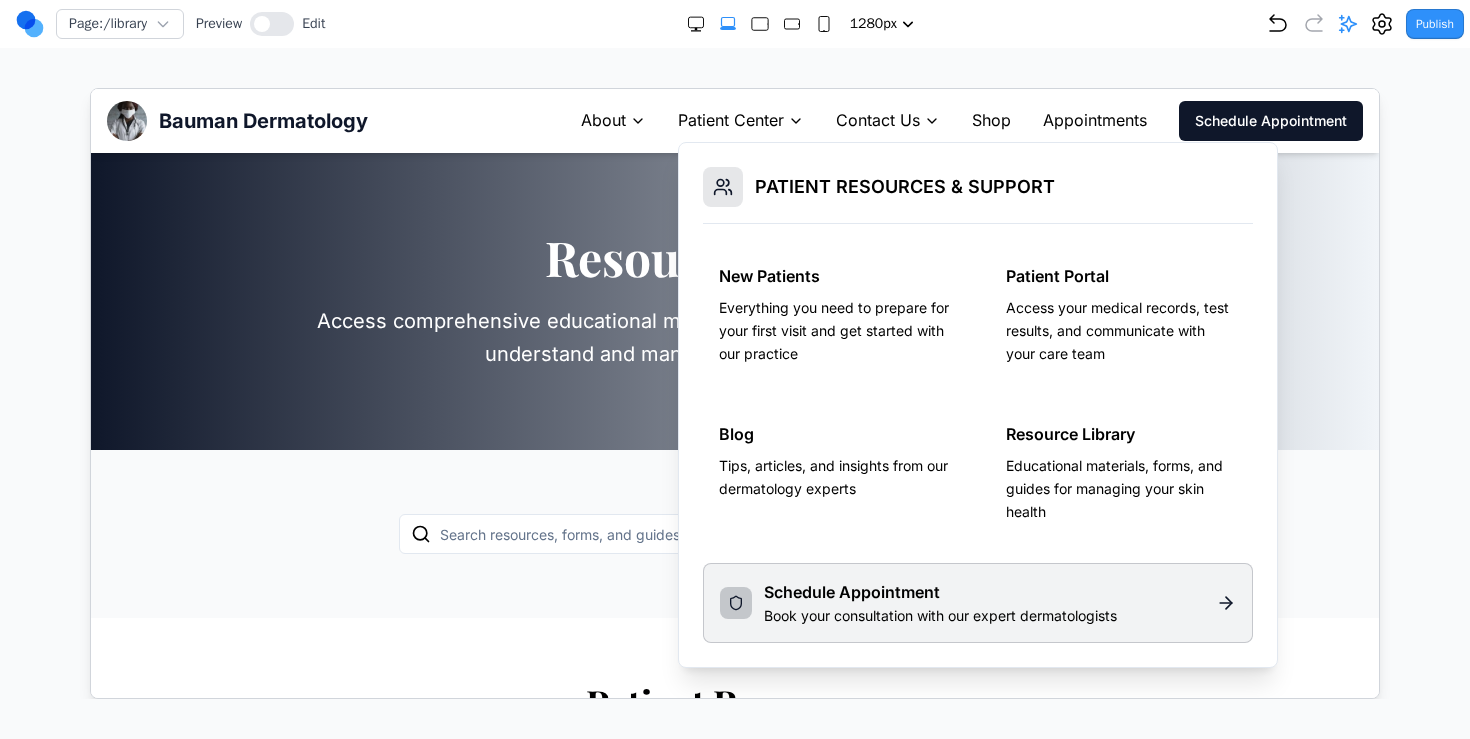 click on "About" at bounding box center [602, 120] 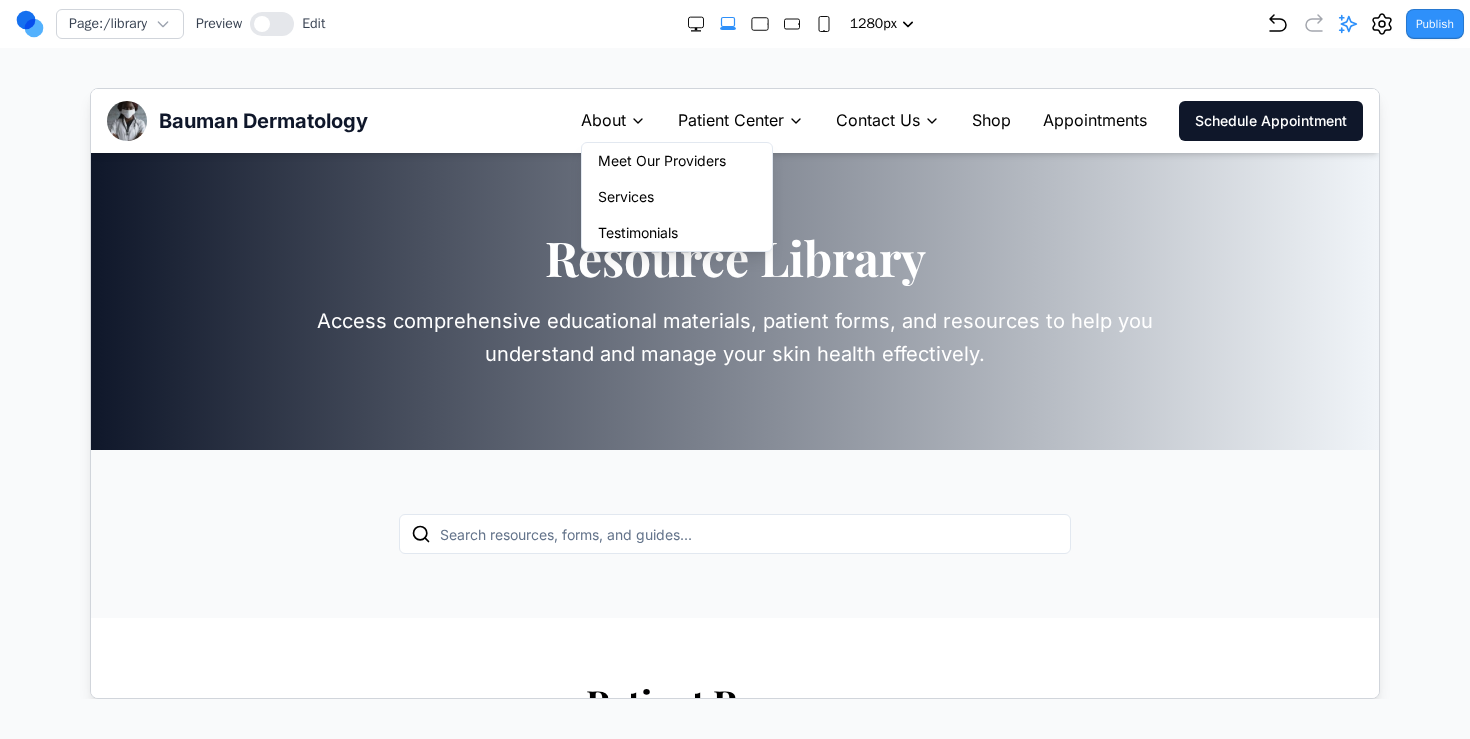 click 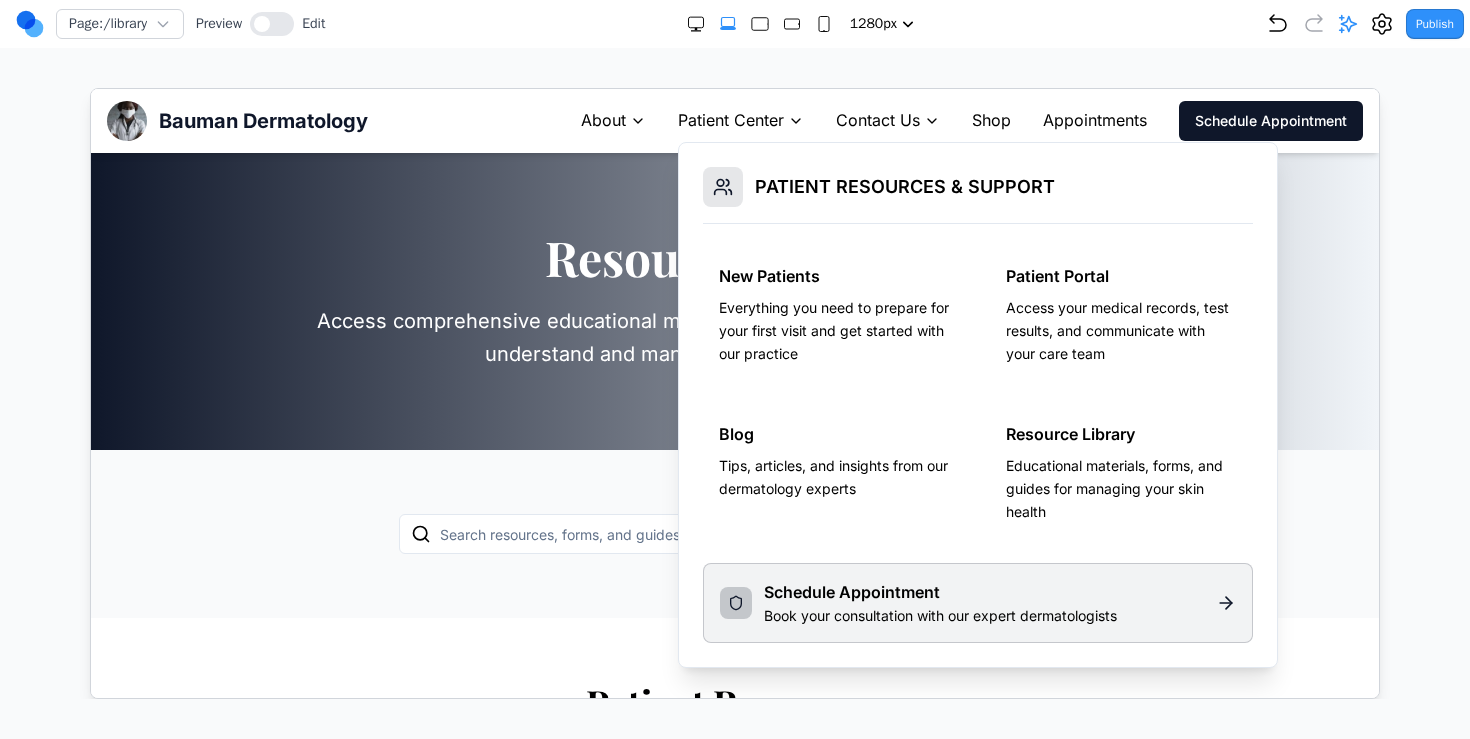 click on "About Patient Center PATIENT RESOURCES & SUPPORT New Patients Everything you need to prepare for your first visit and get started with our practice Patient Portal Access your medical records, test results, and communicate with your care team Blog Tips, articles, and insights from our dermatology experts Resource Library Educational materials, forms, and guides for managing your skin health Schedule Appointment Book your consultation with our expert dermatologists Contact Us Shop Appointments Schedule Appointment" at bounding box center (971, 120) 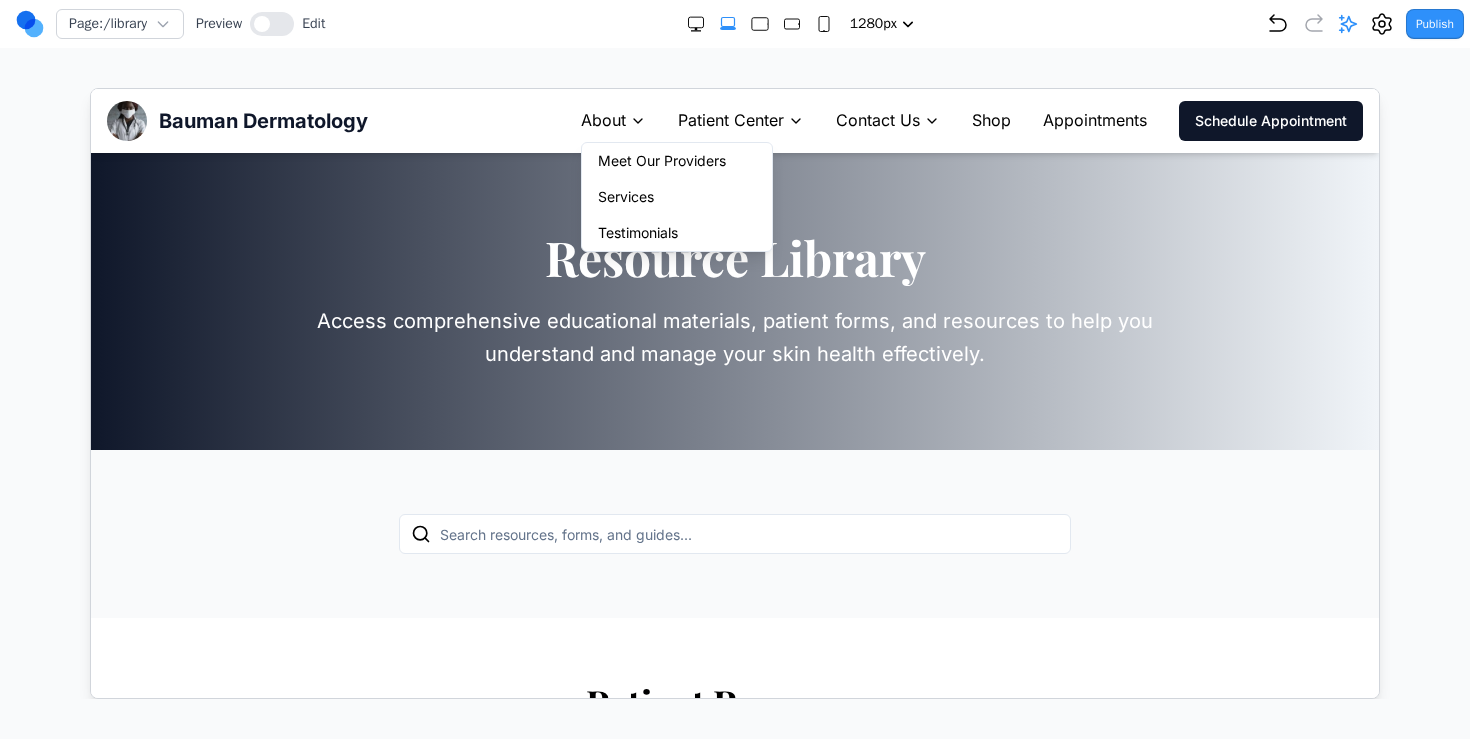 click 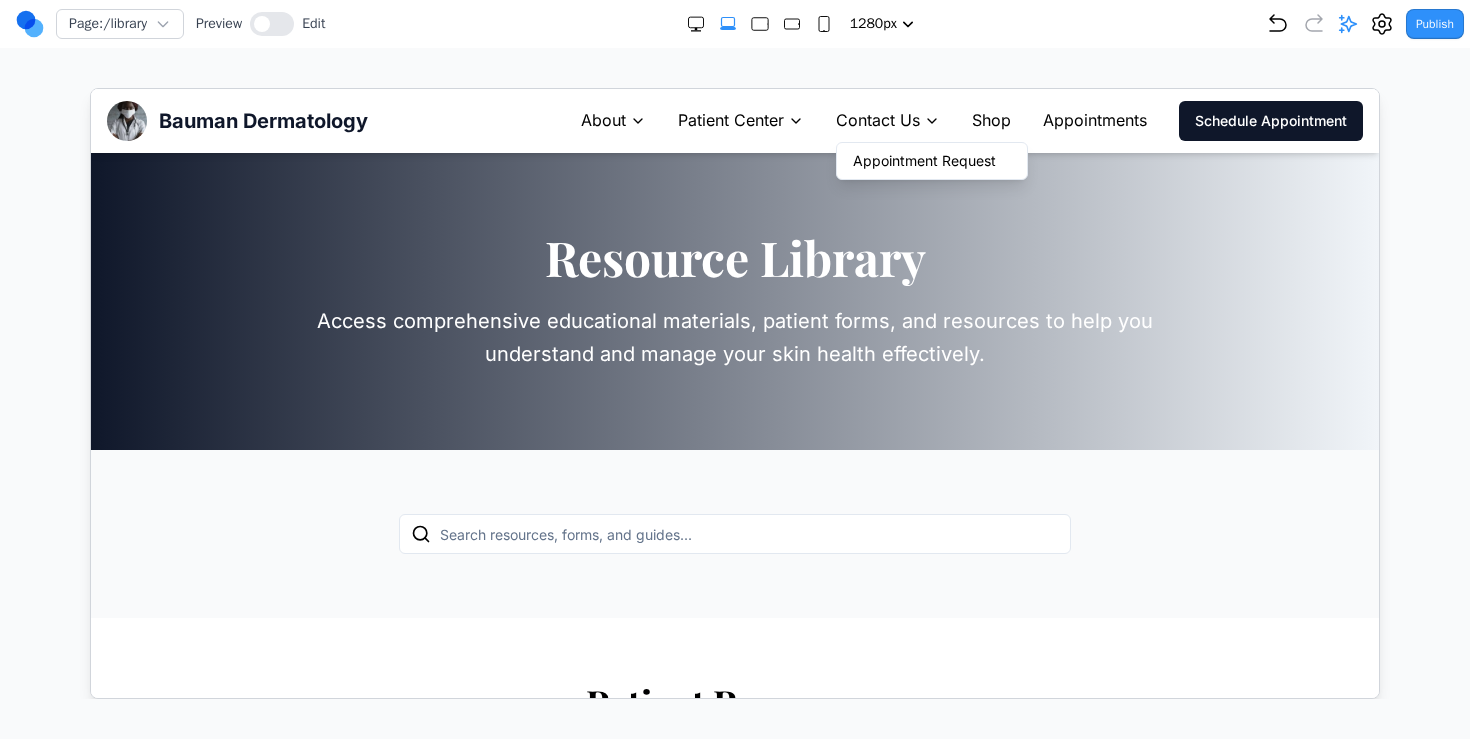click on "About" at bounding box center (602, 120) 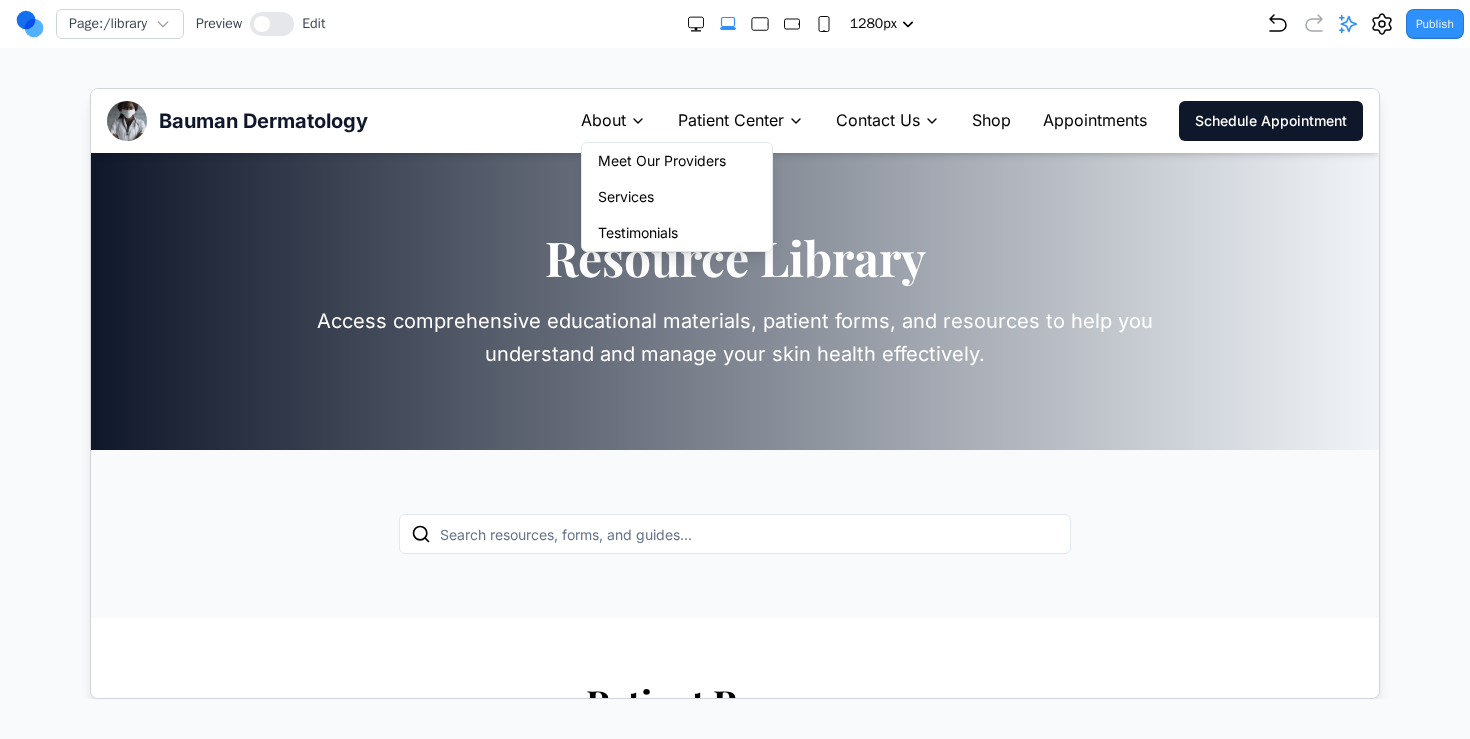 click on "Contact Us" at bounding box center (877, 120) 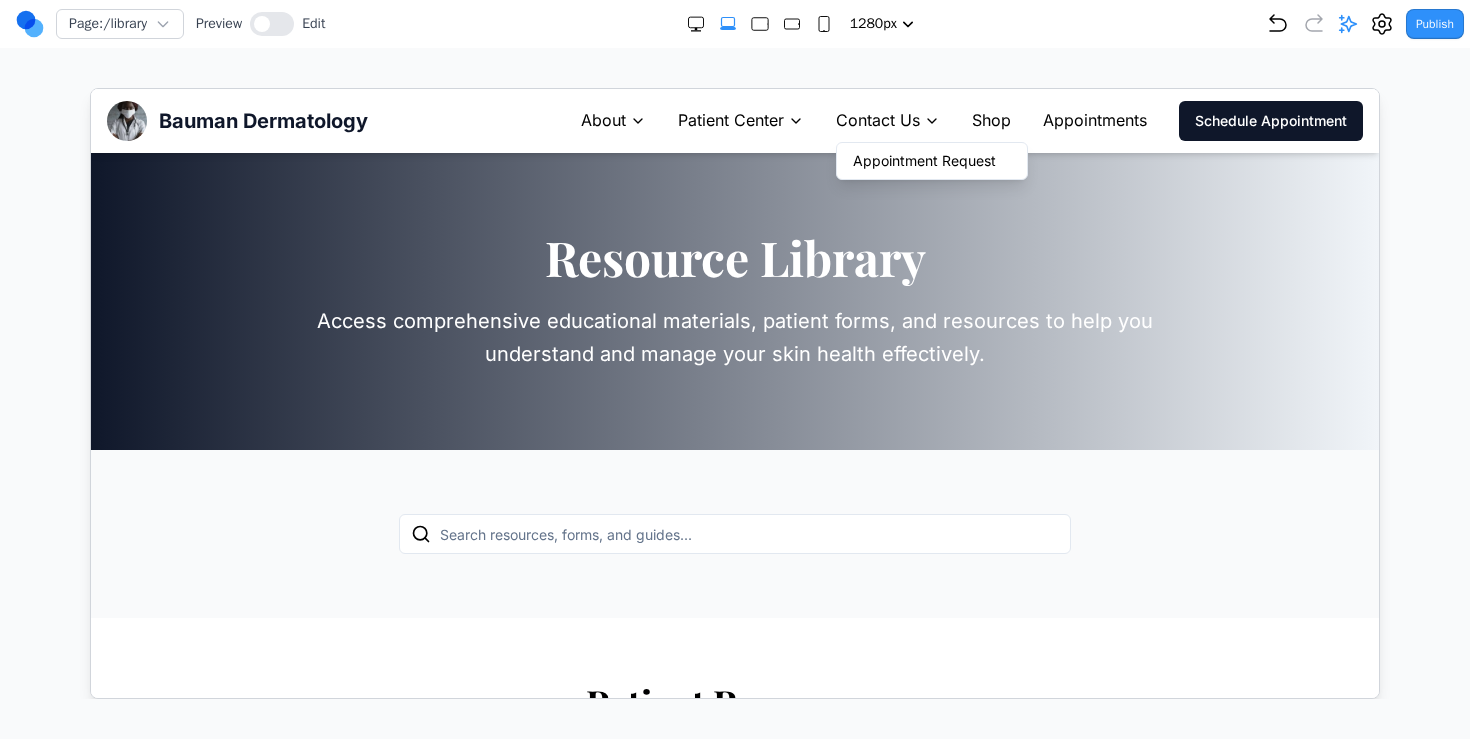 click on "Patient Center" at bounding box center [730, 120] 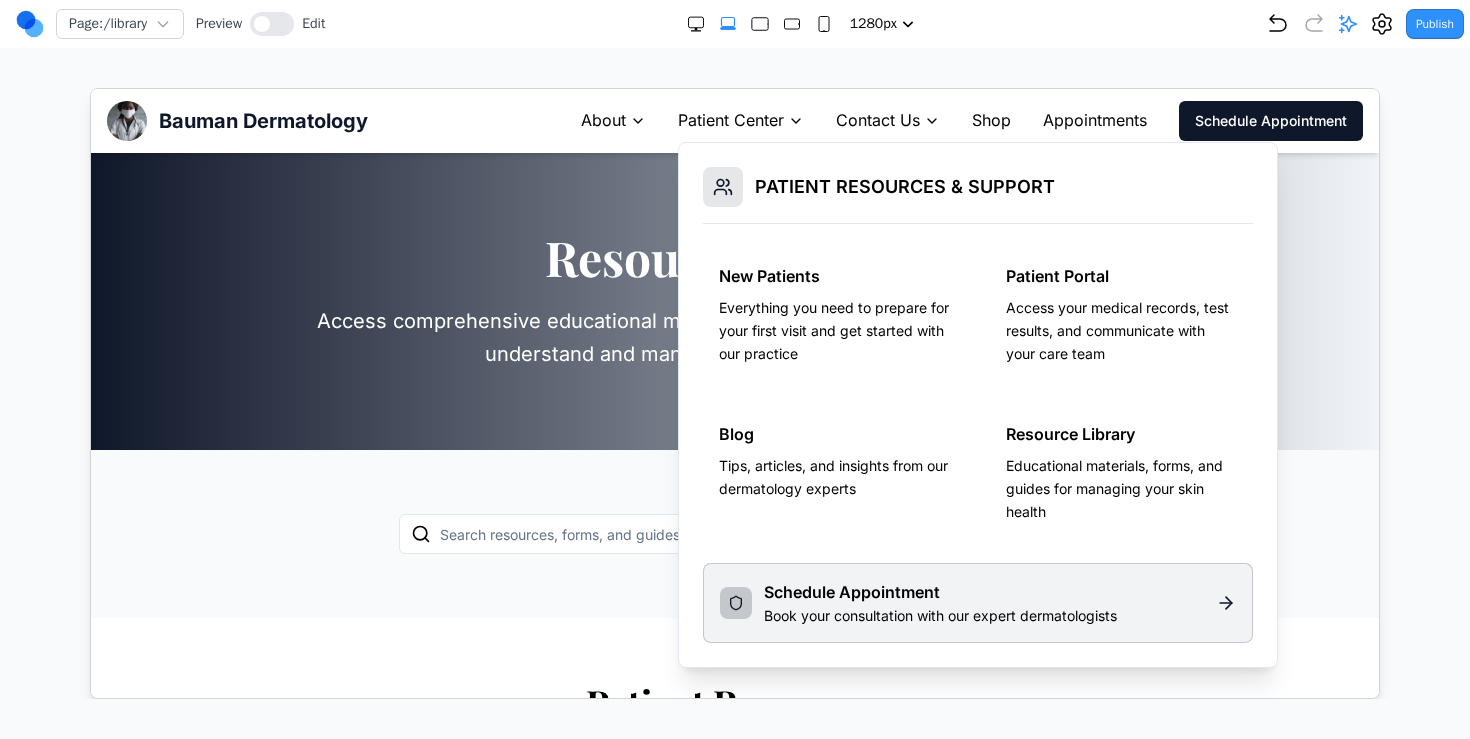 click on "Contact Us" at bounding box center (877, 120) 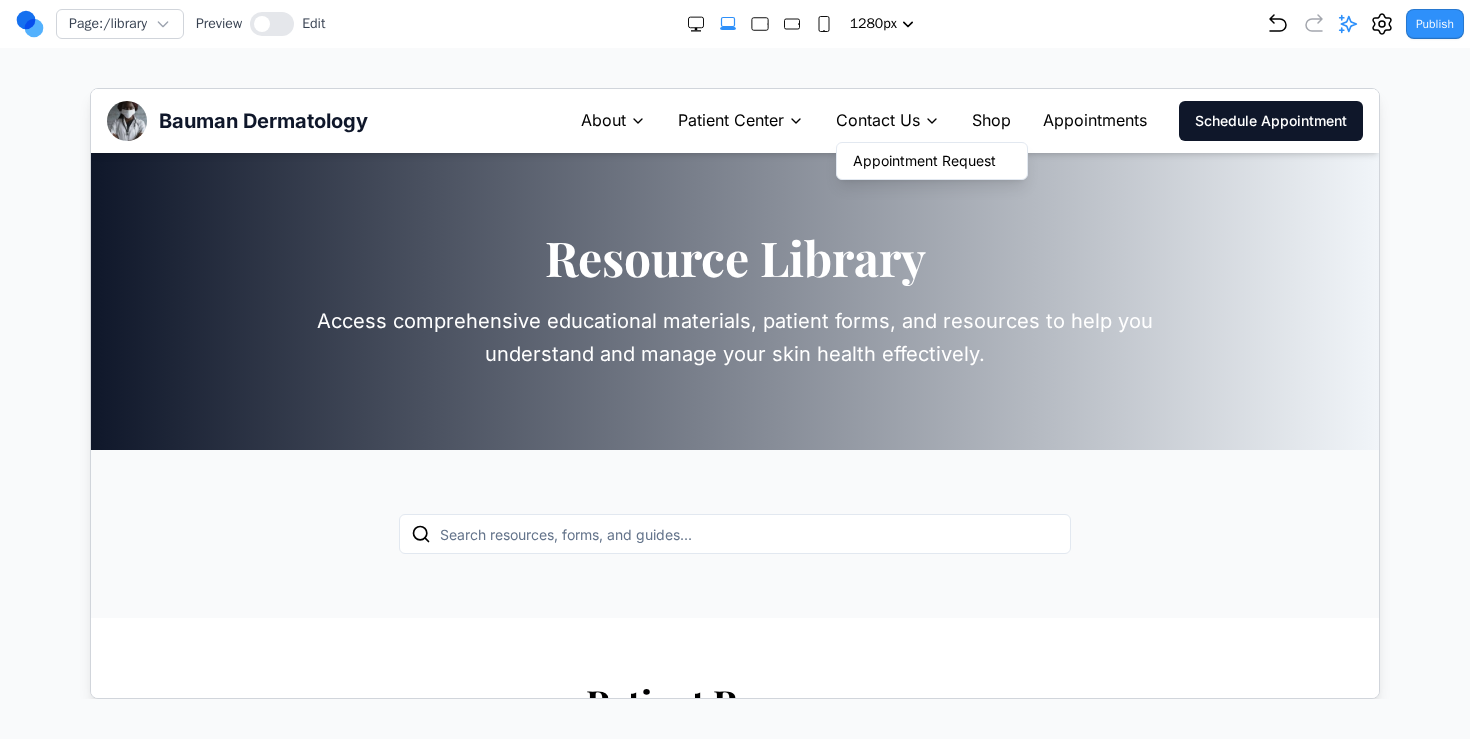click on "Patient Center" at bounding box center (730, 120) 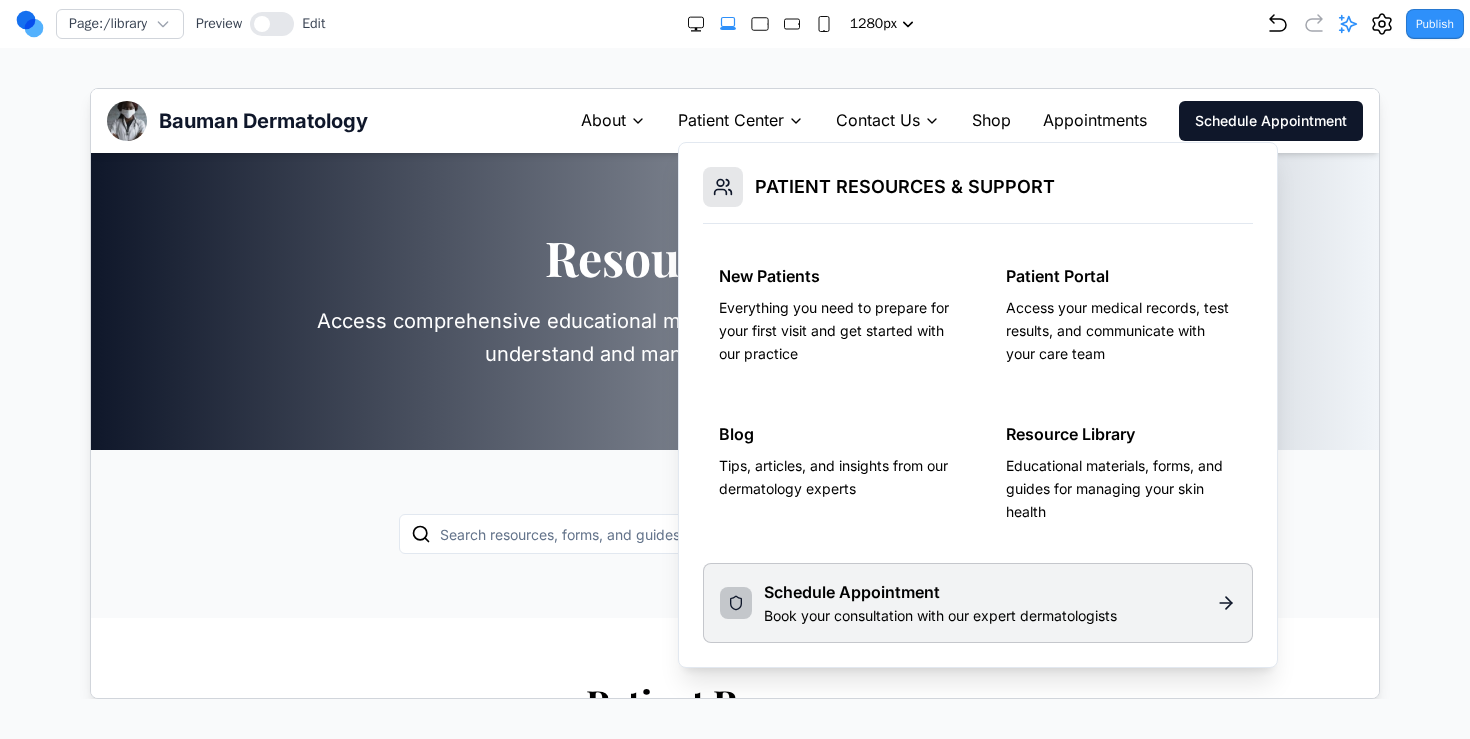click 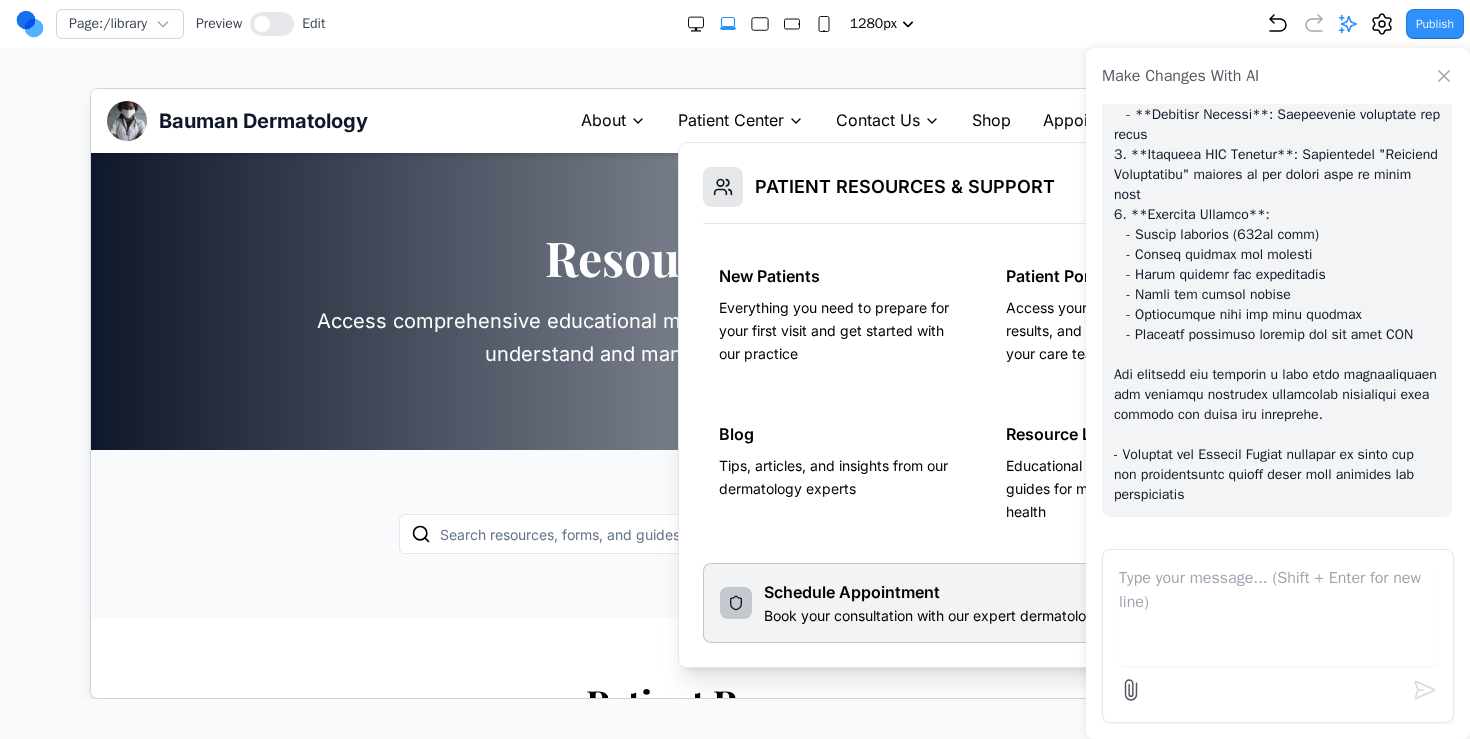 click at bounding box center (1278, 616) 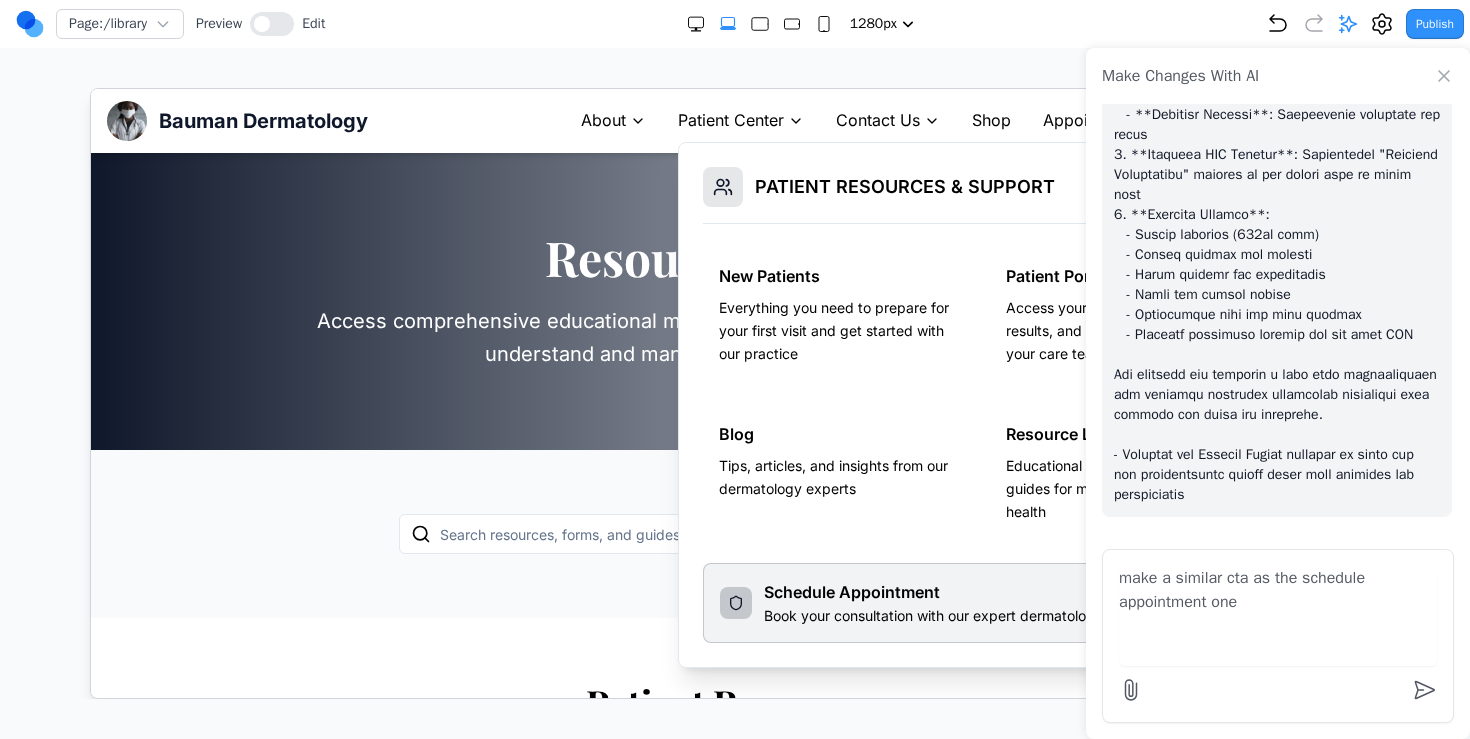 click on "make a similar cta as the schedule appointment one" at bounding box center (1278, 616) 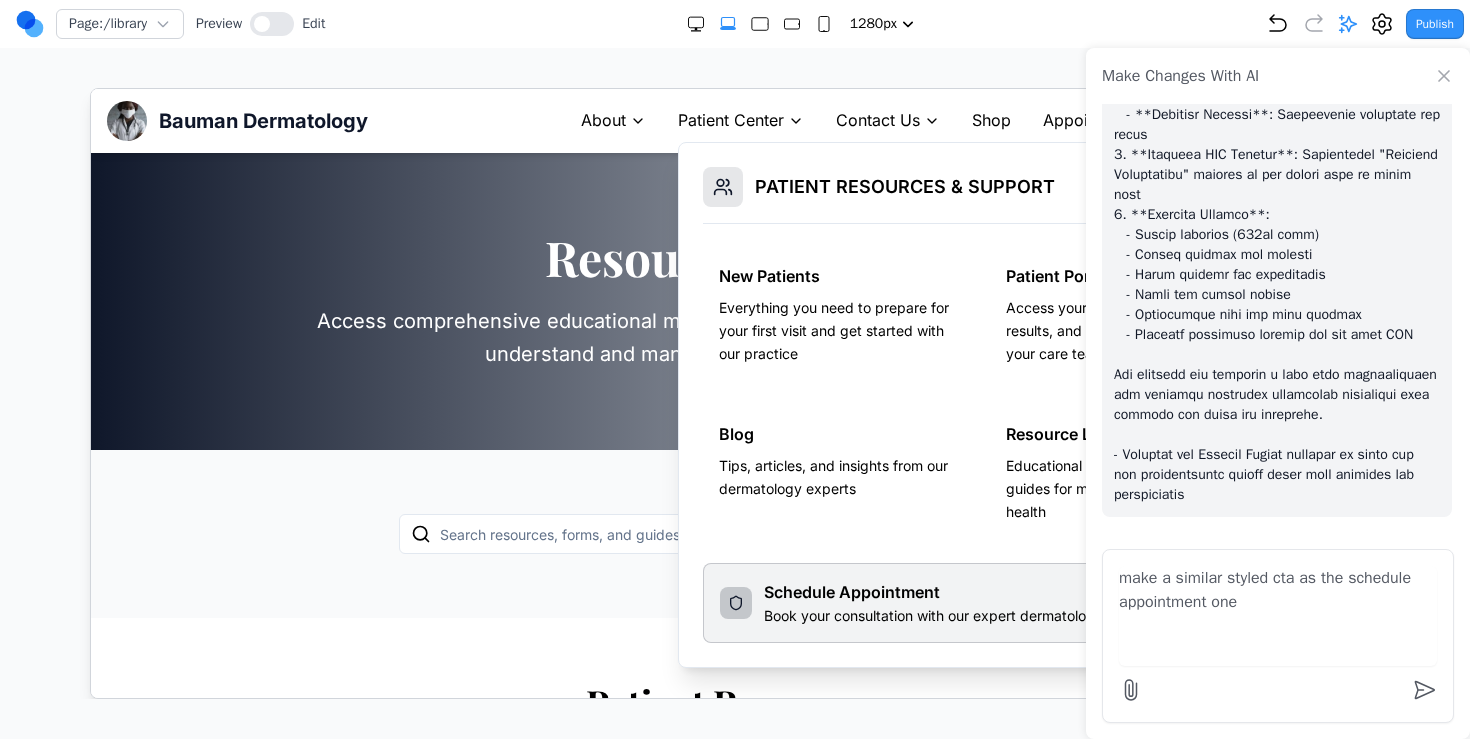 click on "make a similar styled cta as the schedule appointment one" at bounding box center (1278, 616) 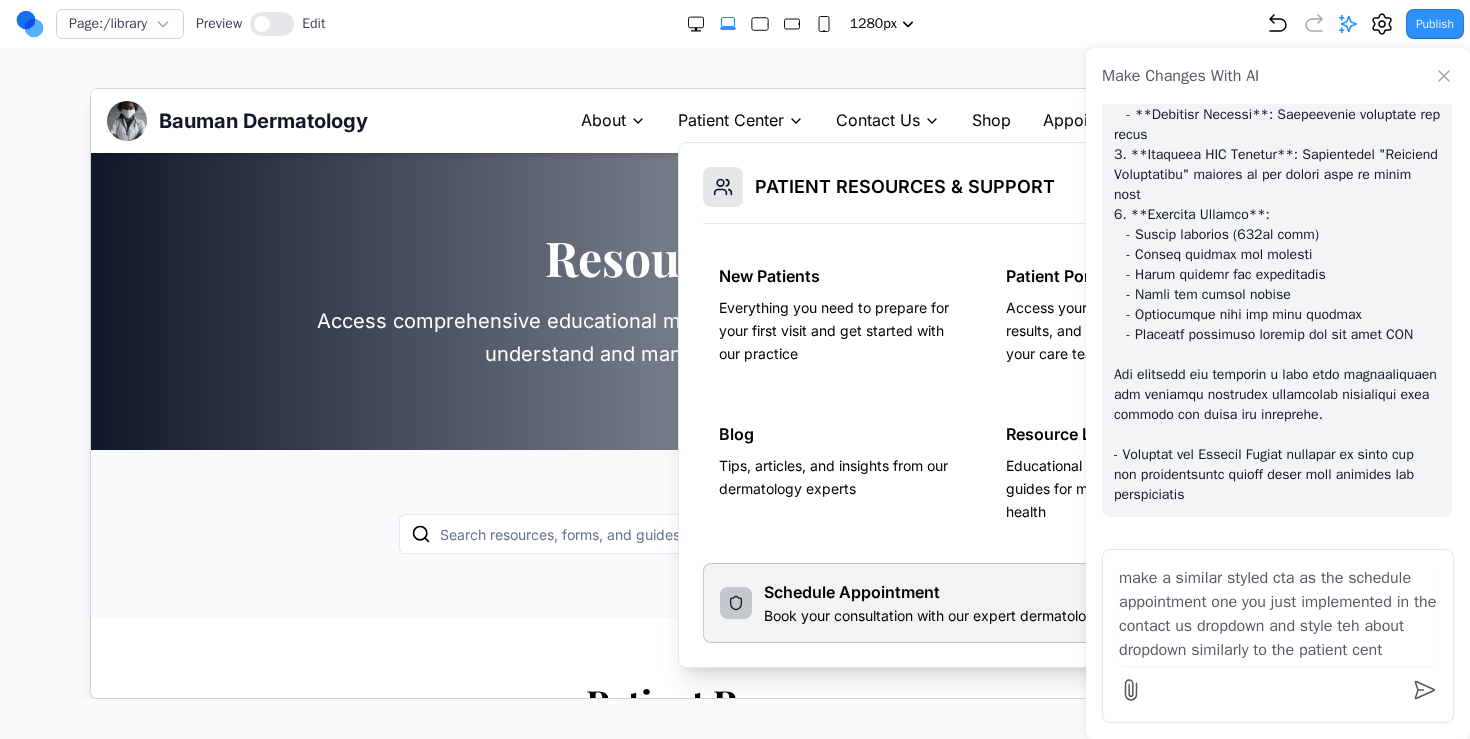 scroll, scrollTop: 17, scrollLeft: 0, axis: vertical 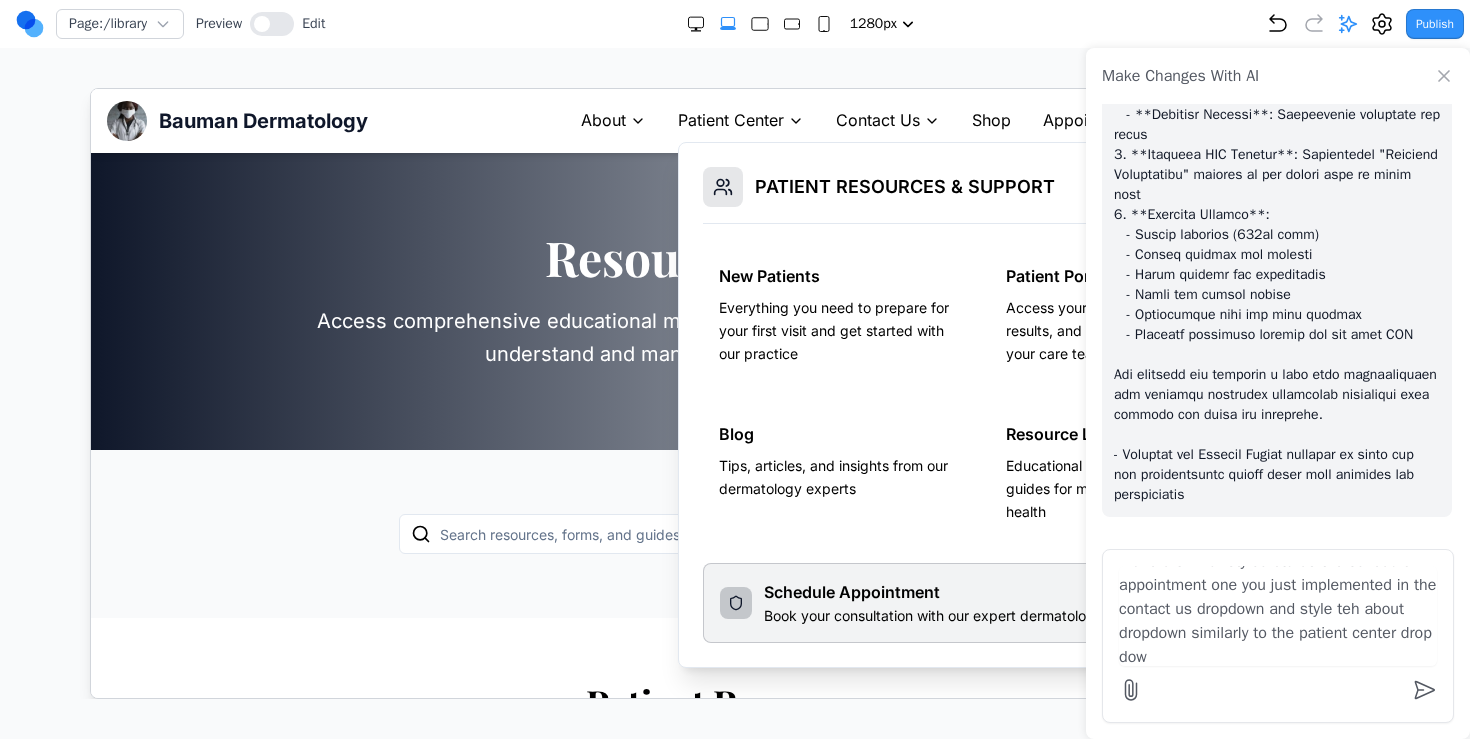 type on "make a similar styled cta as the schedule appointment one you just implemented in the contact us dropdown and style teh about dropdown similarly to the patient center drop down" 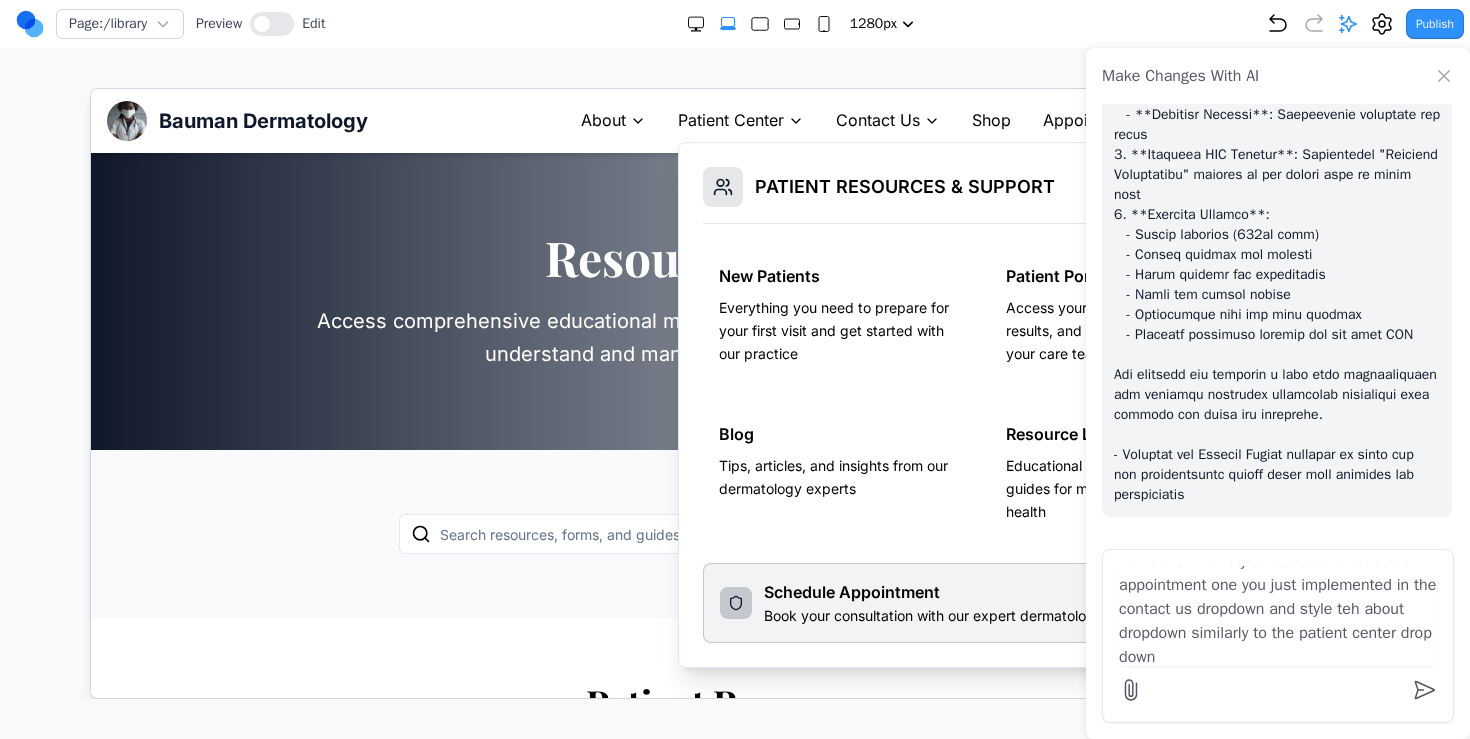 scroll, scrollTop: 2727, scrollLeft: 0, axis: vertical 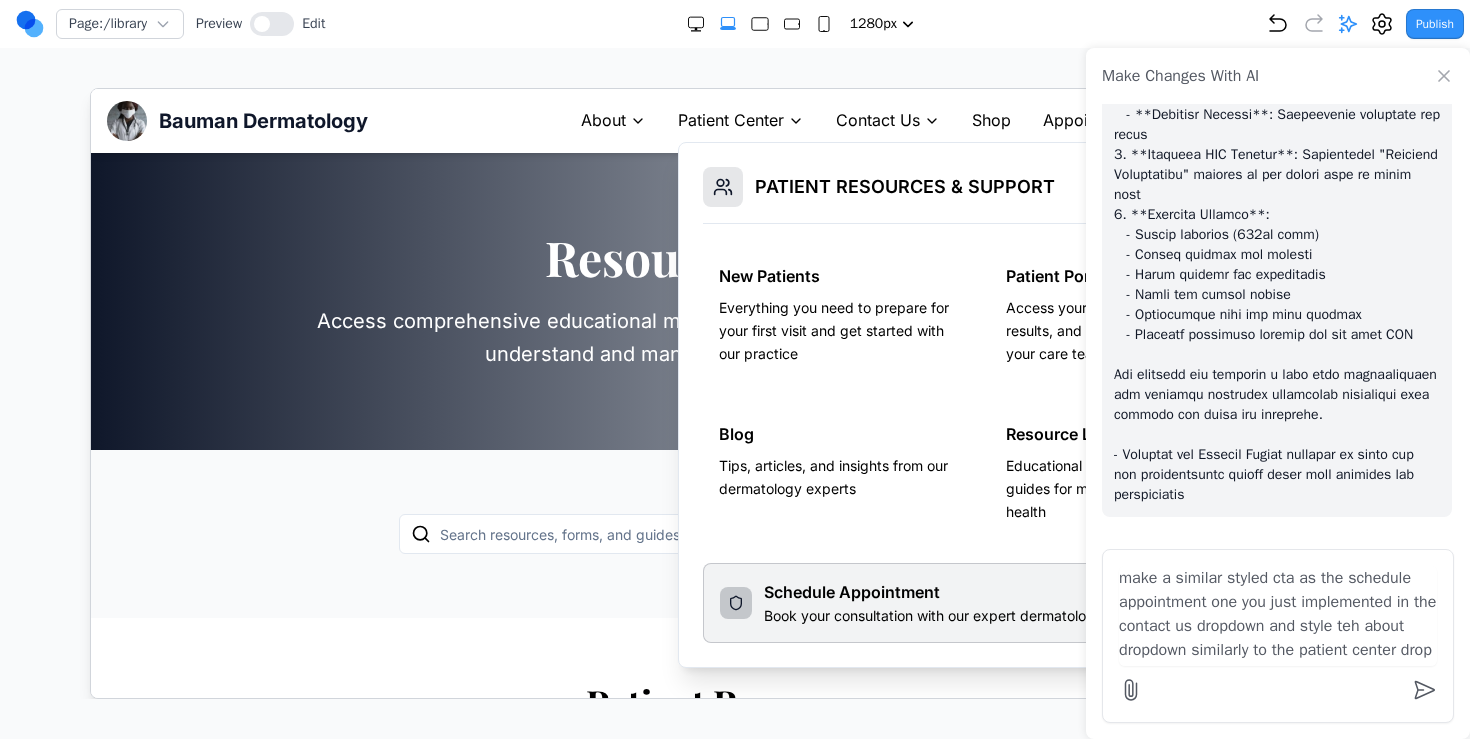 type 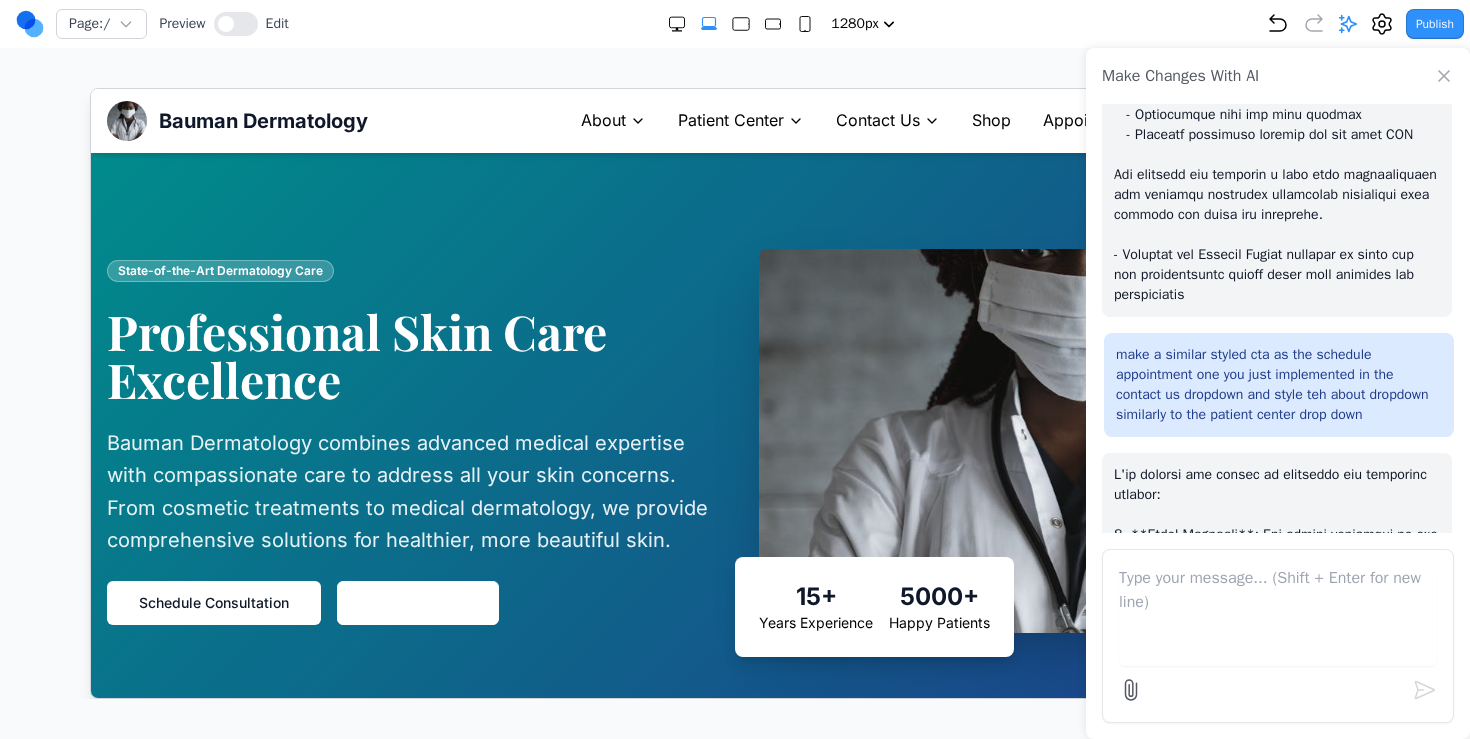 scroll, scrollTop: 0, scrollLeft: 0, axis: both 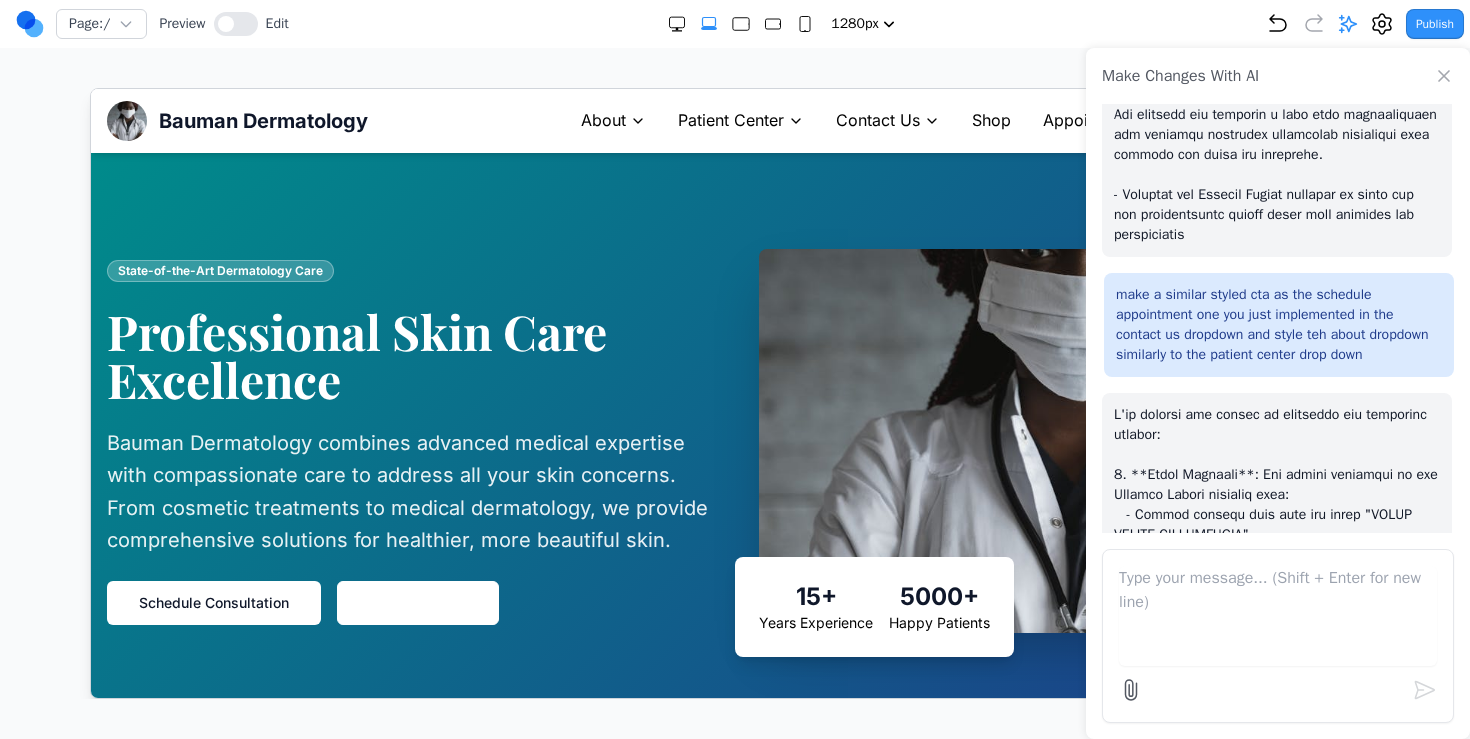 click on "About" at bounding box center (602, 120) 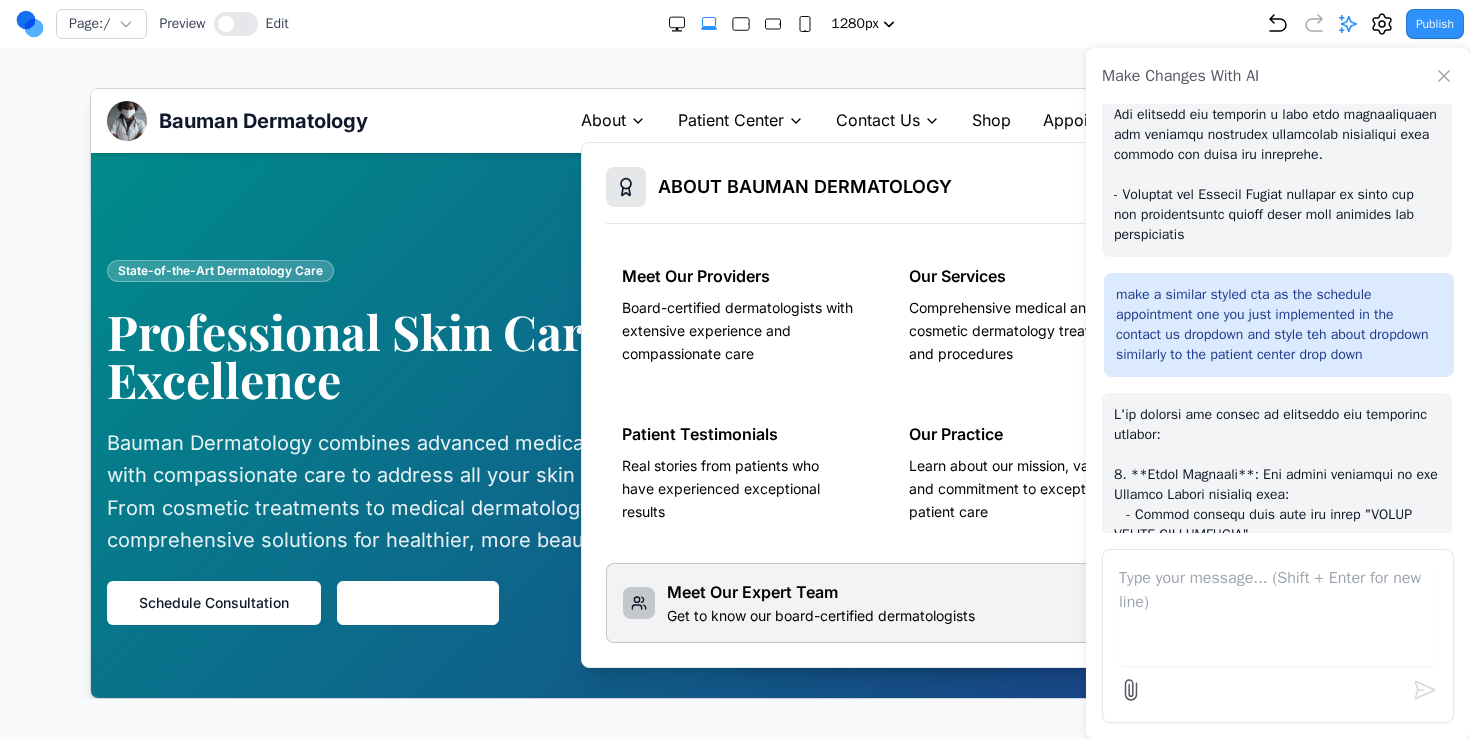 click on "Make Changes With AI" at bounding box center [1278, 76] 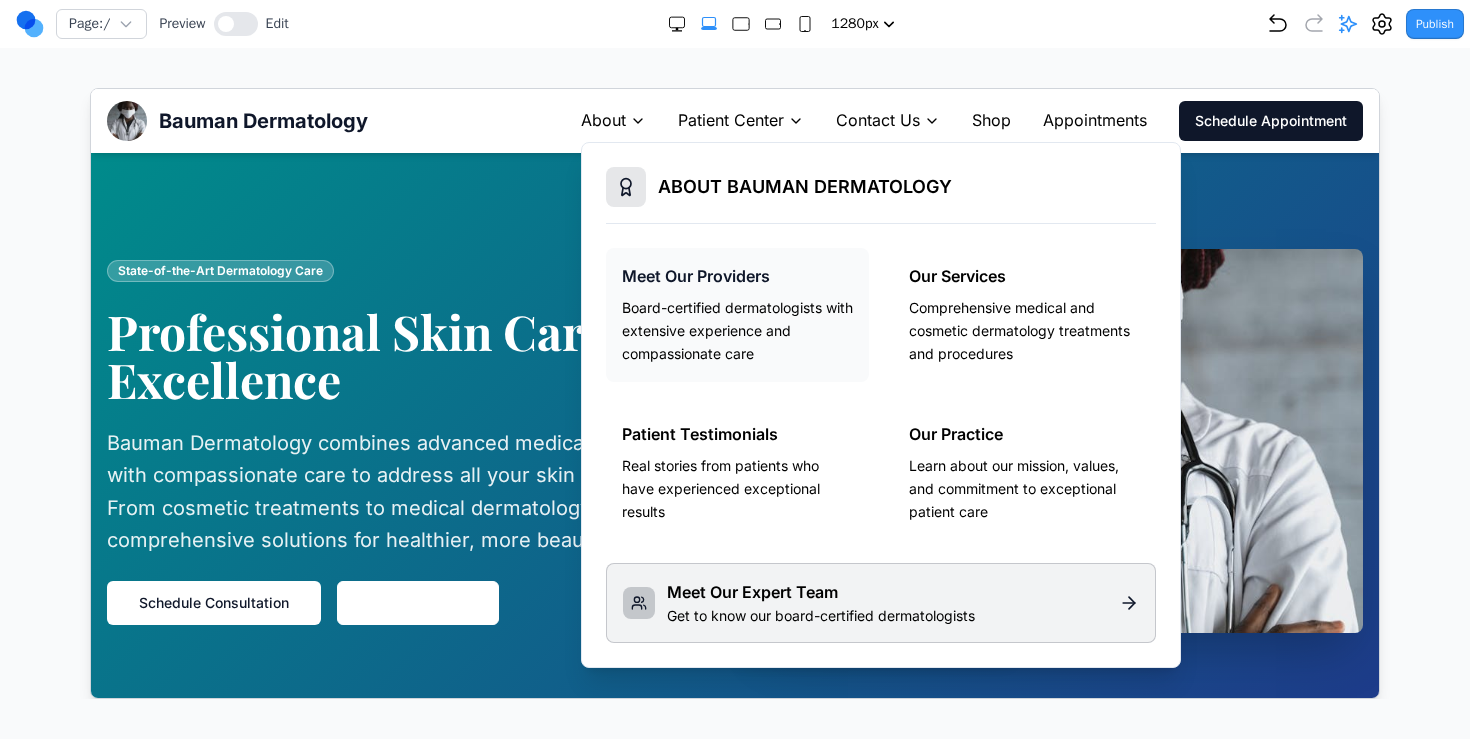 click on "Board-certified dermatologists with extensive experience and compassionate care" at bounding box center [736, 330] 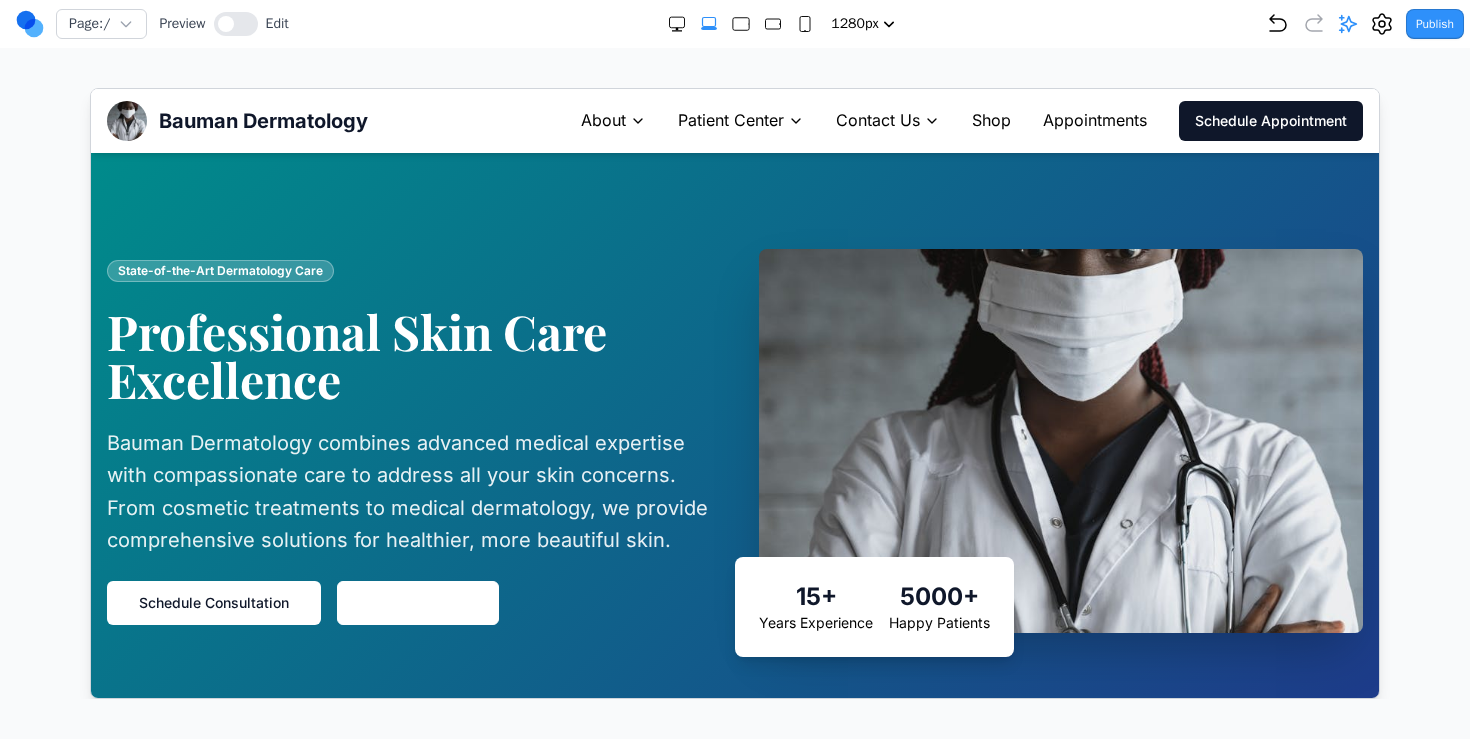 click on "About" at bounding box center [612, 120] 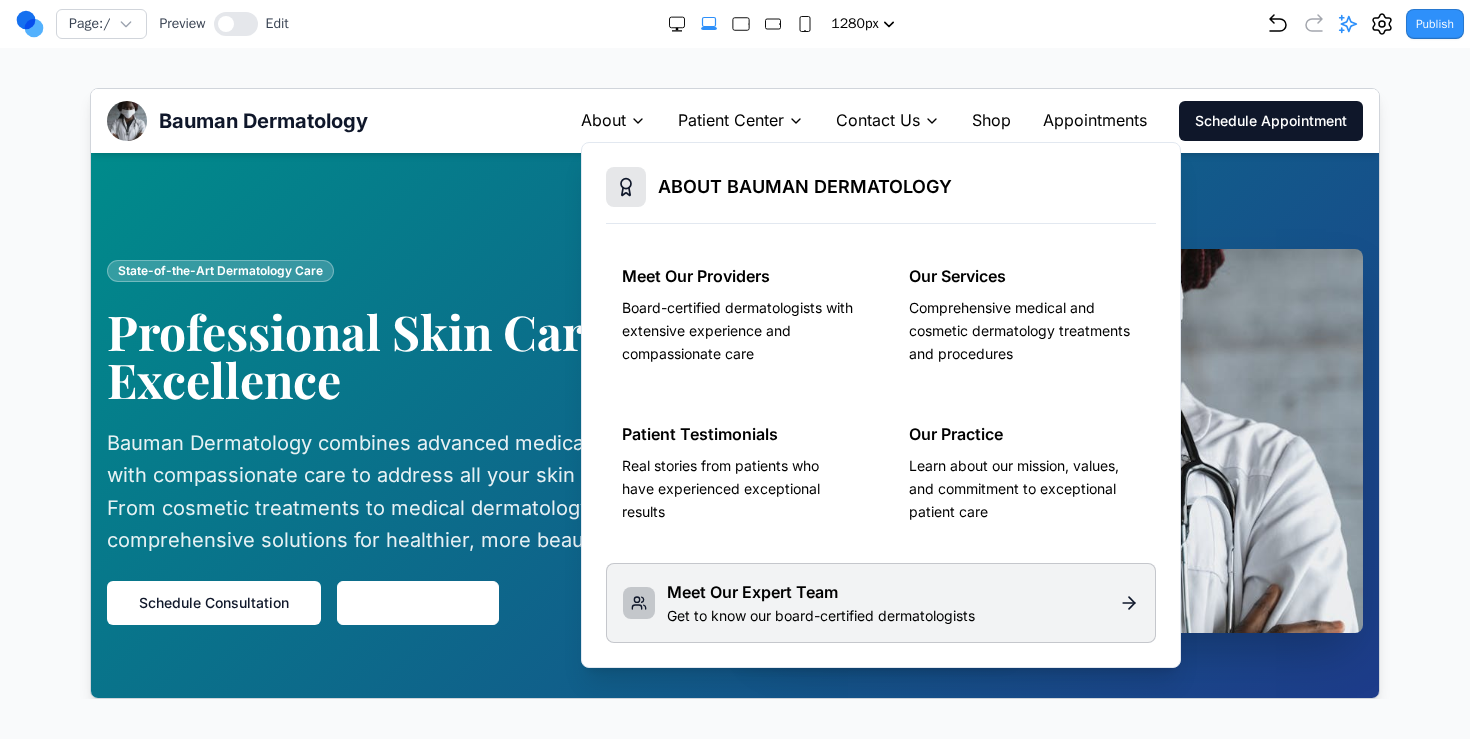 click at bounding box center (226, 24) 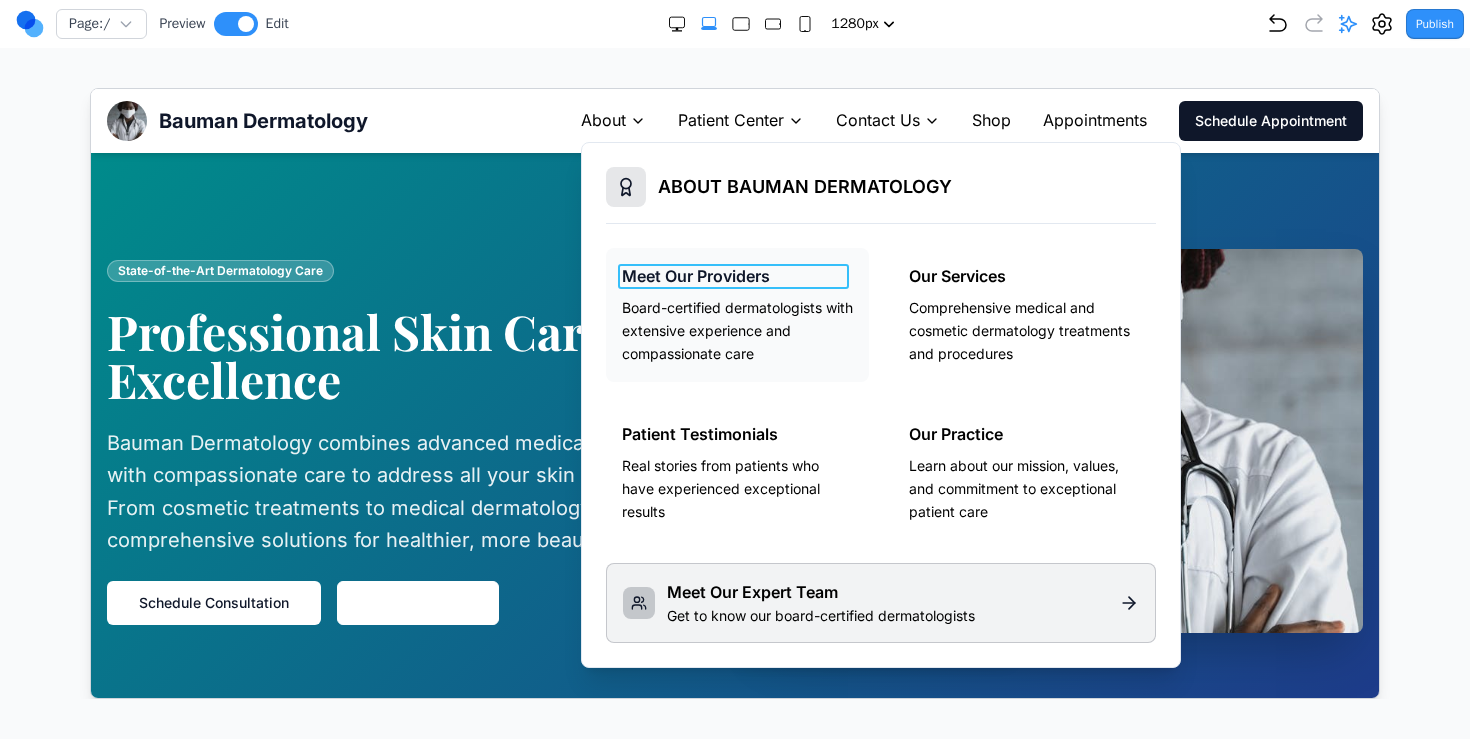 click on "Meet Our Providers" at bounding box center [736, 276] 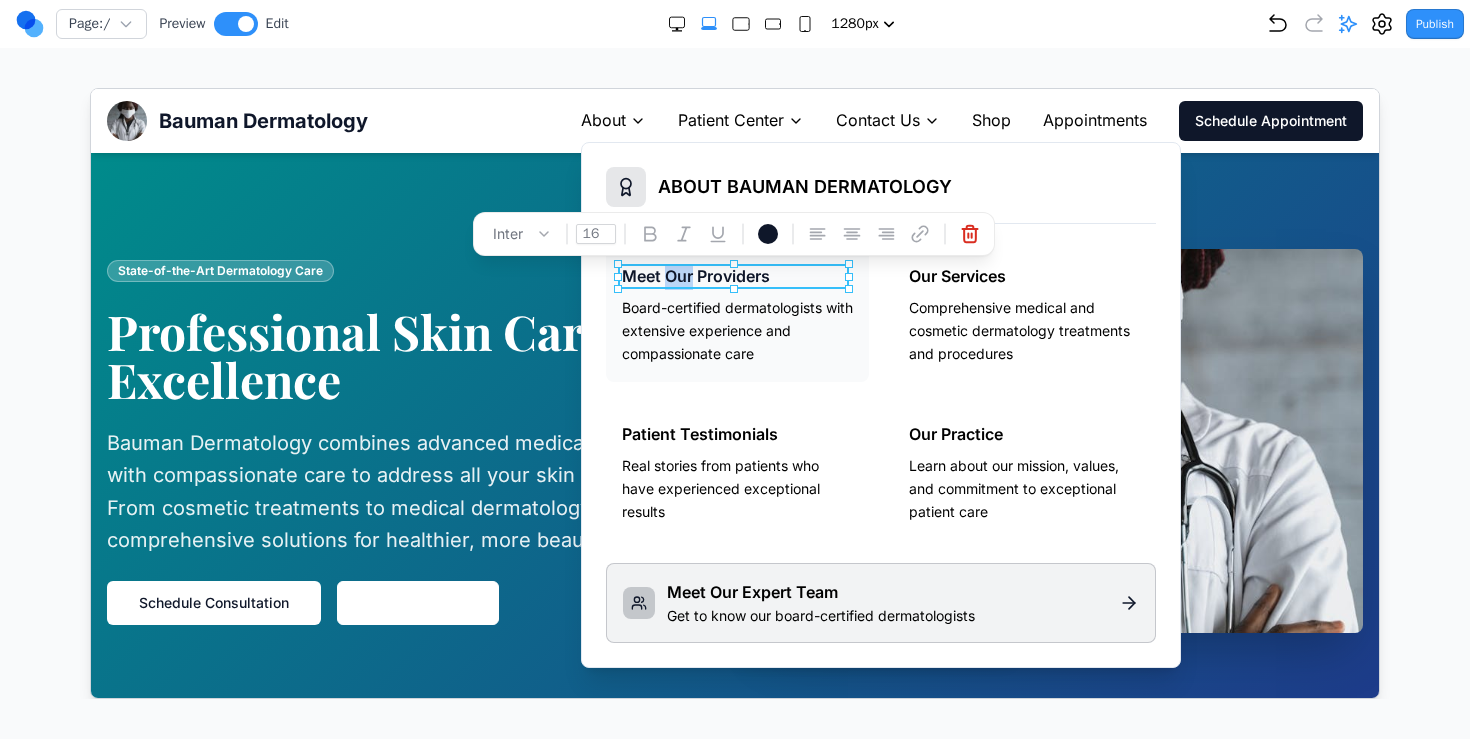 click on "Meet Our Providers" at bounding box center [736, 276] 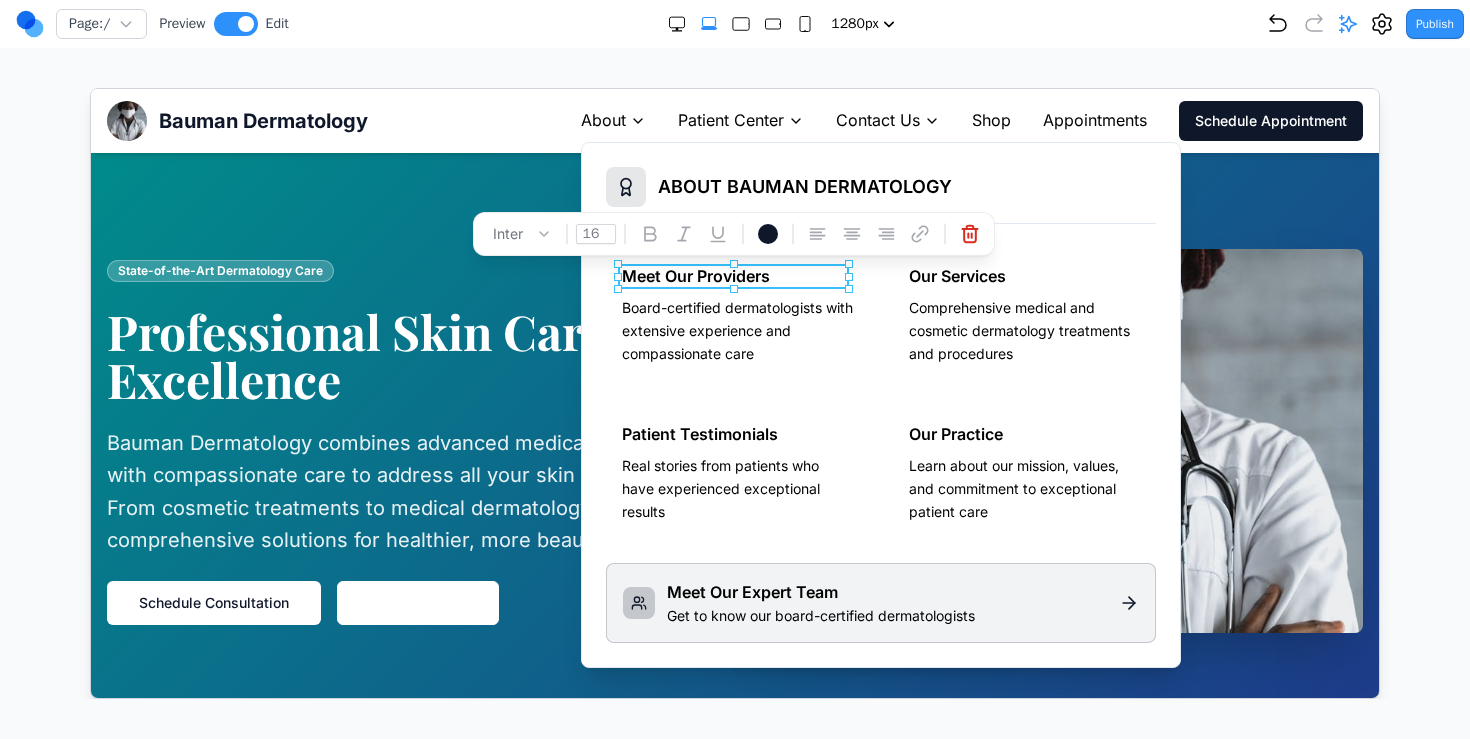 click at bounding box center [246, 24] 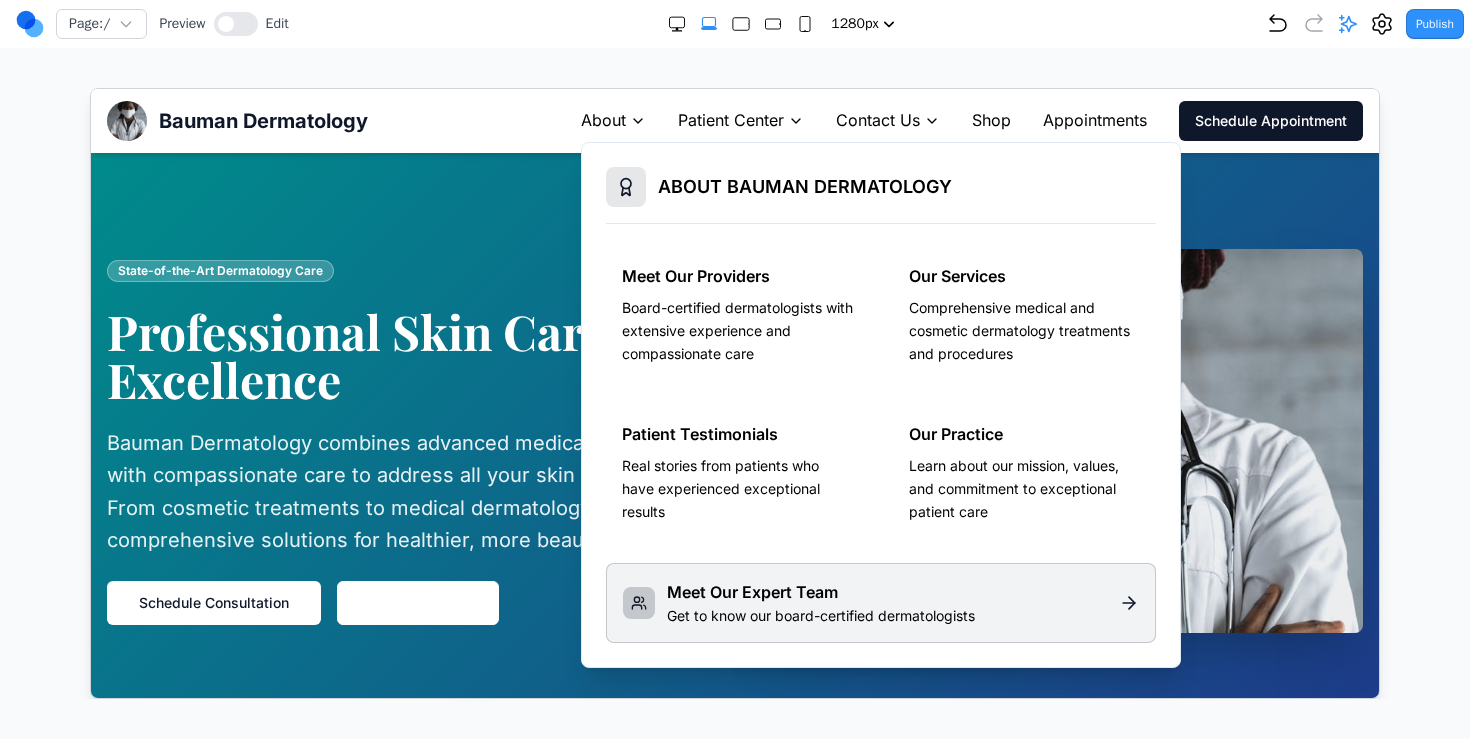 click on "Bauman Dermatology About ABOUT BAUMAN DERMATOLOGY Meet Our Providers Board-certified dermatologists with extensive experience and compassionate care Our Services Comprehensive medical and cosmetic dermatology treatments and procedures Patient Testimonials Real stories from patients who have experienced exceptional results Our Practice Learn about our mission, values, and commitment to exceptional patient care Meet Our Expert Team Get to know our board-certified dermatologists Patient Center Contact Us Shop Appointments Schedule Appointment" at bounding box center (734, 120) 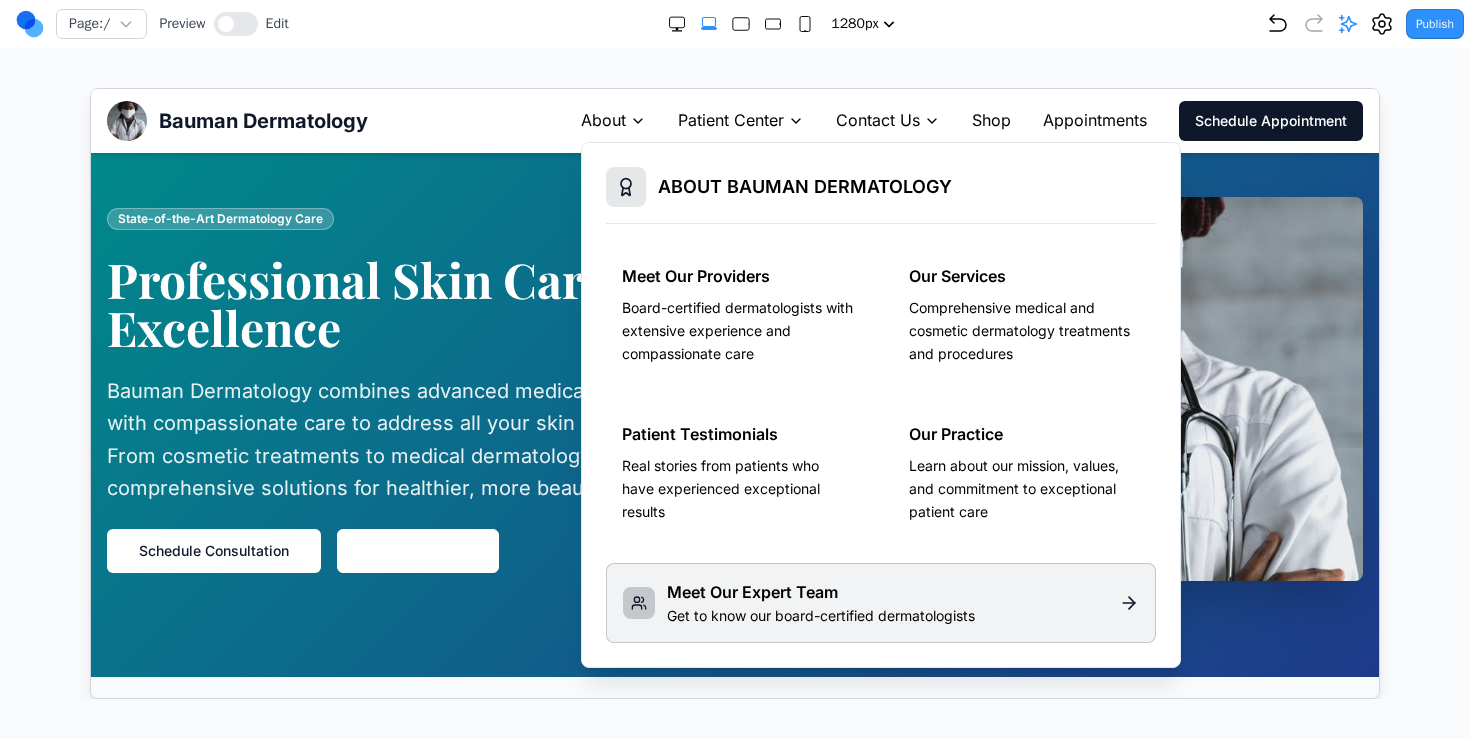 scroll, scrollTop: 0, scrollLeft: 0, axis: both 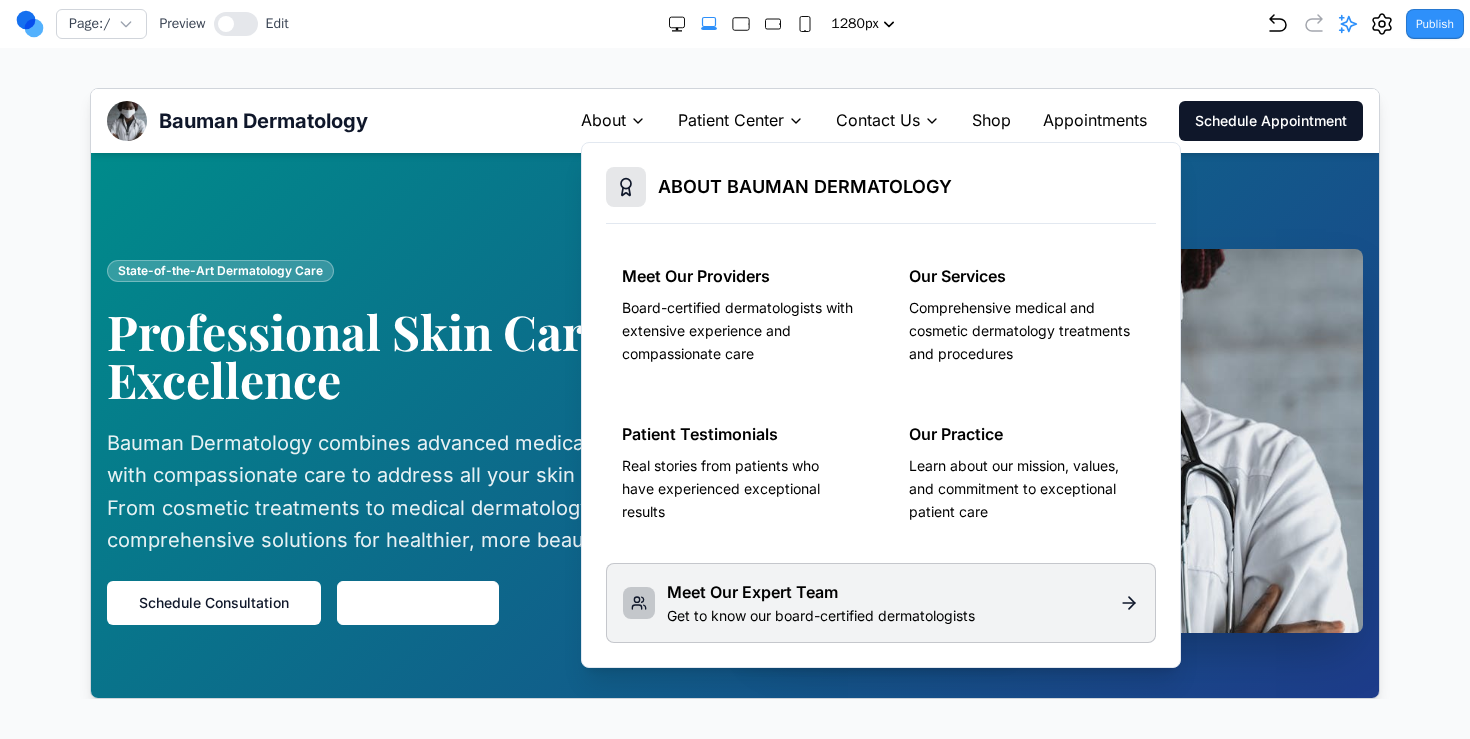 click on "ABOUT BAUMAN DERMATOLOGY" at bounding box center (804, 186) 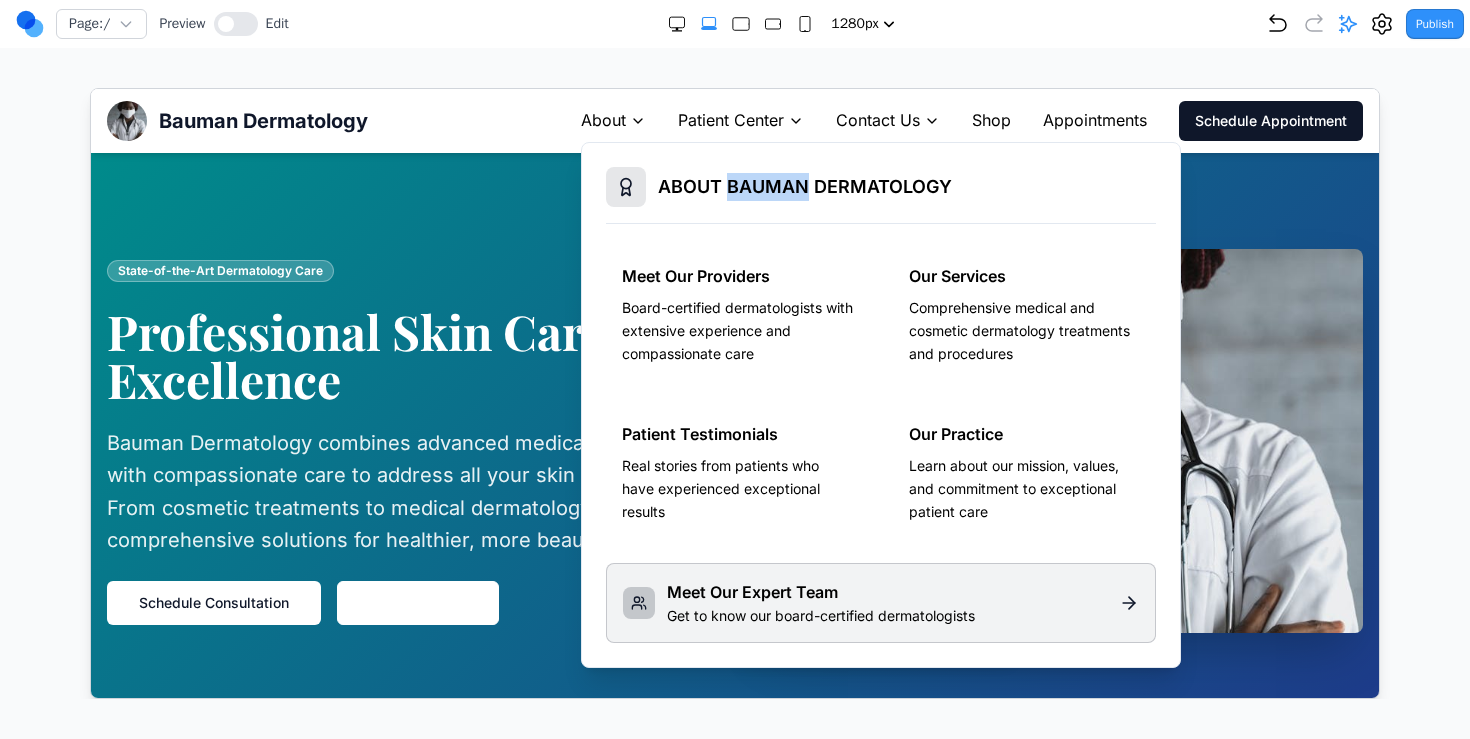 click on "ABOUT BAUMAN DERMATOLOGY" at bounding box center (804, 186) 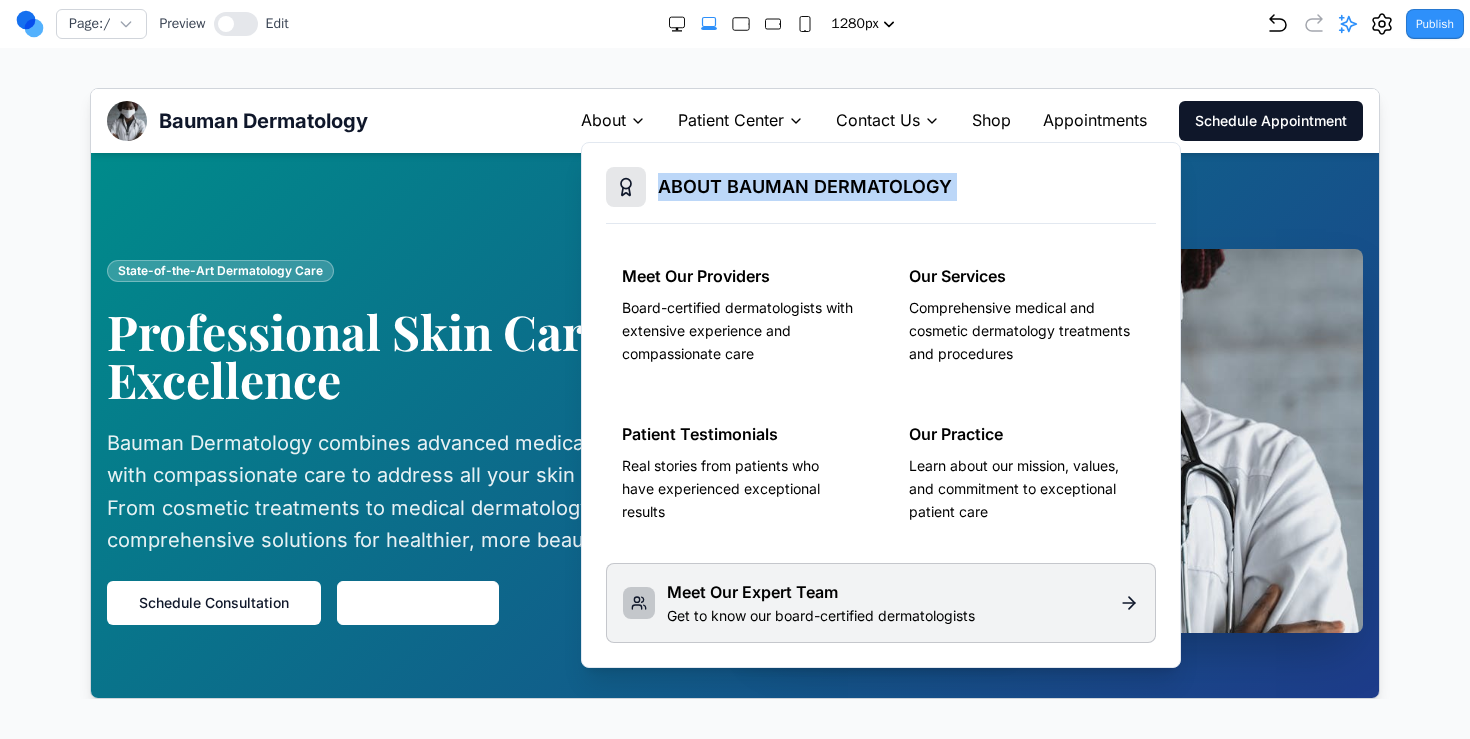 click on "ABOUT BAUMAN DERMATOLOGY" at bounding box center [804, 186] 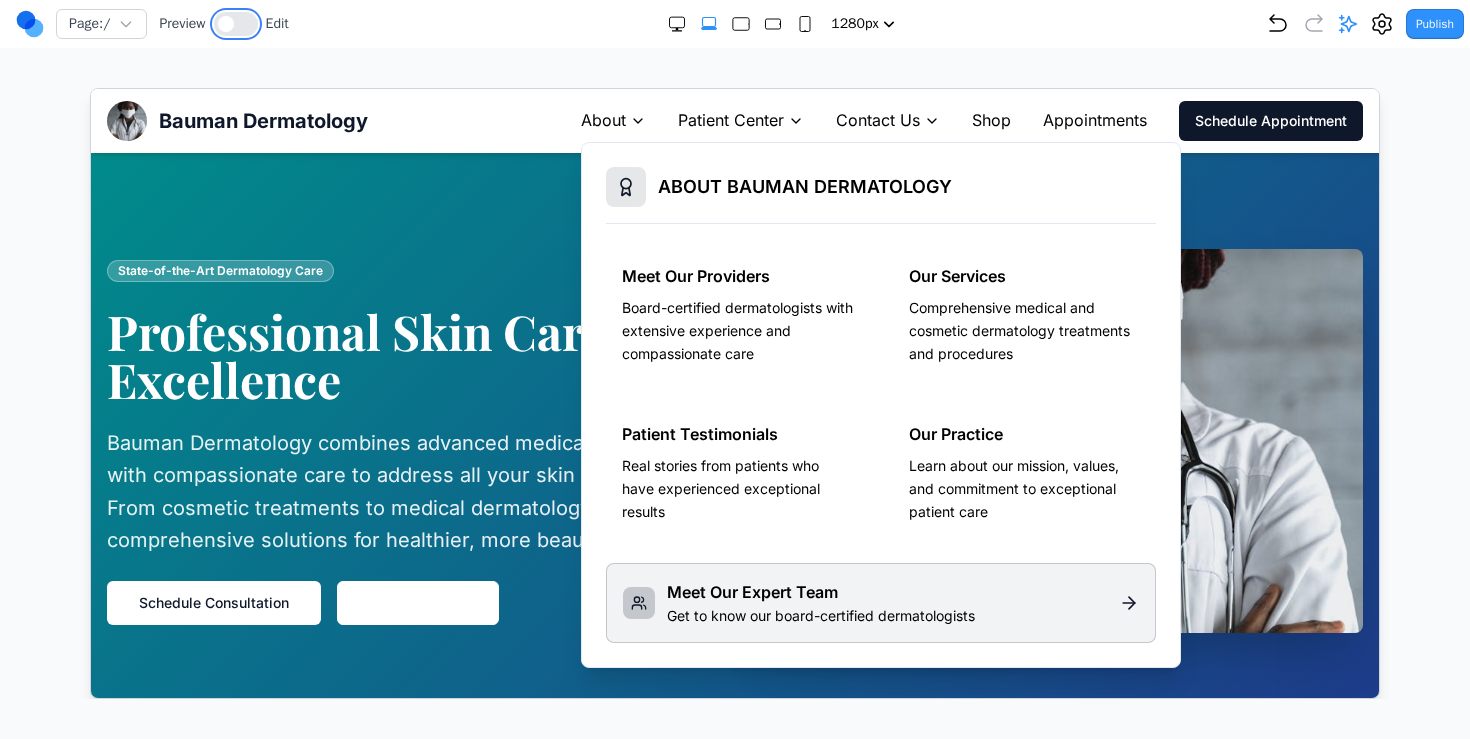 click at bounding box center (236, 24) 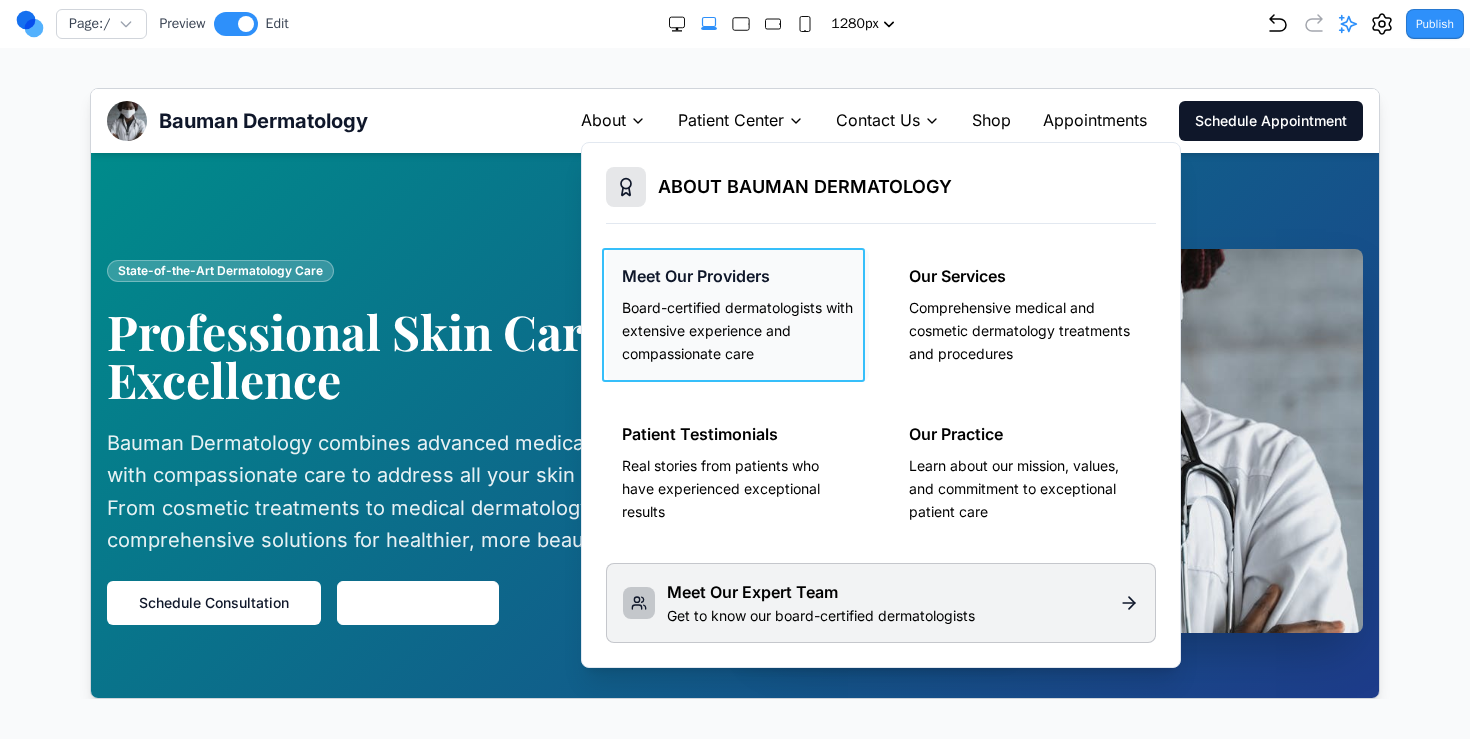 click on "Meet Our Providers Board-certified dermatologists with extensive experience and compassionate care" at bounding box center (736, 314) 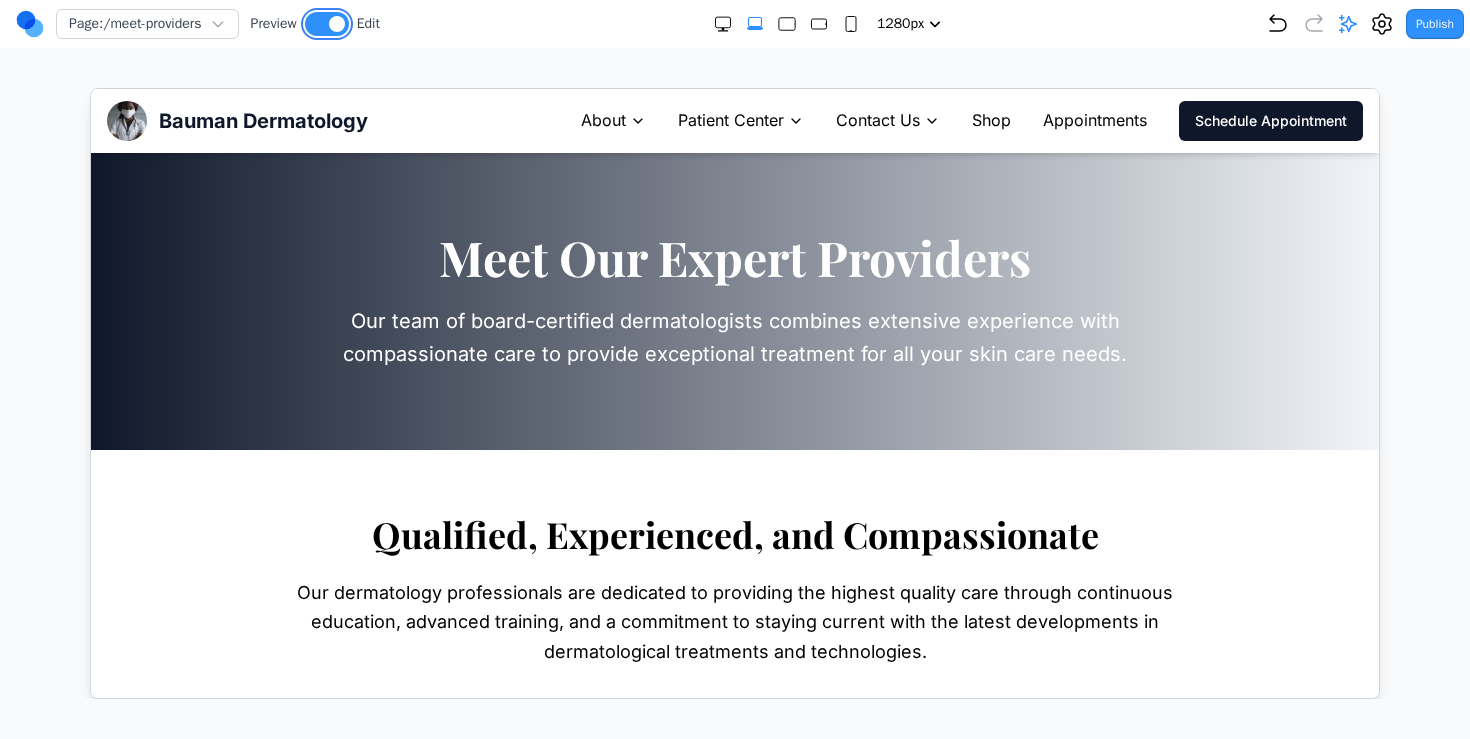 click at bounding box center (327, 24) 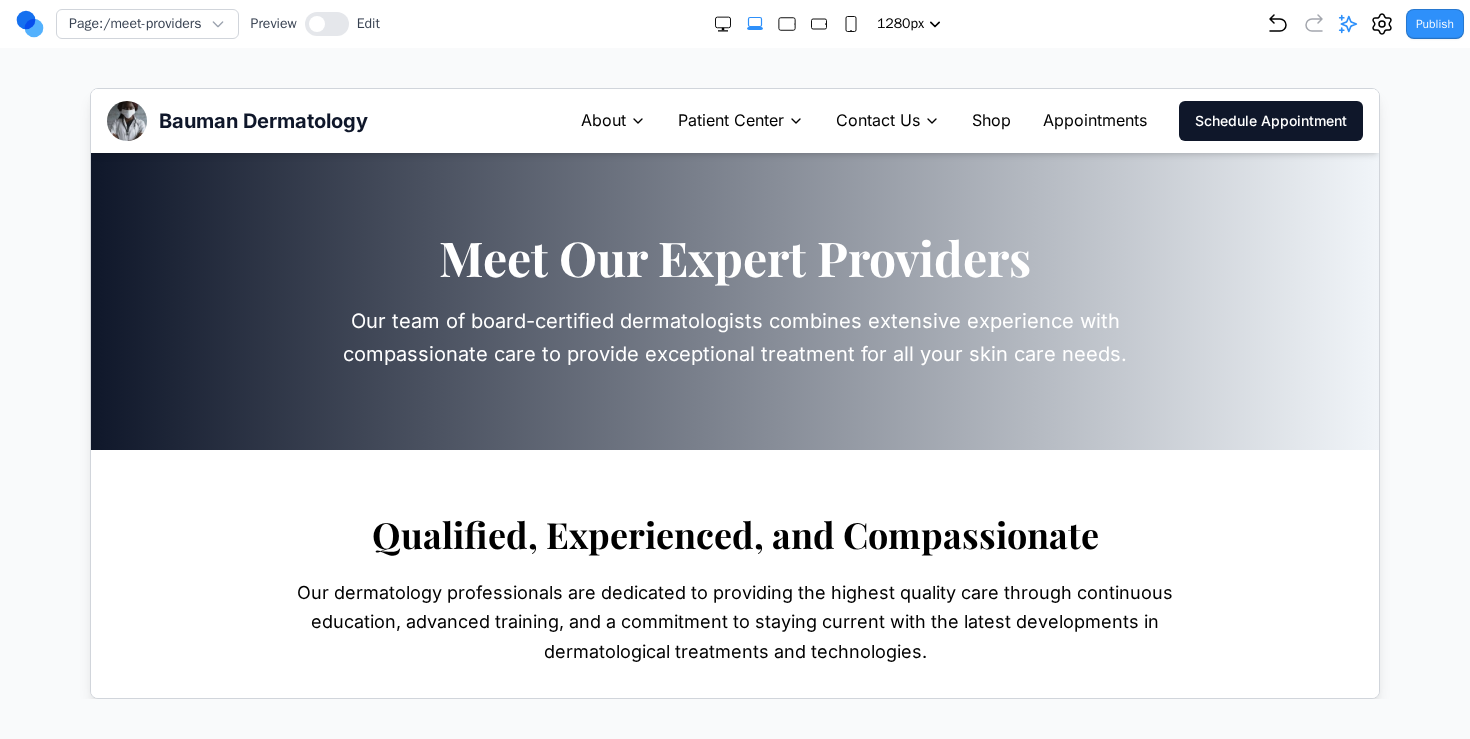 click on "About" at bounding box center [602, 120] 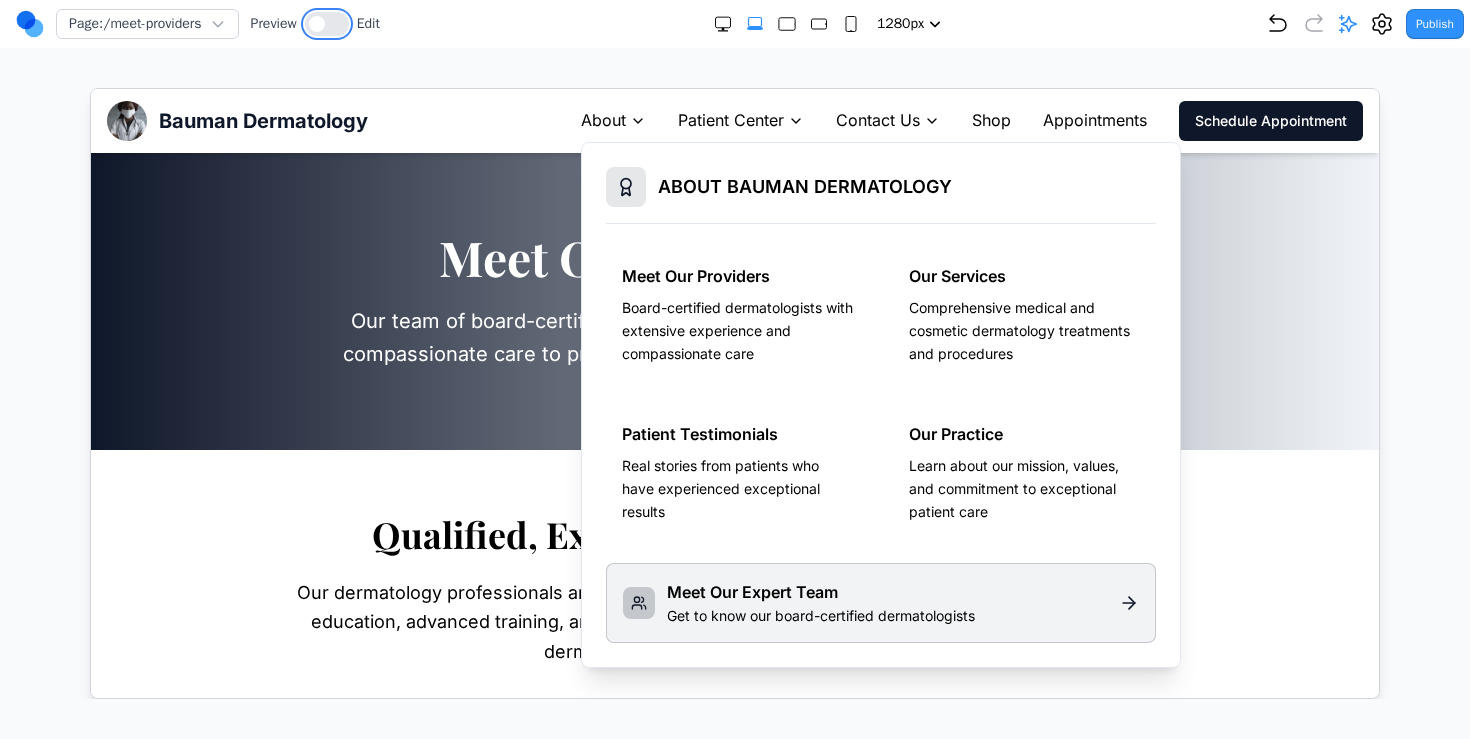 click at bounding box center [327, 24] 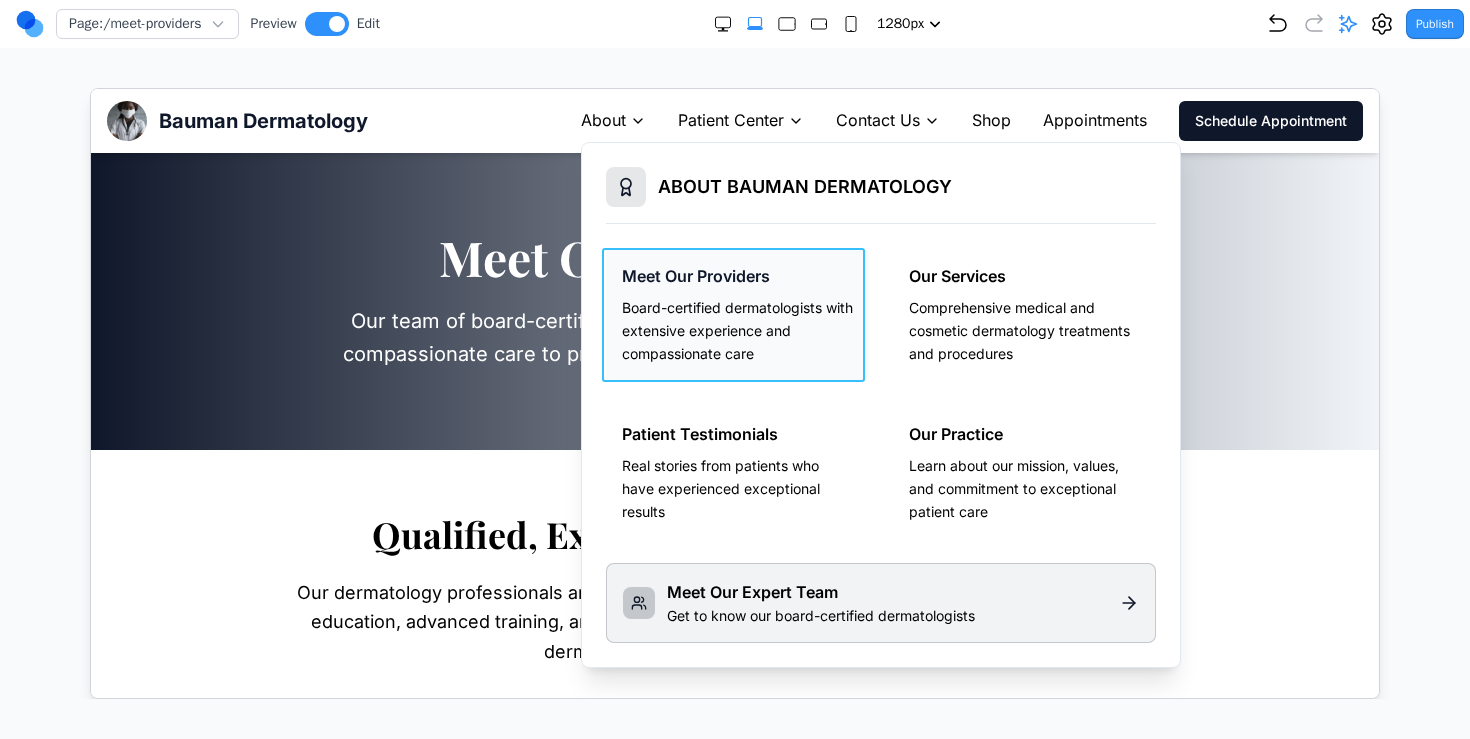 click on "Meet Our Providers Board-certified dermatologists with extensive experience and compassionate care" at bounding box center [736, 314] 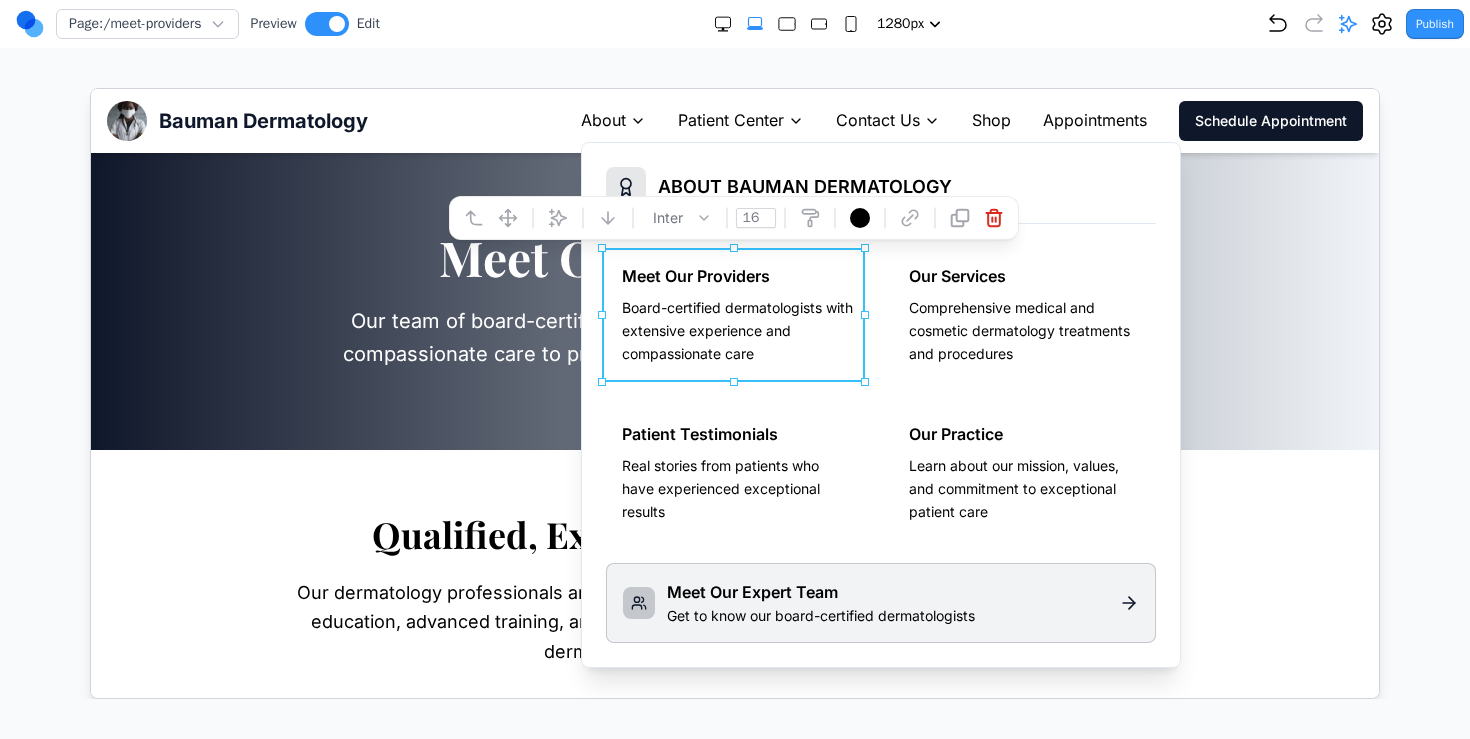 click on "480px 768px 1024px 1280px 1536px" at bounding box center (823, 24) 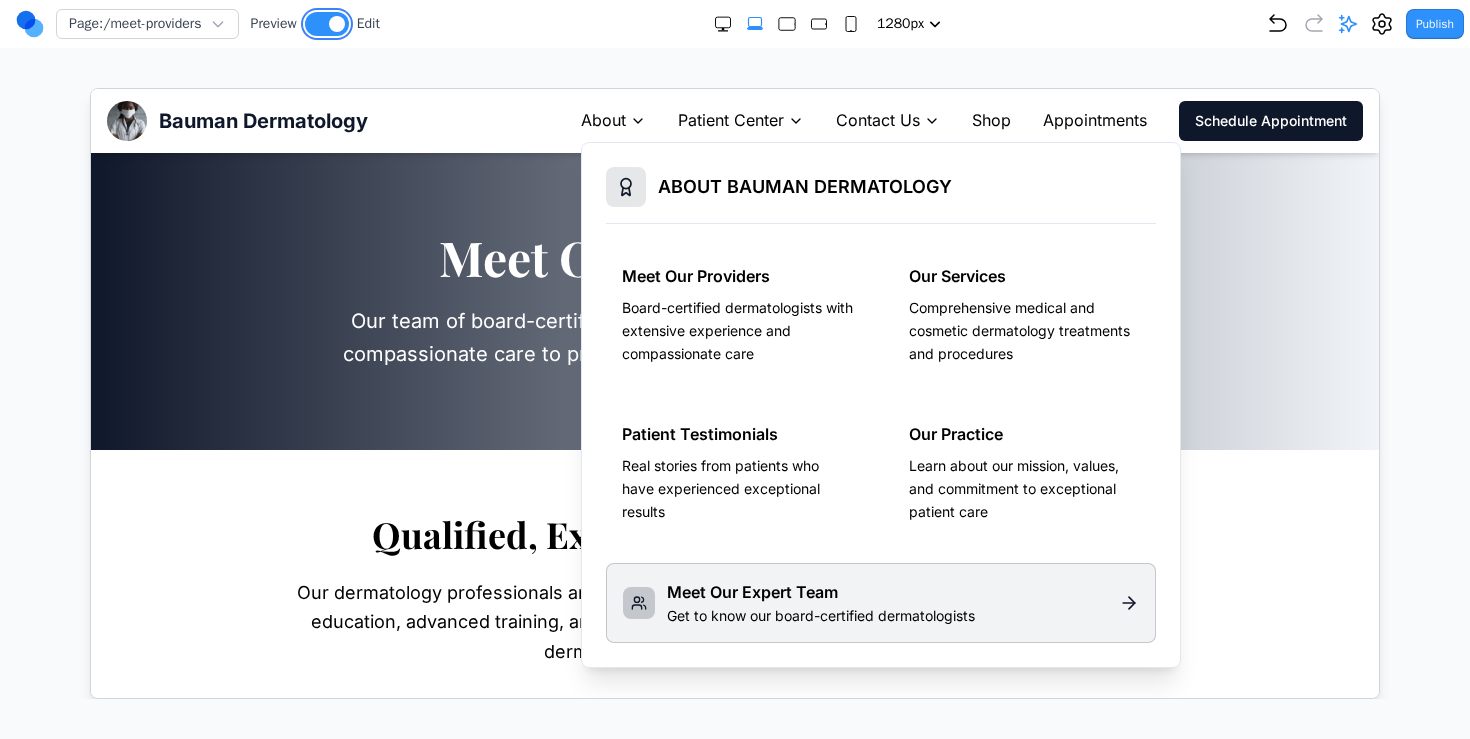 click at bounding box center (337, 24) 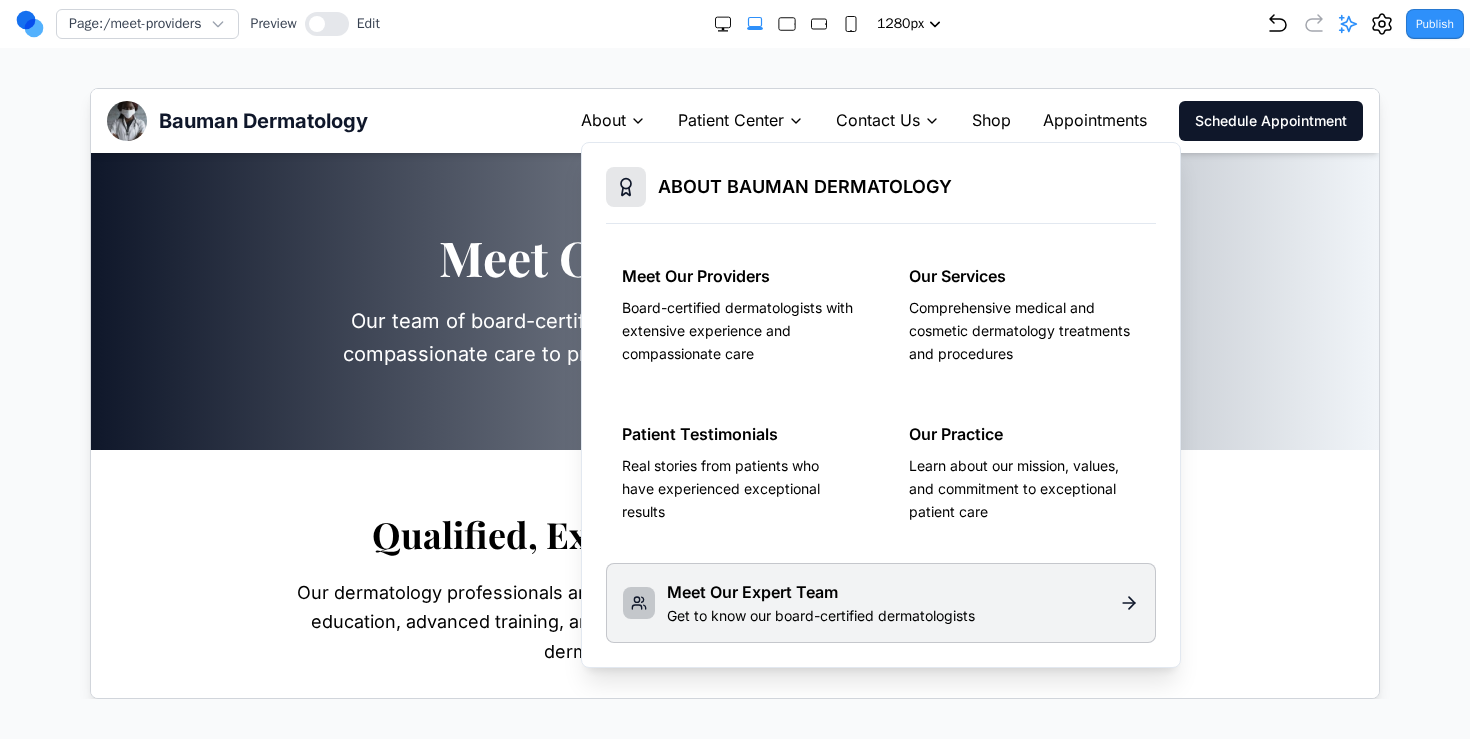 click on "About" at bounding box center (602, 120) 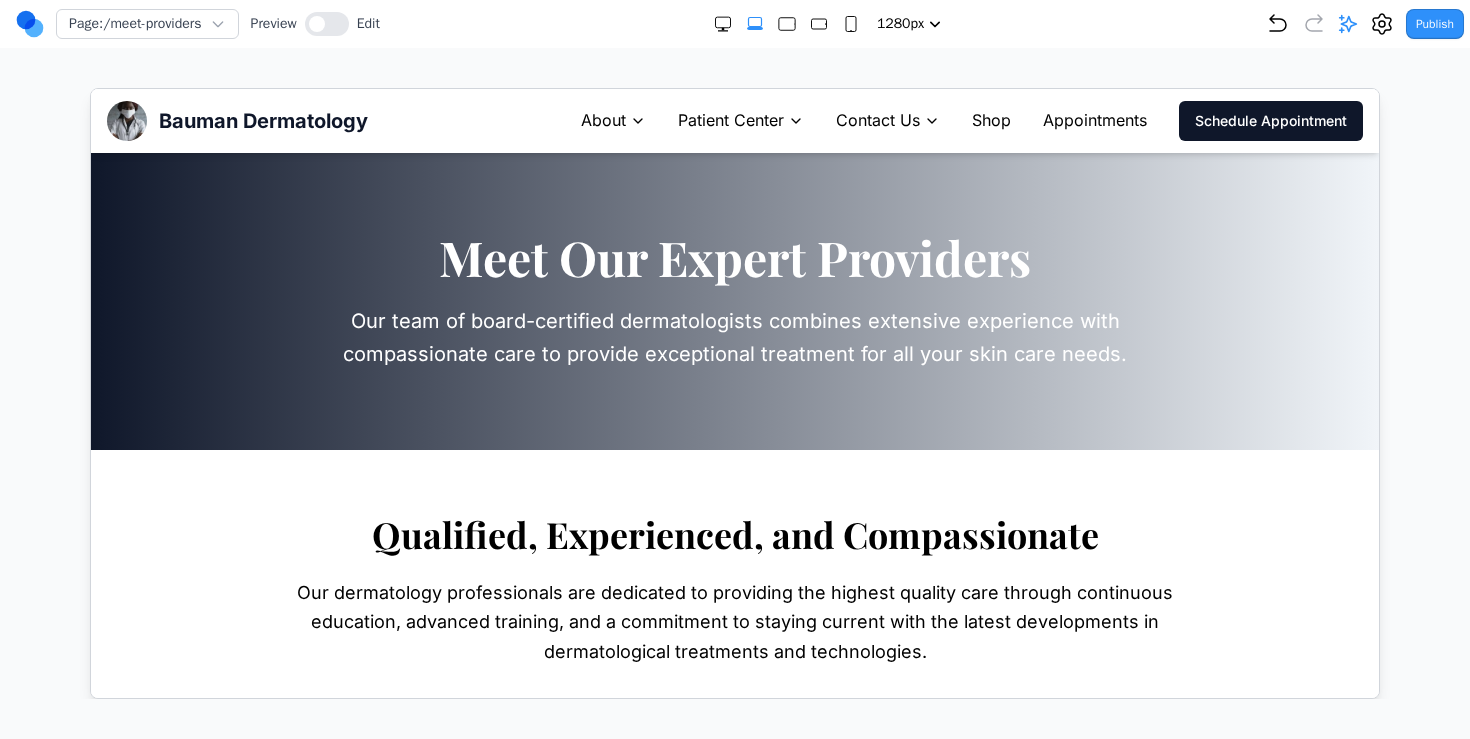 click on "About" at bounding box center (602, 120) 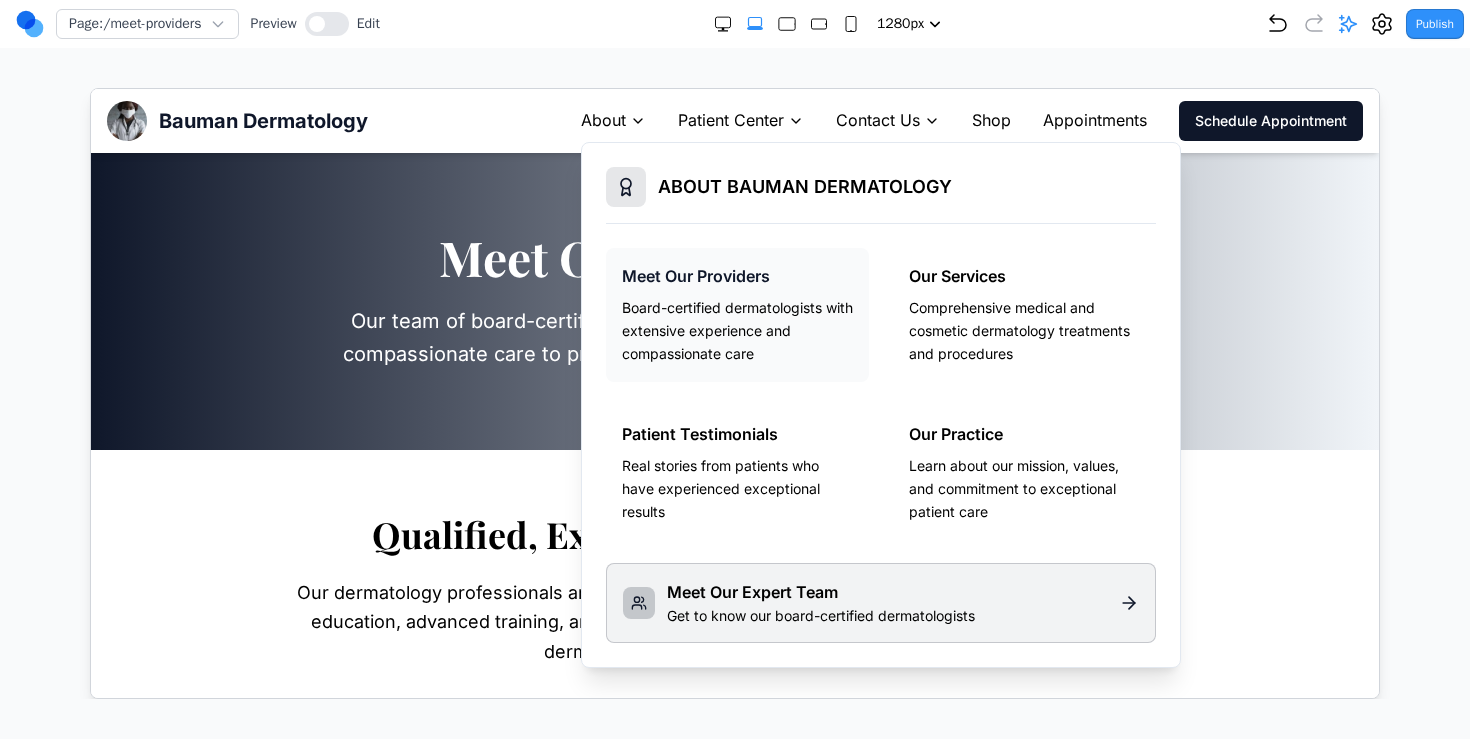 click on "Meet Our Providers" at bounding box center [736, 276] 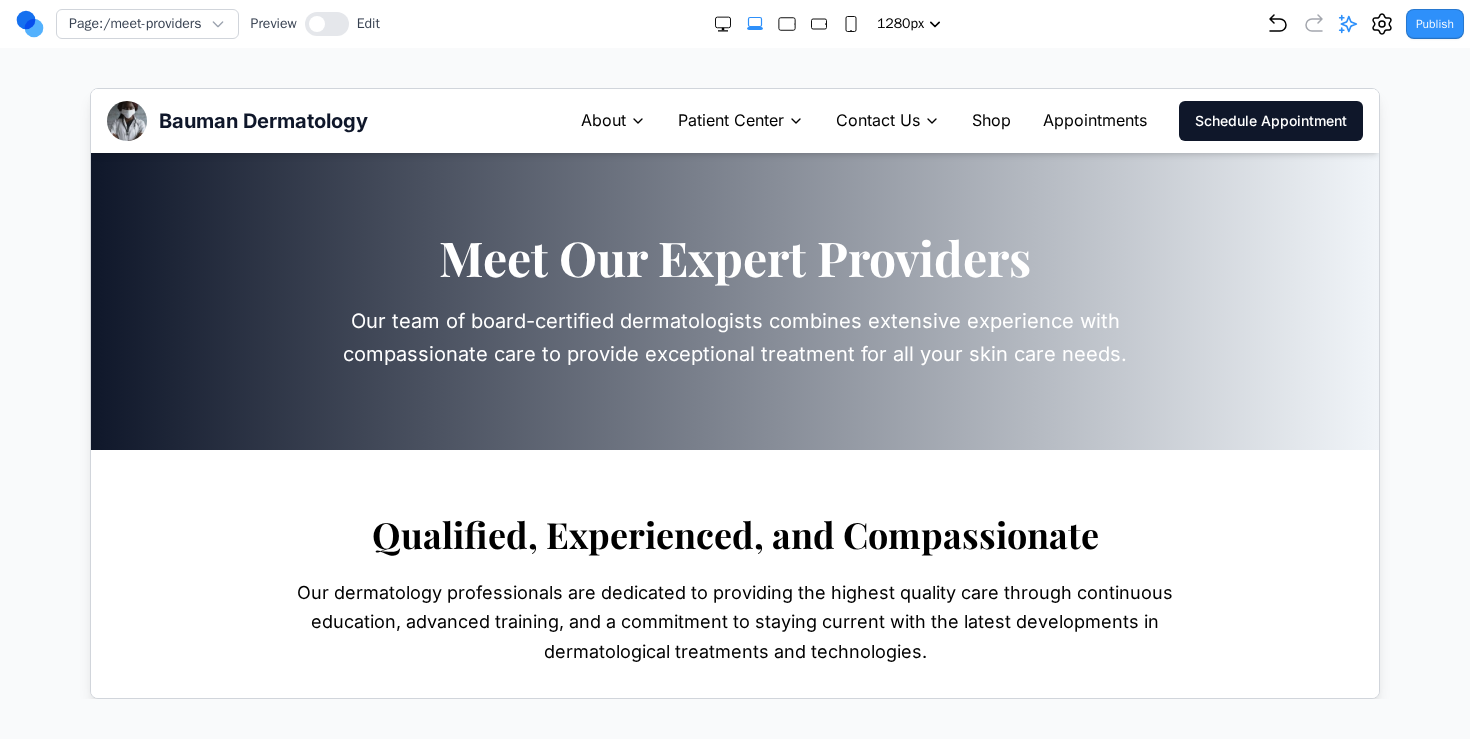click 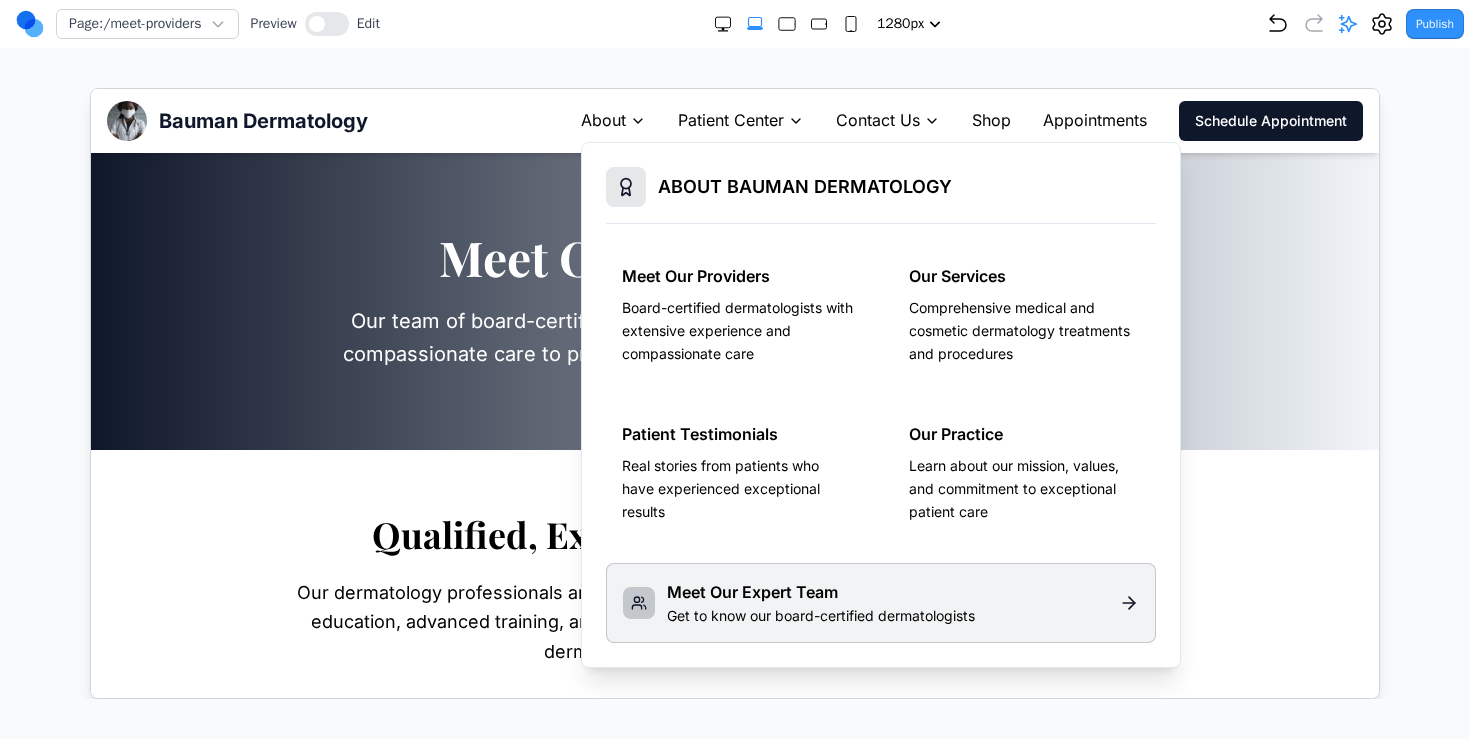 click on "ABOUT BAUMAN DERMATOLOGY" at bounding box center [804, 186] 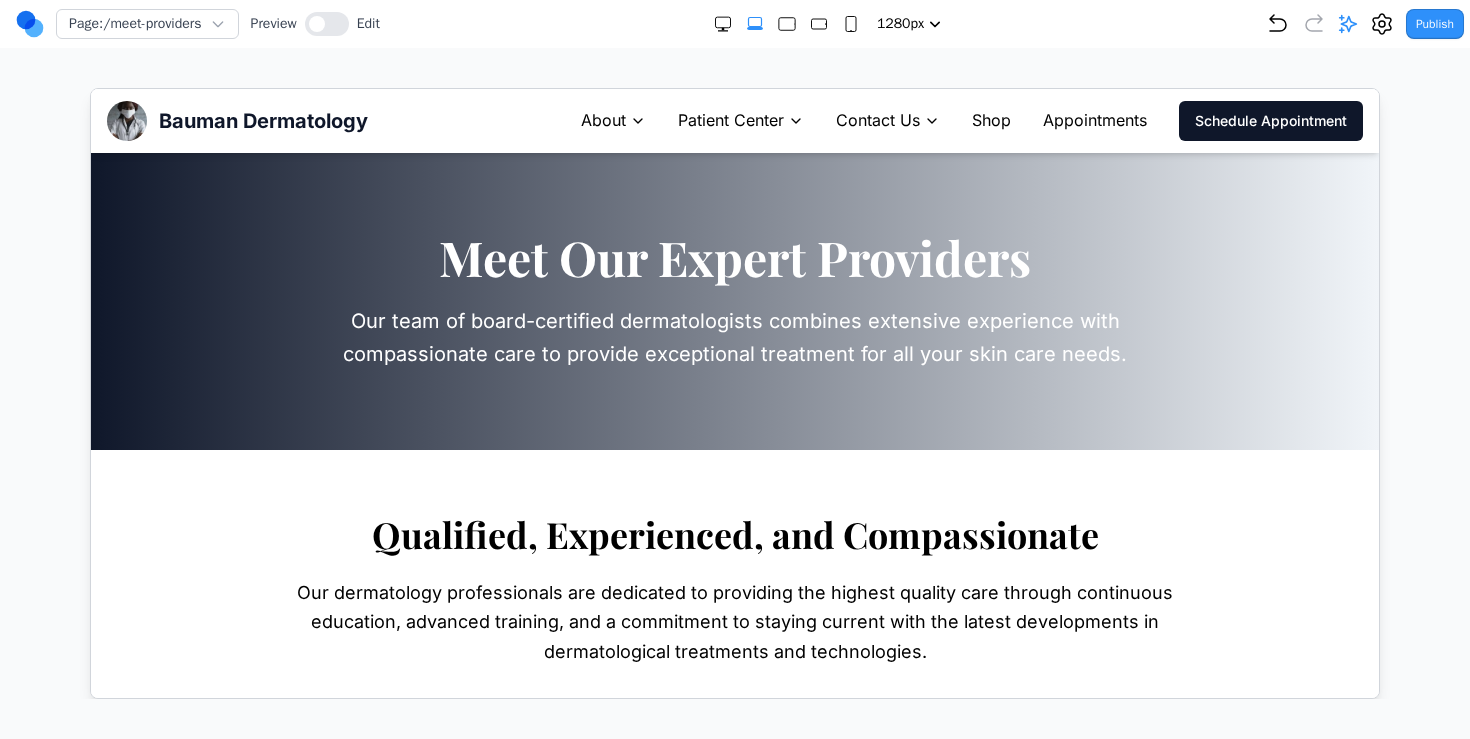 click on "About" at bounding box center [612, 120] 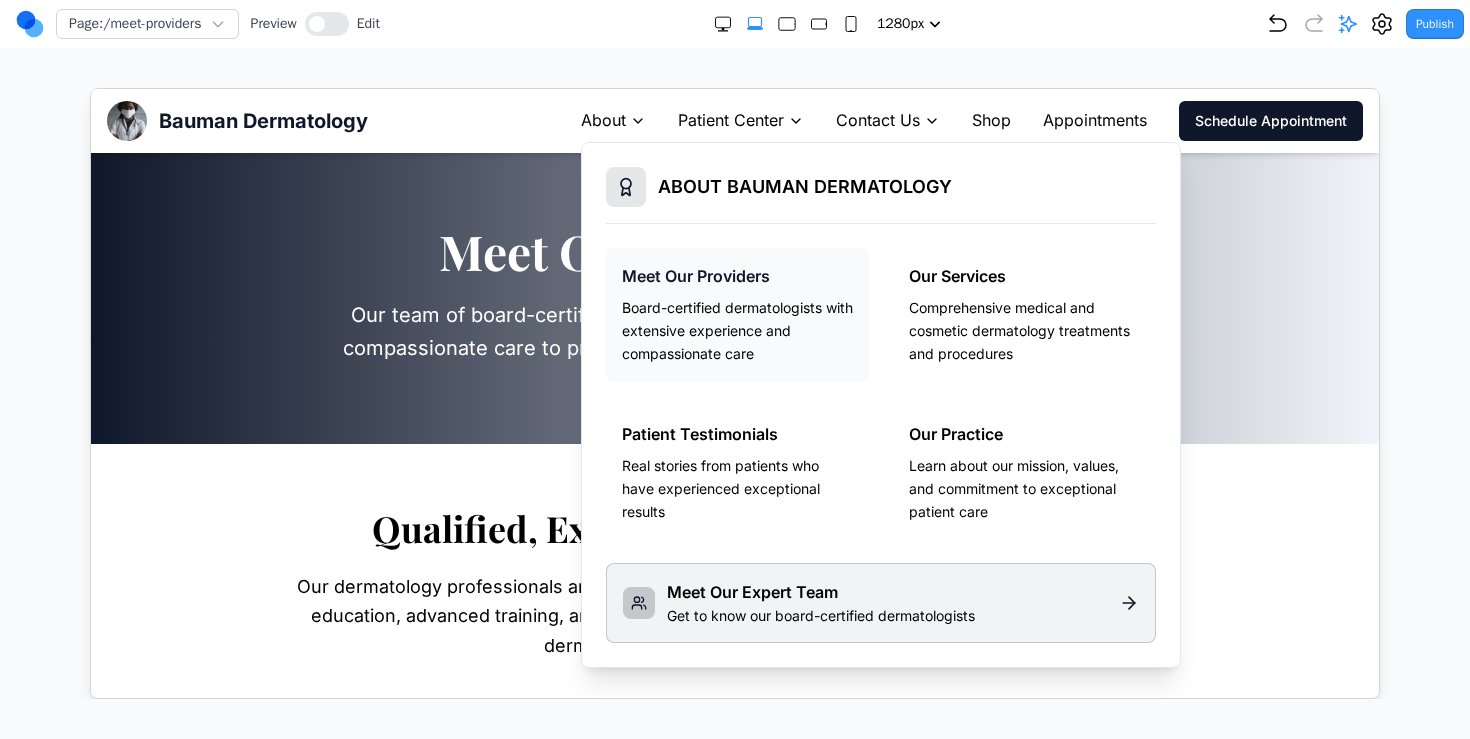 scroll, scrollTop: 0, scrollLeft: 0, axis: both 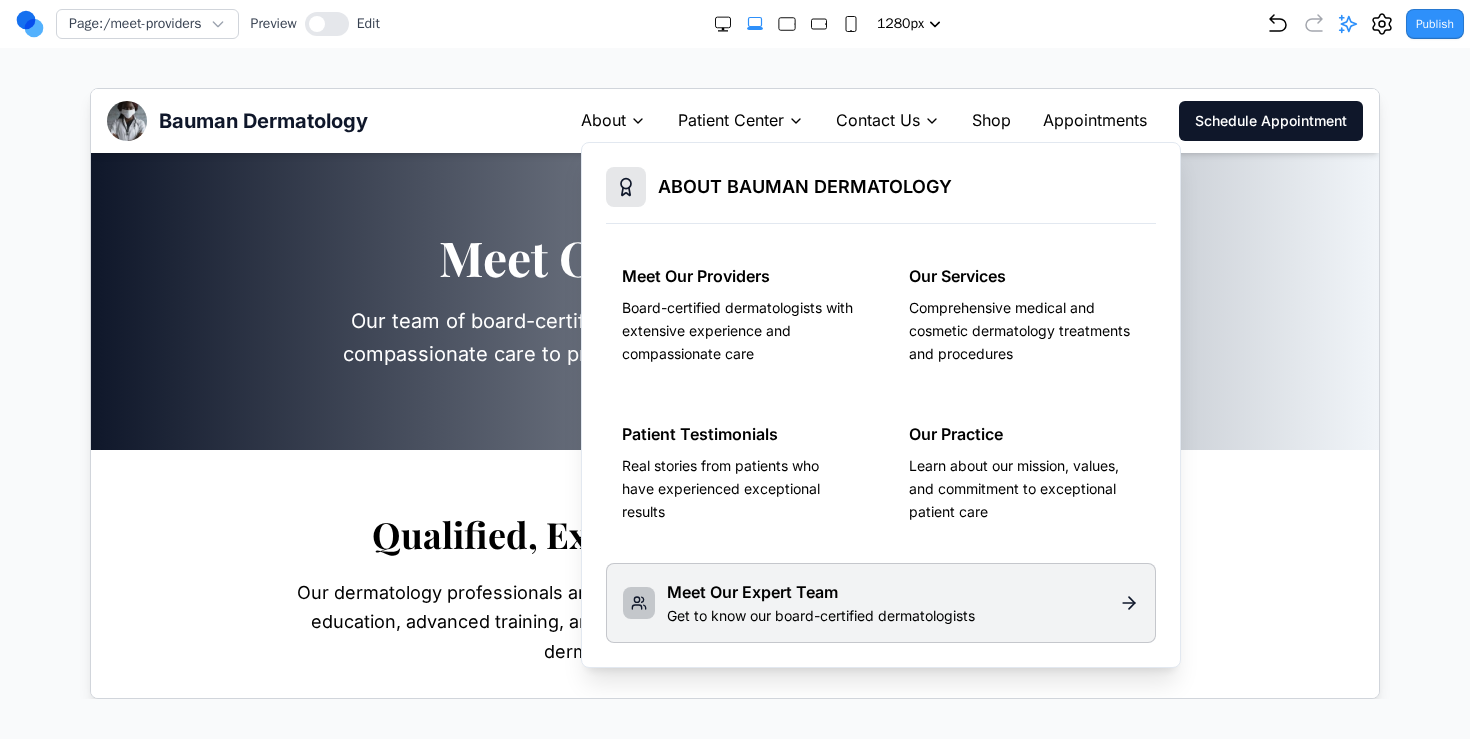 click 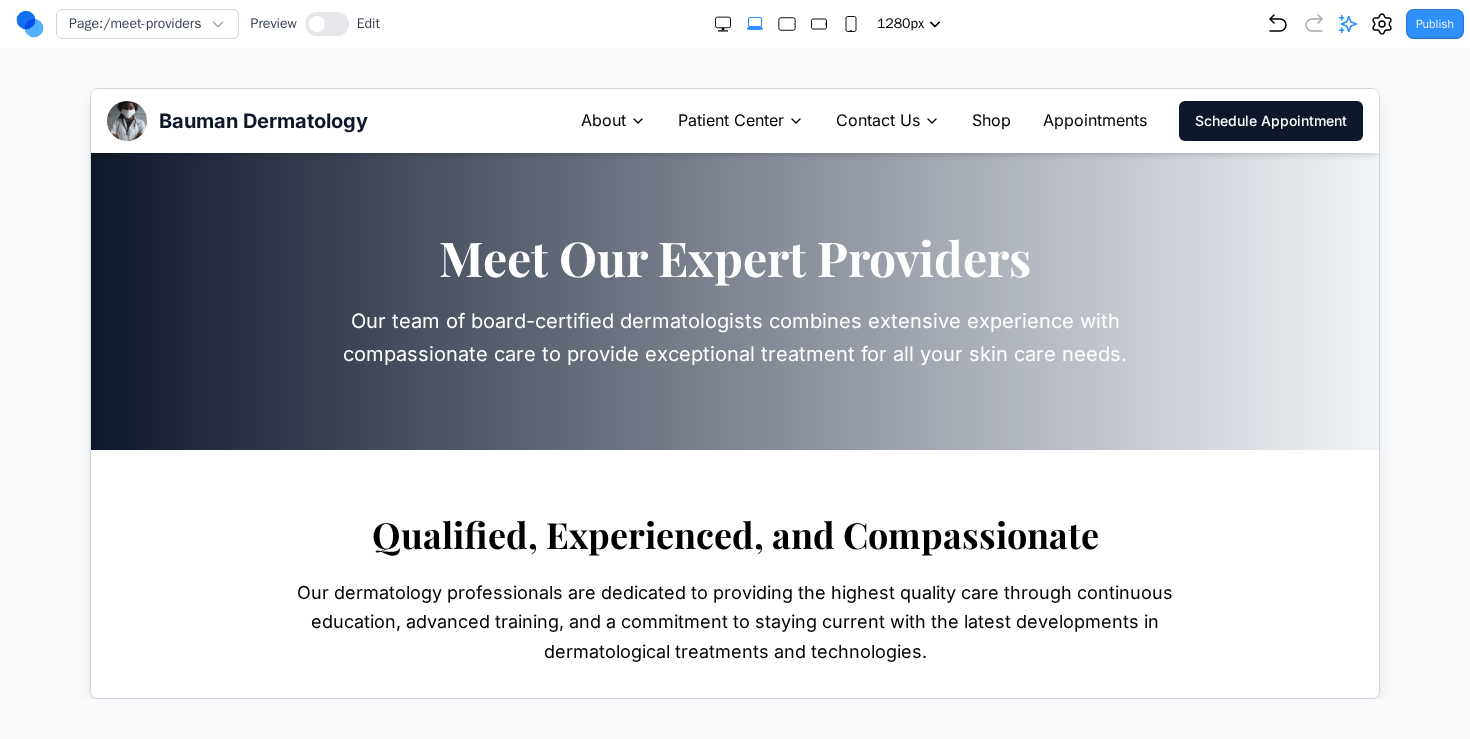 click 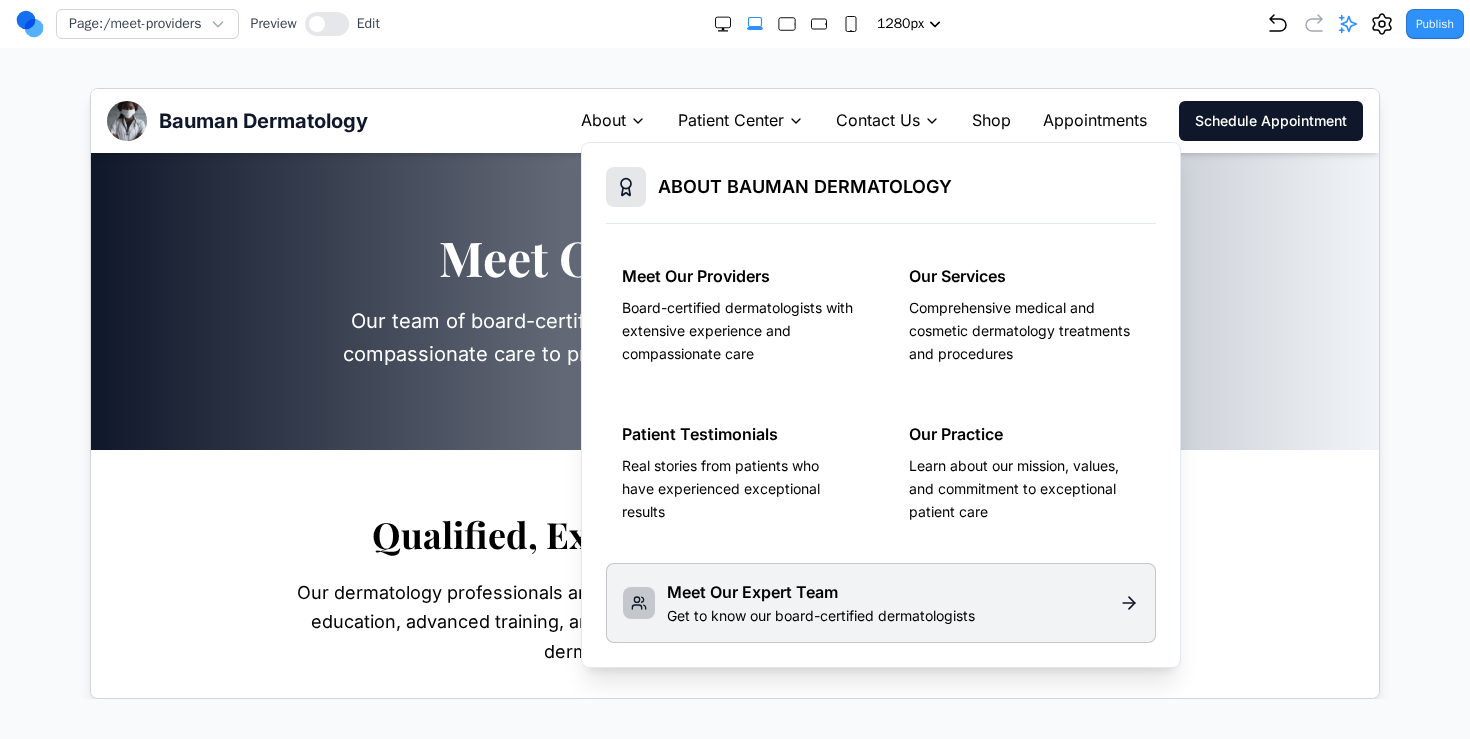 click 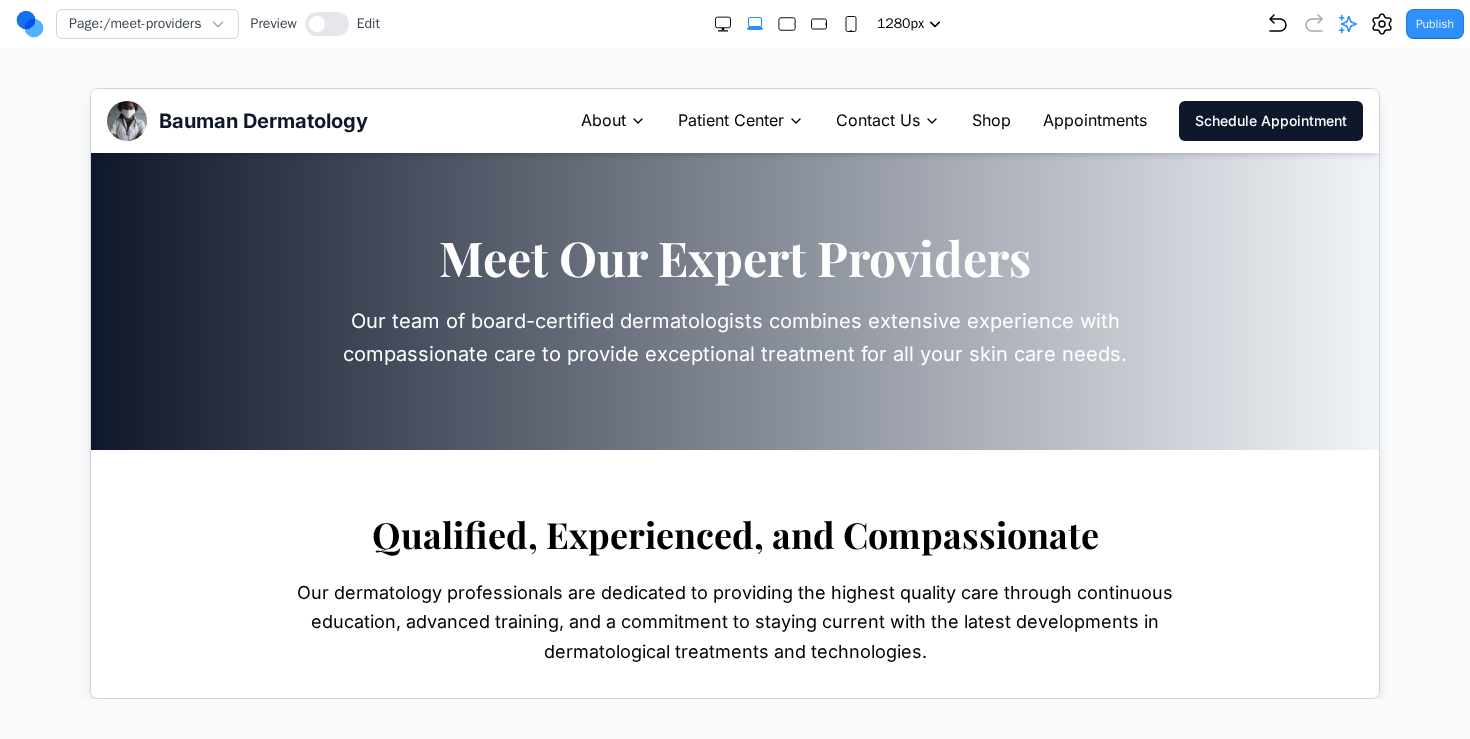 click 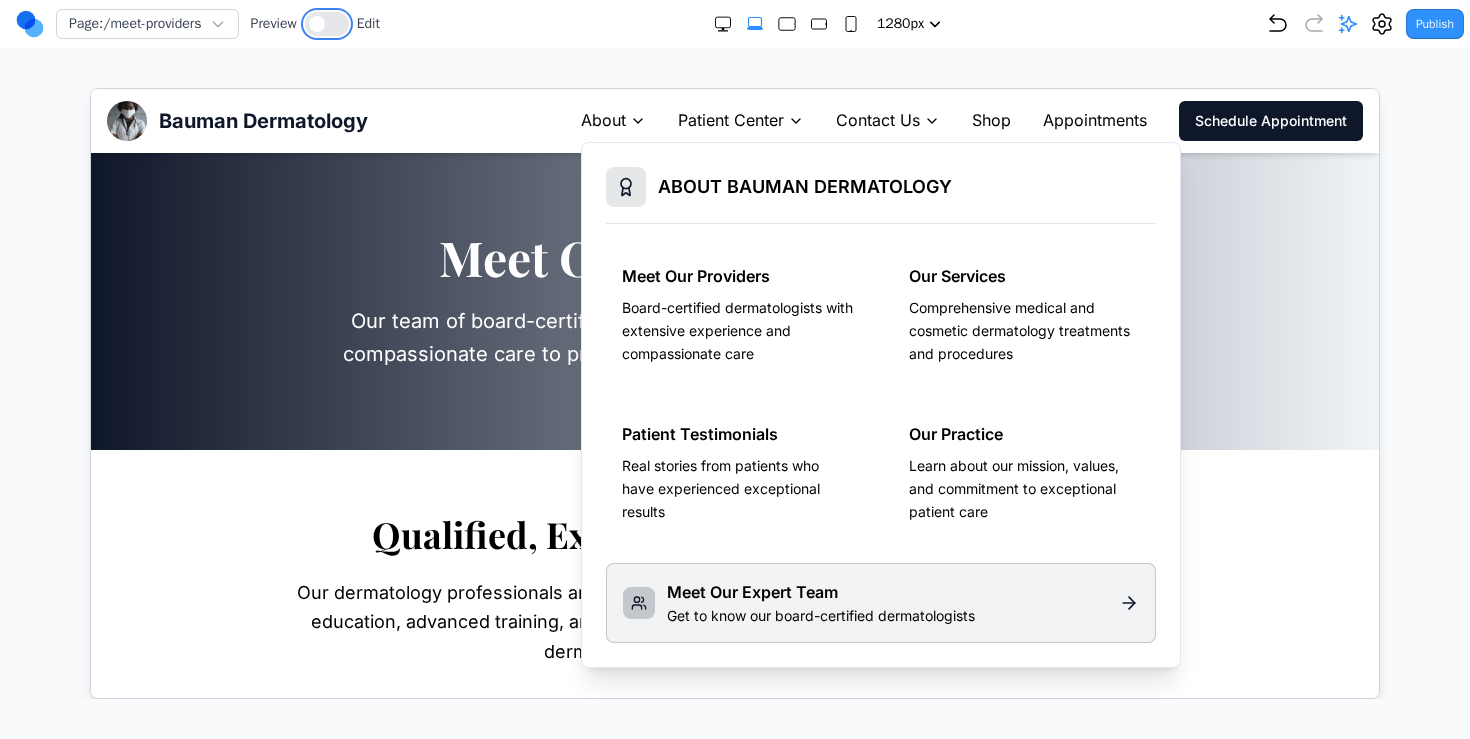 click at bounding box center (327, 24) 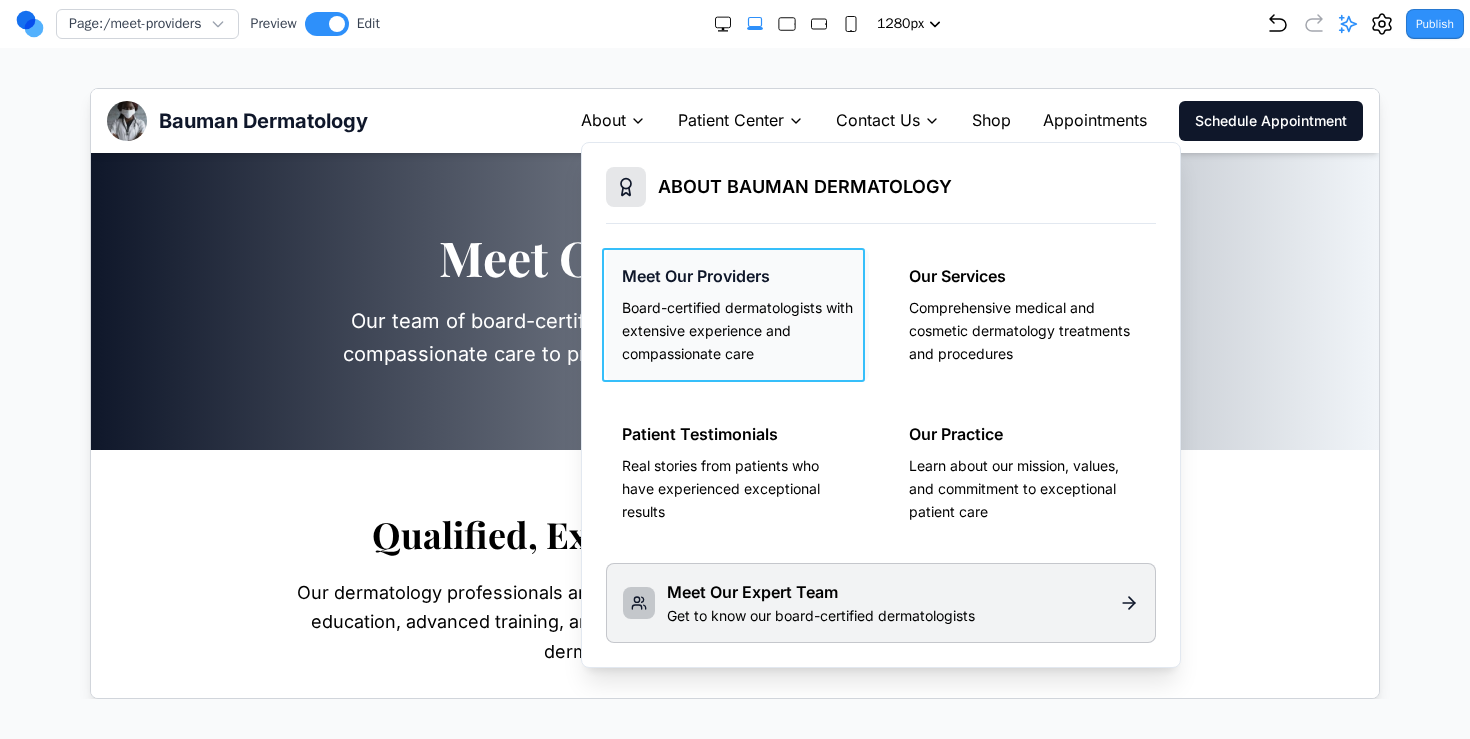 click on "Meet Our Providers Board-certified dermatologists with extensive experience and compassionate care" at bounding box center [736, 314] 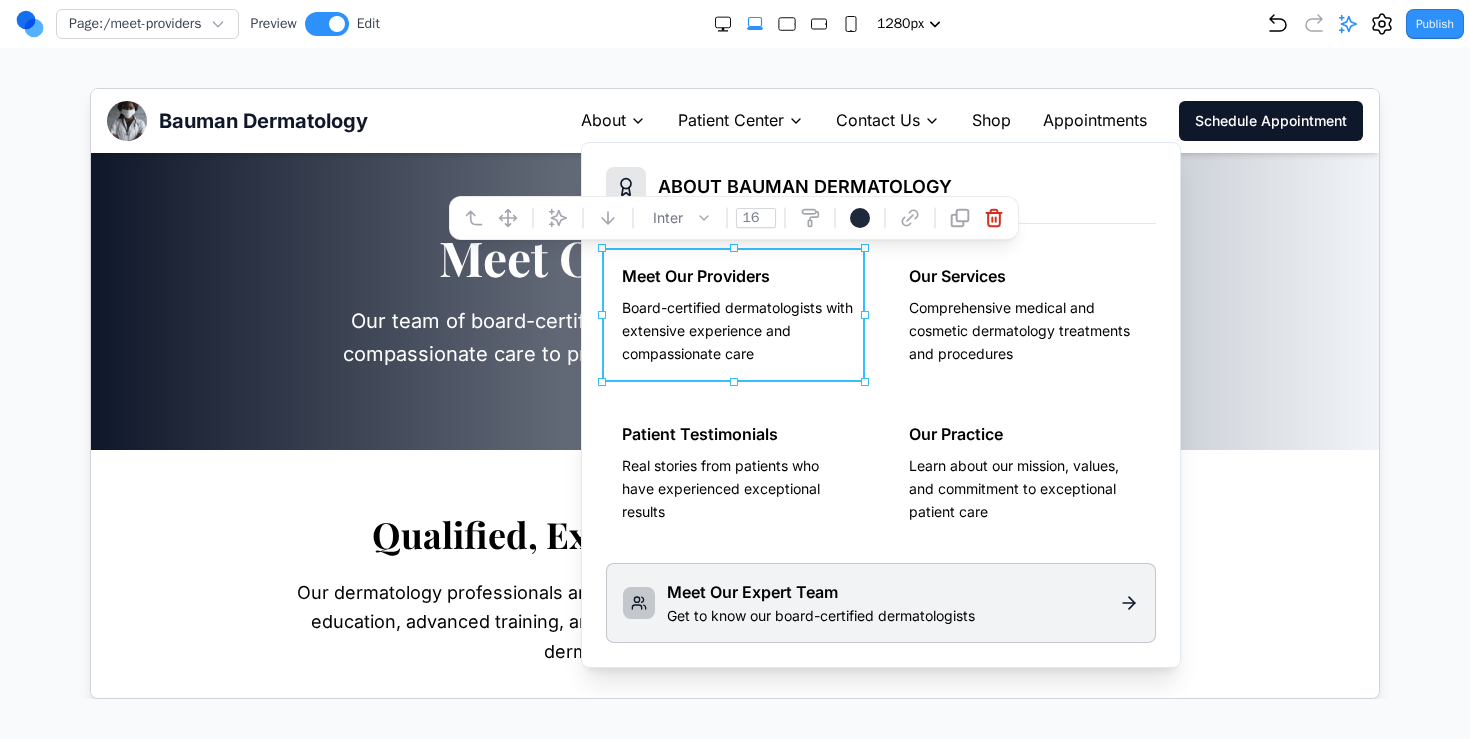 click on "About" at bounding box center [602, 120] 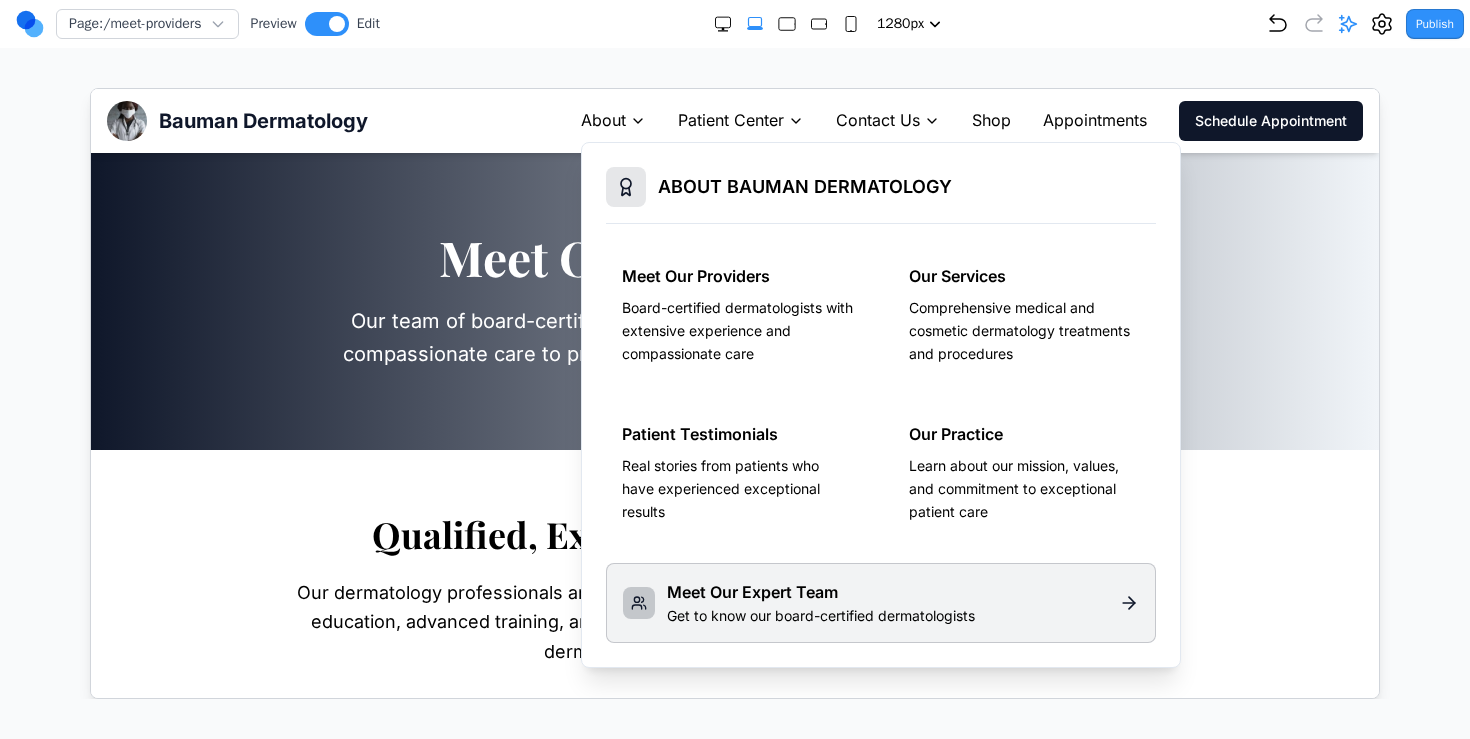 click on "About" at bounding box center [602, 120] 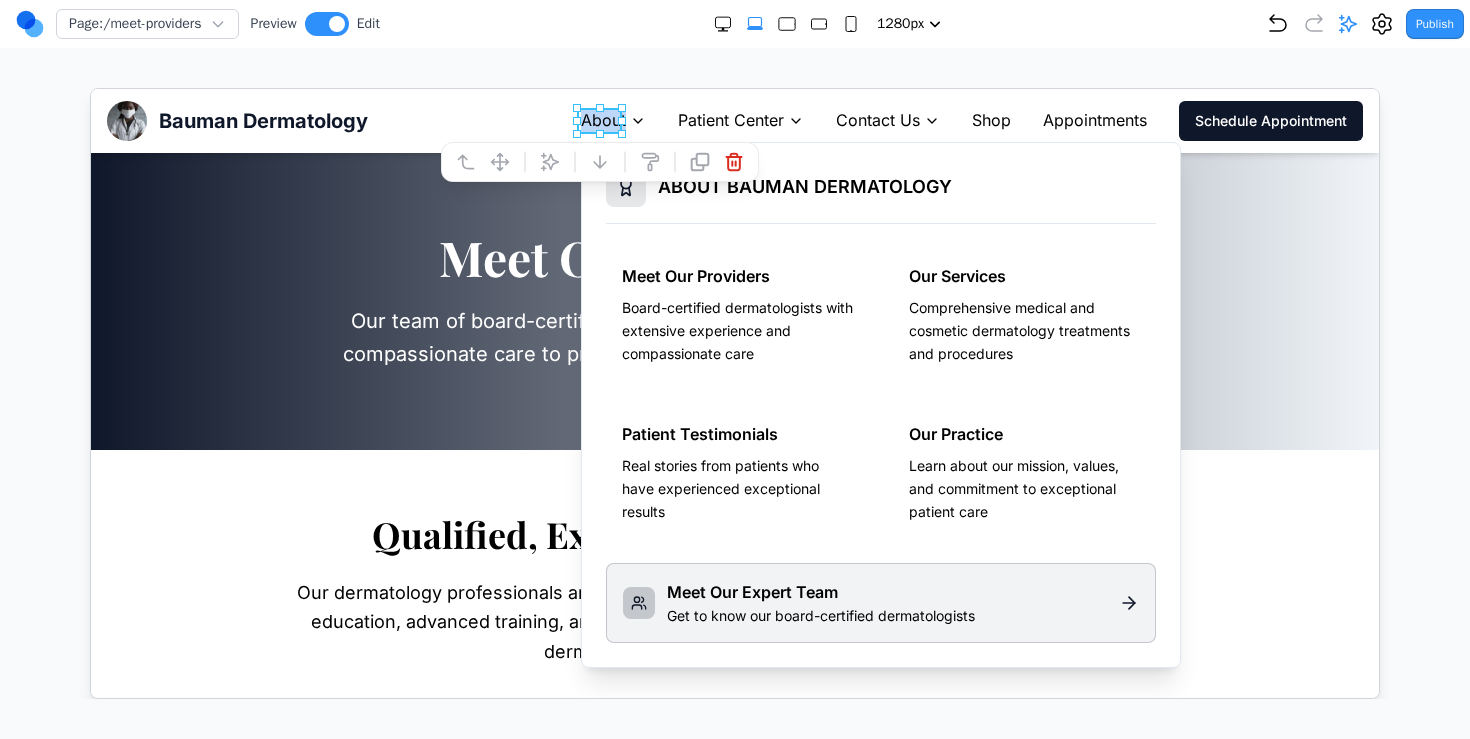 click on "About" at bounding box center (602, 120) 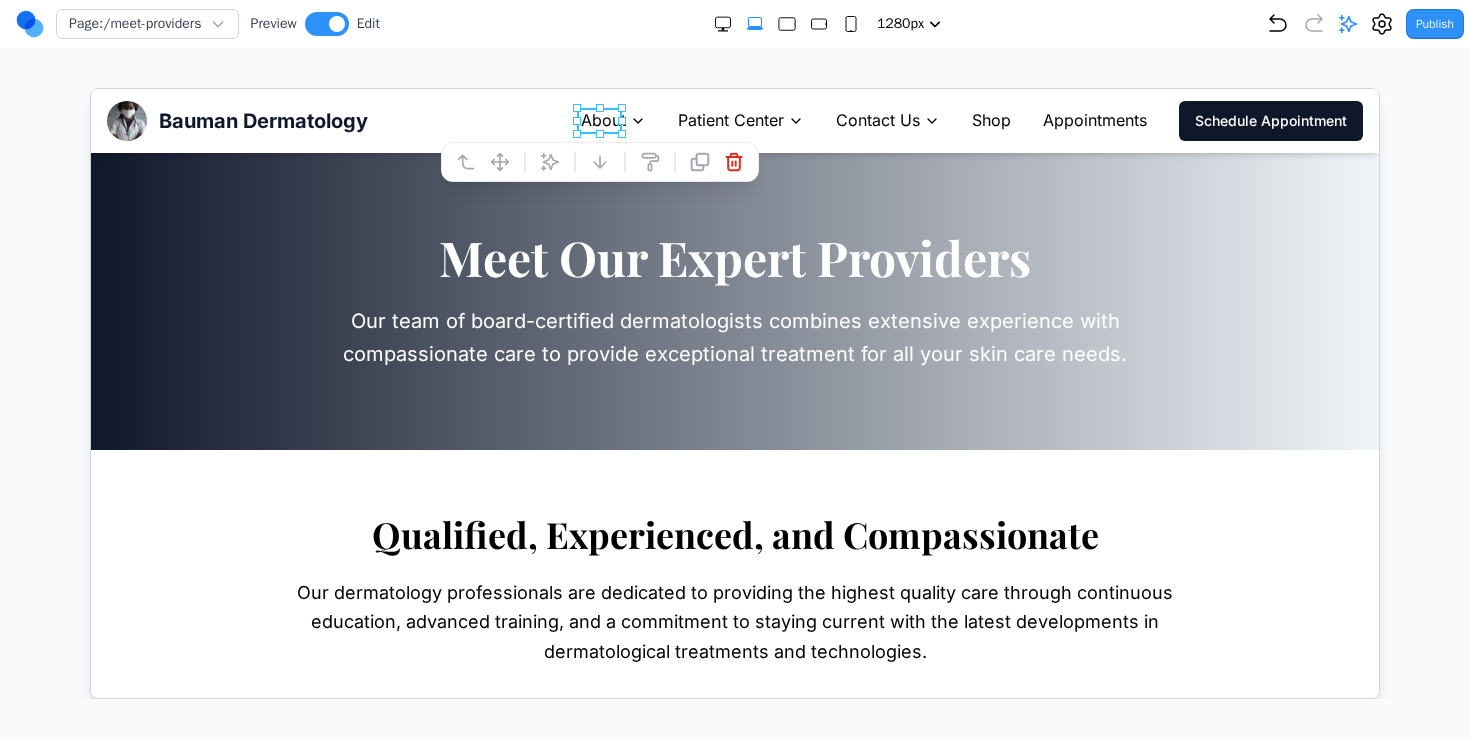 click on "Page:  /meet-providers Preview Edit 480px 768px 1024px 1280px 1536px Publish" at bounding box center (735, 24) 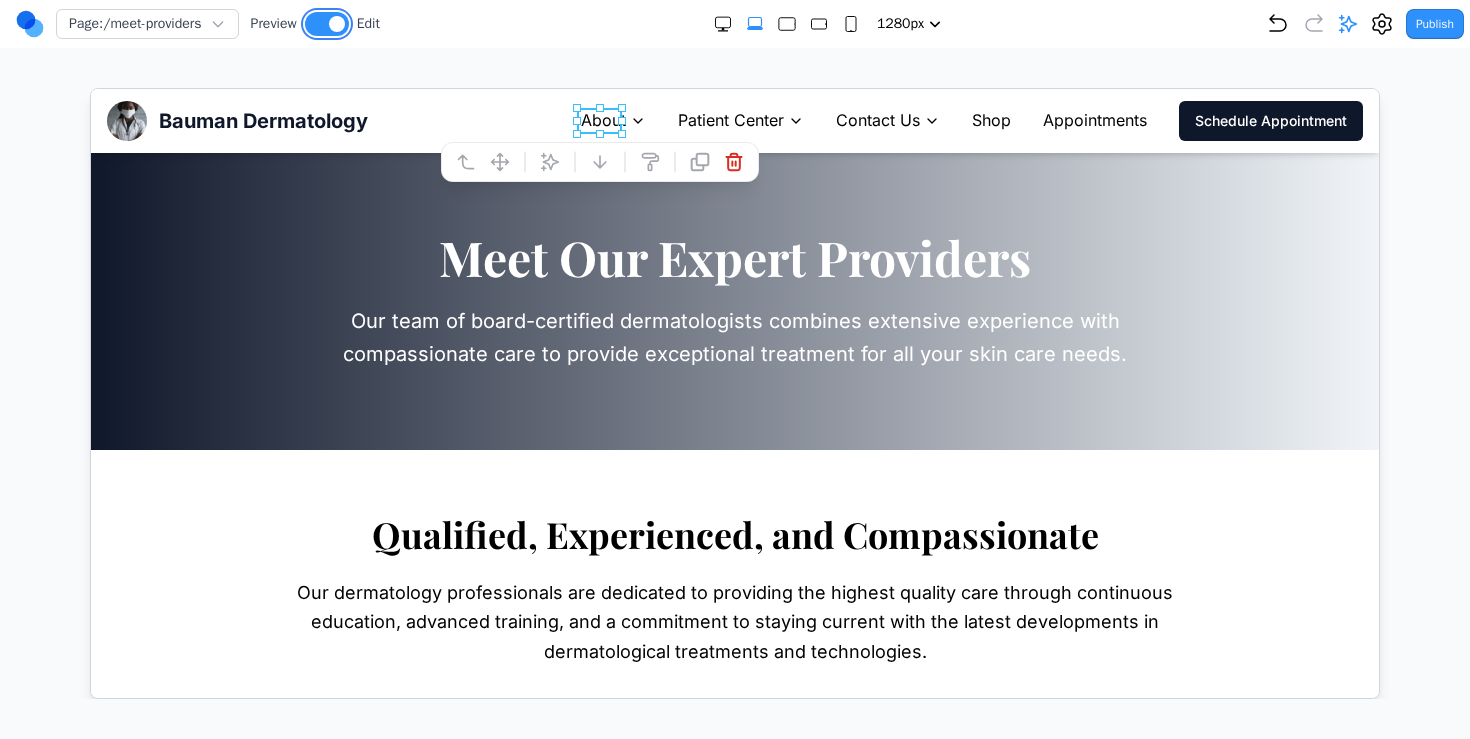 click at bounding box center (337, 24) 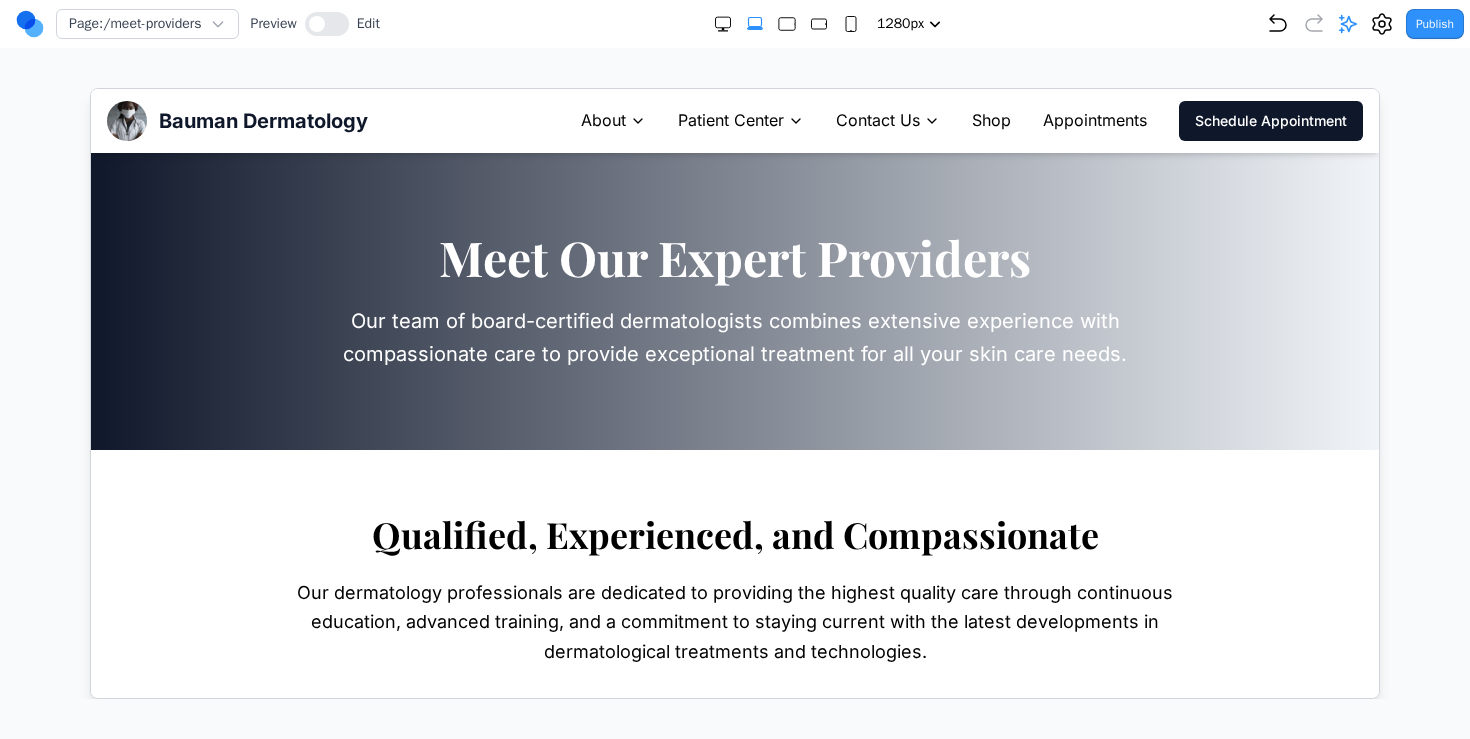 click on "Patient Center" at bounding box center [730, 120] 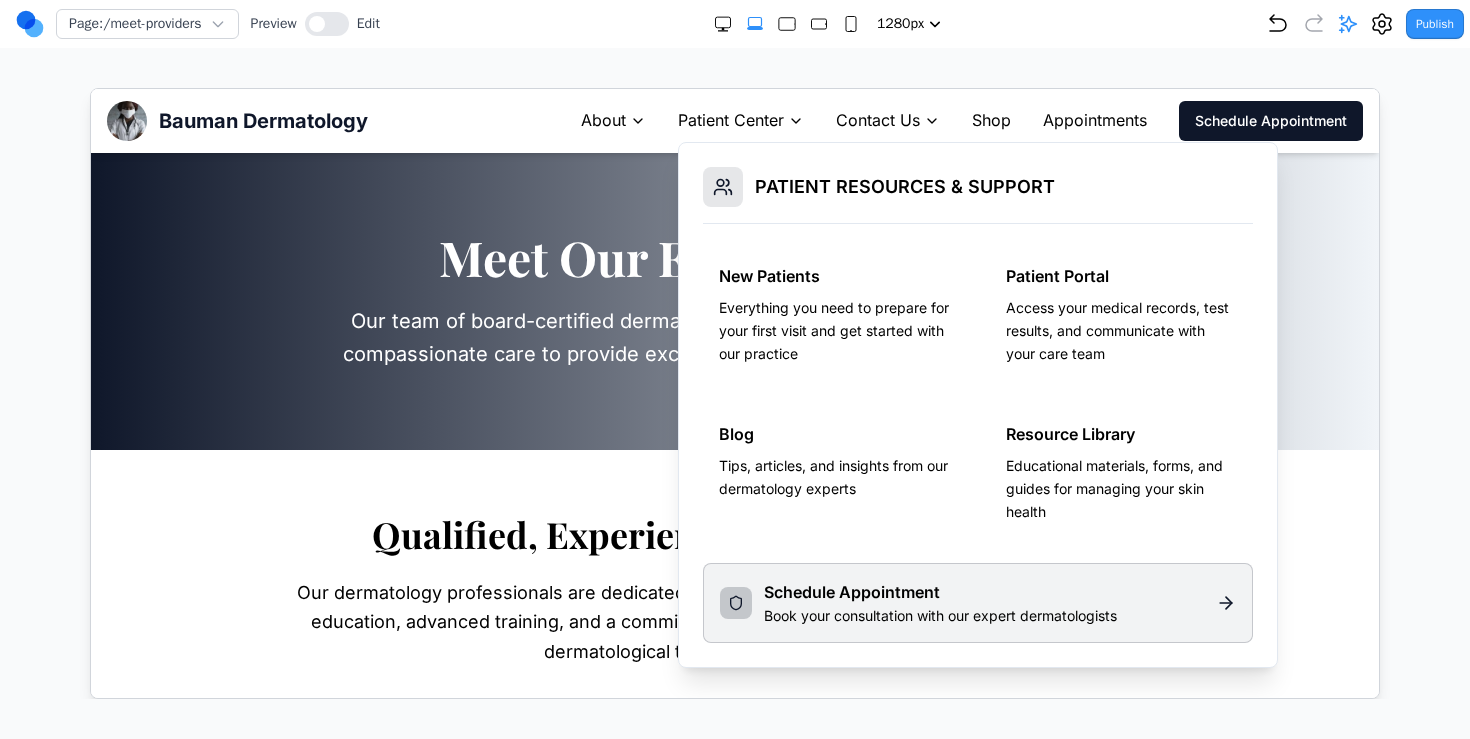 click 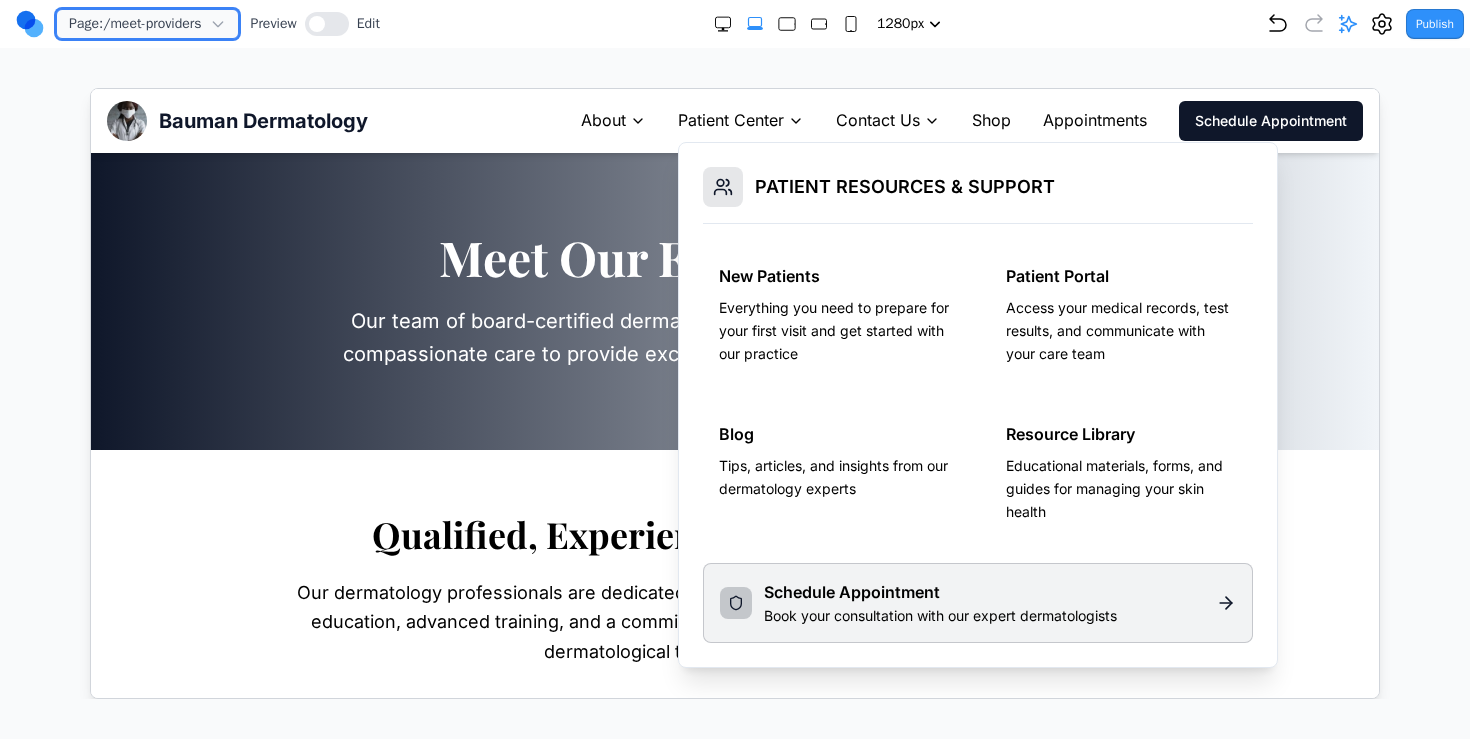 click on "Page:  /meet-providers" at bounding box center [135, 24] 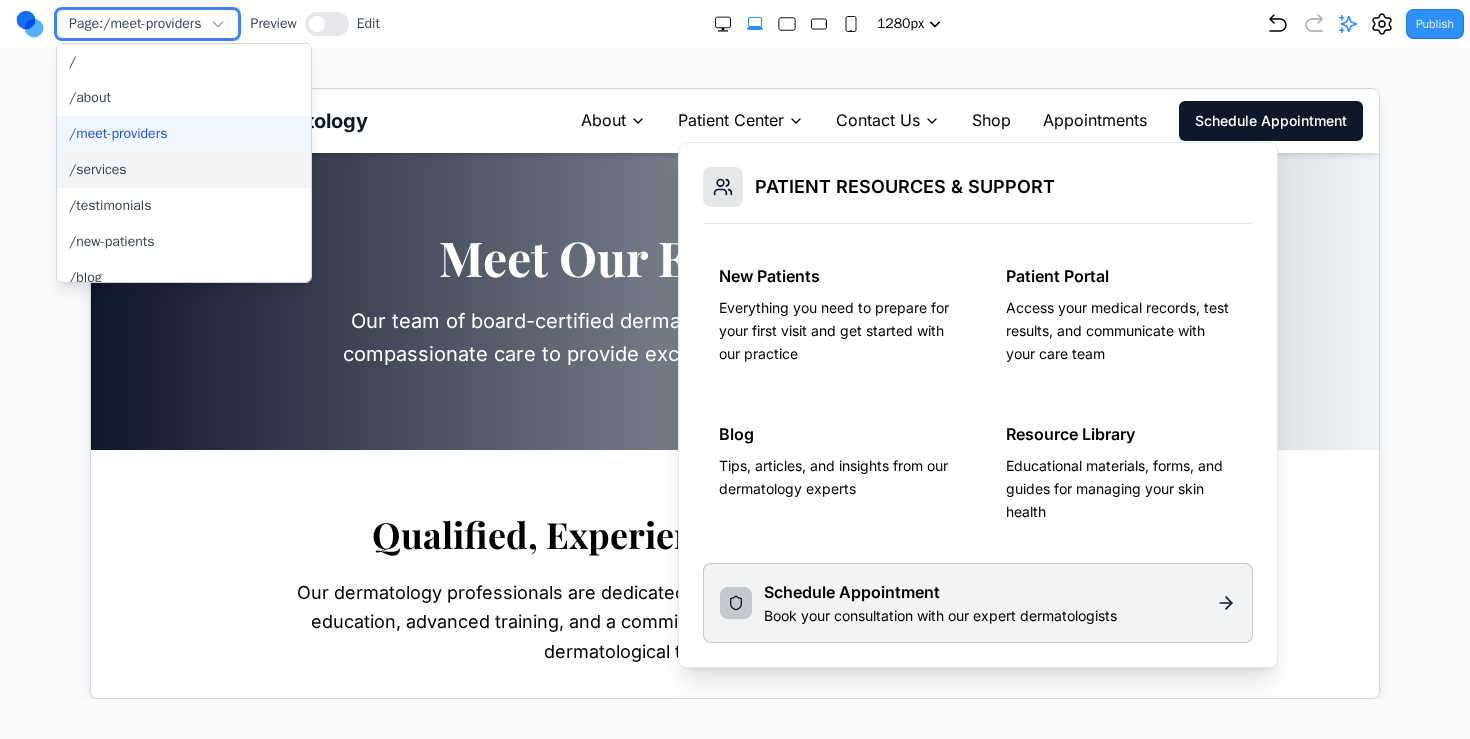 scroll, scrollTop: 158, scrollLeft: 0, axis: vertical 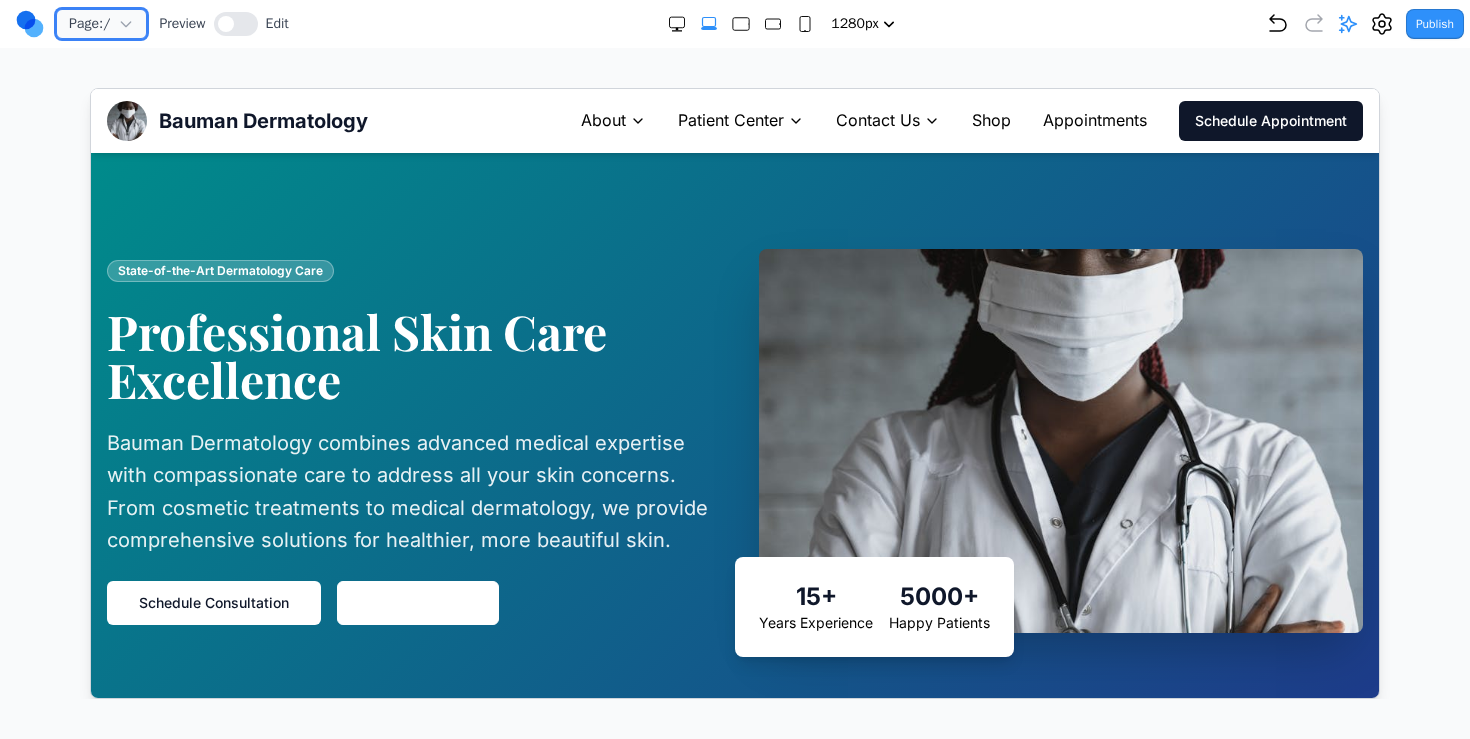 click on "Page:  /" at bounding box center (101, 24) 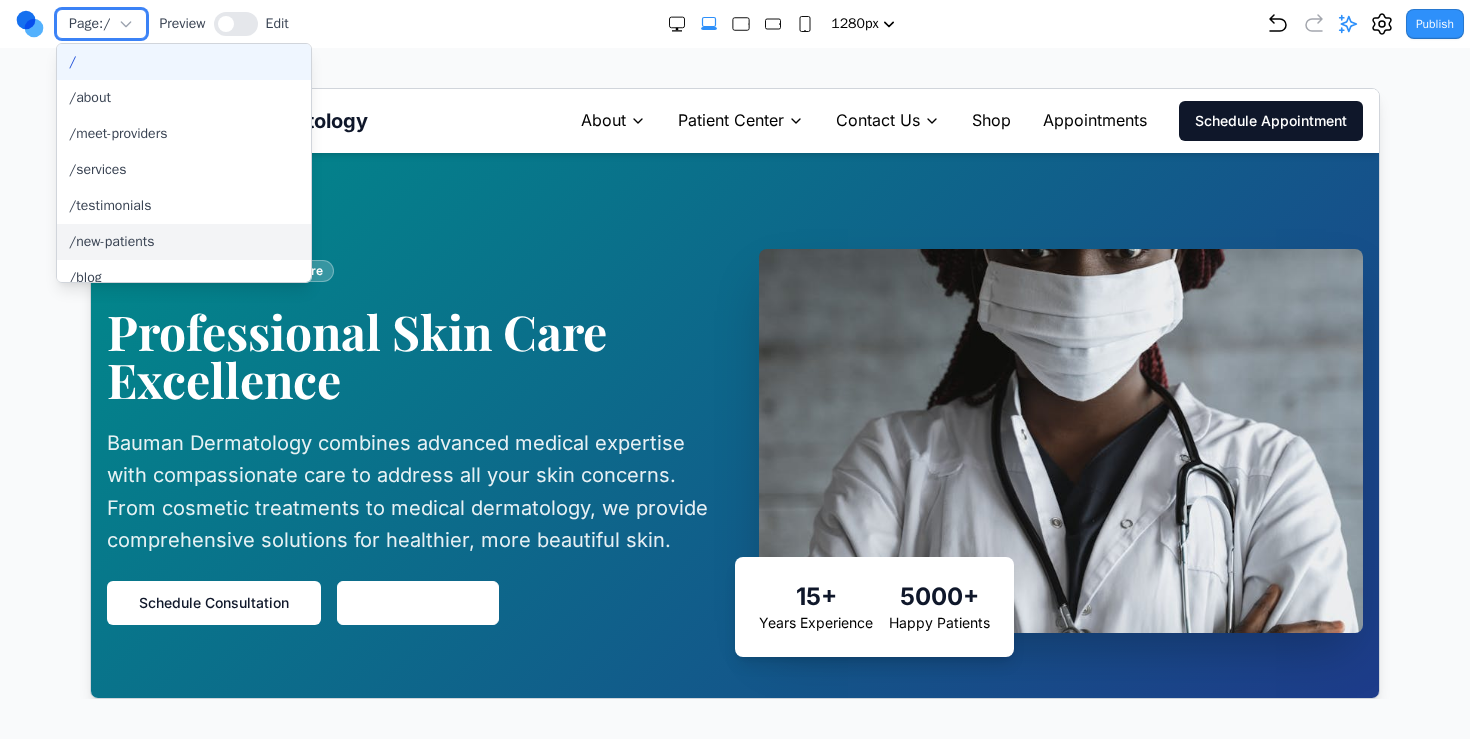 scroll, scrollTop: 158, scrollLeft: 0, axis: vertical 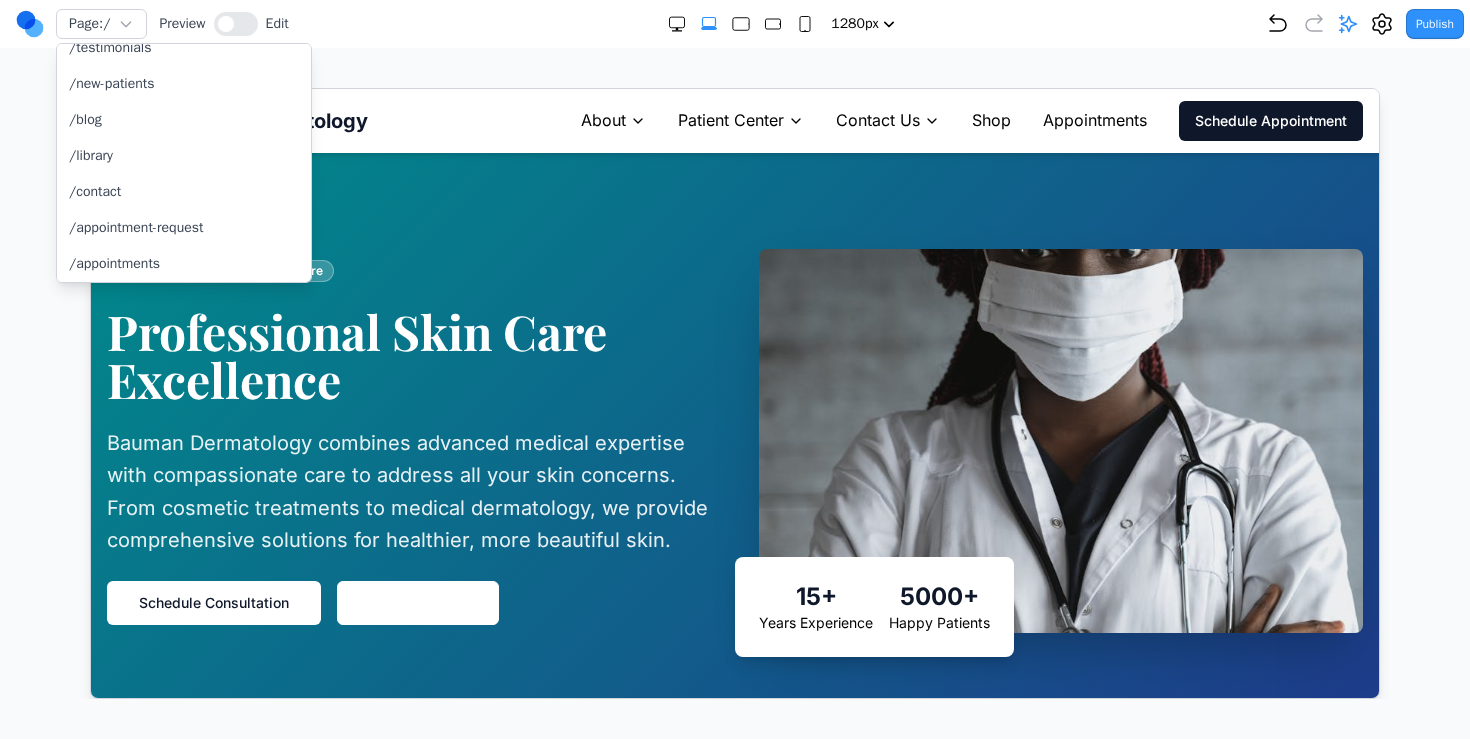 click on "About Patient Center Contact Us Shop Appointments Schedule Appointment" at bounding box center (971, 120) 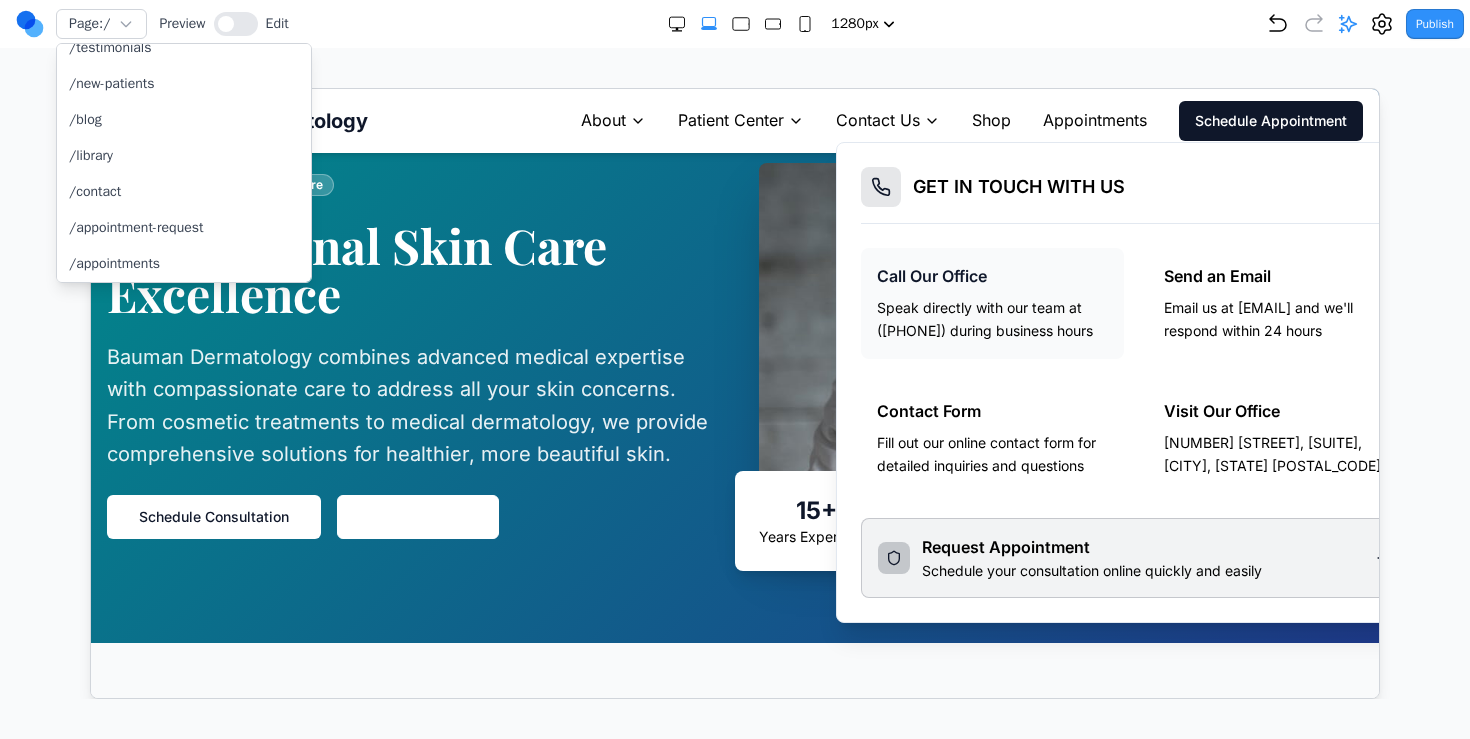 scroll, scrollTop: 0, scrollLeft: 0, axis: both 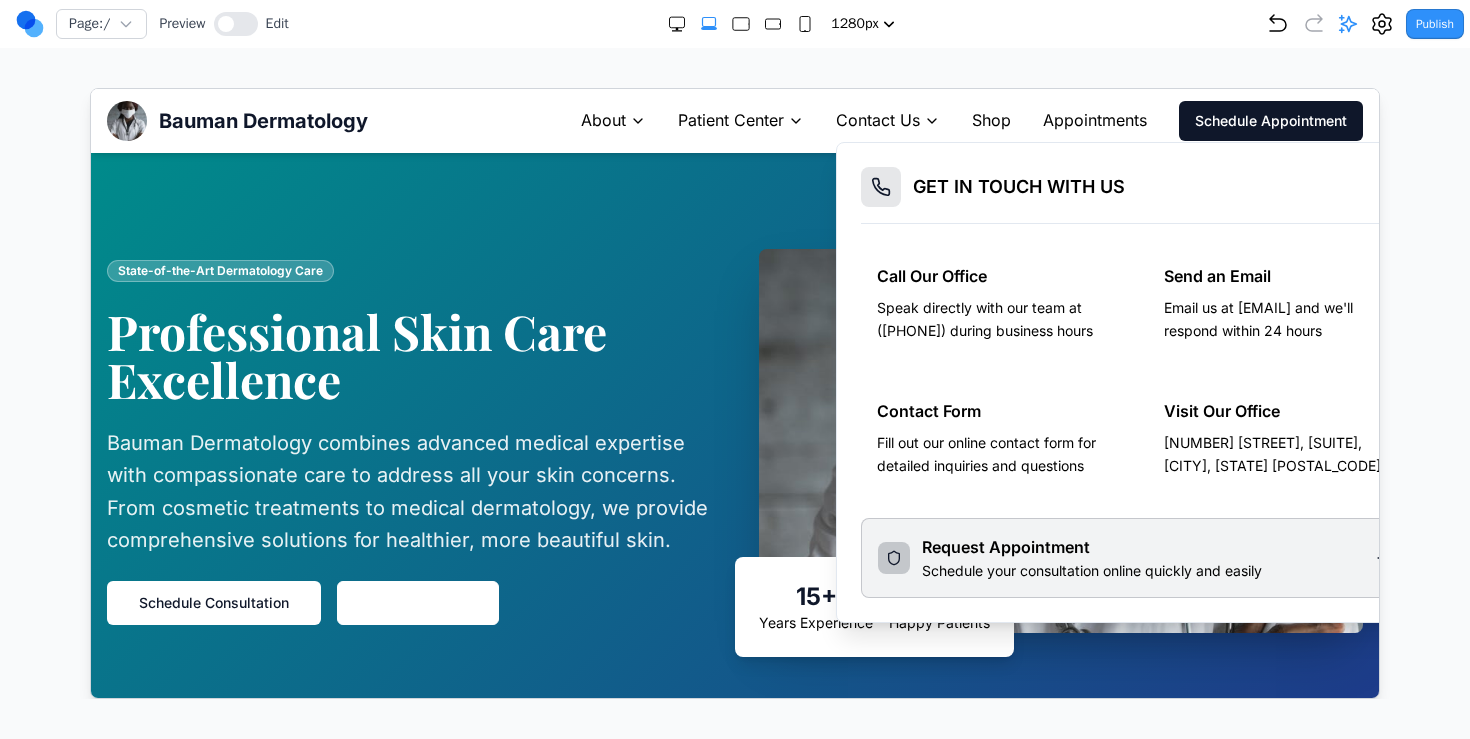 click on "Page:  / Preview Edit 480px 768px 1024px 1280px 1536px Publish Project Settings Form Dashboard + New Project Clone Project Delete Project Make Changes With AI" at bounding box center (735, 349) 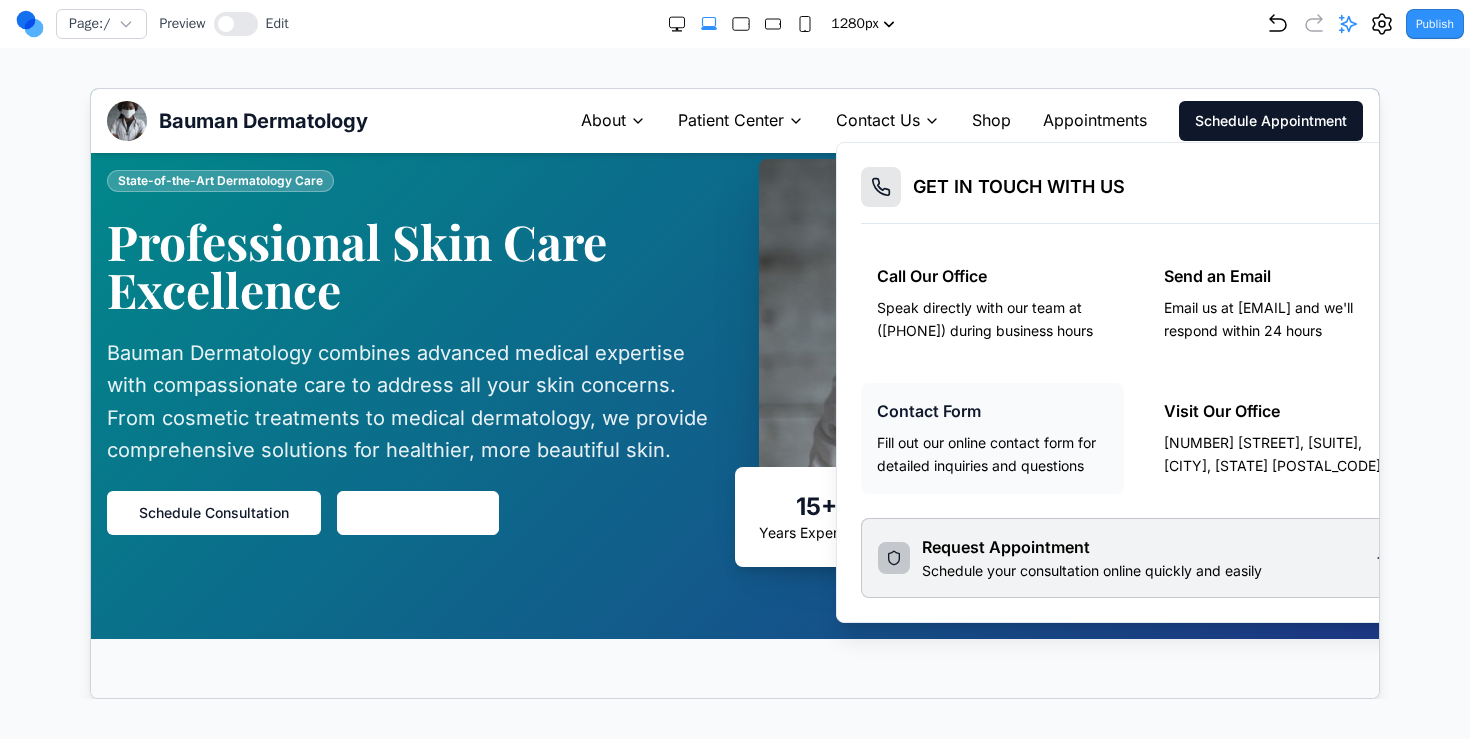 scroll, scrollTop: 90, scrollLeft: 55, axis: both 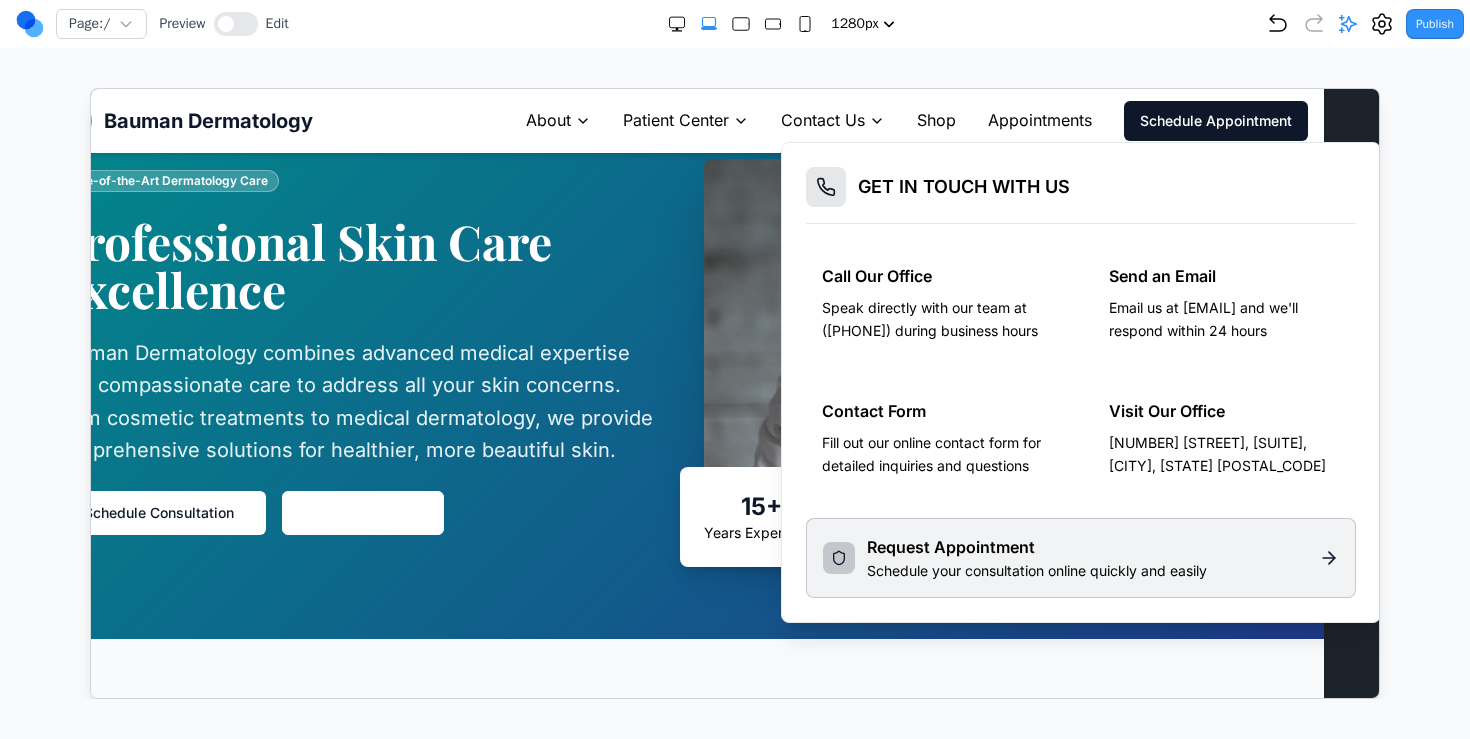 click 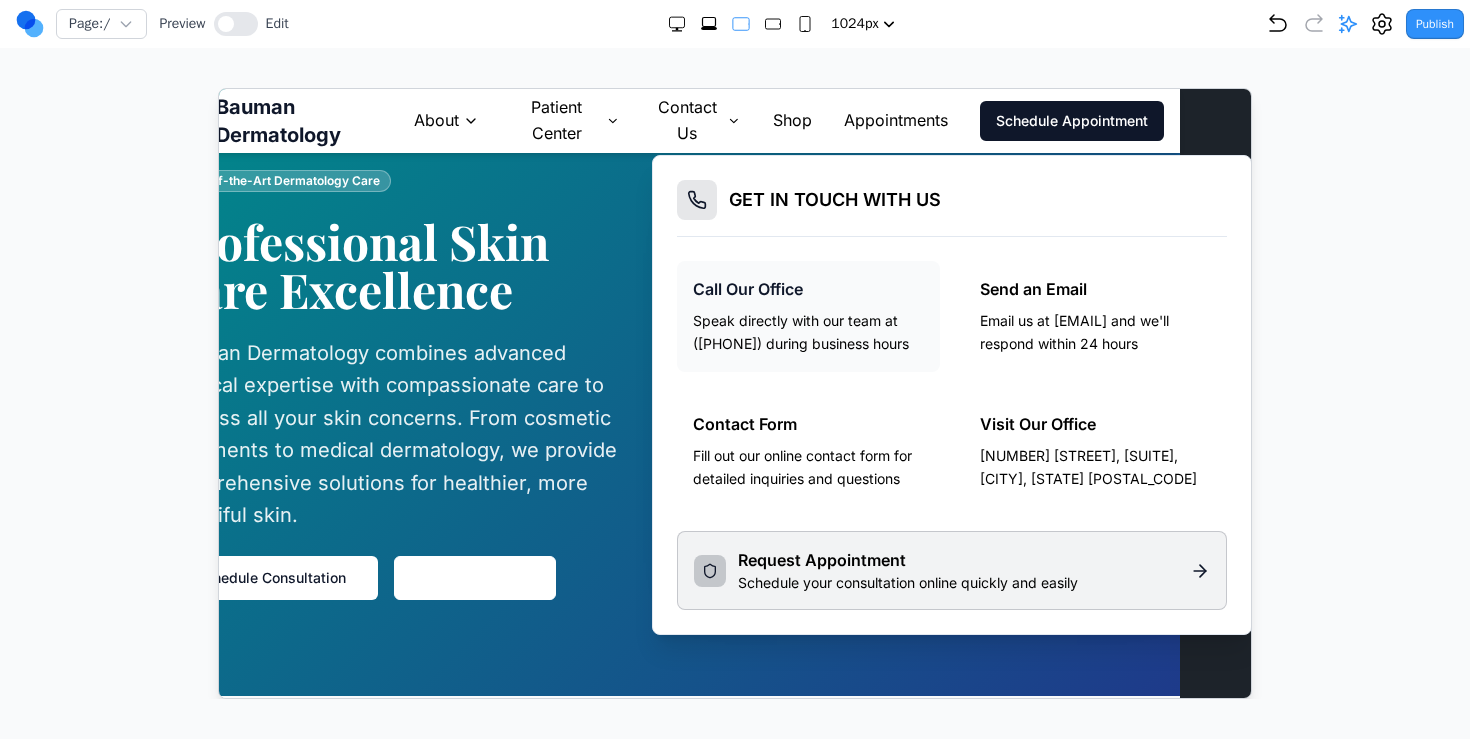 scroll, scrollTop: 82, scrollLeft: 0, axis: vertical 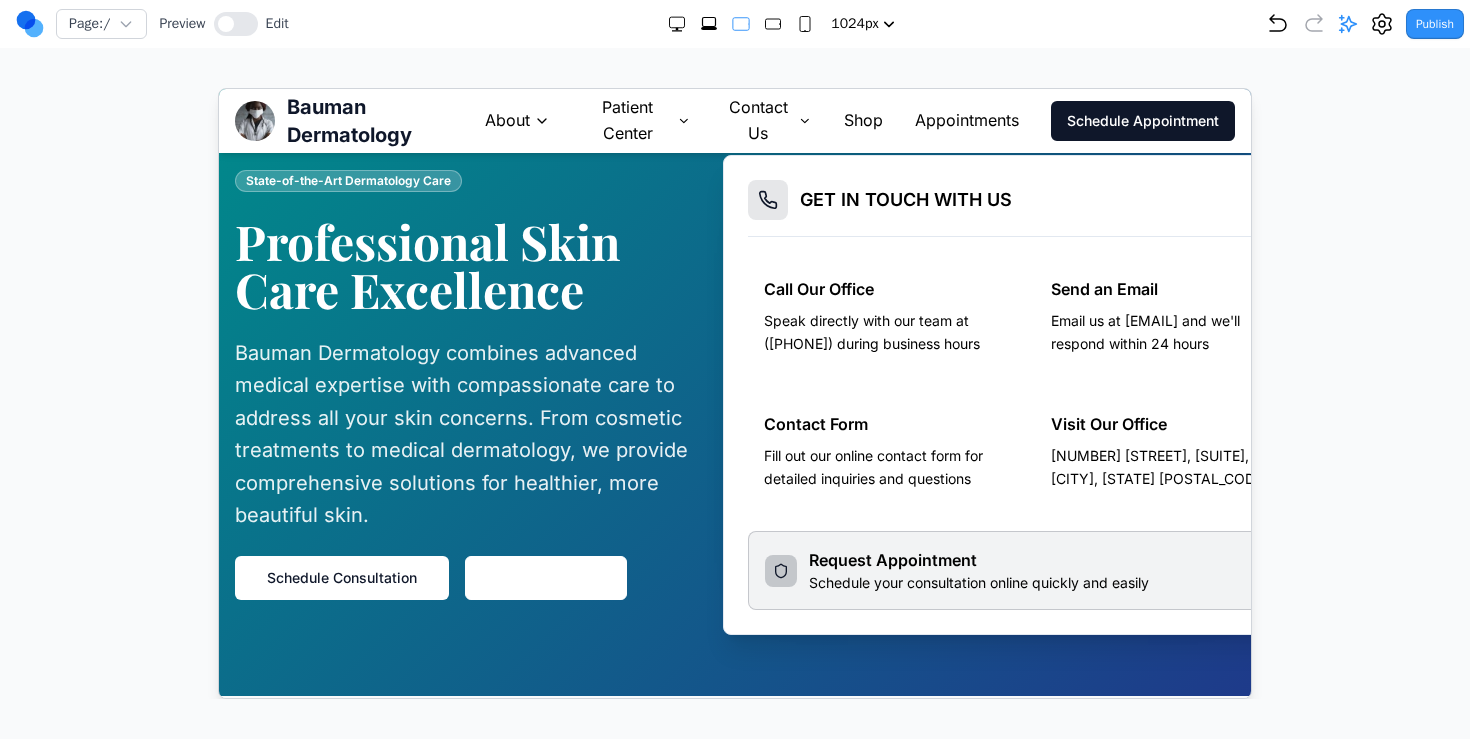 click on "Patient Center" at bounding box center (626, 119) 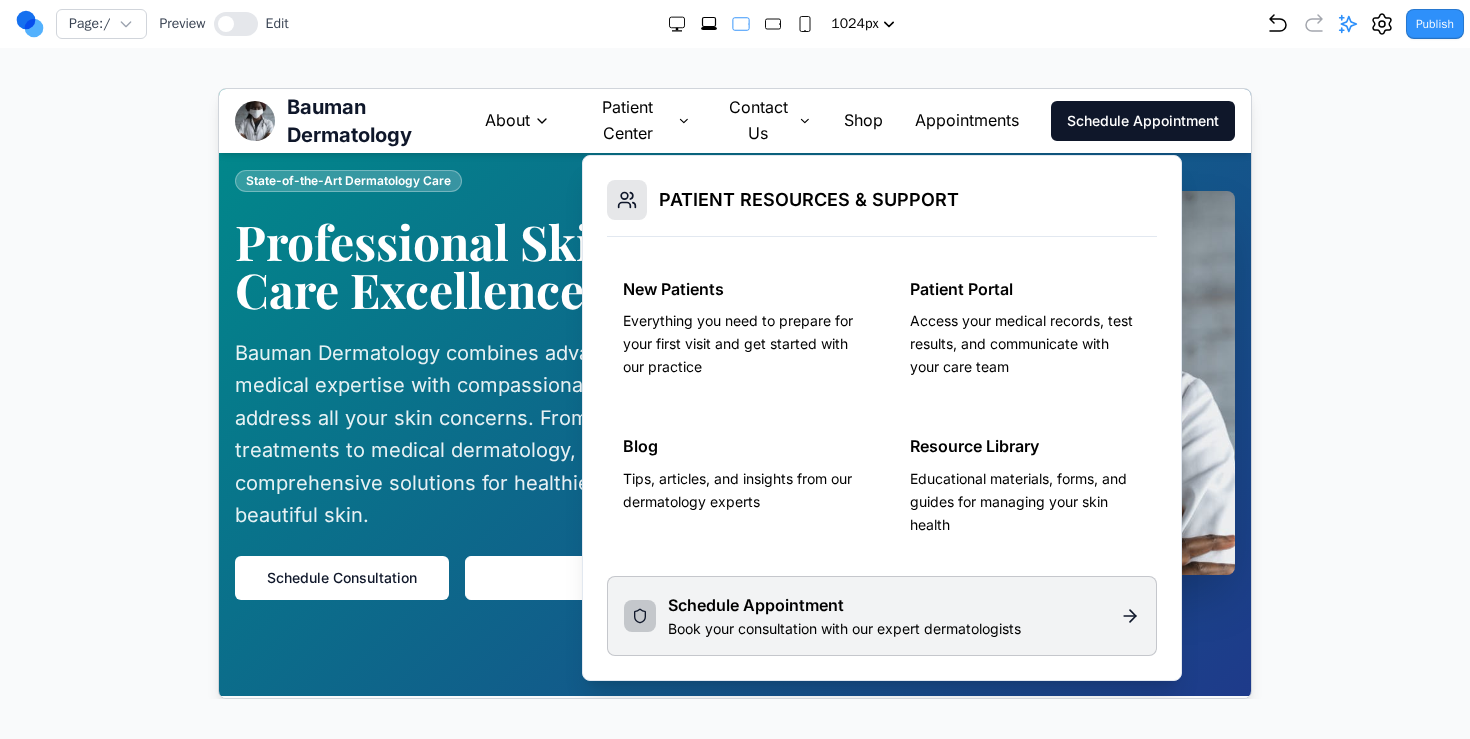 click 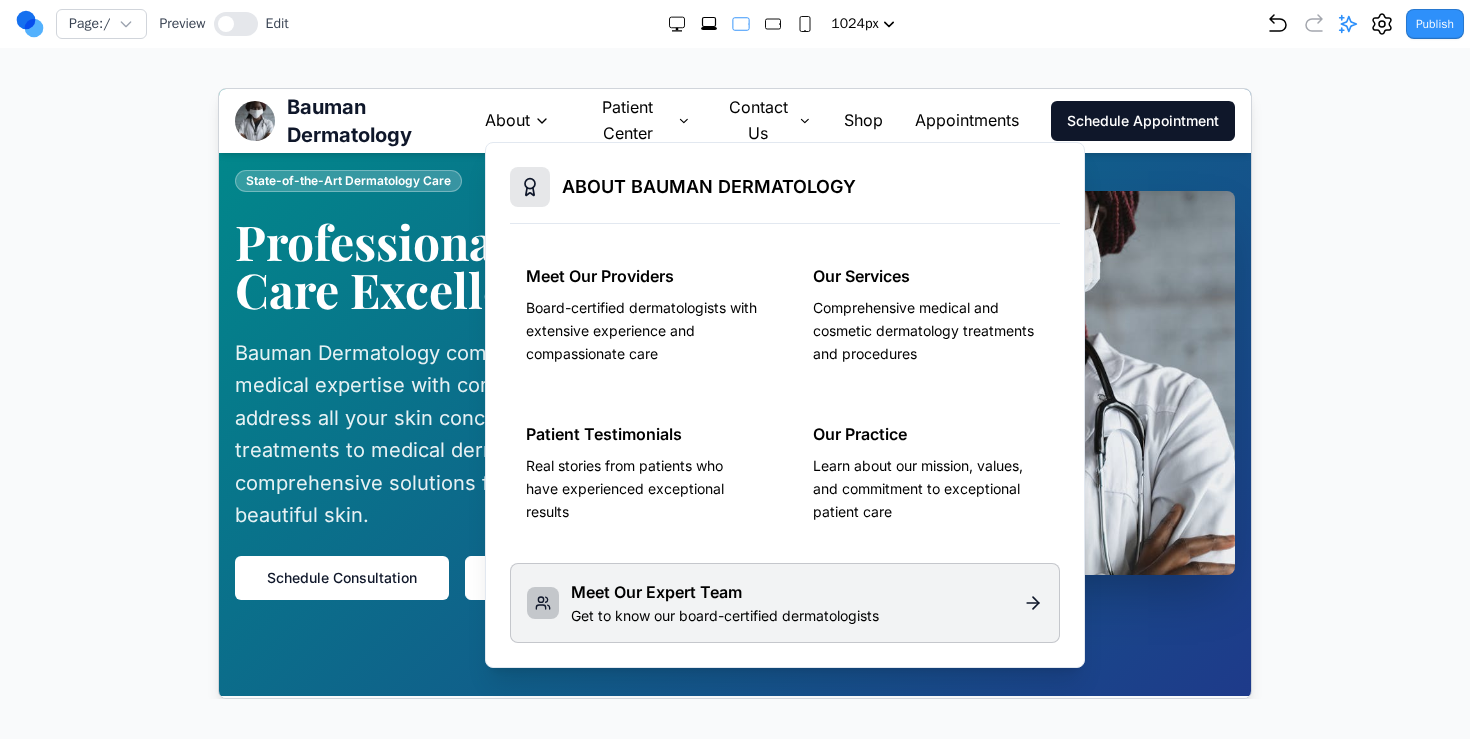 click on "About ABOUT BAUMAN DERMATOLOGY Meet Our Providers Board-certified dermatologists with extensive experience and compassionate care Our Services Comprehensive medical and cosmetic dermatology treatments and procedures Patient Testimonials Real stories from patients who have experienced exceptional results Our Practice Learn about our mission, values, and commitment to exceptional patient care Meet Our Expert Team Get to know our board-certified dermatologists Patient Center Contact Us Shop Appointments Schedule Appointment" at bounding box center (859, 119) 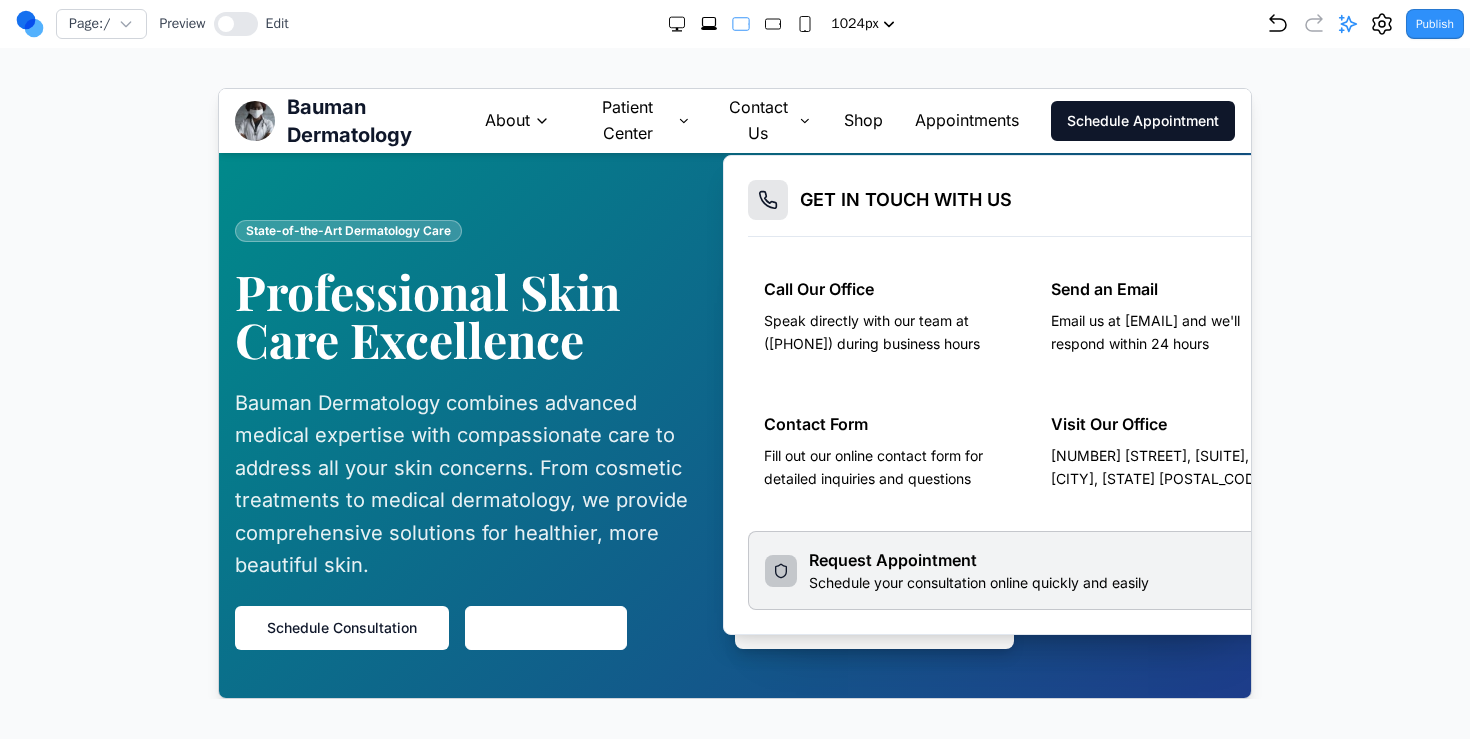 scroll, scrollTop: 36, scrollLeft: 0, axis: vertical 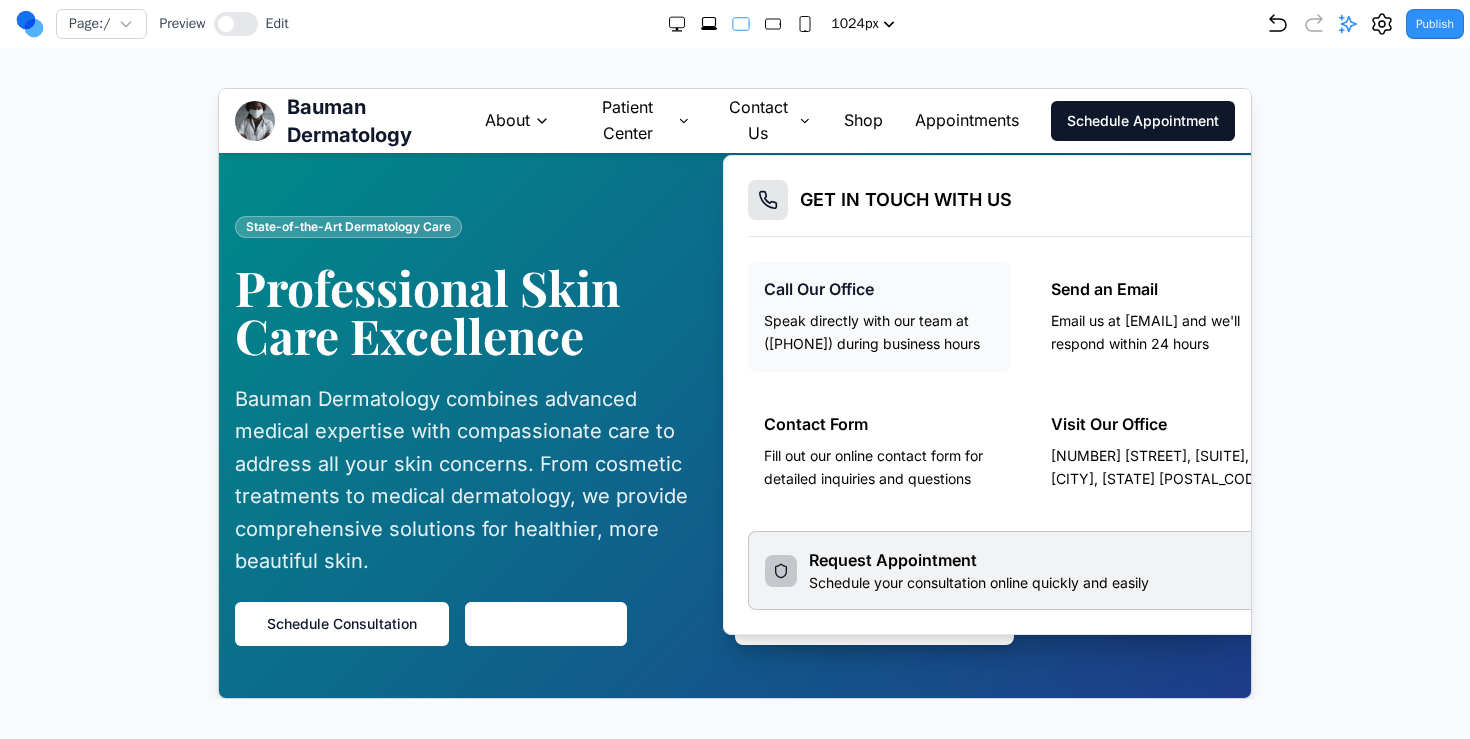 click on "Call Our Office" at bounding box center [878, 289] 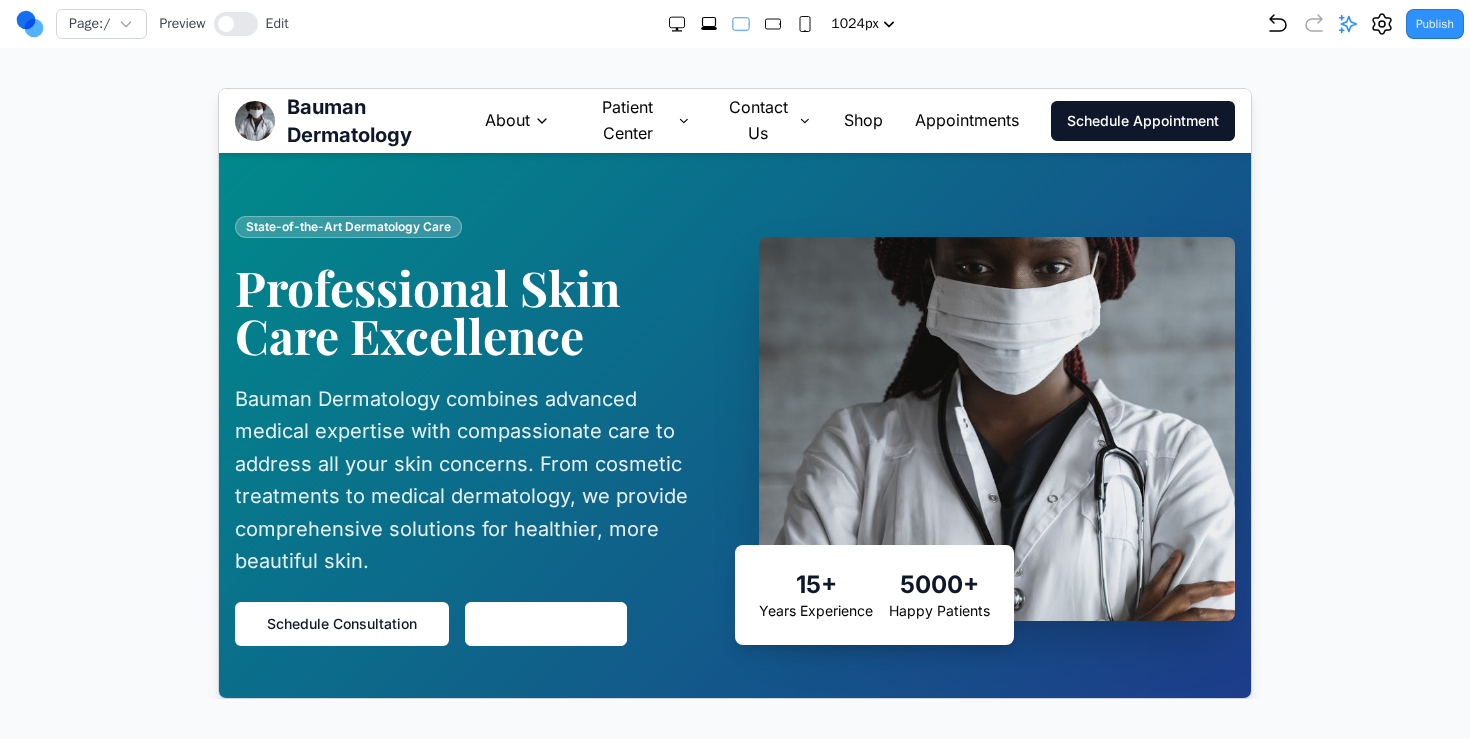 click on "Contact Us" at bounding box center [758, 119] 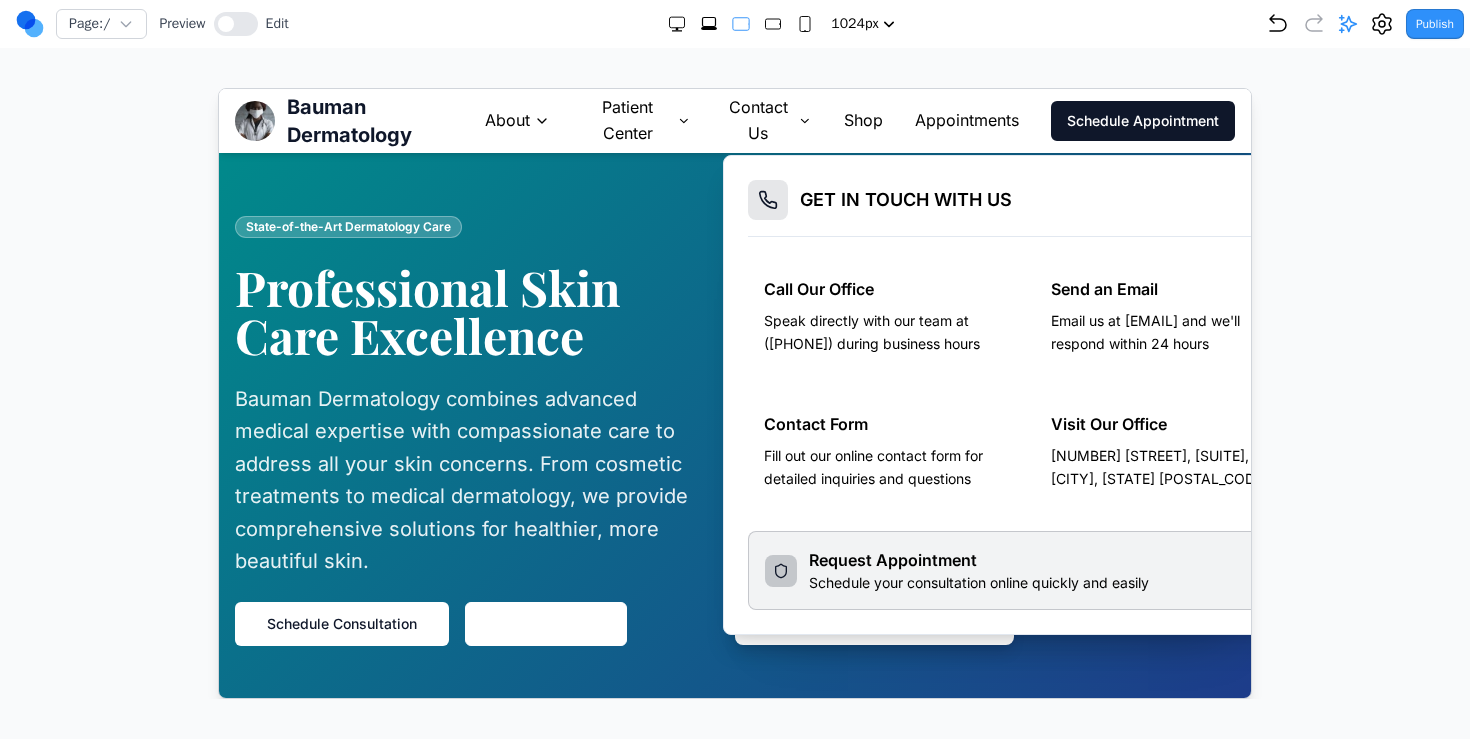 click at bounding box center (236, 24) 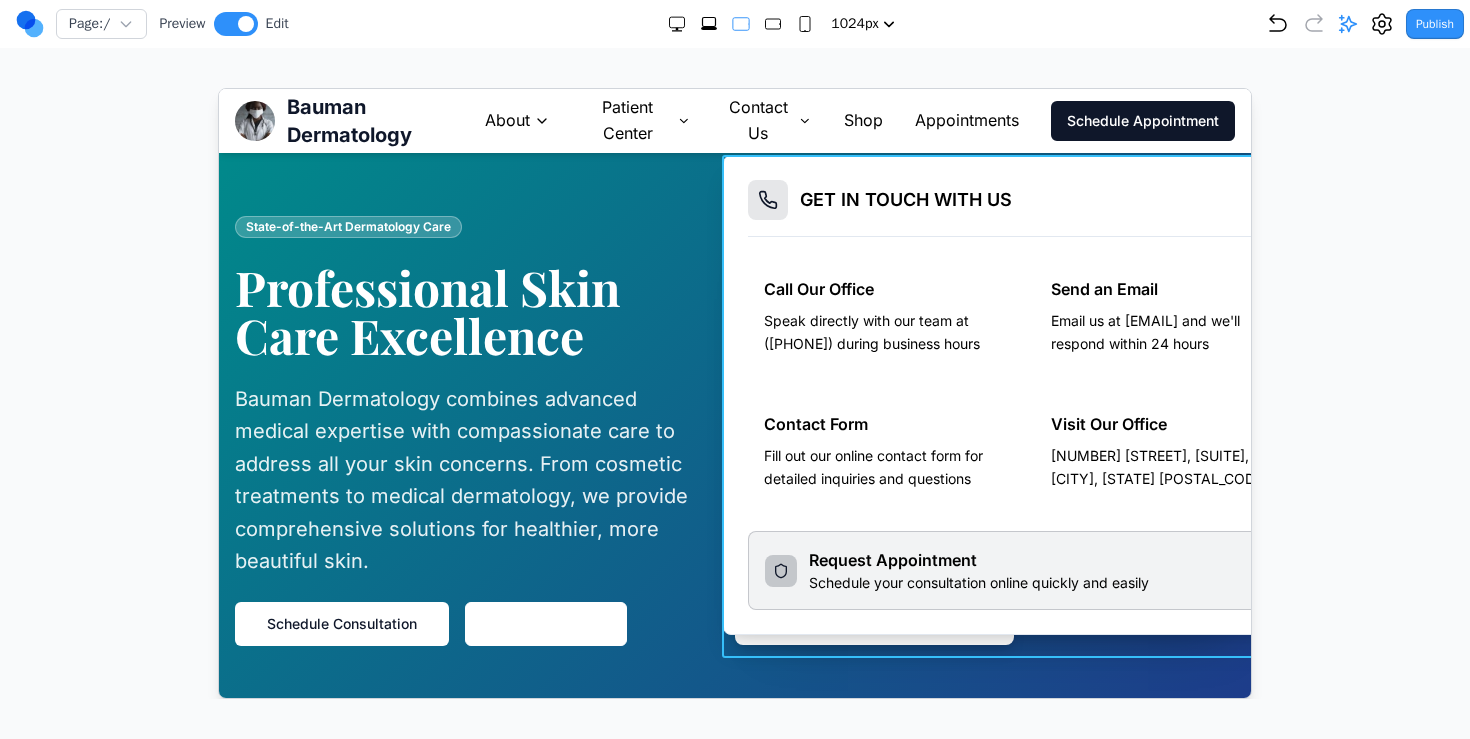click on "GET IN TOUCH WITH US Call Our Office Speak directly with our team at (555) 123-4567 during business hours Send an Email Email us at info@baumandermatology.com and we'll respond within 24 hours Contact Form Fill out our online contact form for detailed inquiries and questions Visit Our Office 123 Medical Center Dr, Suite 100, Your City, State 12345 Request Appointment Schedule your consultation online quickly and easily" at bounding box center [1022, 394] 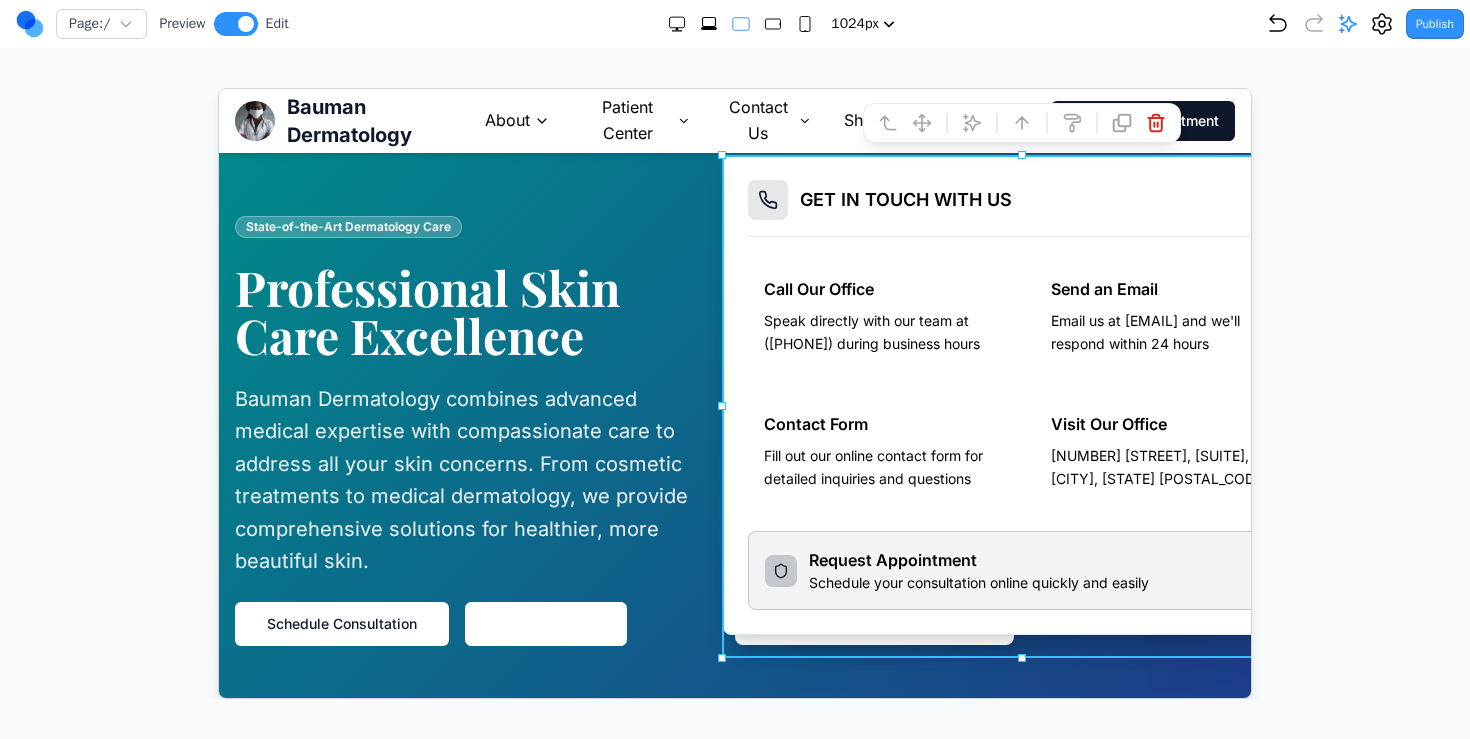 click 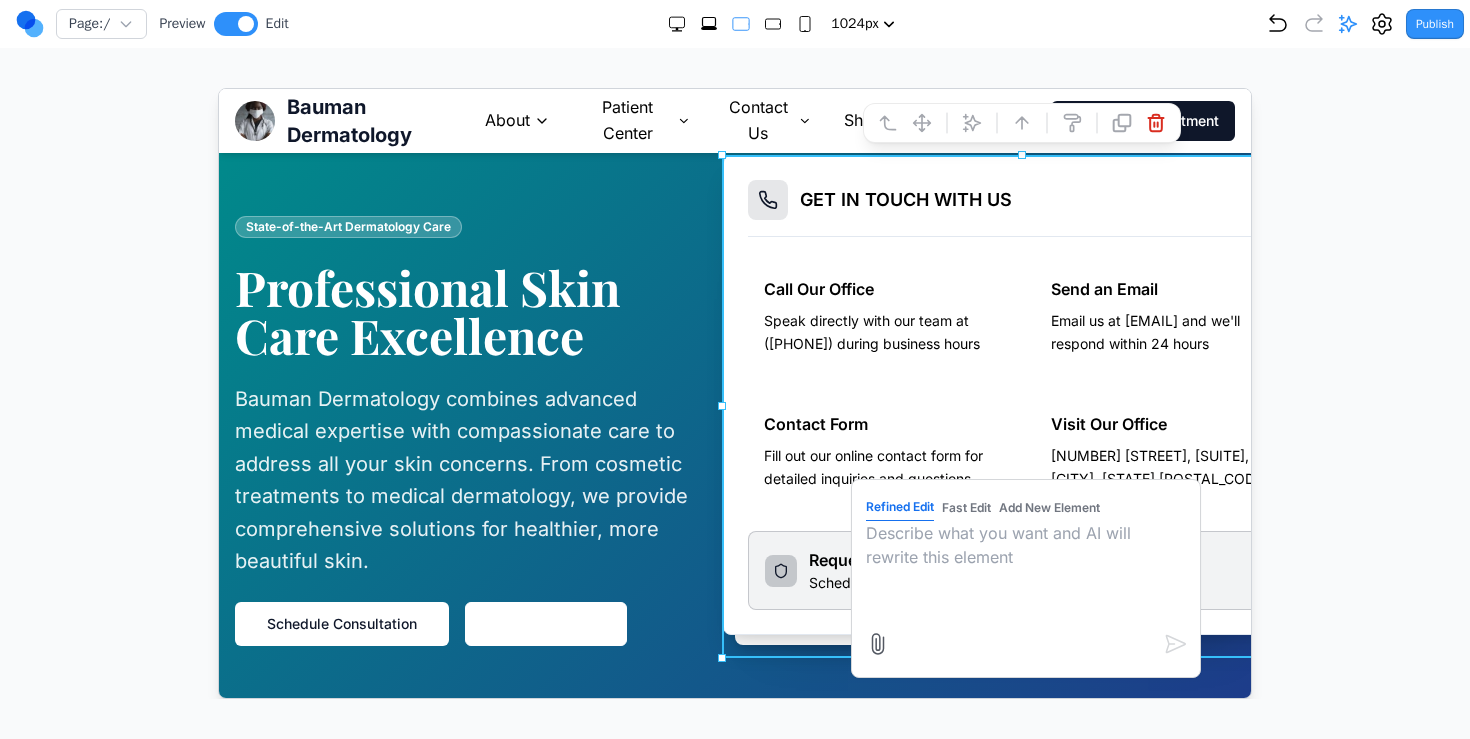 click at bounding box center (1025, 570) 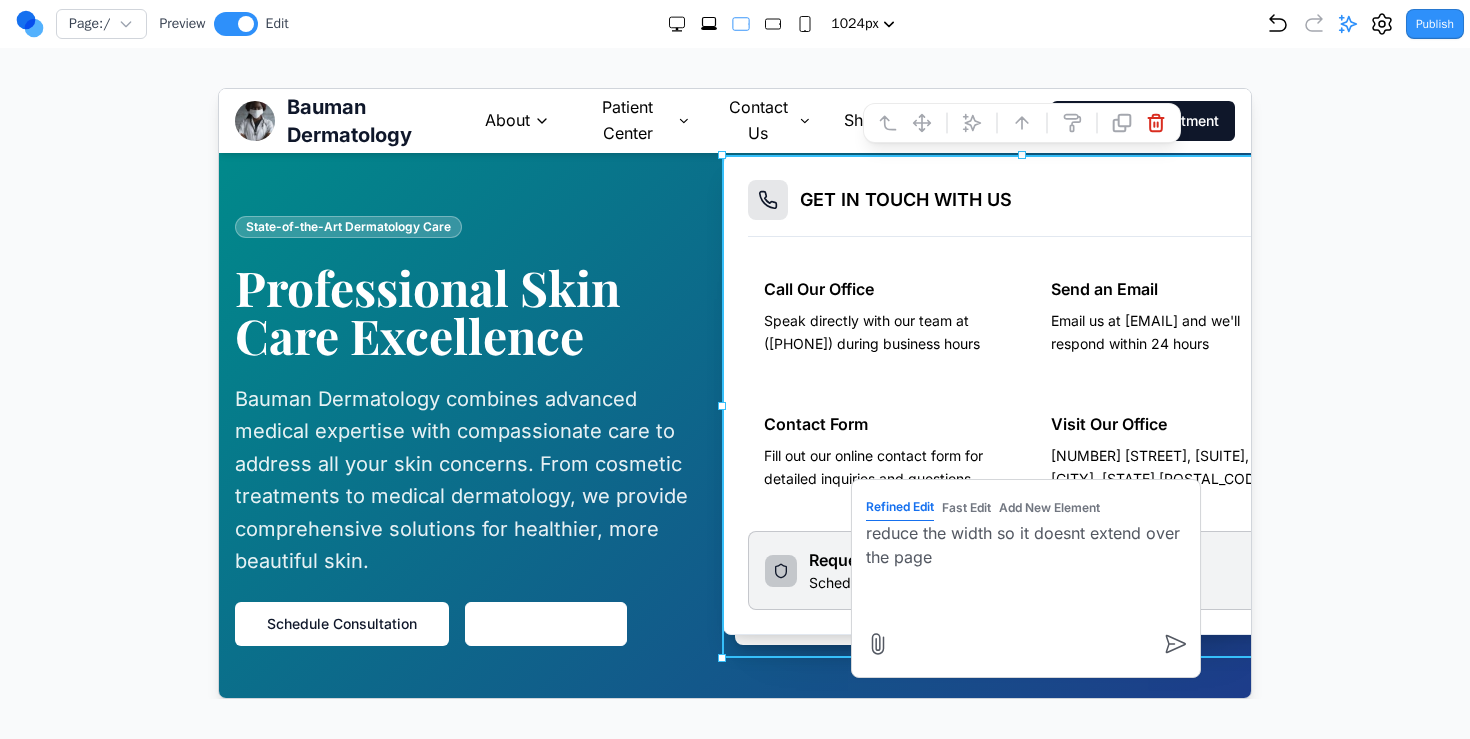 type on "reduce the width so it doesnt extend over the page" 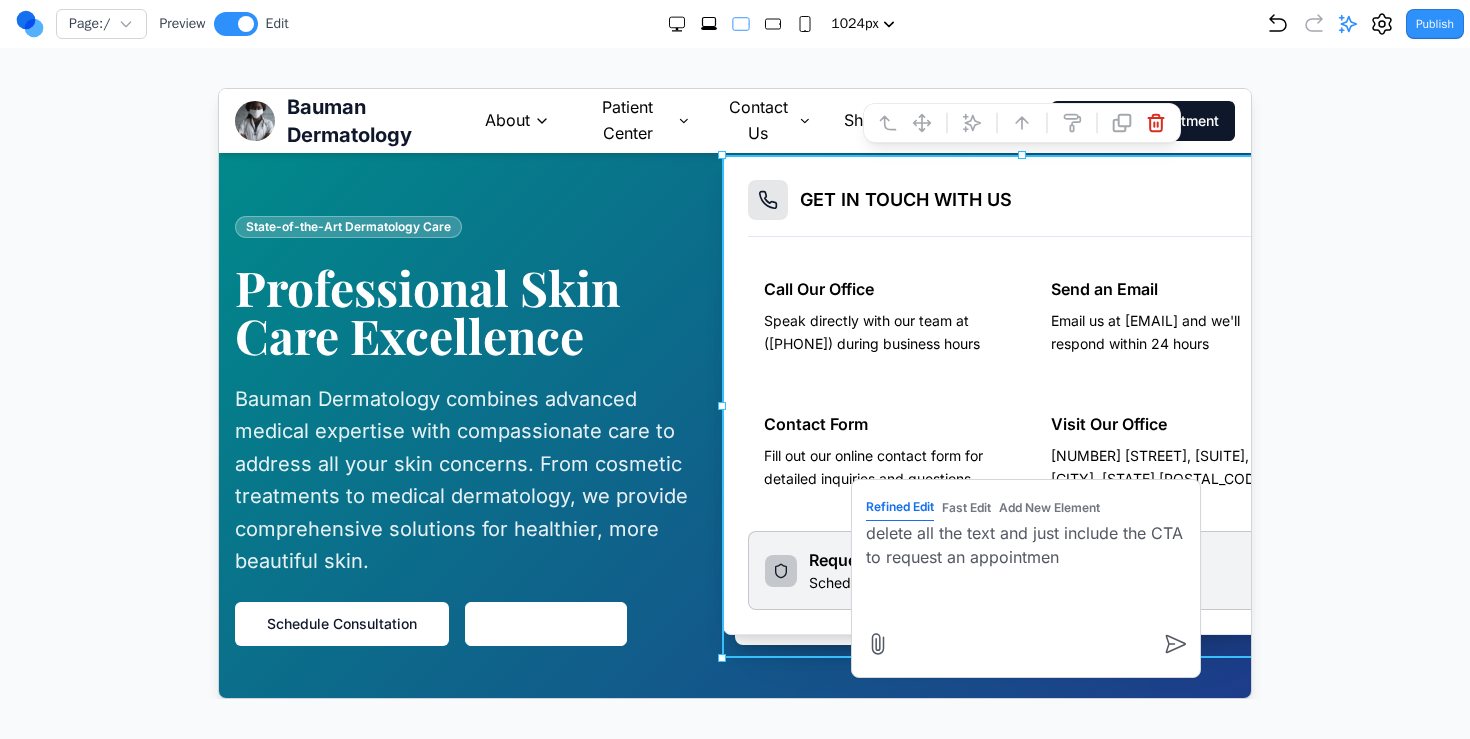 type on "delete all the text and just include the CTA to request an appointment" 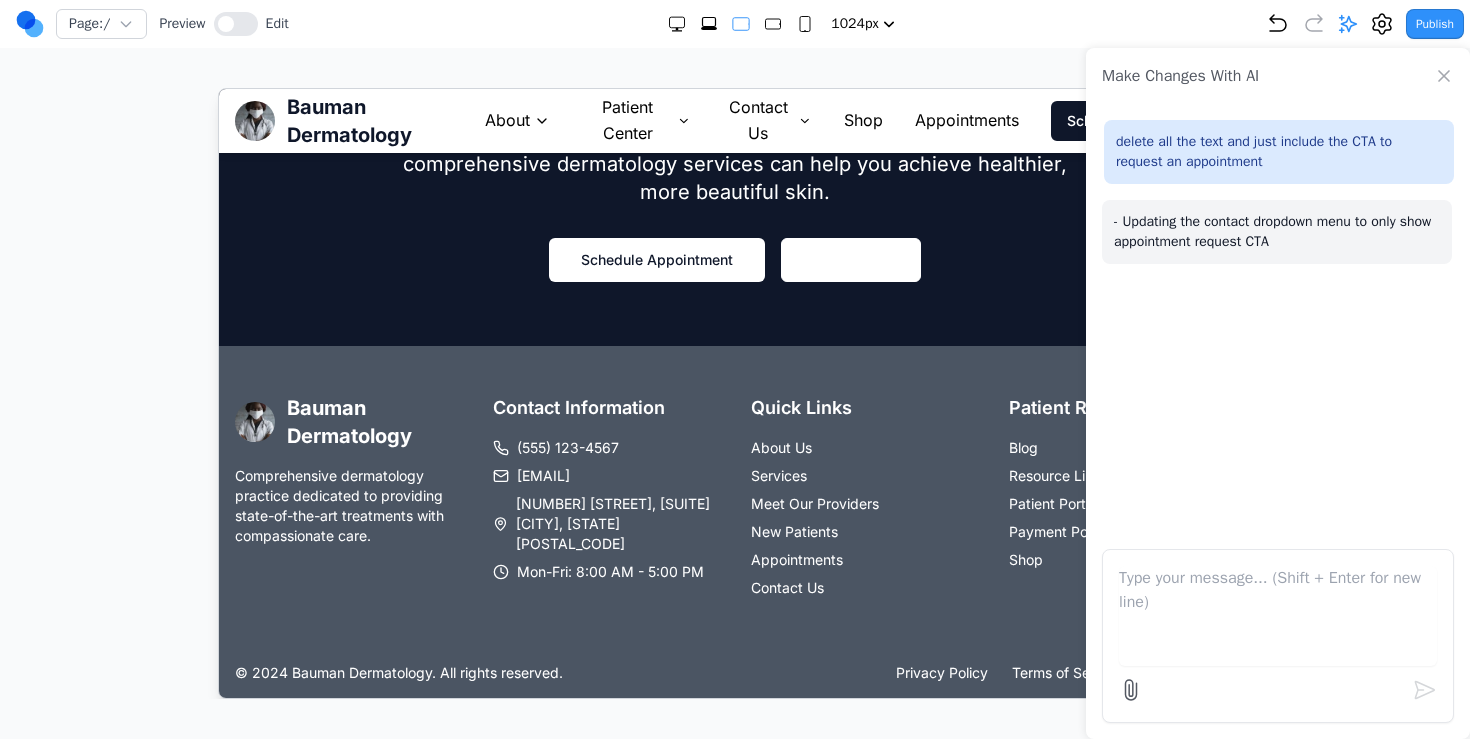 scroll, scrollTop: 2557, scrollLeft: 0, axis: vertical 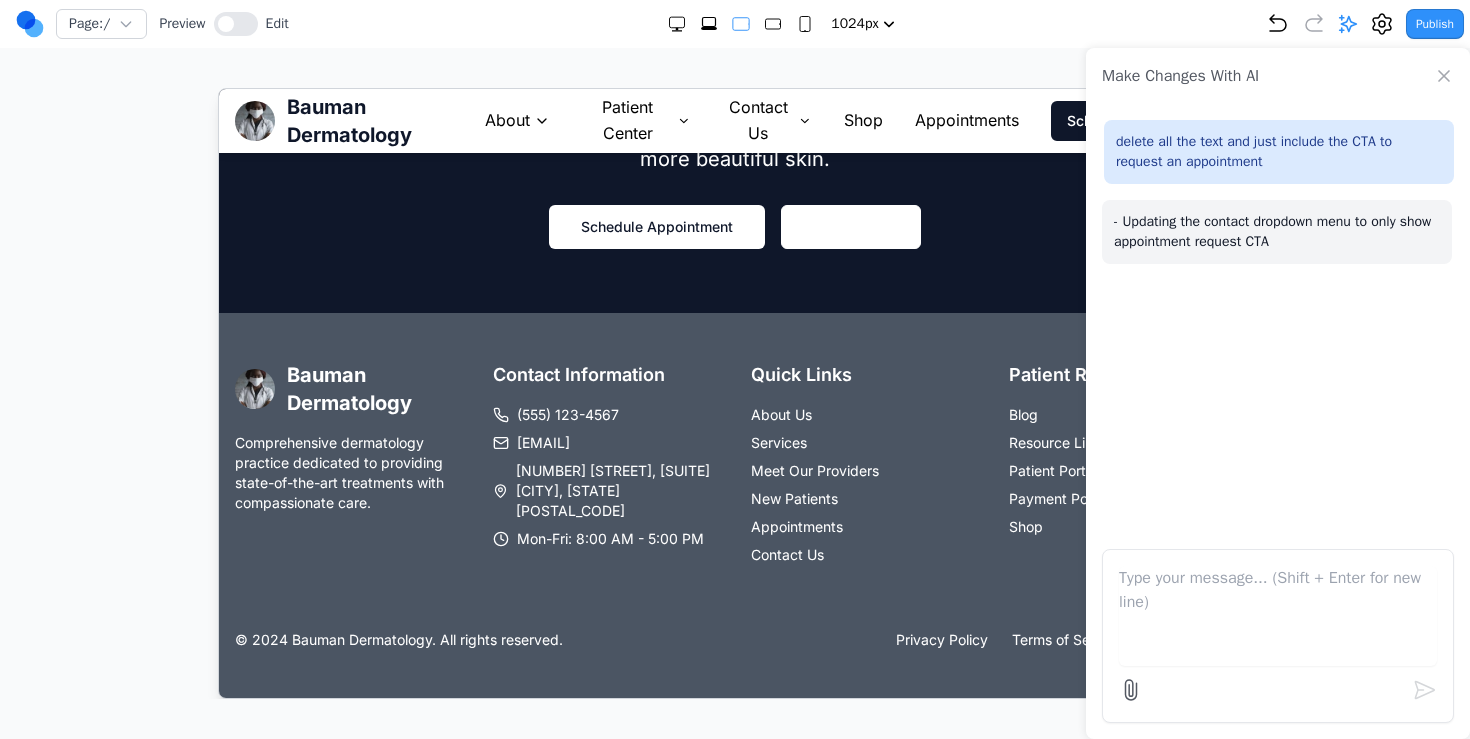 click 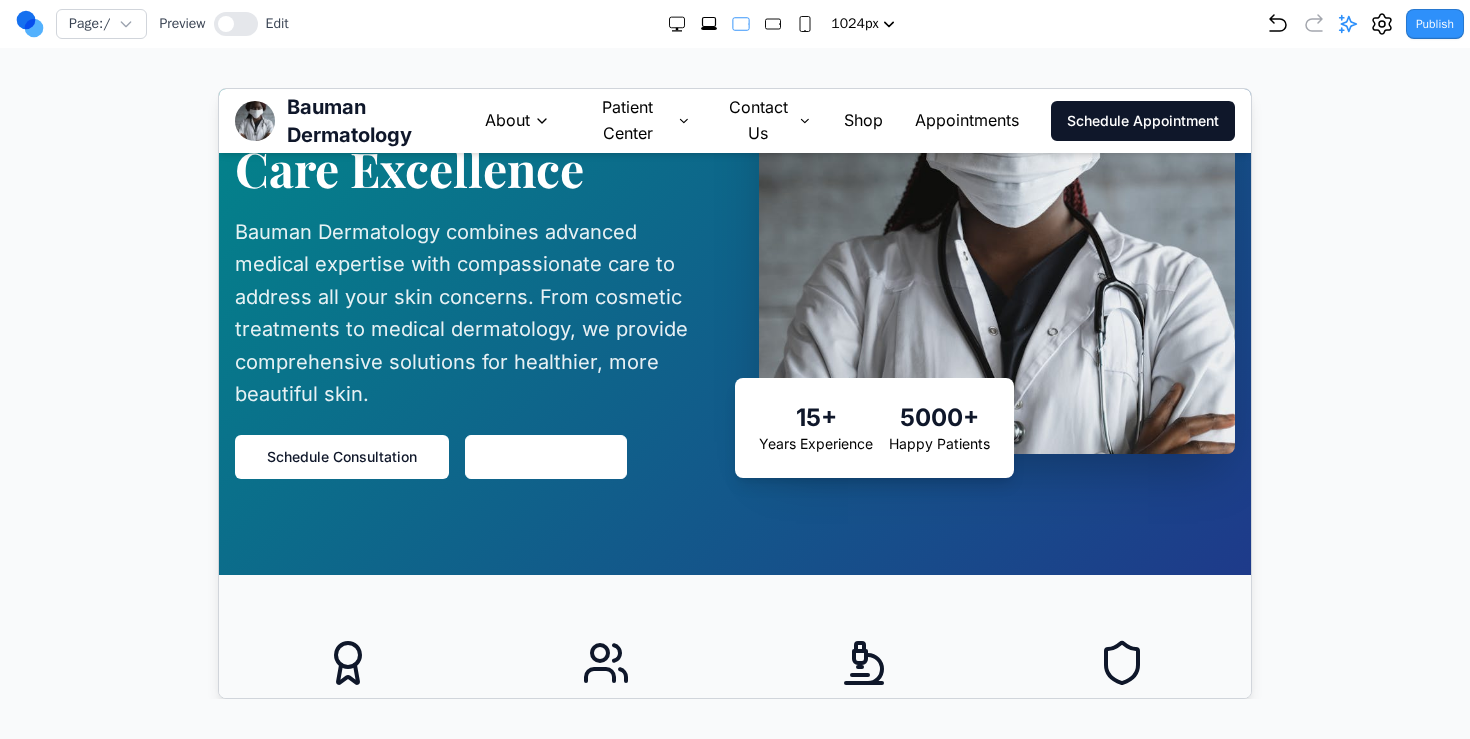 scroll, scrollTop: 0, scrollLeft: 0, axis: both 